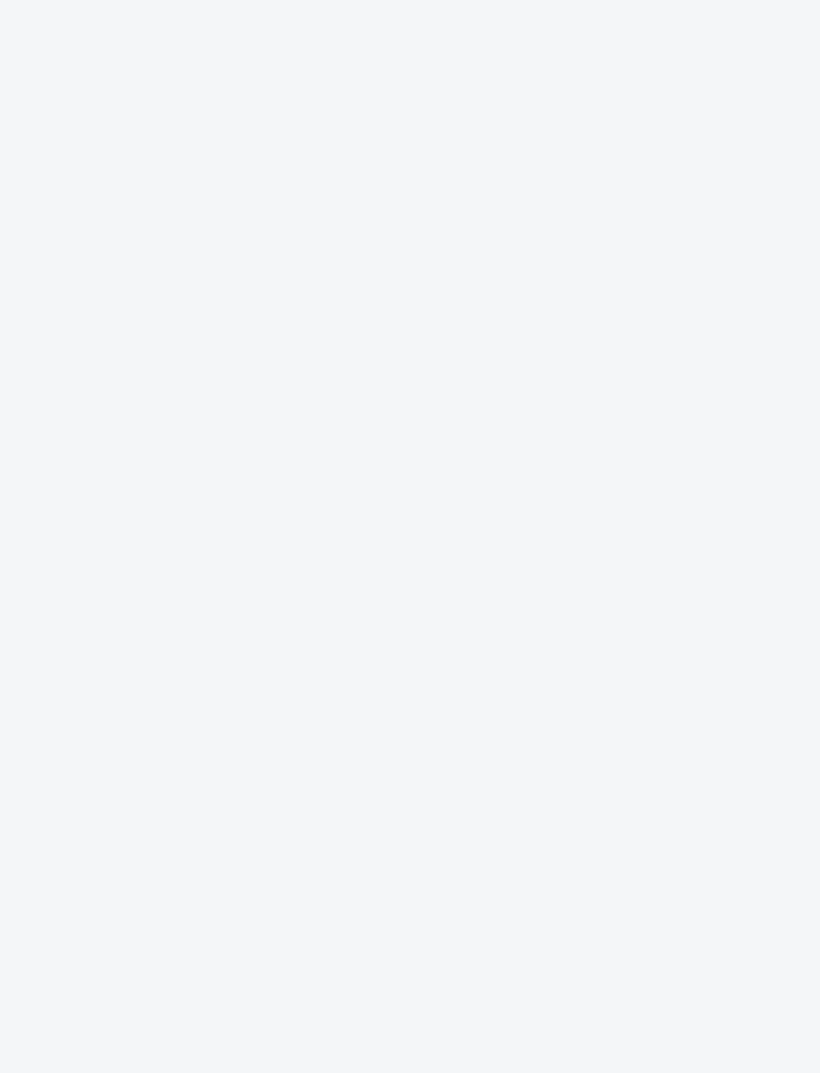 scroll, scrollTop: 0, scrollLeft: 0, axis: both 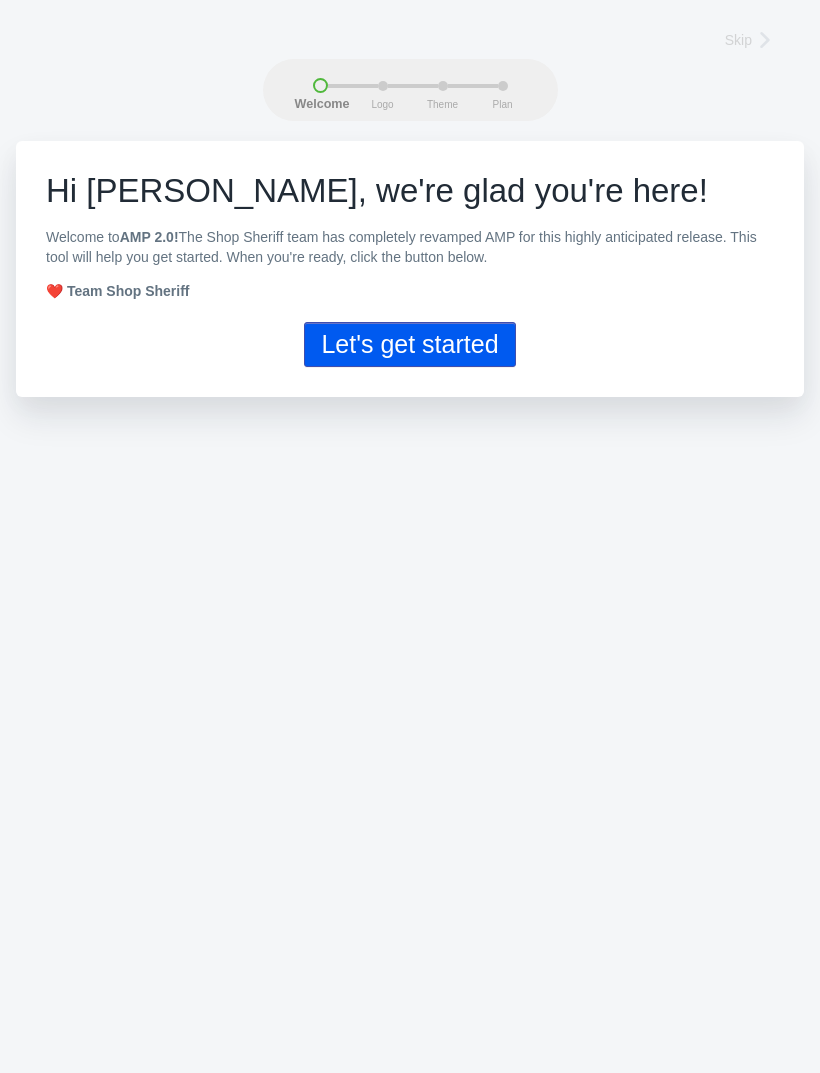 click on "Let's get started" 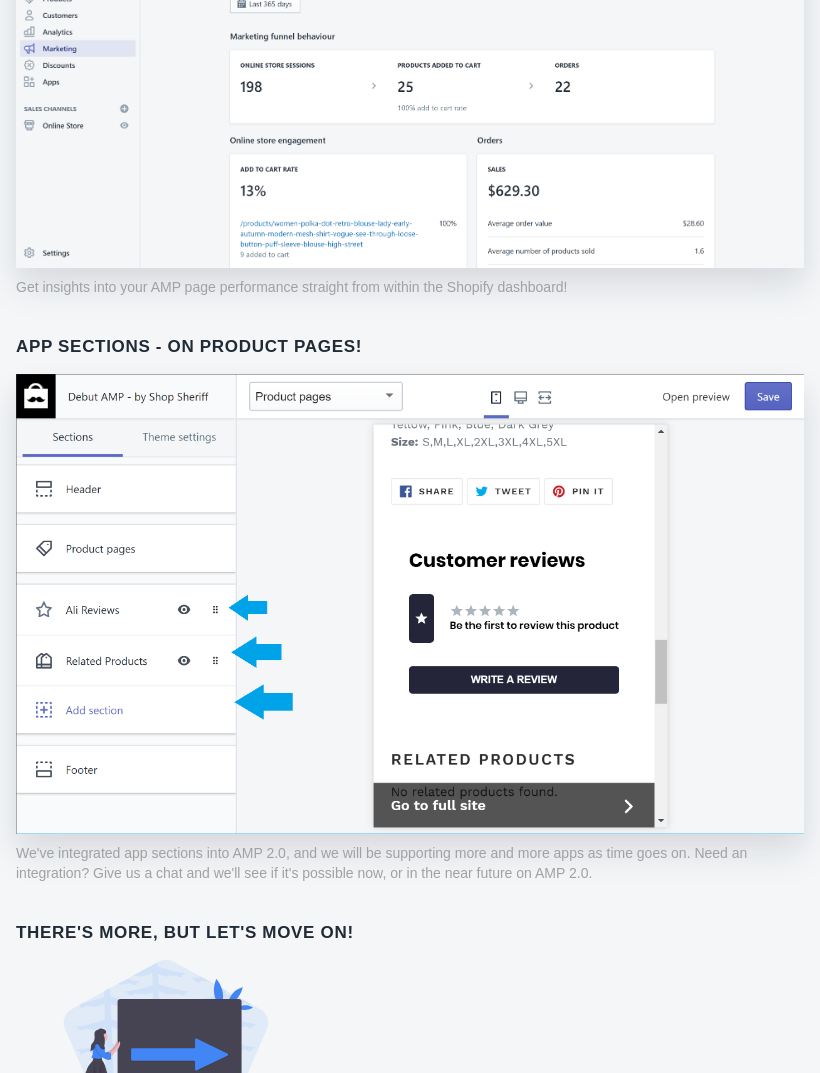 scroll, scrollTop: 911, scrollLeft: 0, axis: vertical 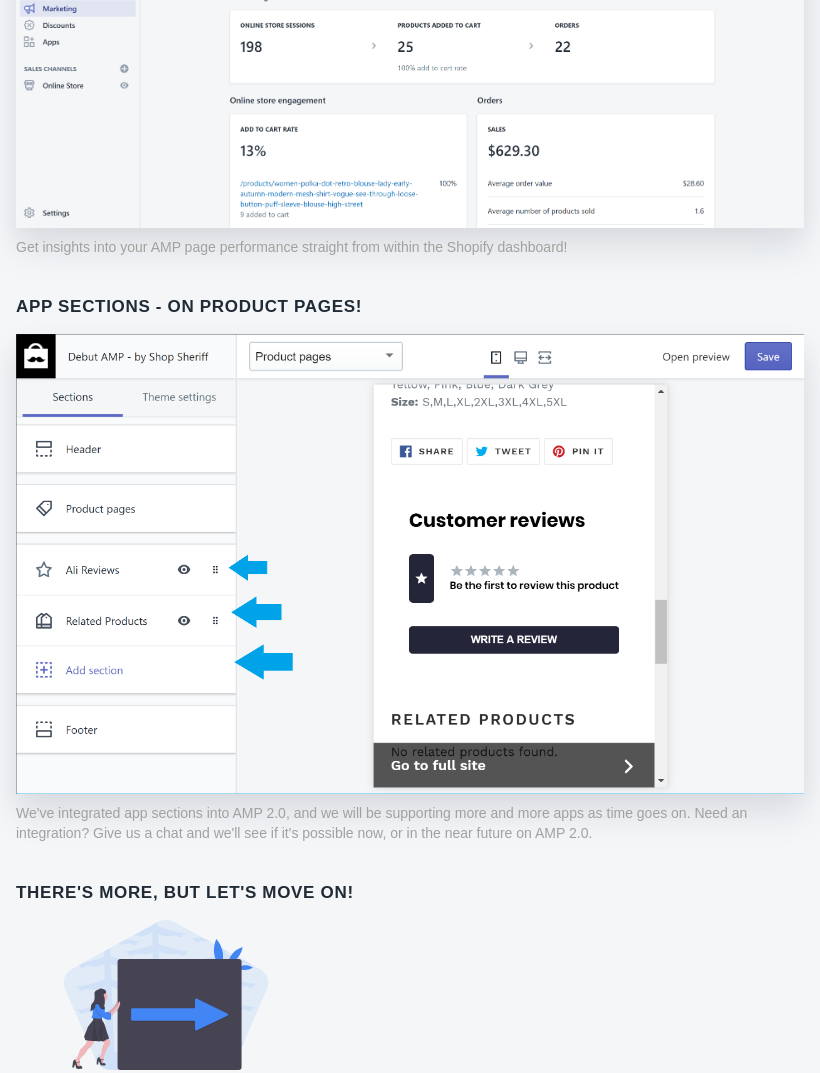 click on "Next: AMP page logo" 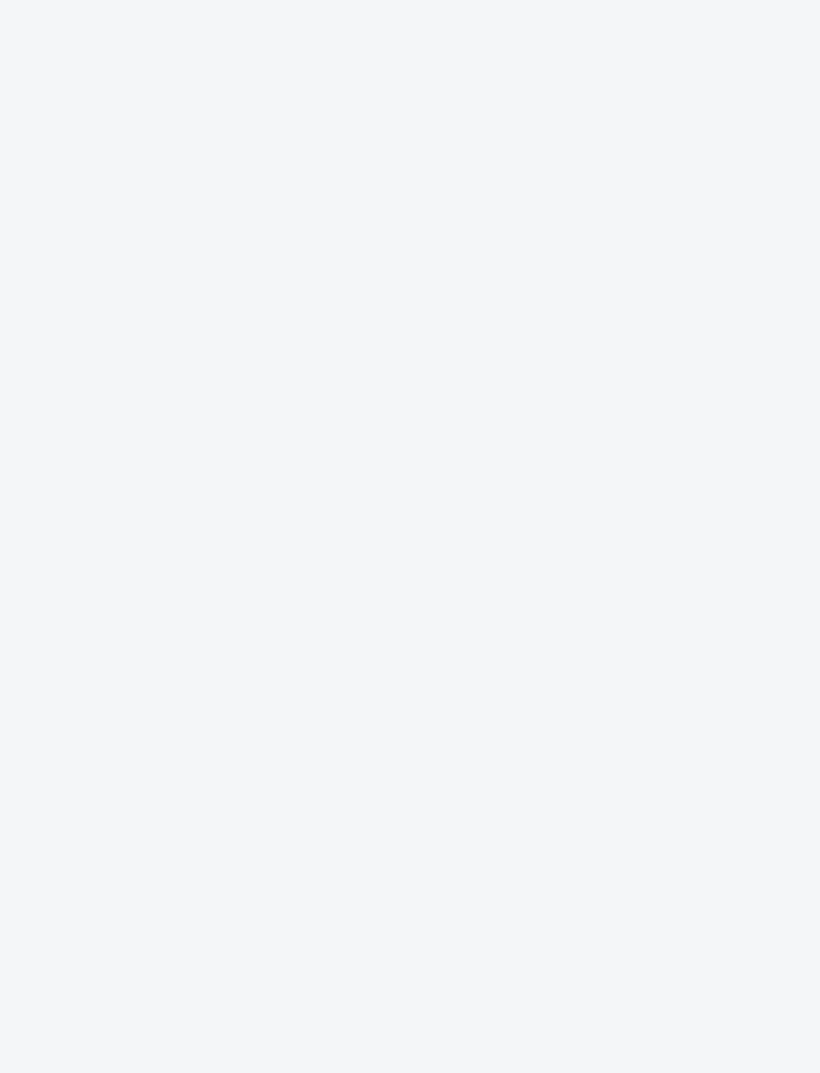 scroll, scrollTop: 0, scrollLeft: 0, axis: both 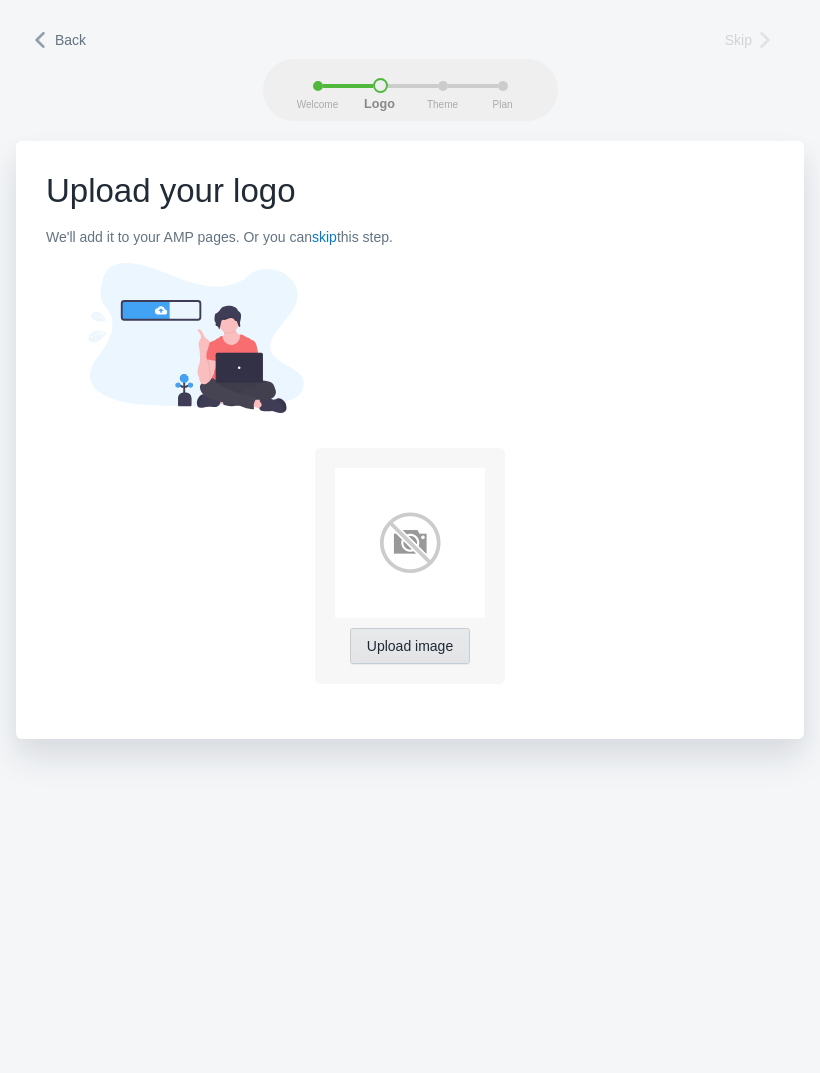click on "Upload image" 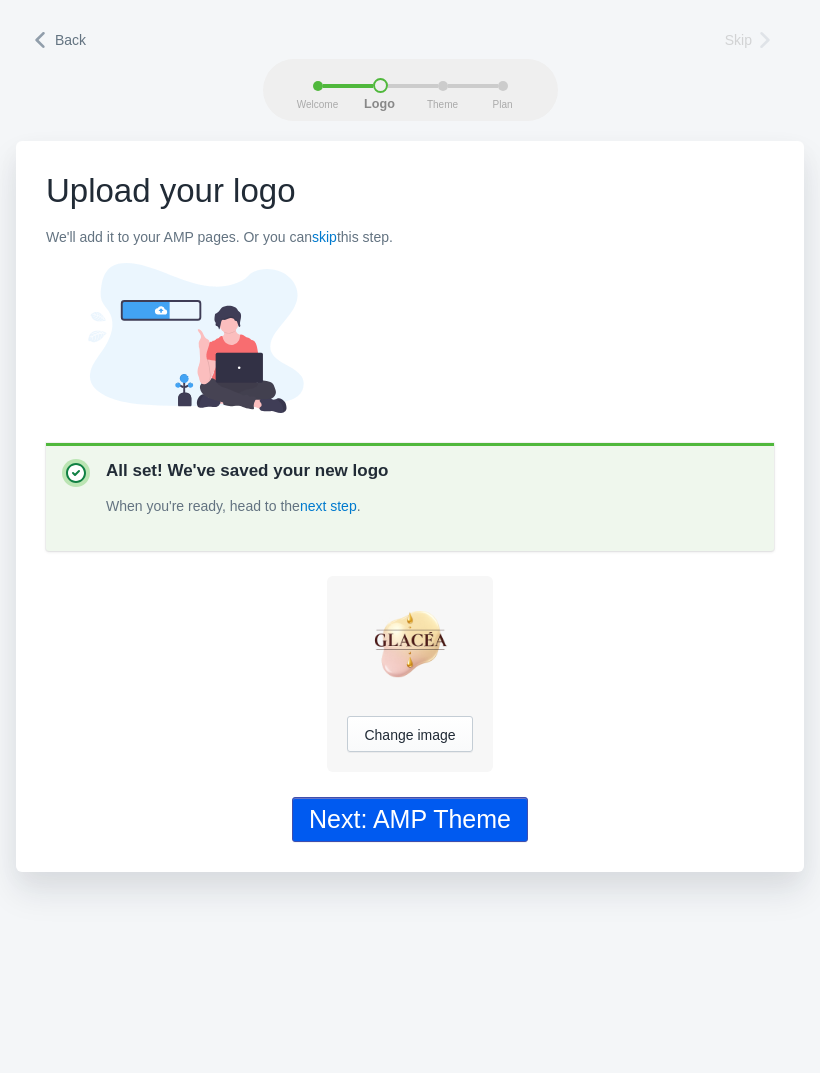click on "Next: AMP Theme" 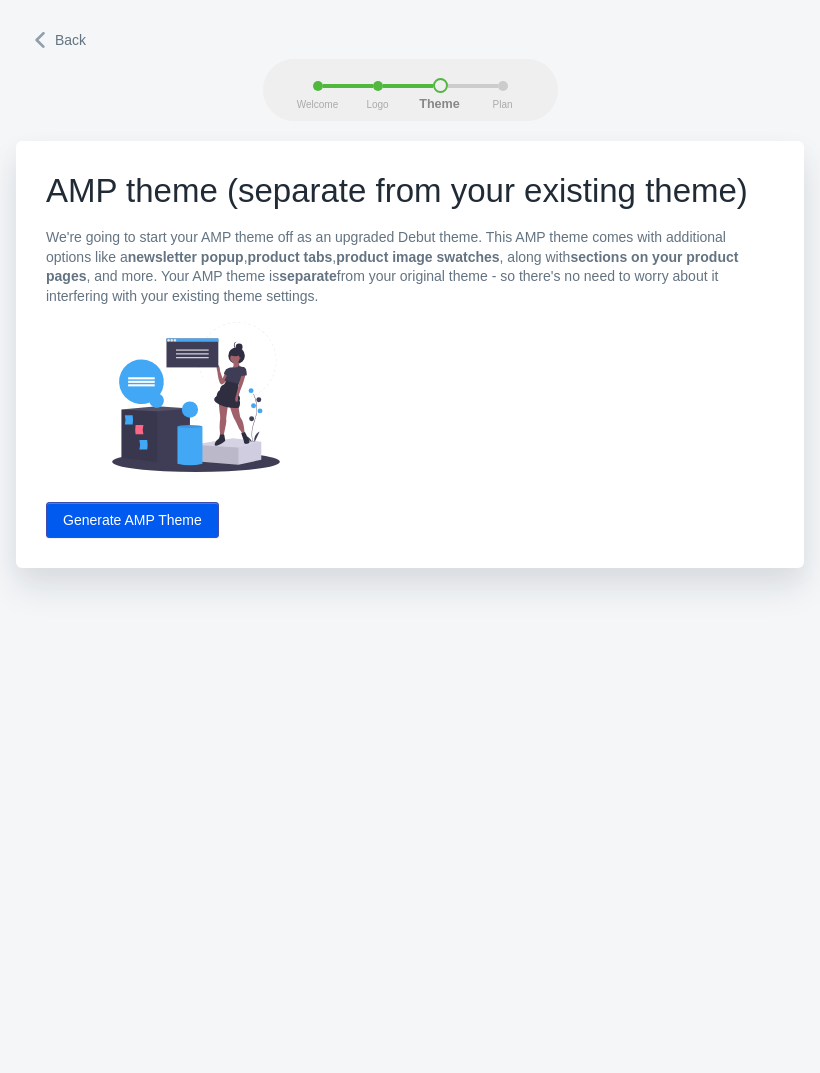 click on "Generate AMP Theme" 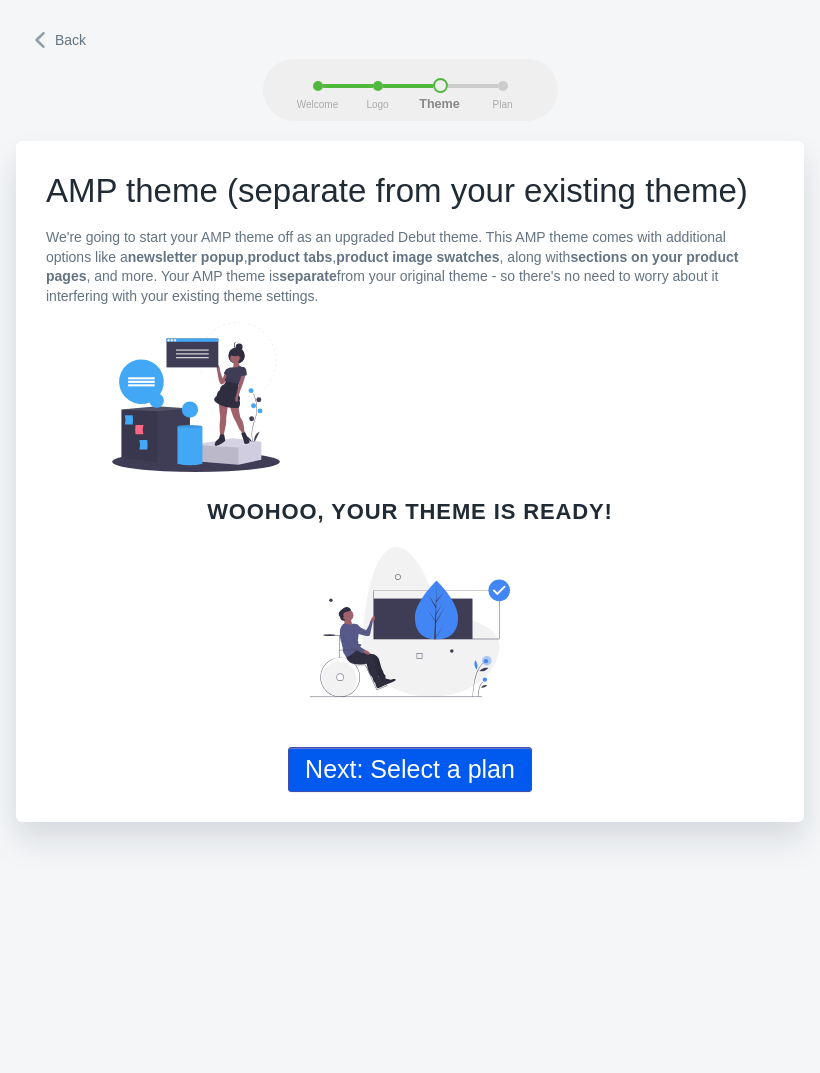click on "Next: Select a plan" 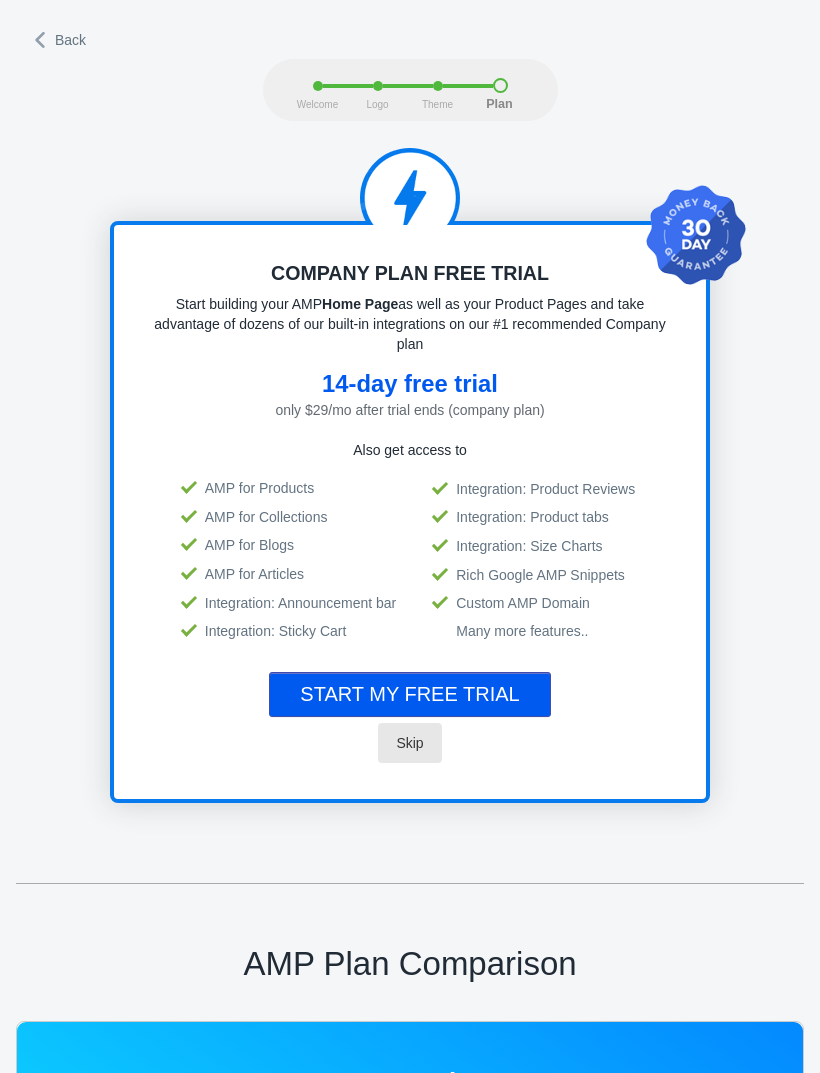 click on "Skip" at bounding box center (409, 743) 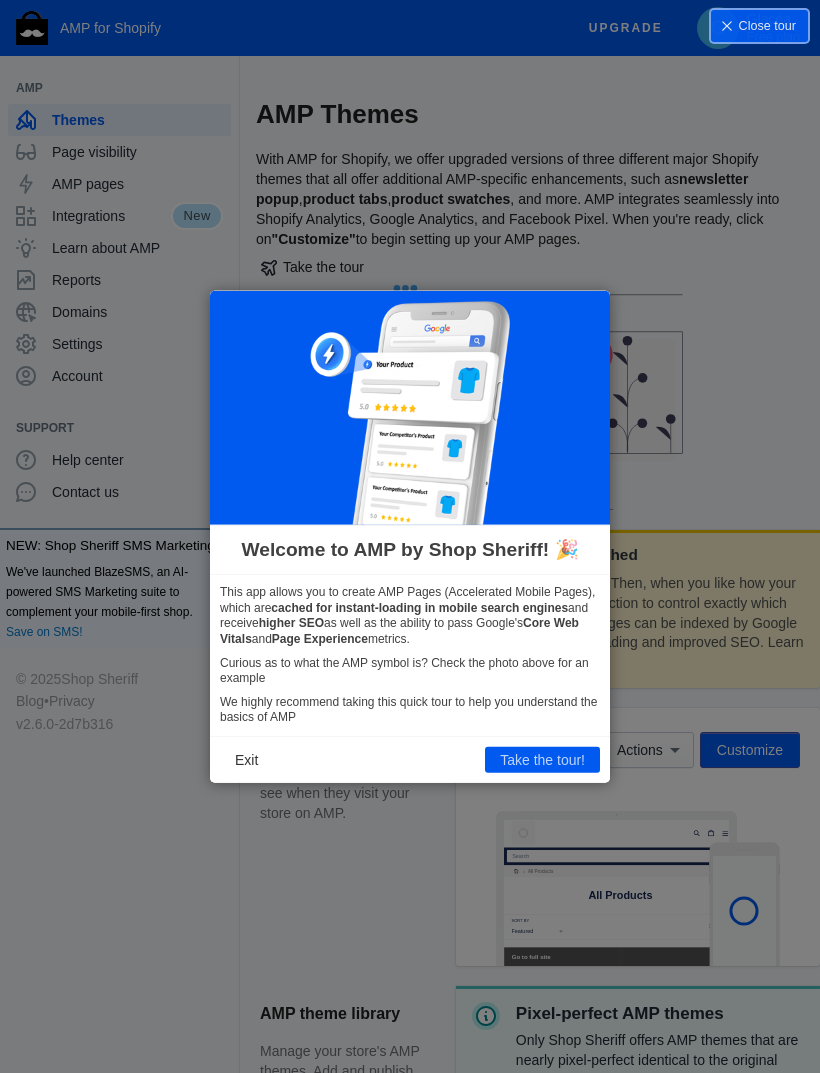 scroll, scrollTop: 0, scrollLeft: 0, axis: both 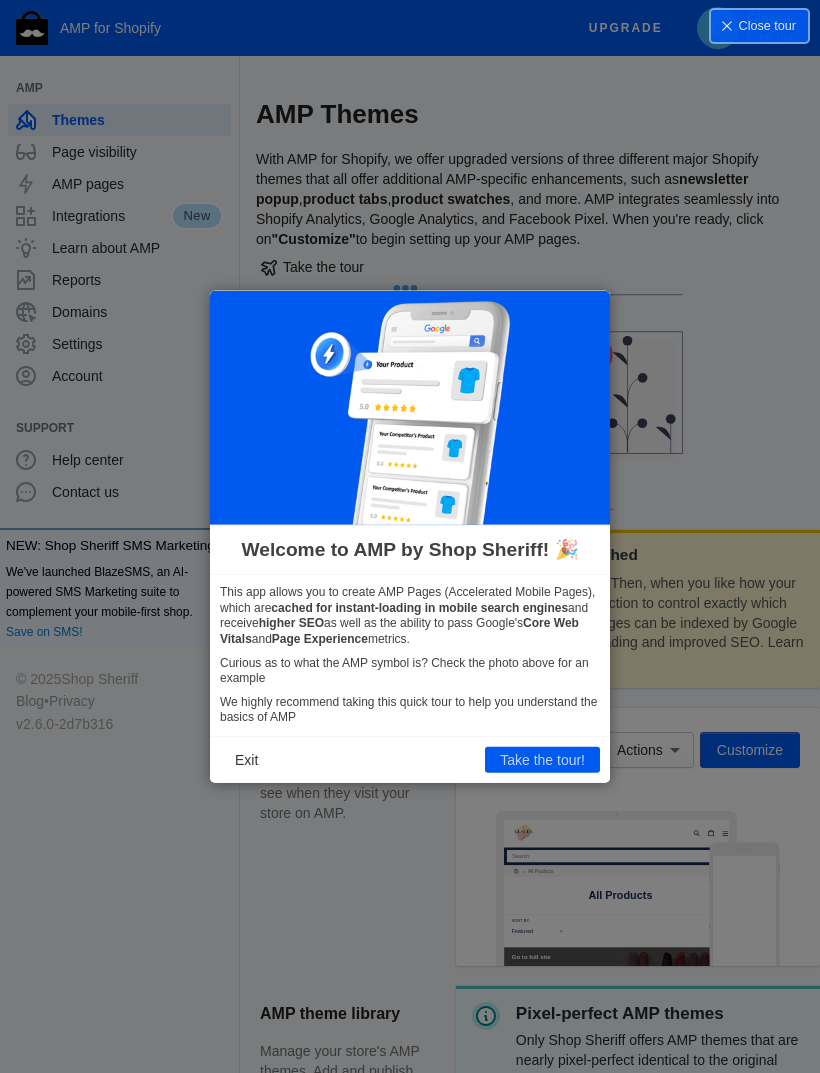 click on "Exit" at bounding box center [246, 760] 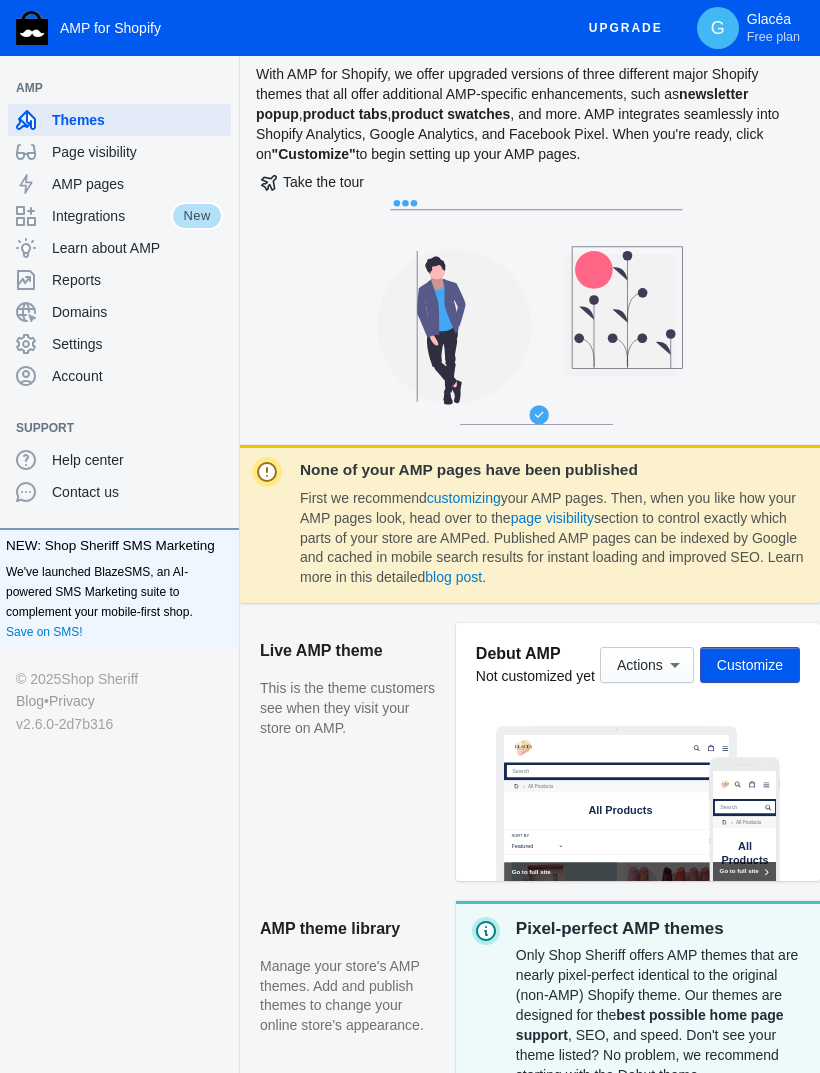 scroll, scrollTop: 86, scrollLeft: 0, axis: vertical 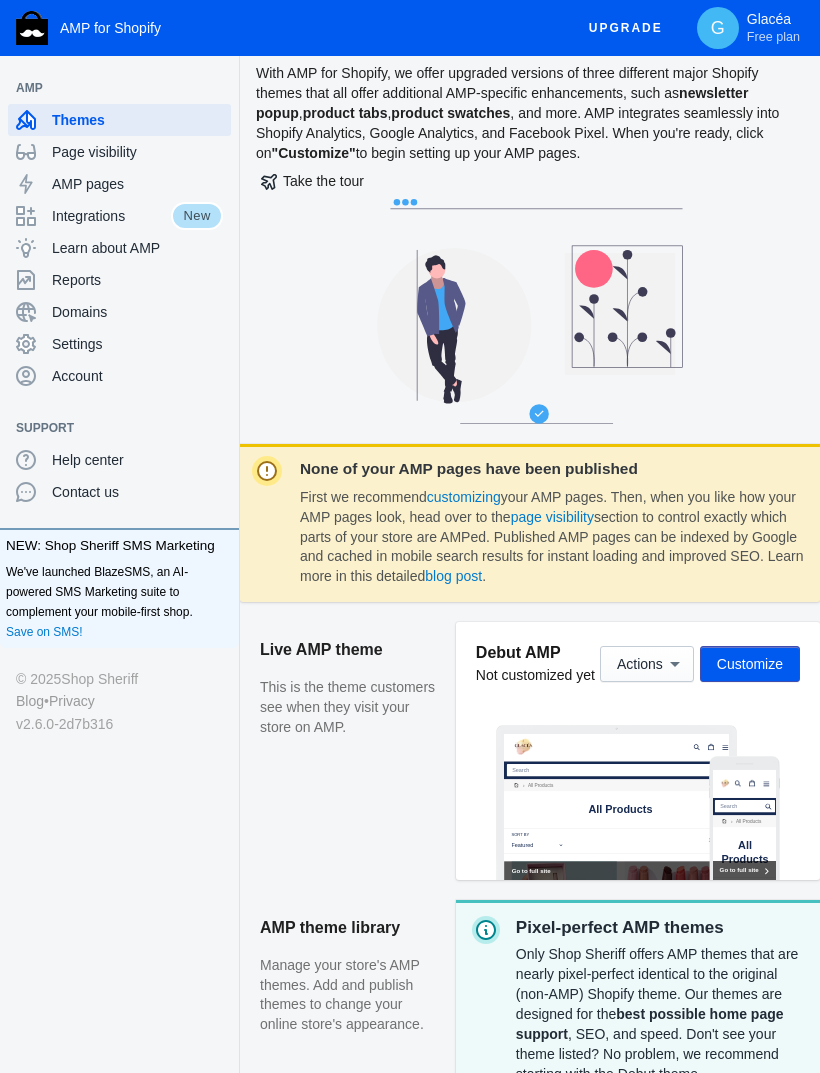 click on "Customize" at bounding box center [750, 664] 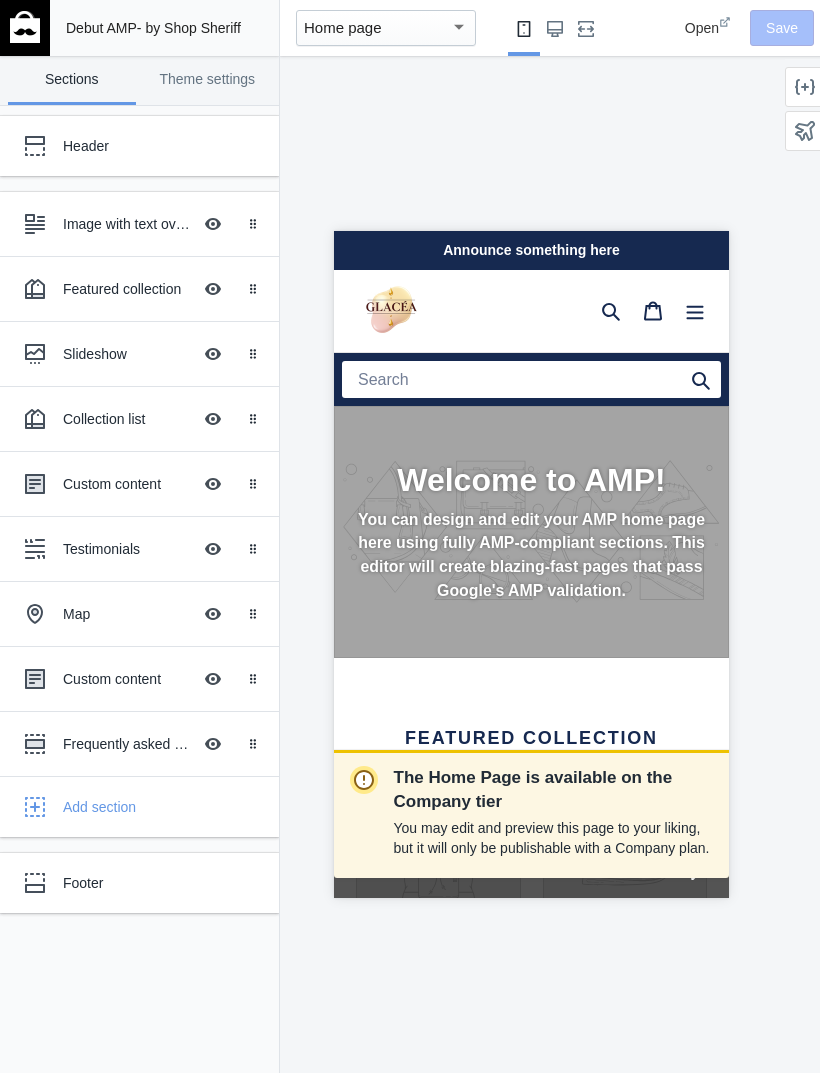 scroll, scrollTop: 0, scrollLeft: 0, axis: both 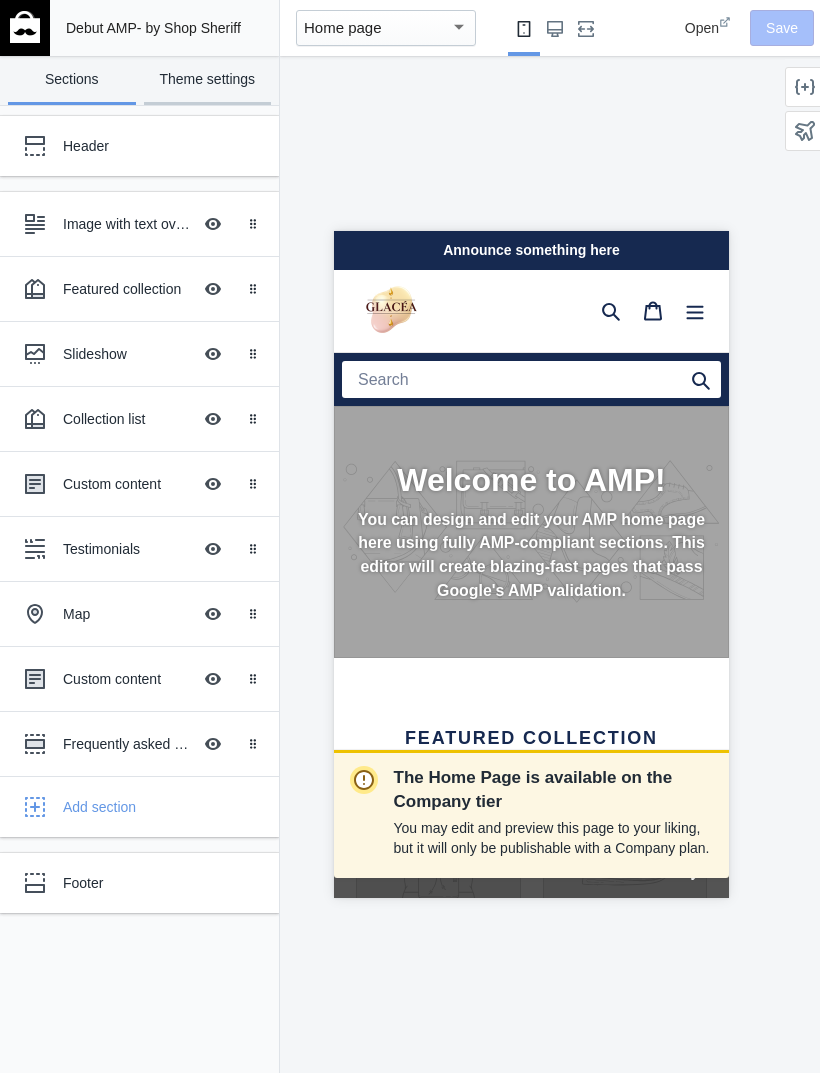 click on "Theme settings" at bounding box center (208, 80) 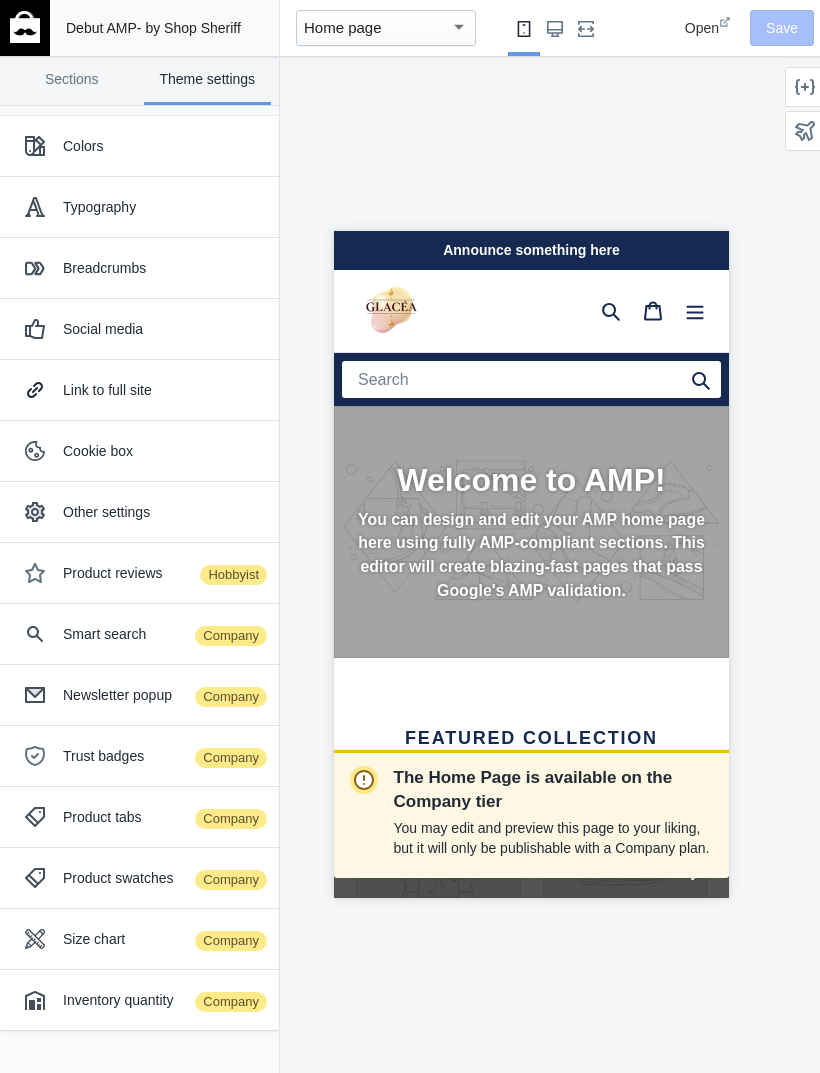 scroll, scrollTop: 0, scrollLeft: 351, axis: horizontal 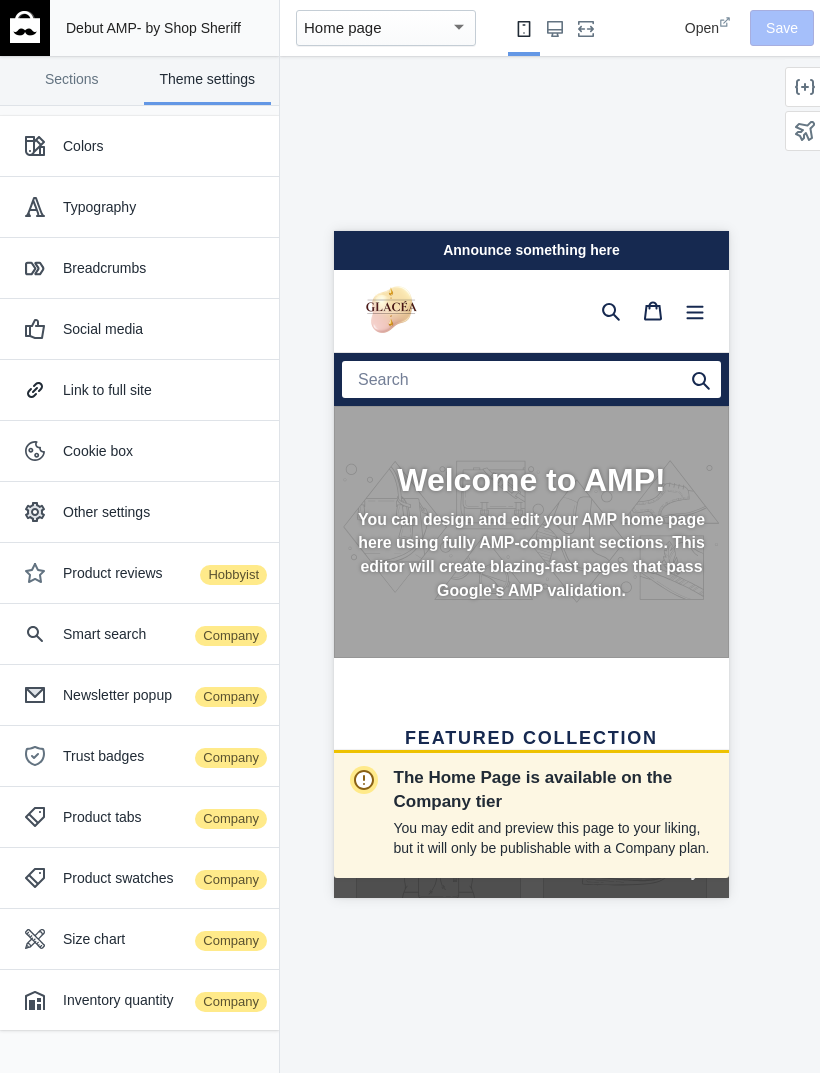 click at bounding box center [39, 146] 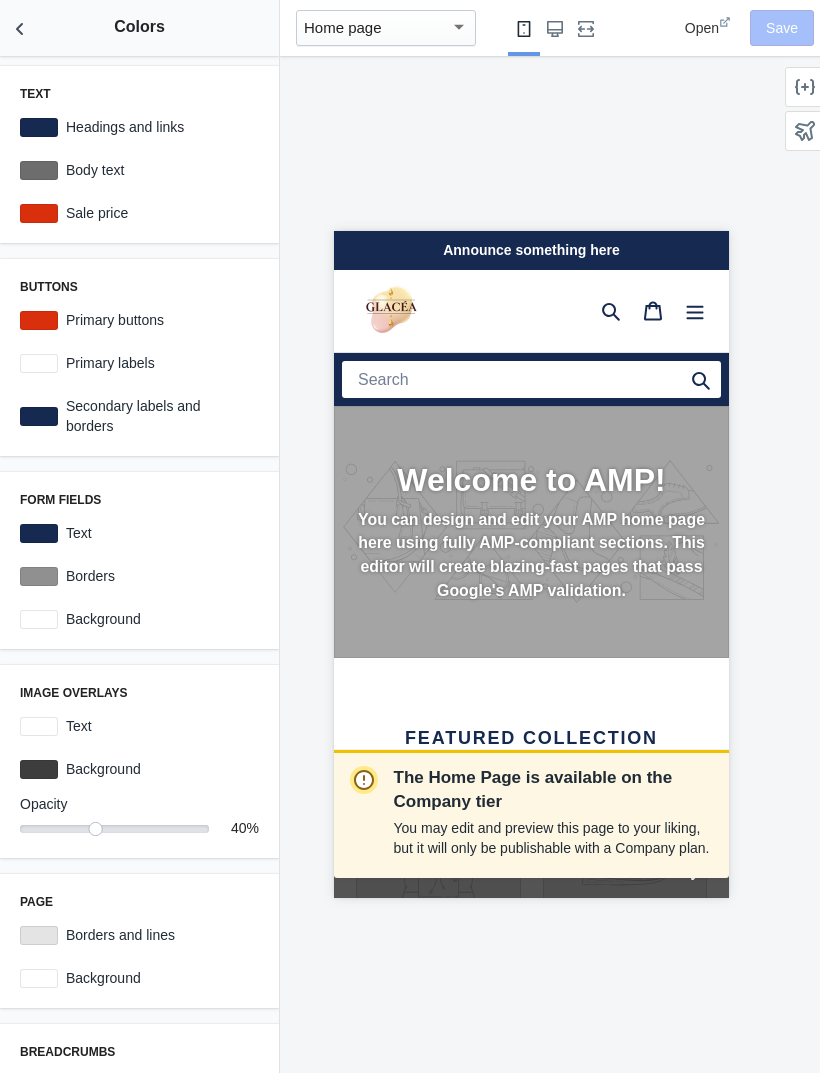 scroll, scrollTop: 0, scrollLeft: 0, axis: both 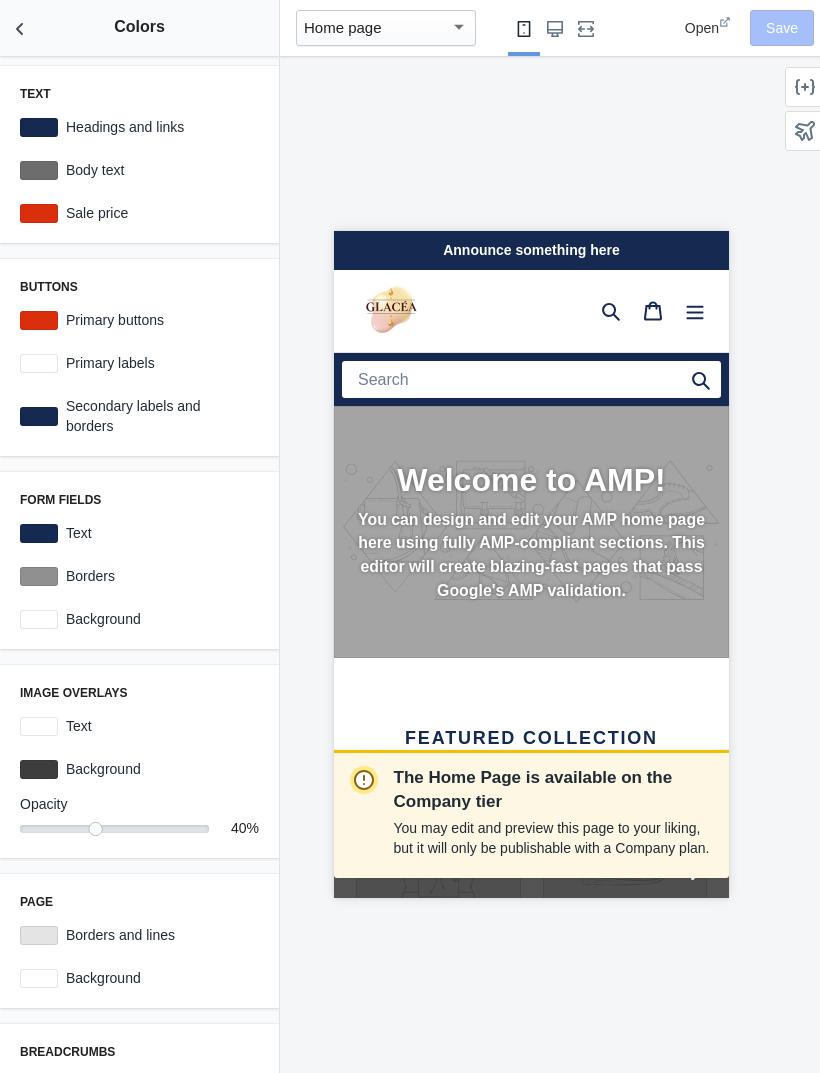 click on "Body text" at bounding box center [158, 170] 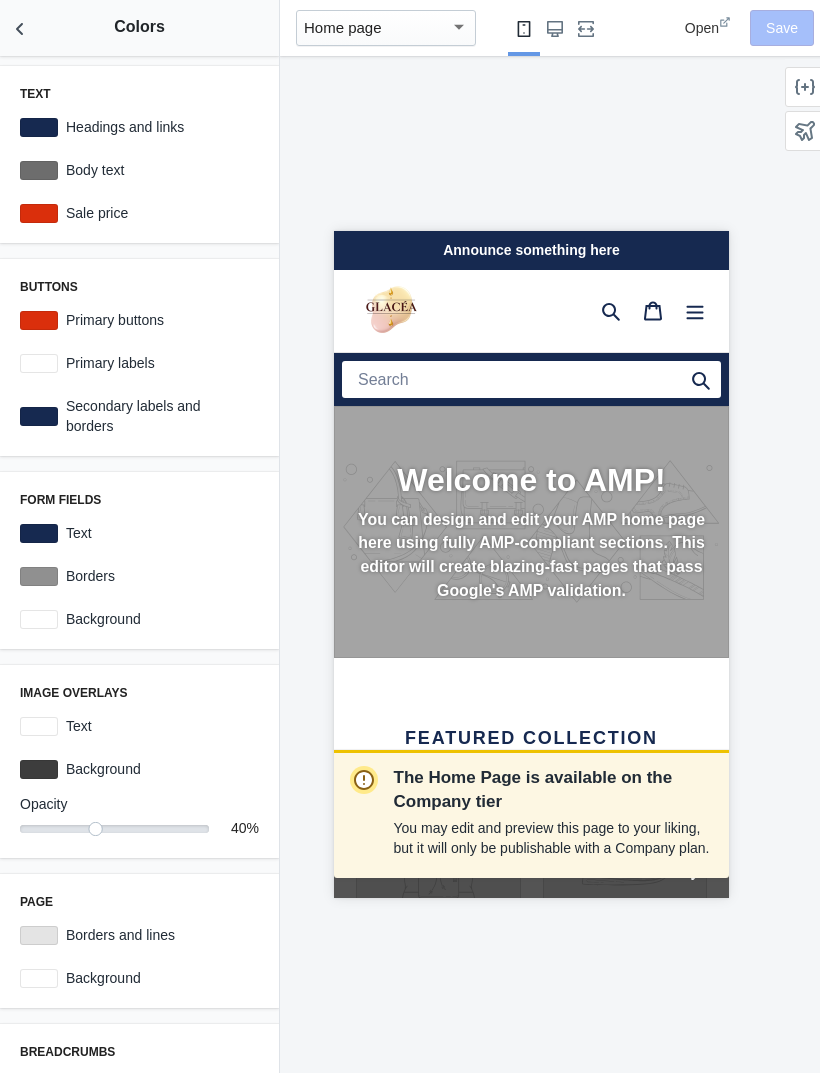 scroll, scrollTop: 0, scrollLeft: 351, axis: horizontal 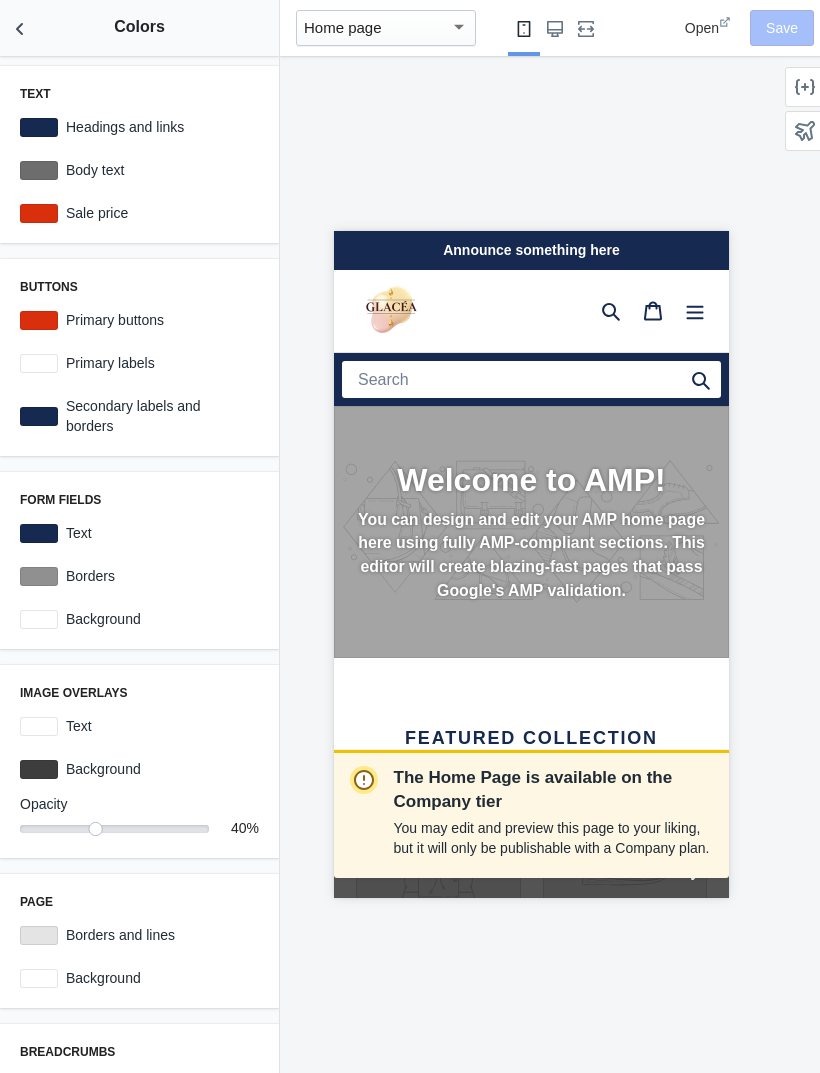 click 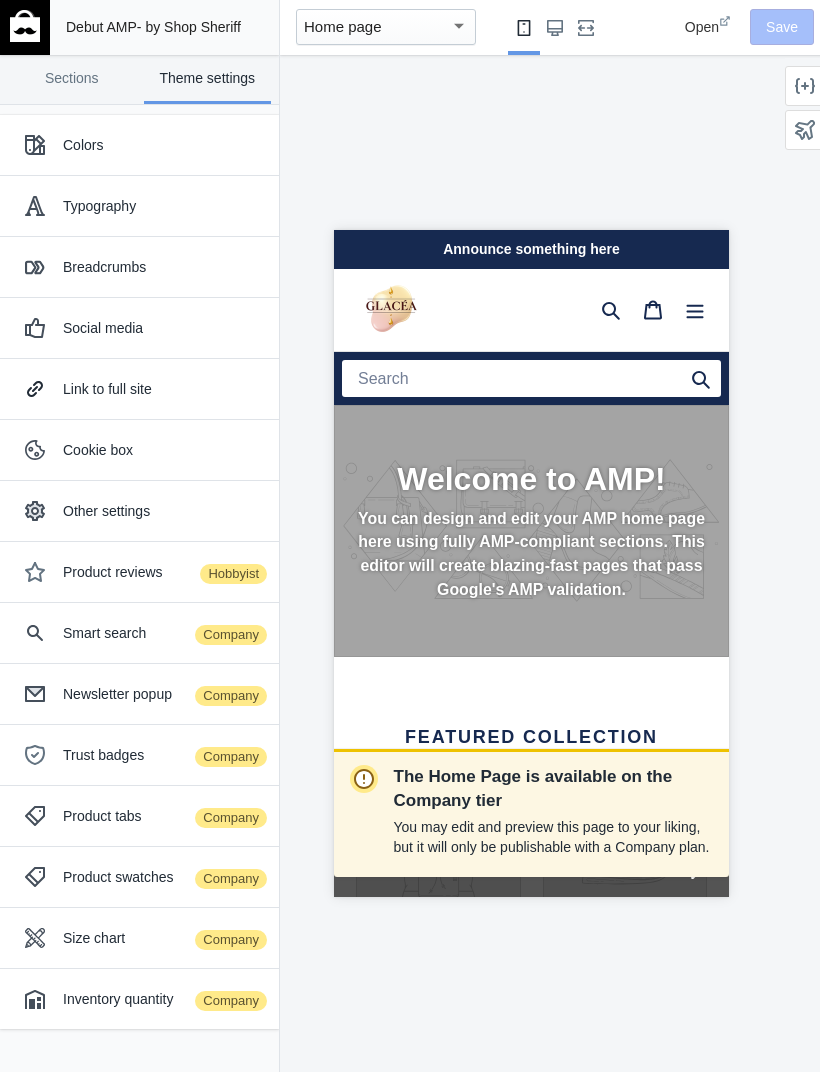 scroll, scrollTop: 0, scrollLeft: 351, axis: horizontal 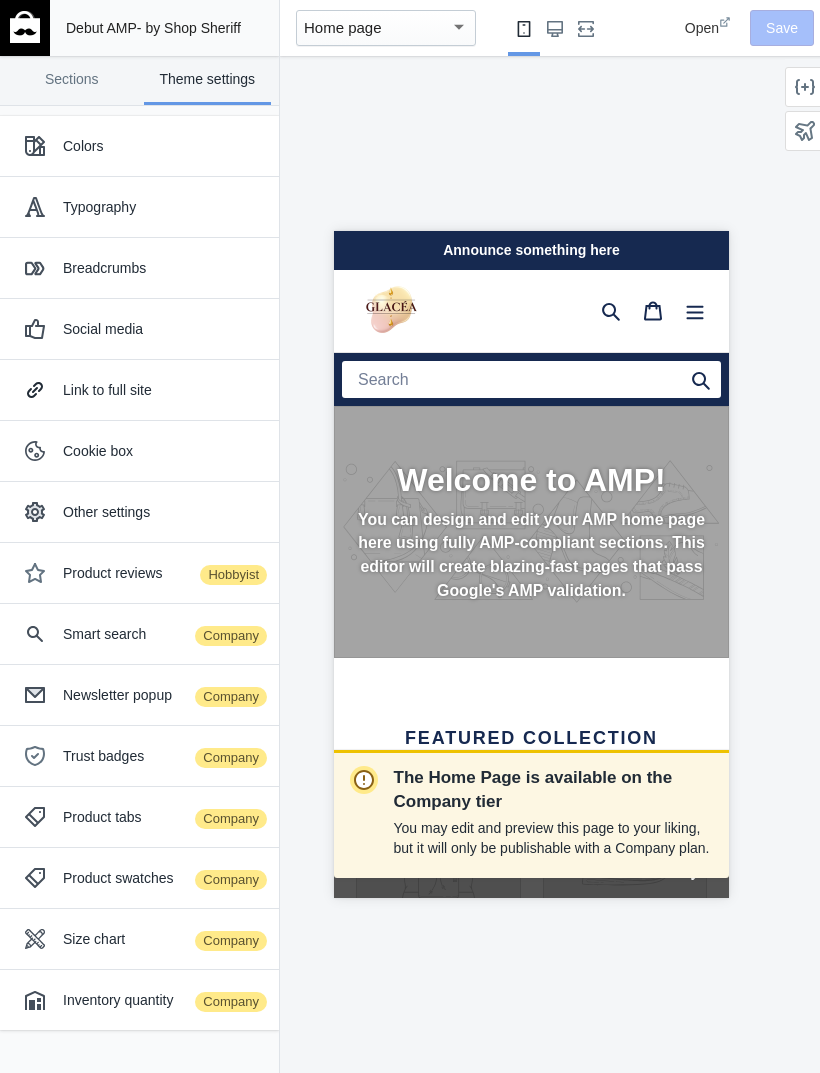 click on "Typography" at bounding box center [163, 207] 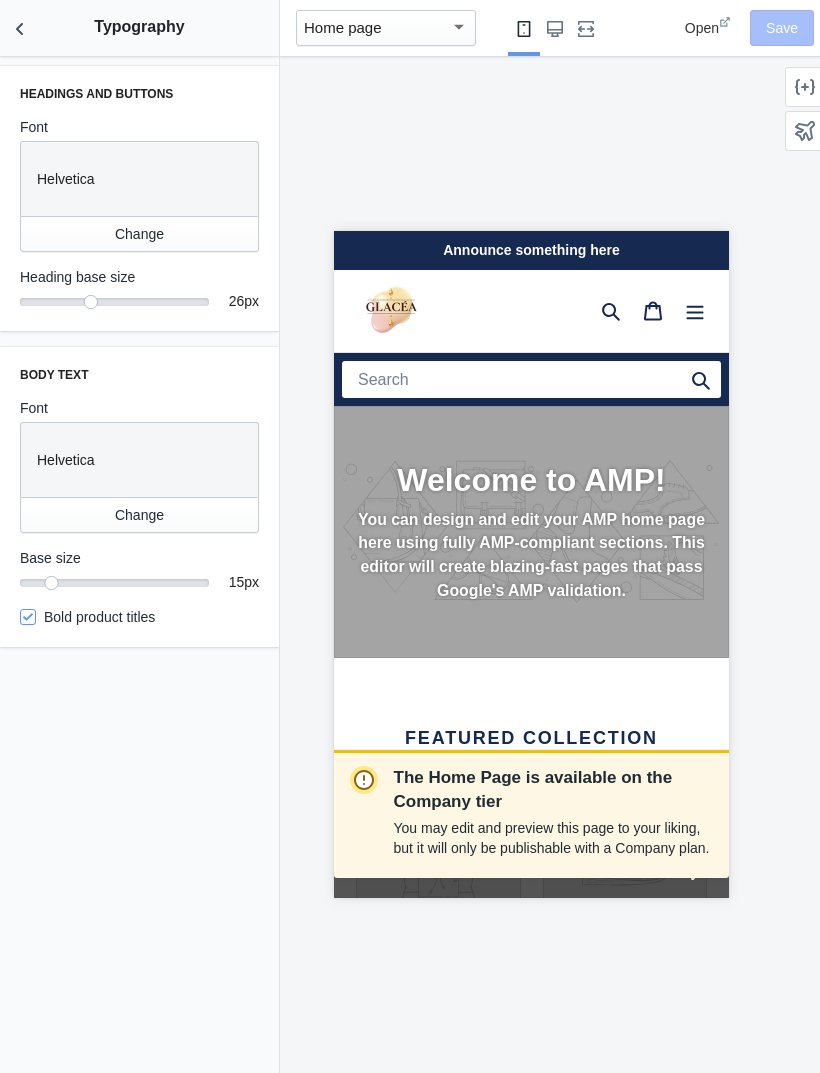 click on "Change" at bounding box center [139, 234] 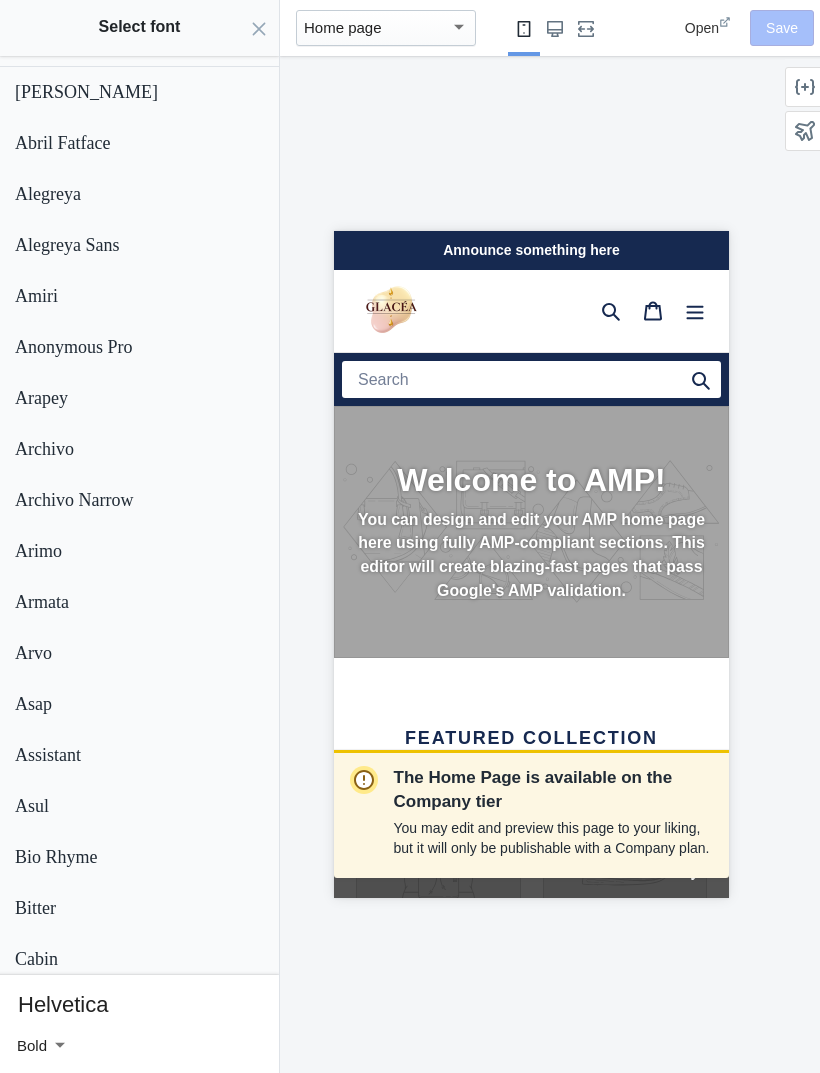 scroll, scrollTop: 0, scrollLeft: 0, axis: both 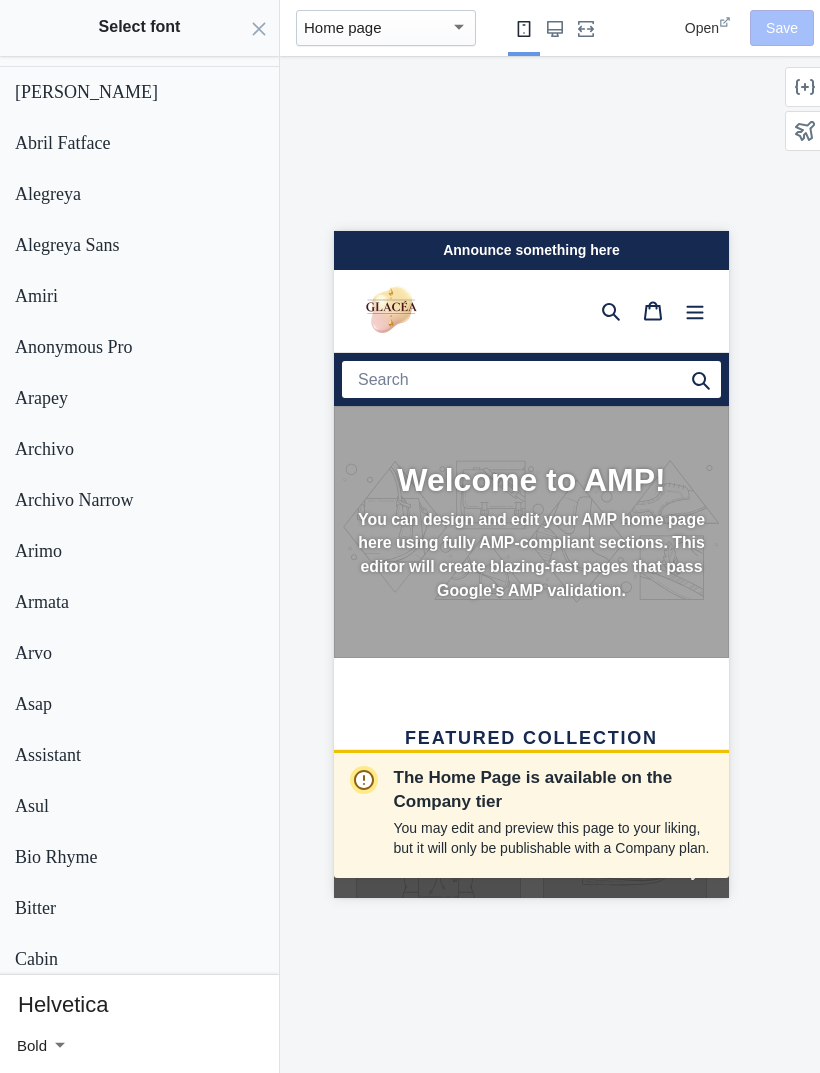 click on "Abel" 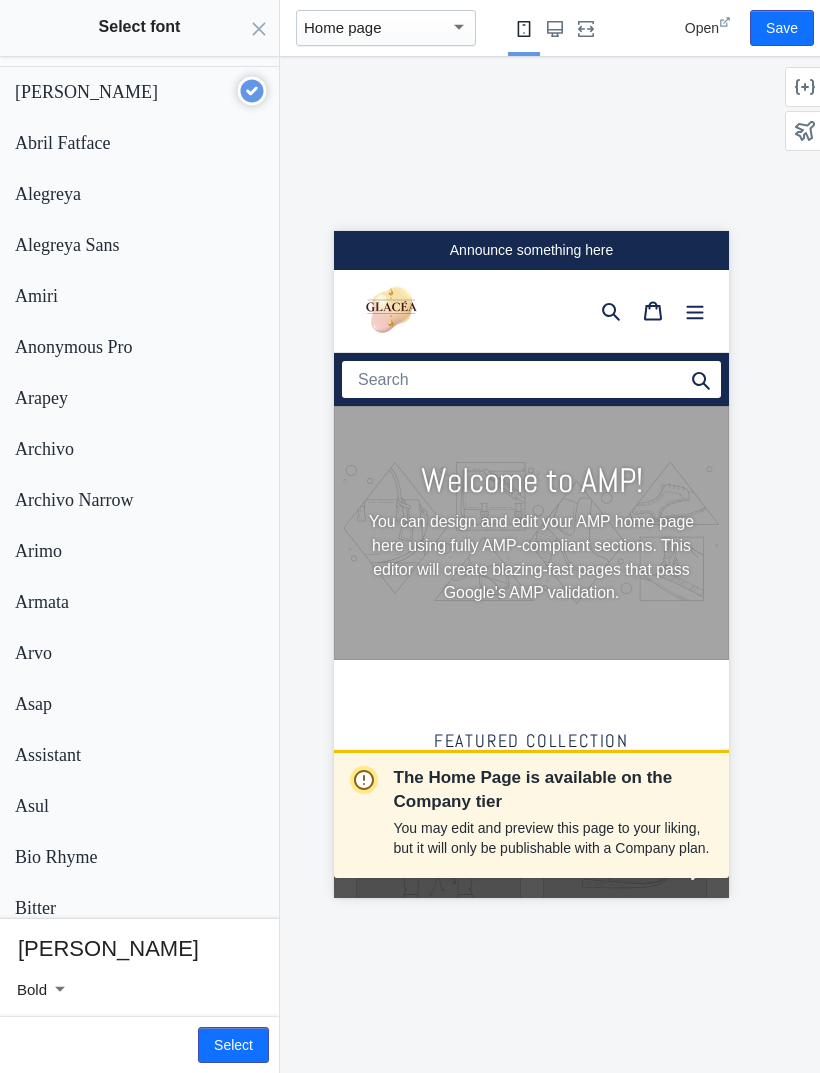 scroll, scrollTop: 0, scrollLeft: 351, axis: horizontal 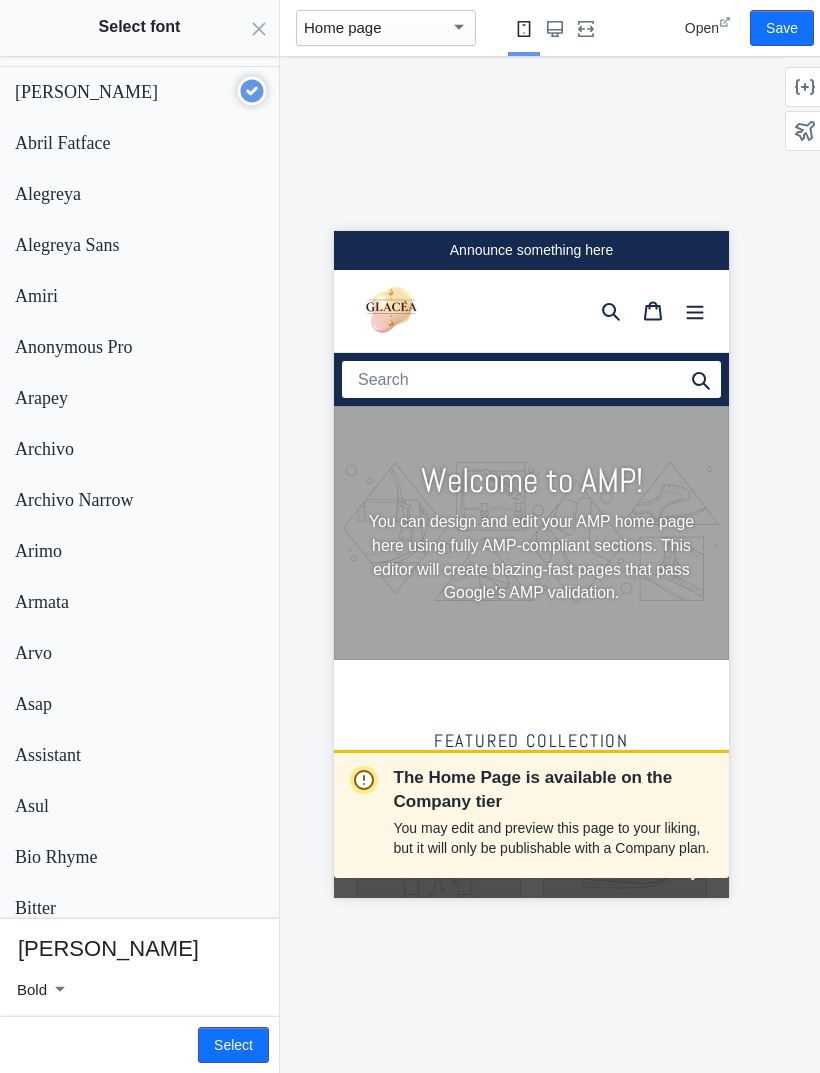 click 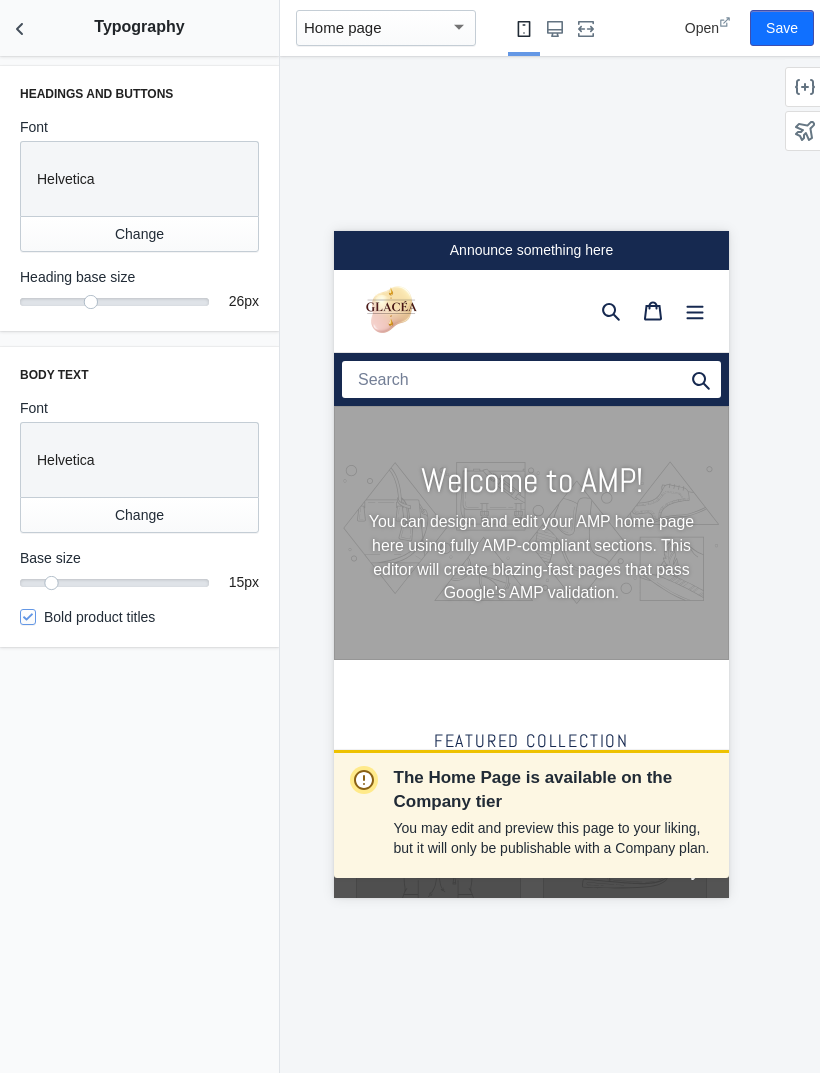 scroll, scrollTop: 0, scrollLeft: 0, axis: both 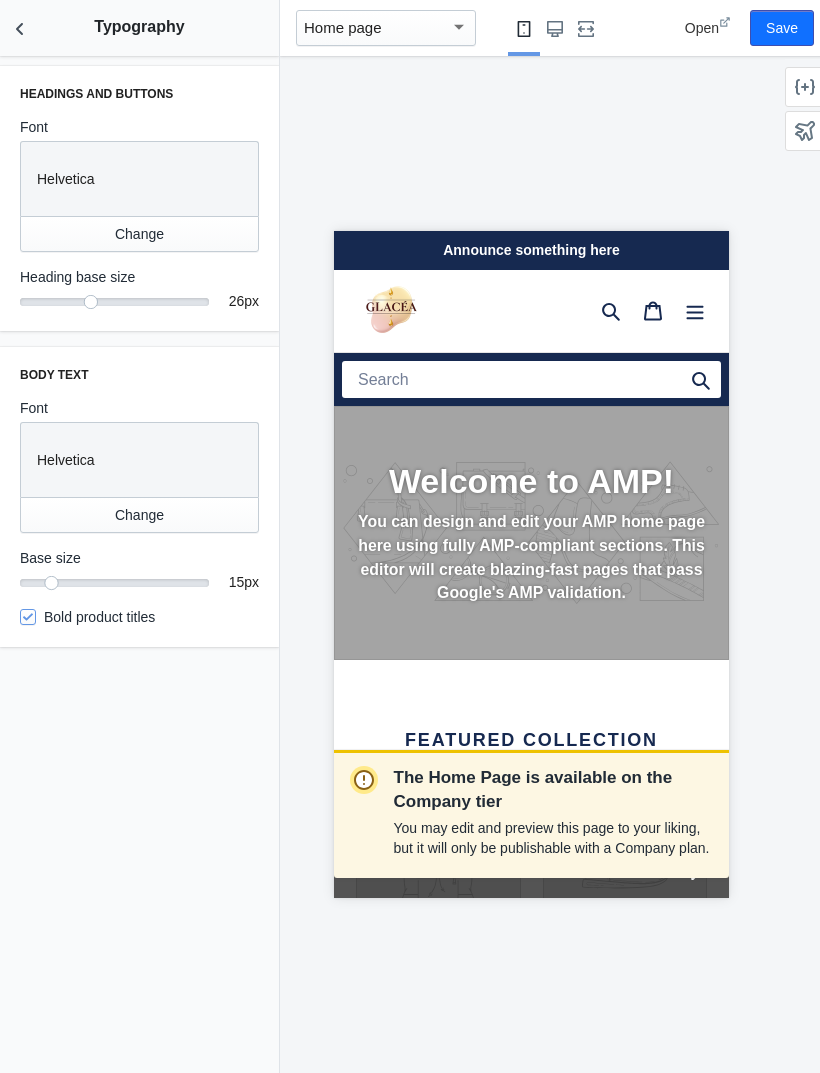 click on "Change" at bounding box center (139, 234) 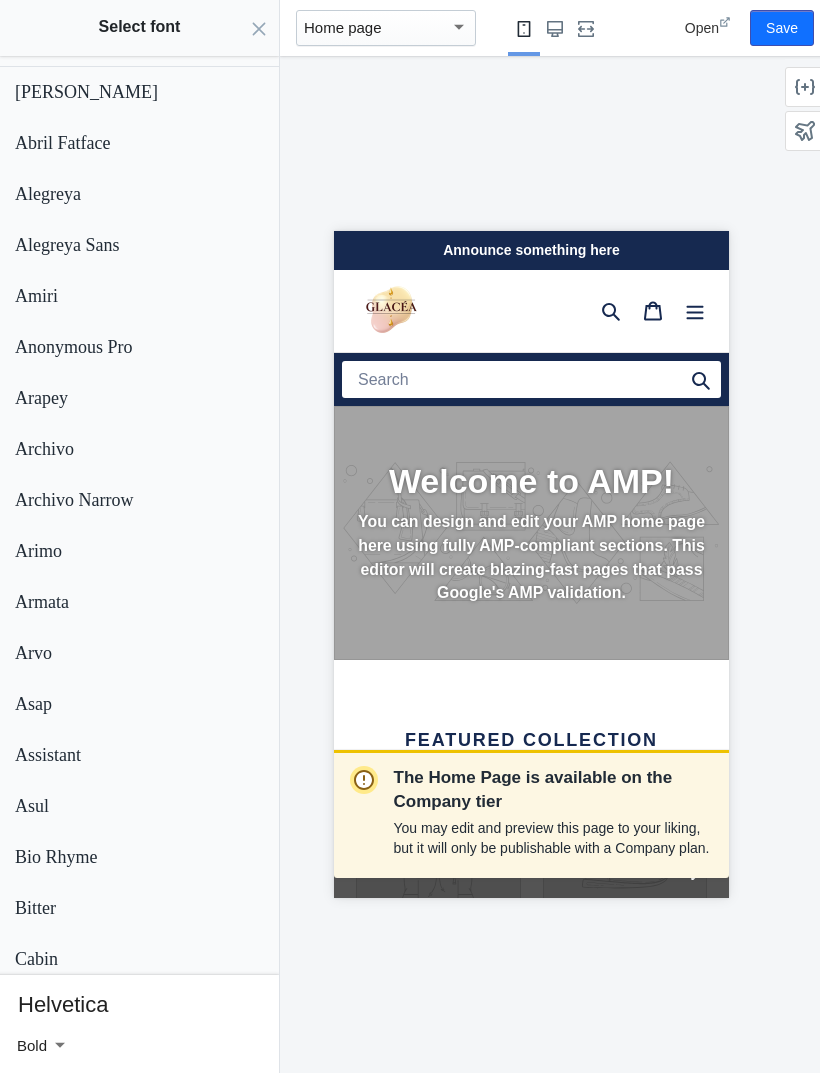 click on "Cancel adding section" 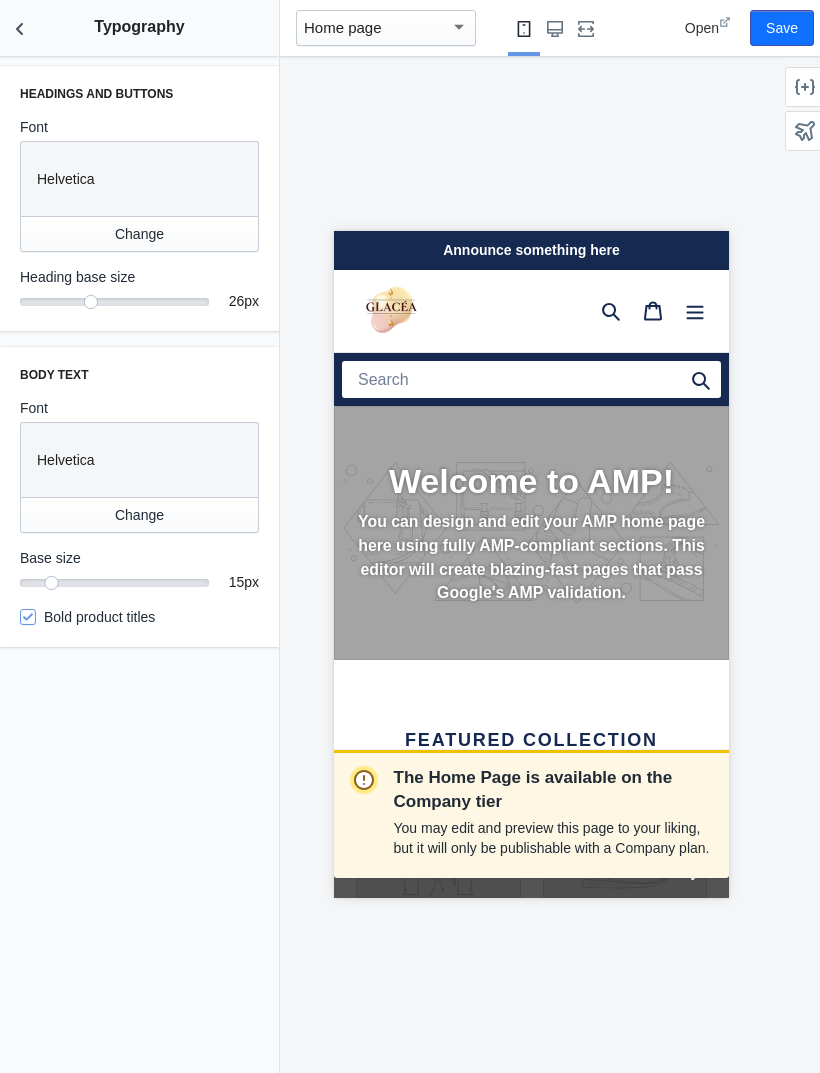 scroll, scrollTop: 0, scrollLeft: 351, axis: horizontal 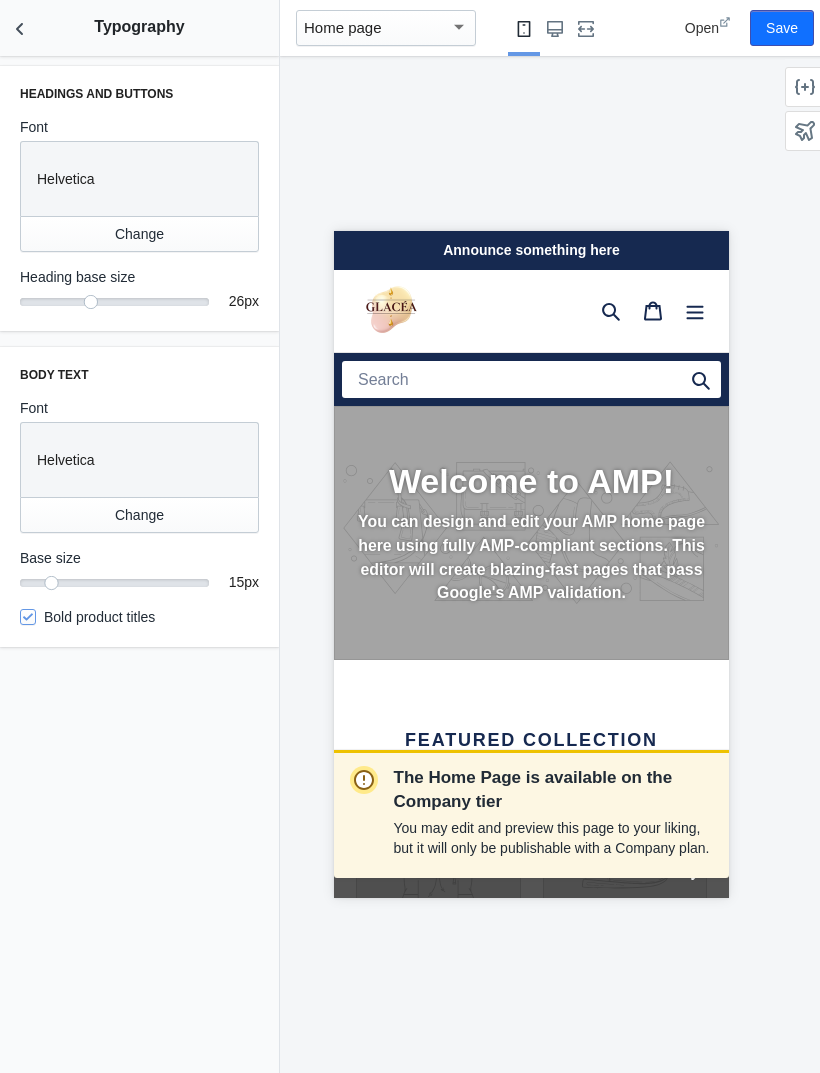 click at bounding box center [20, 28] 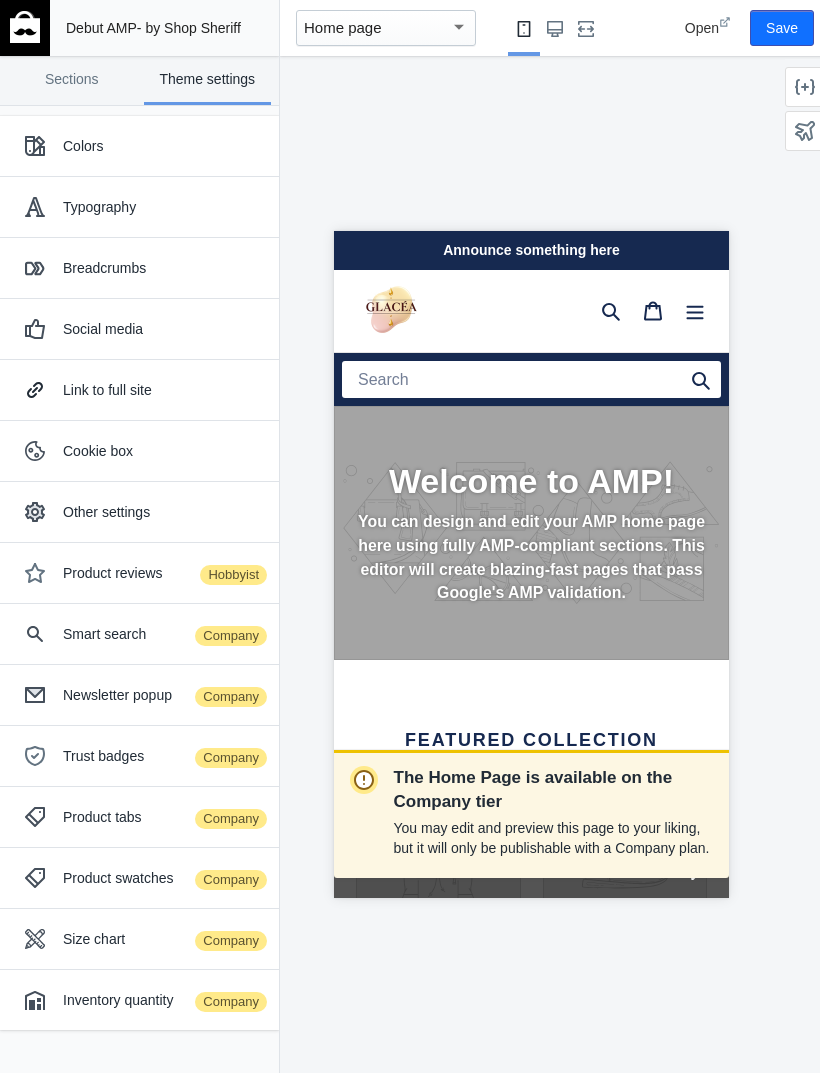 scroll, scrollTop: 0, scrollLeft: 0, axis: both 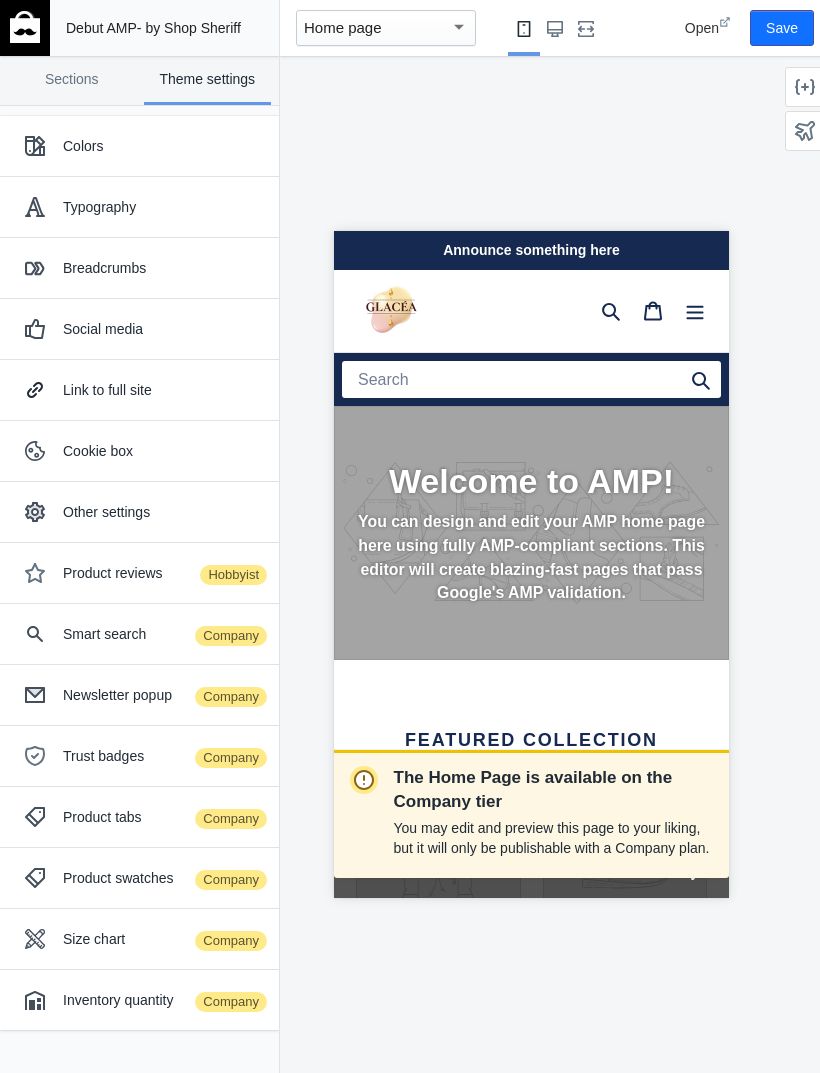 click on "Cookie box" at bounding box center [163, 451] 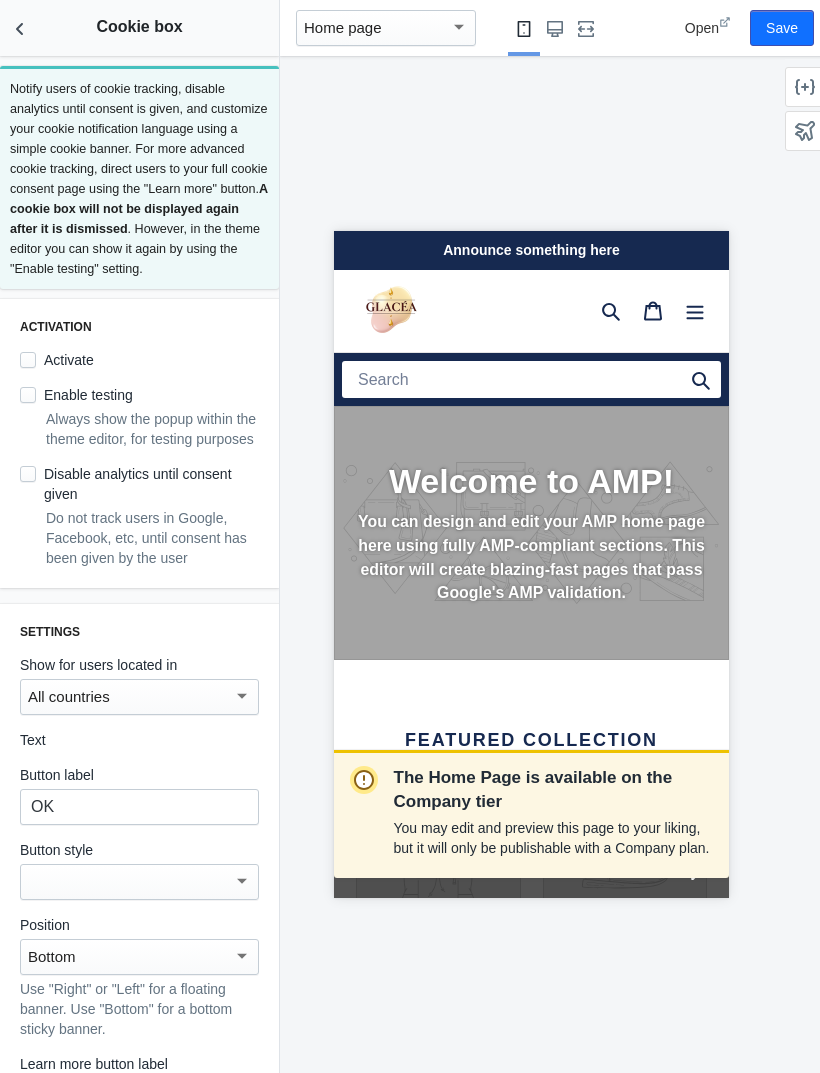 scroll, scrollTop: 0, scrollLeft: 351, axis: horizontal 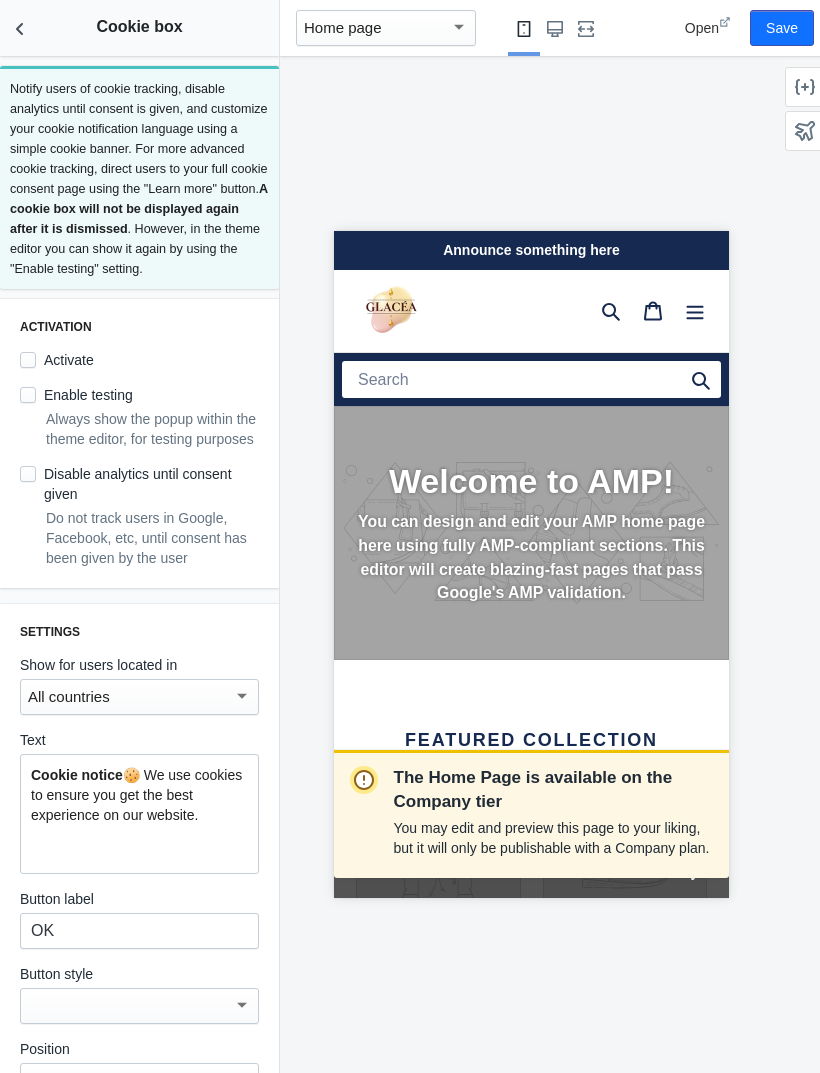 click 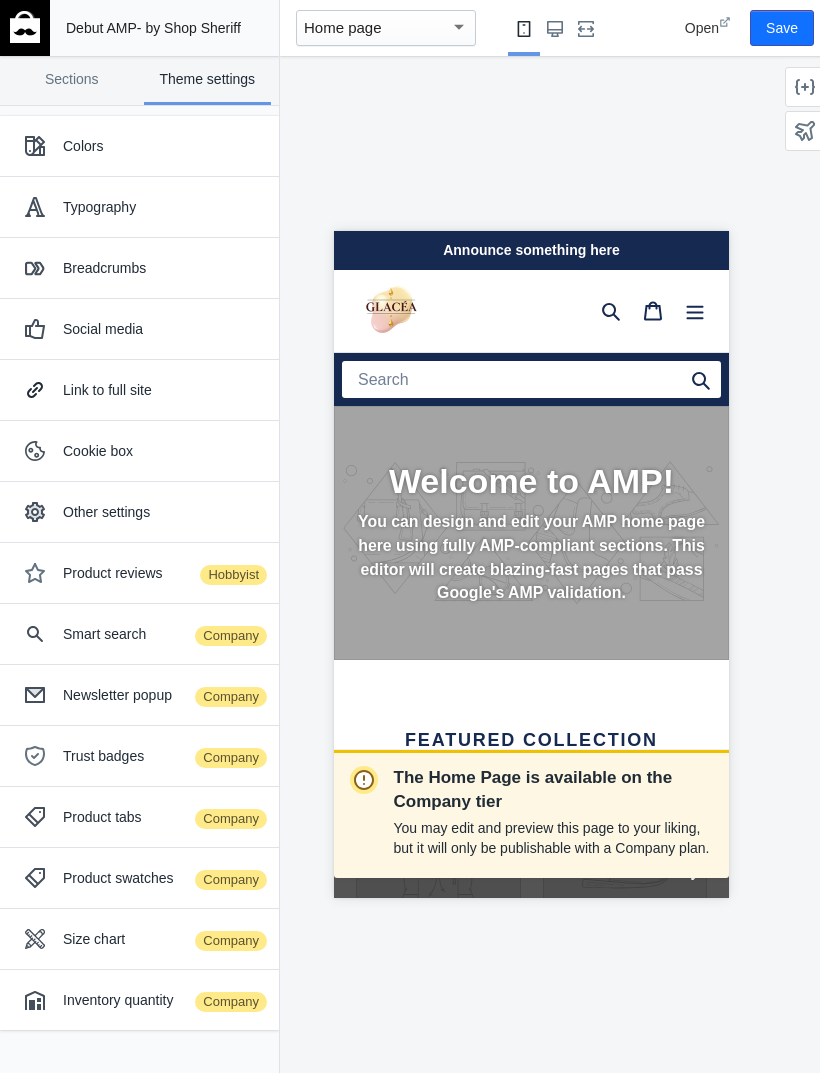 scroll, scrollTop: 0, scrollLeft: 0, axis: both 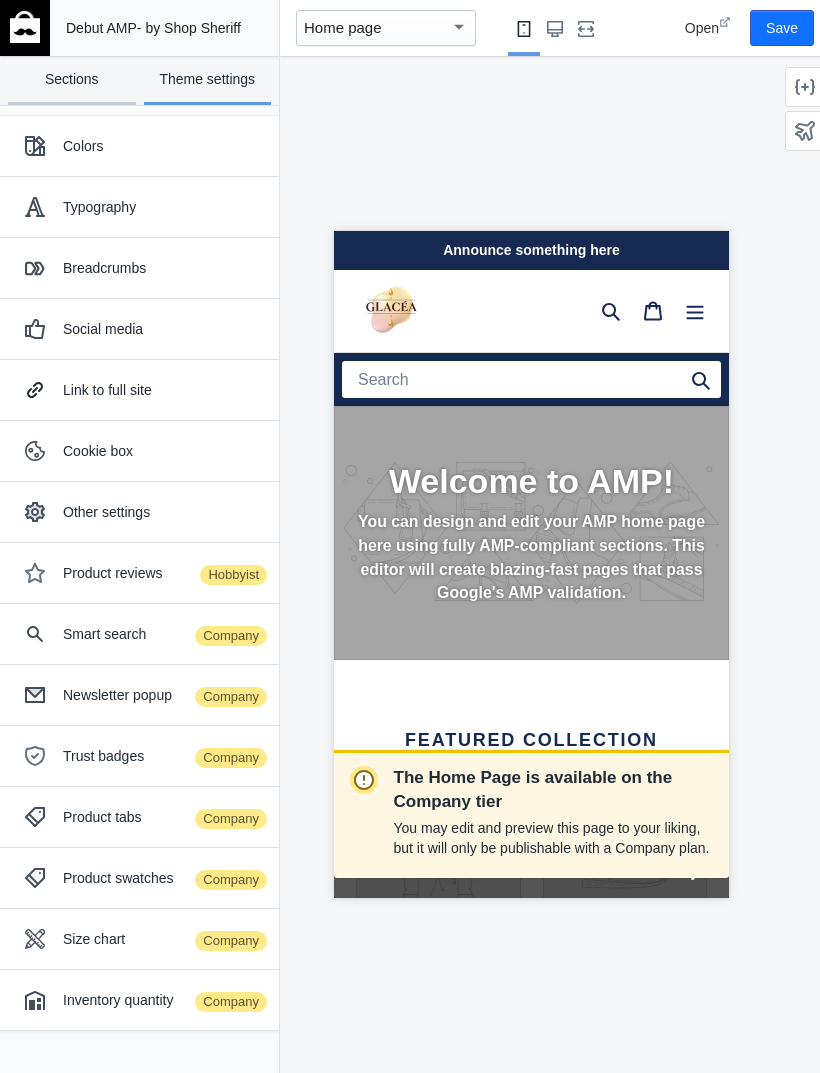 click on "Sections" at bounding box center [72, 80] 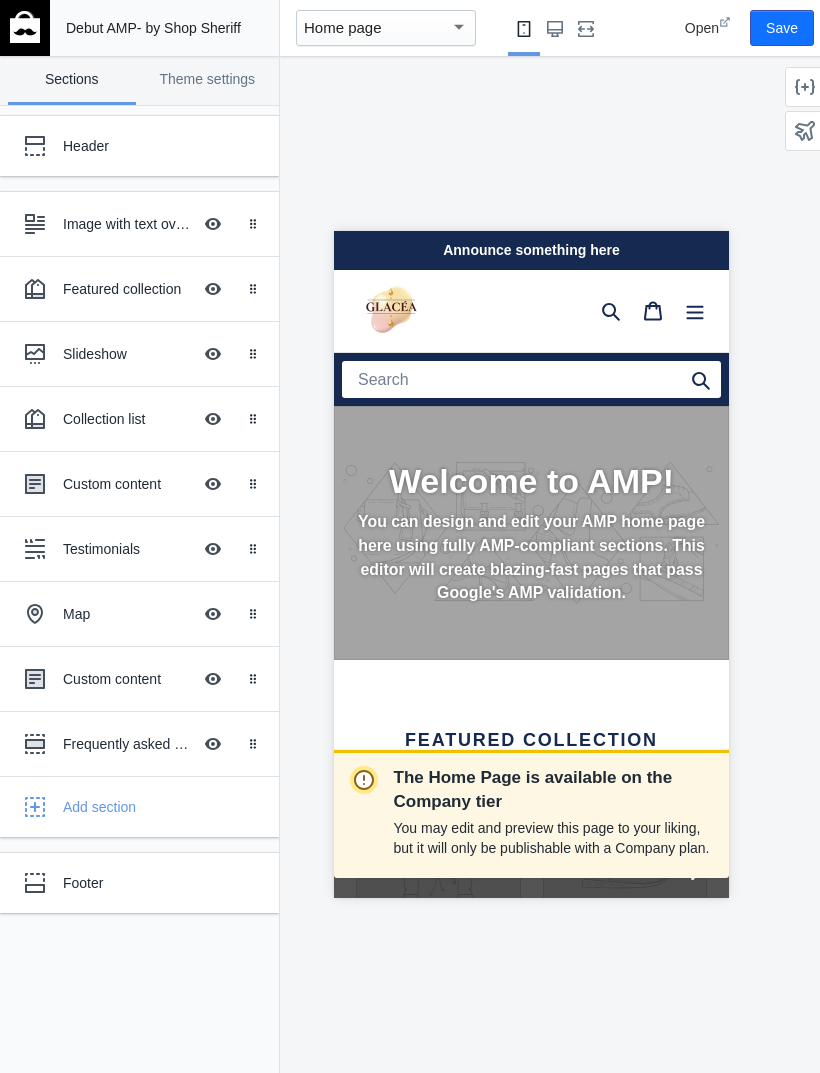 scroll, scrollTop: 0, scrollLeft: 351, axis: horizontal 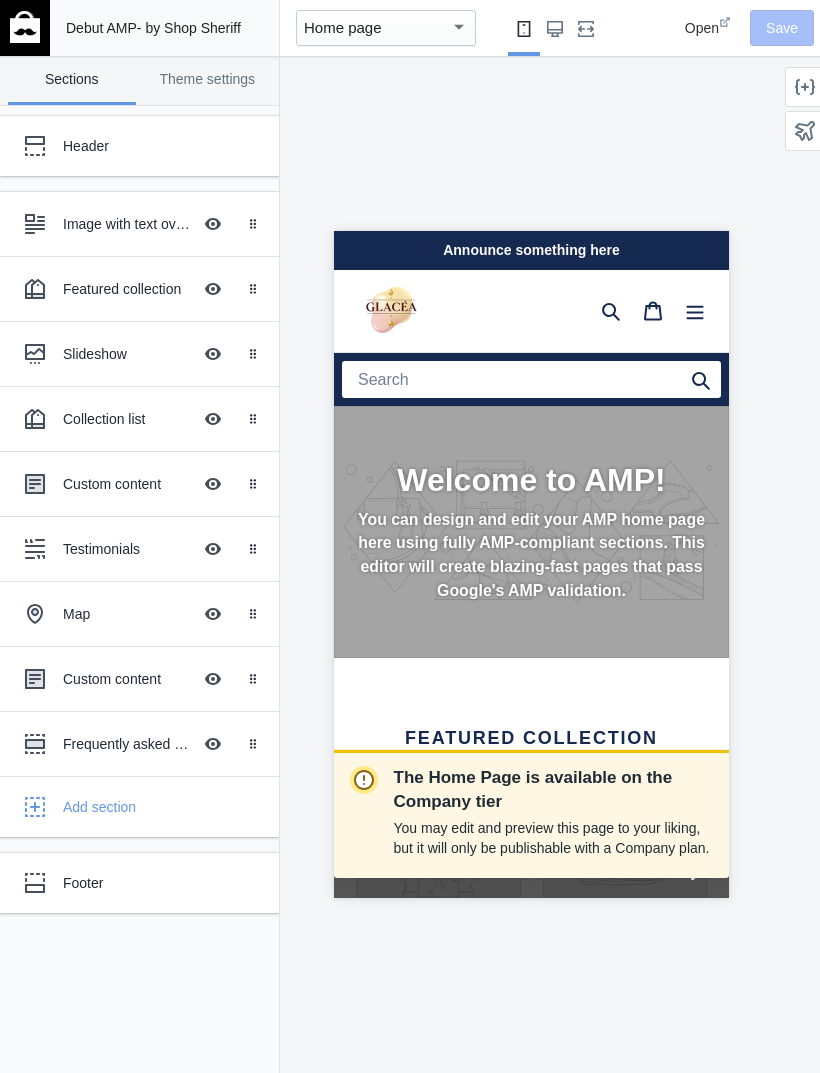 click on "Home page" at bounding box center [377, 28] 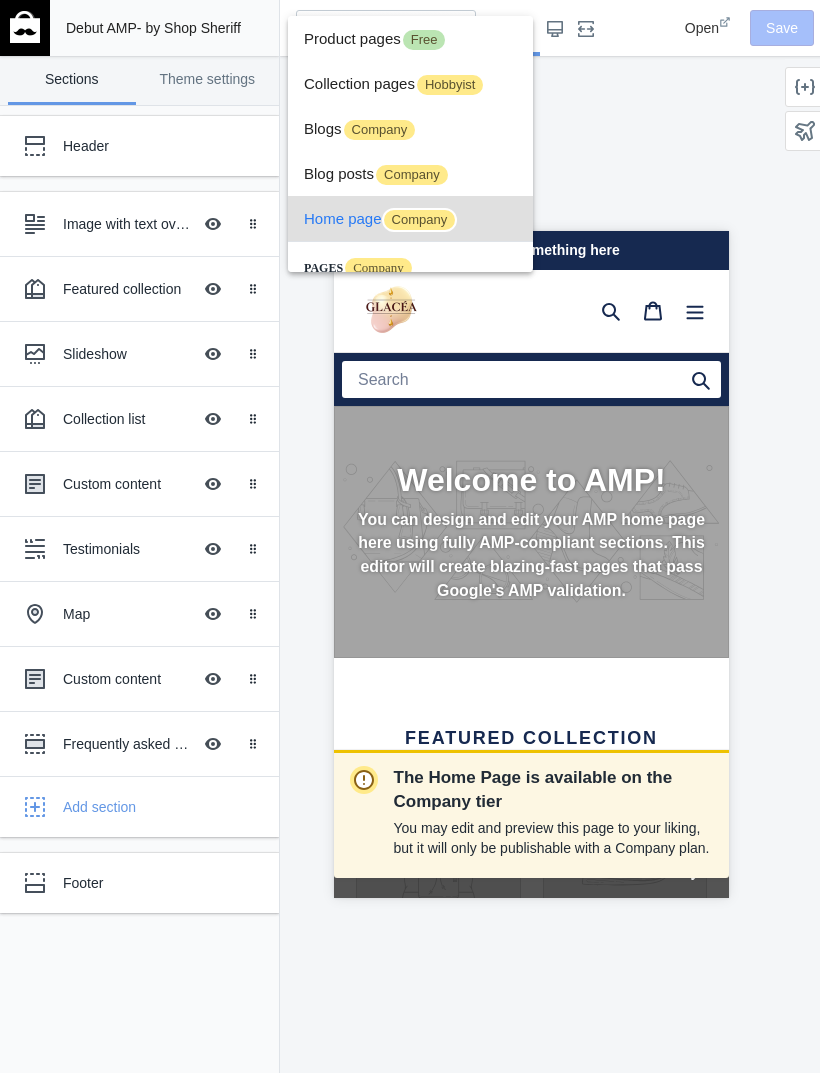 scroll, scrollTop: 0, scrollLeft: 0, axis: both 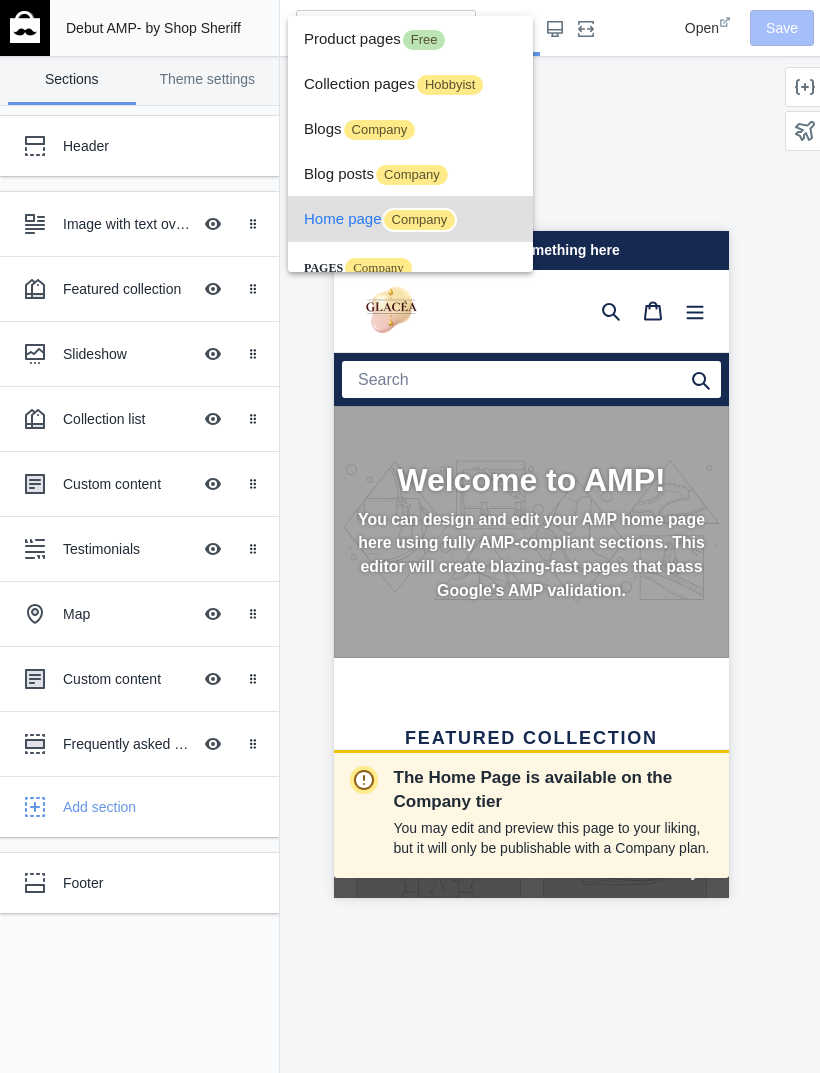 click at bounding box center [410, 536] 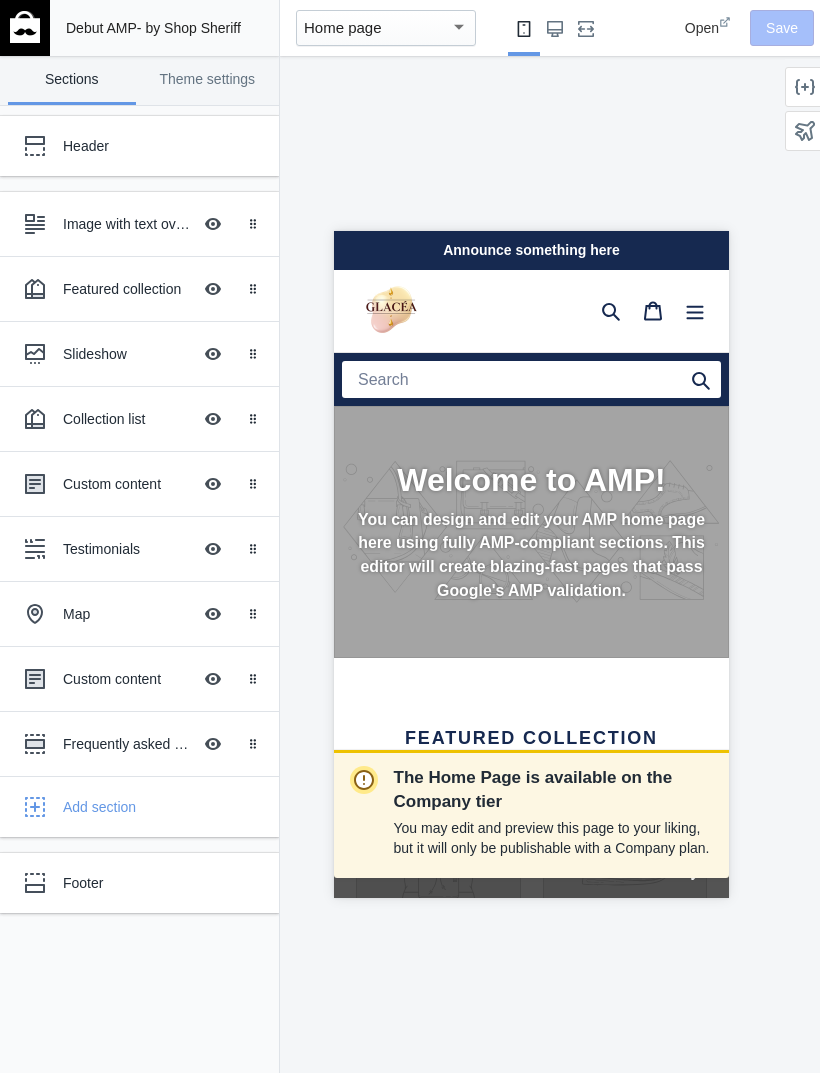 scroll, scrollTop: 0, scrollLeft: 351, axis: horizontal 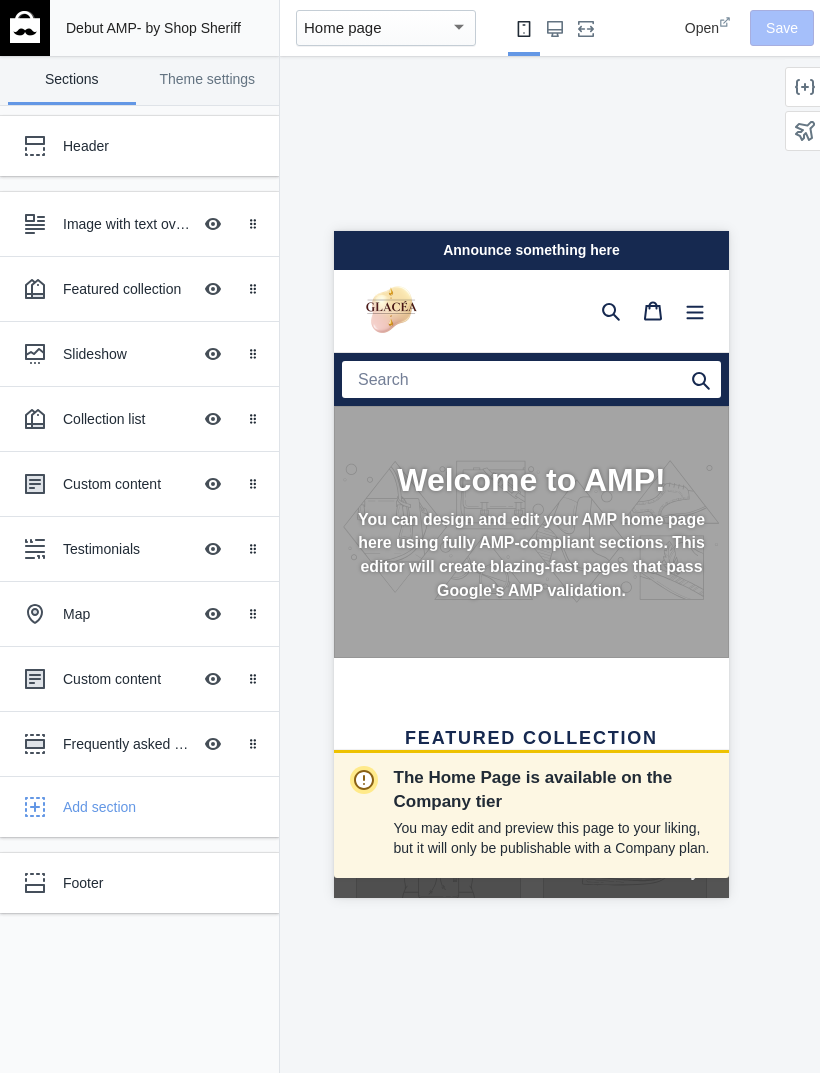 click on "Home page" at bounding box center [377, 28] 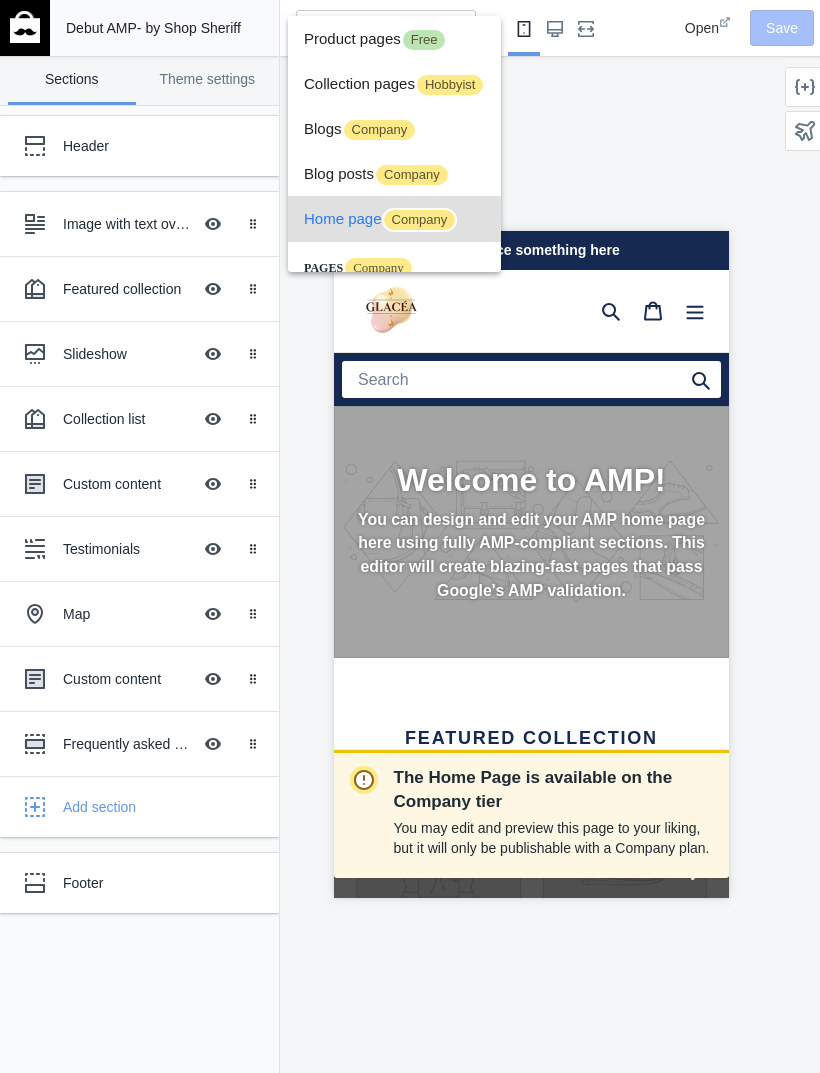 scroll, scrollTop: 55, scrollLeft: 0, axis: vertical 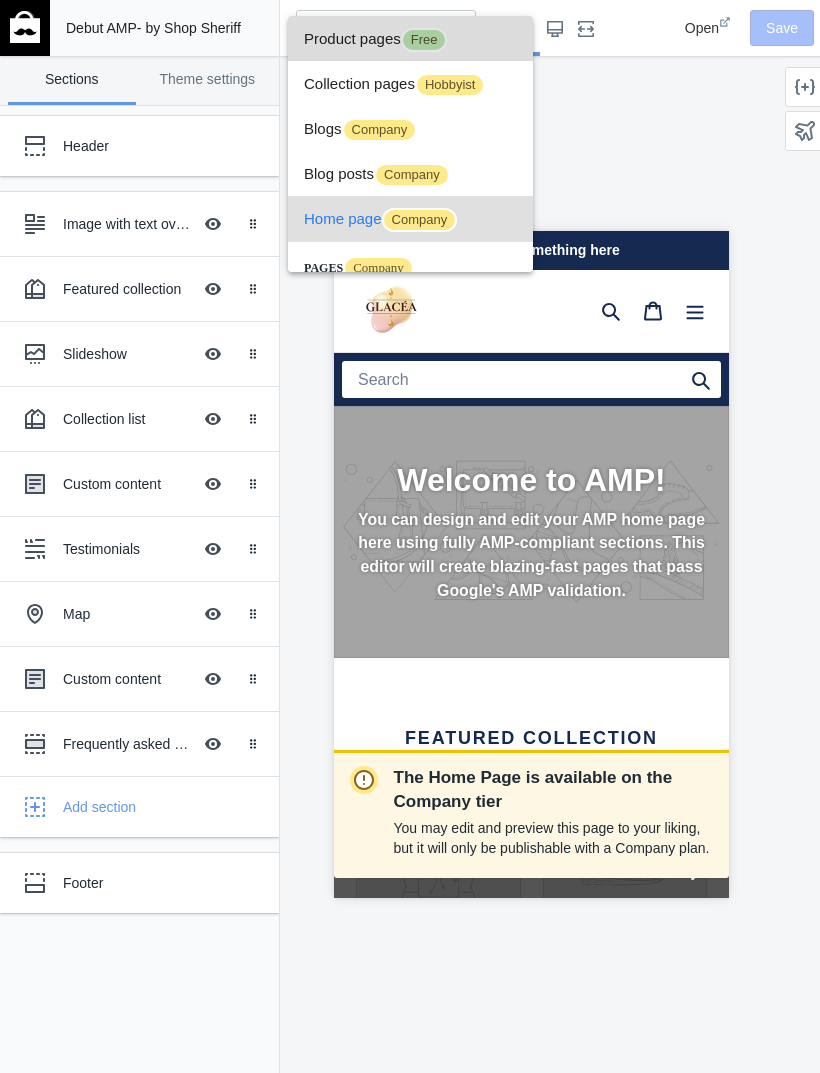 click on "Product pages   Free" at bounding box center (410, 38) 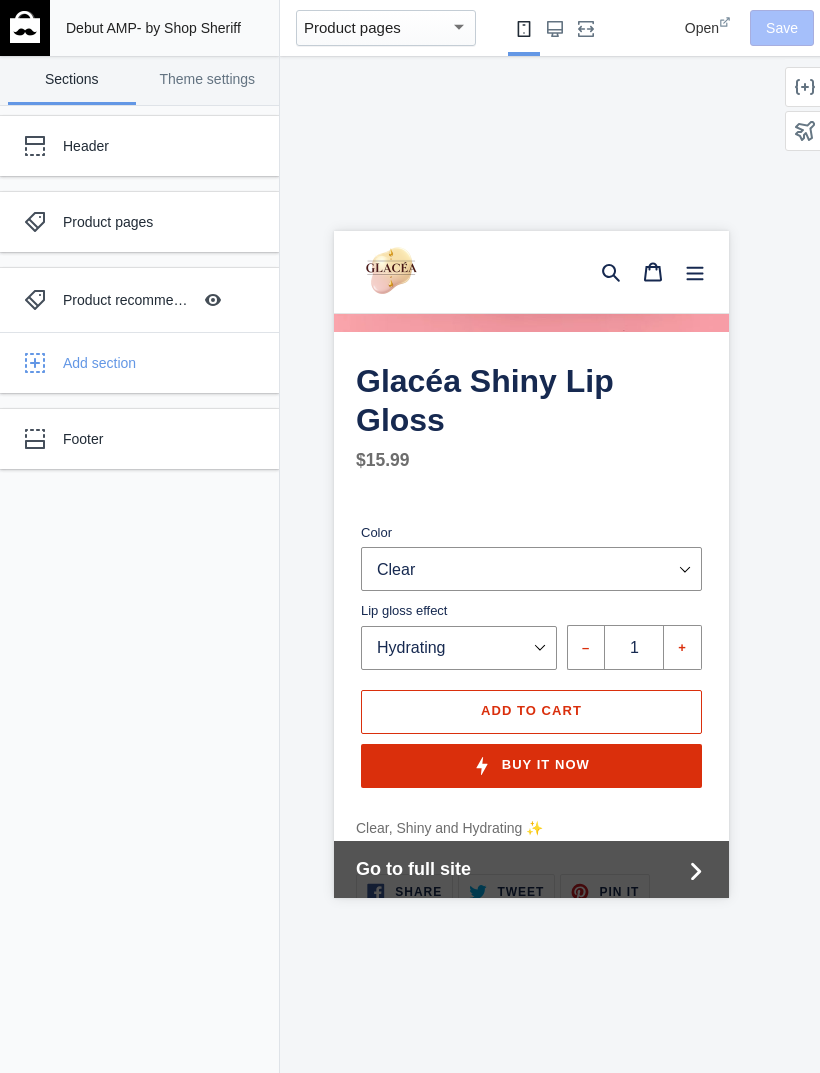 scroll, scrollTop: 463, scrollLeft: 0, axis: vertical 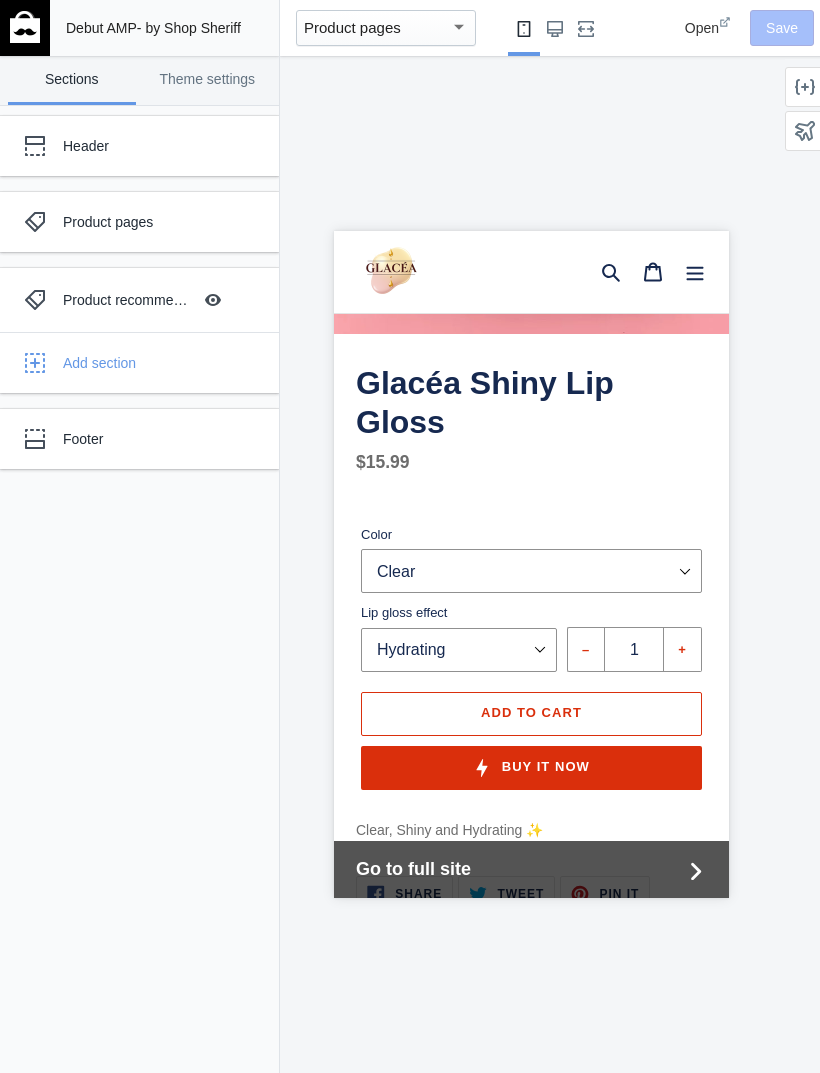 click on "Product pages" at bounding box center [352, 27] 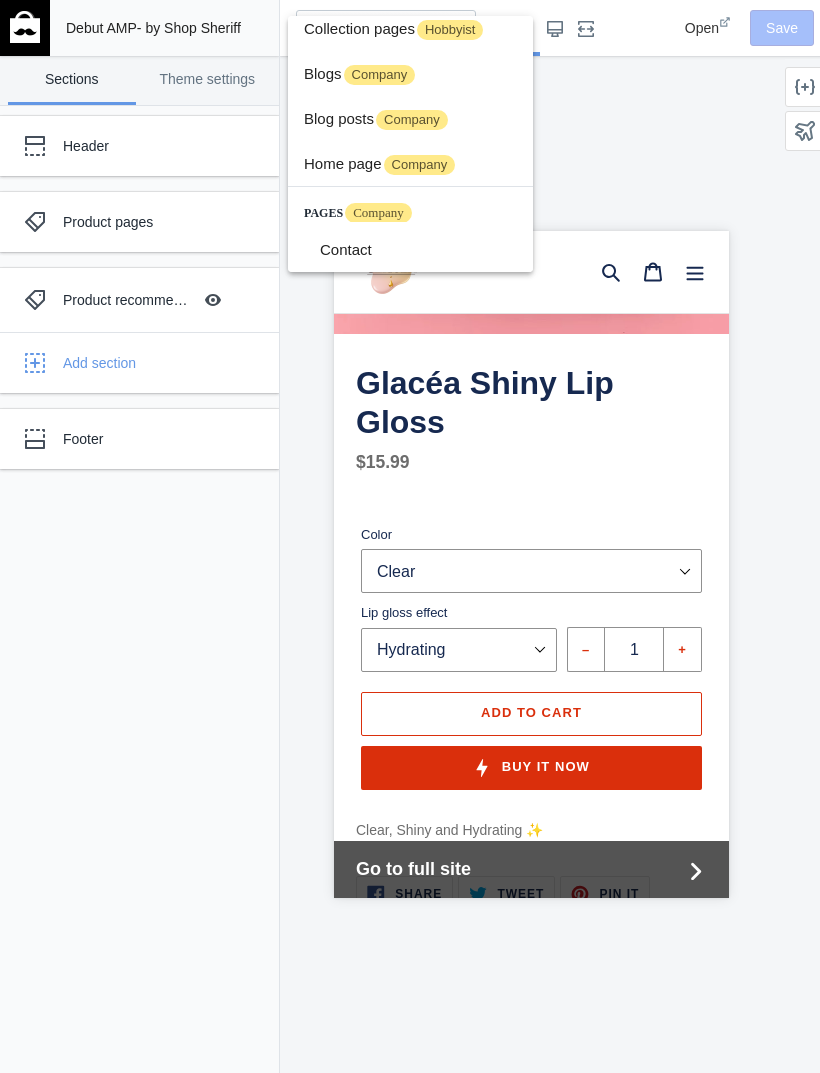 scroll, scrollTop: 55, scrollLeft: 0, axis: vertical 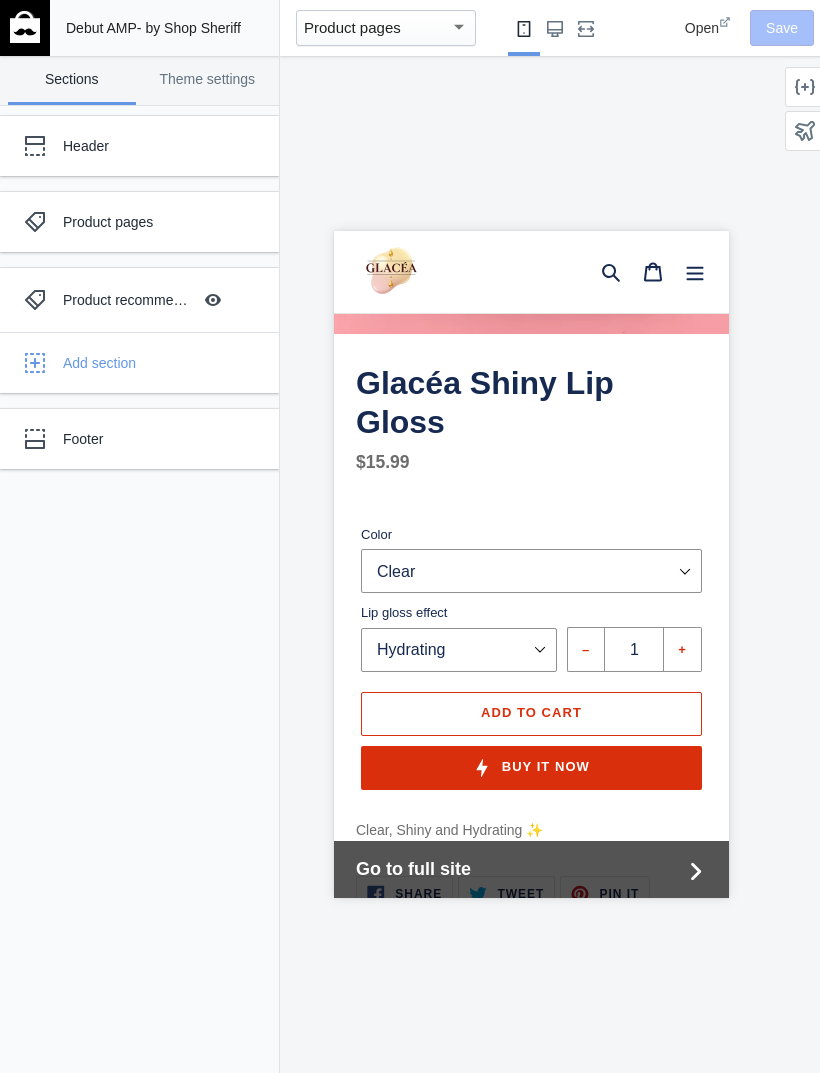 click on "Product pages" at bounding box center (352, 27) 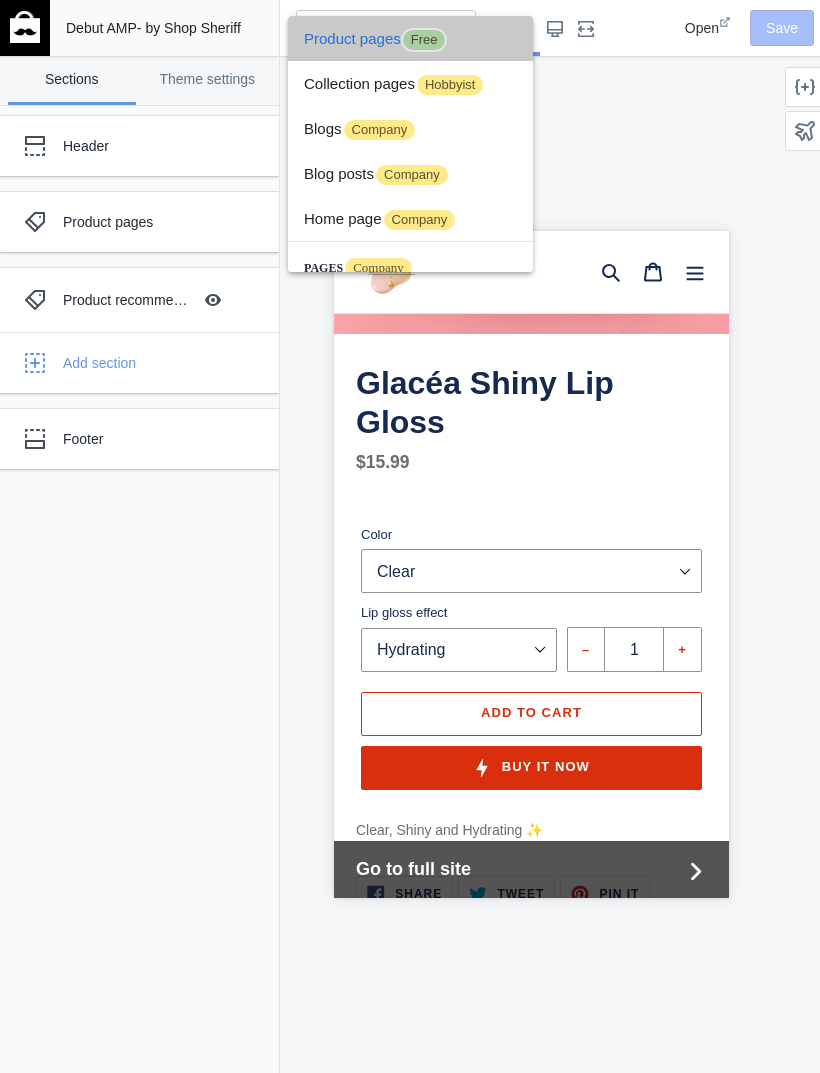 click on "Product pages   Free" at bounding box center (410, 38) 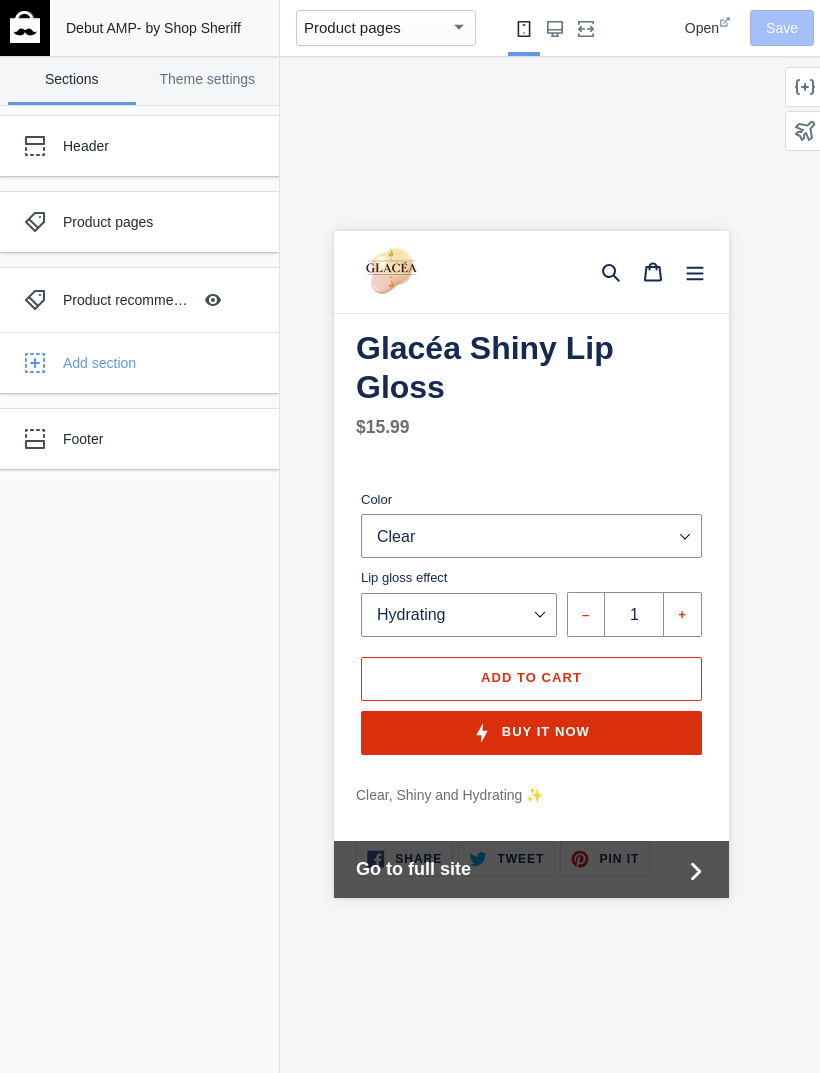 scroll, scrollTop: 493, scrollLeft: 0, axis: vertical 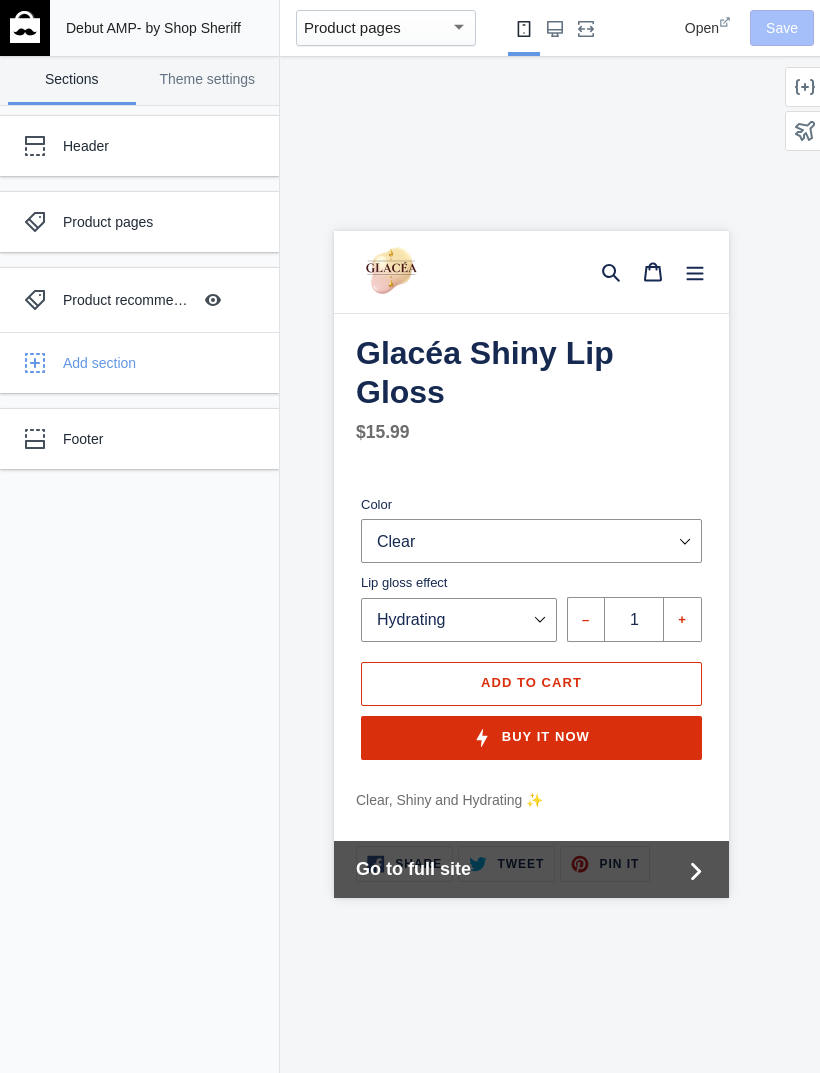 click at bounding box center (459, 27) 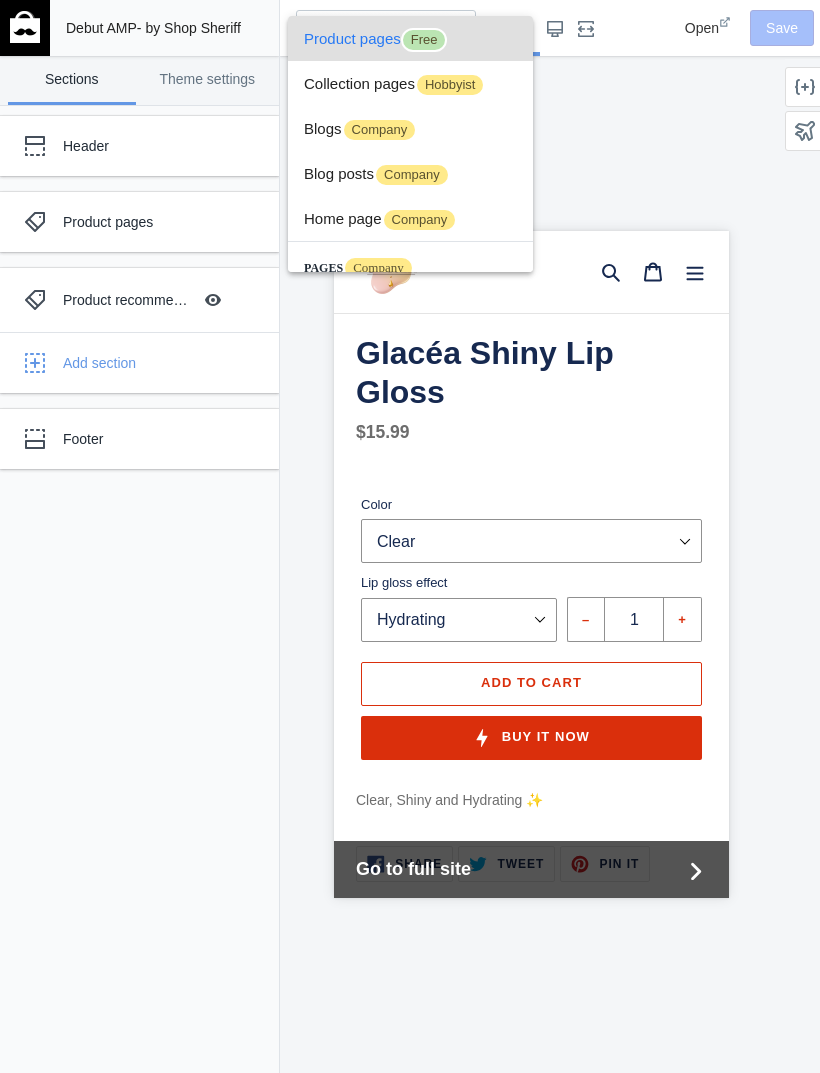scroll, scrollTop: 0, scrollLeft: 0, axis: both 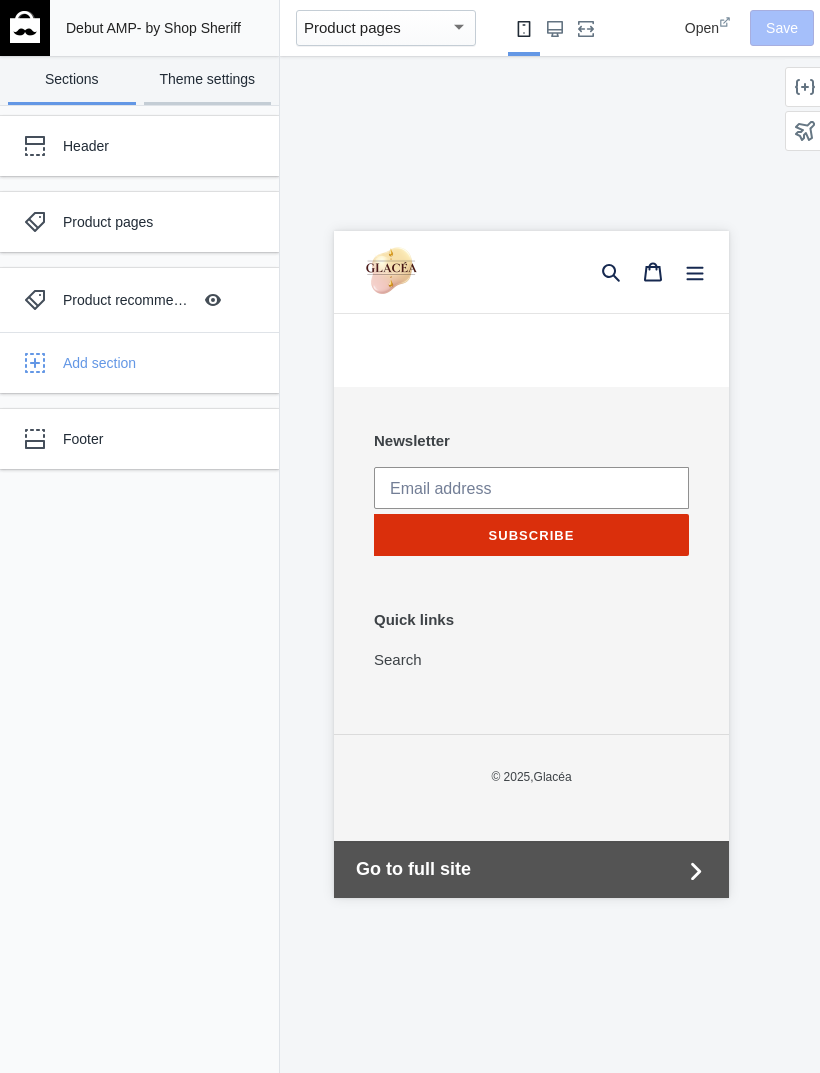click on "Theme settings" at bounding box center (208, 80) 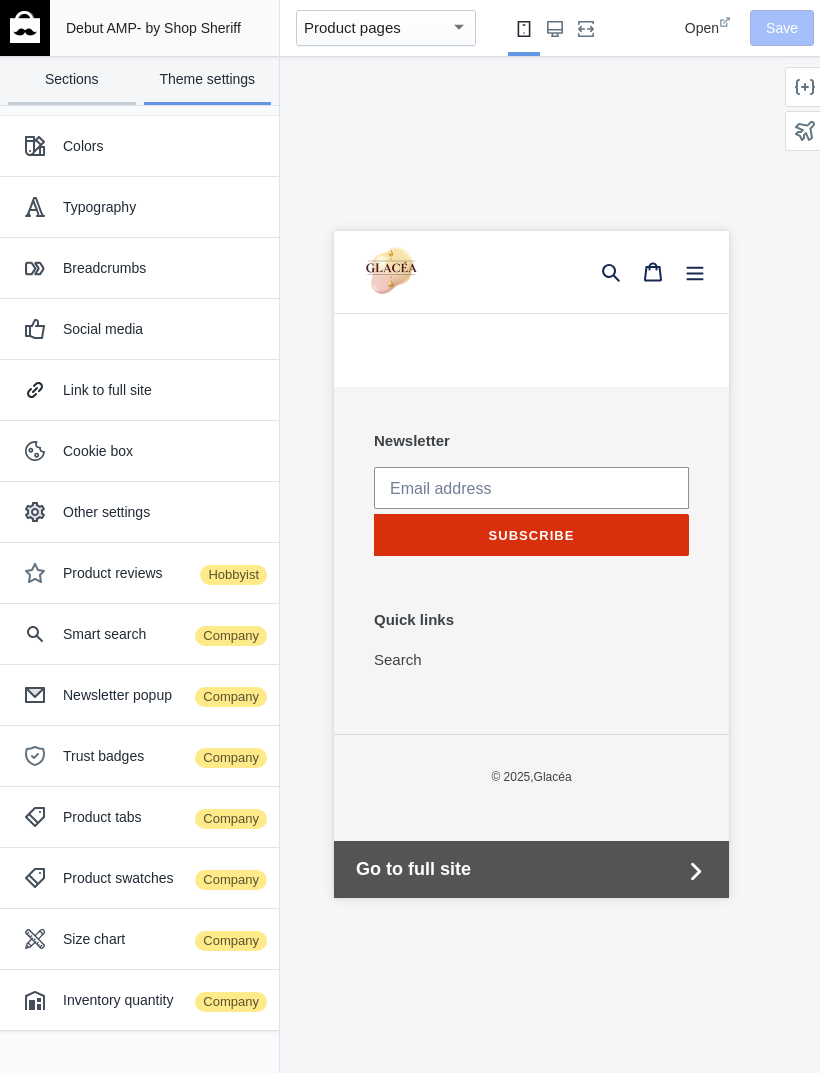 click on "Sections" at bounding box center (72, 80) 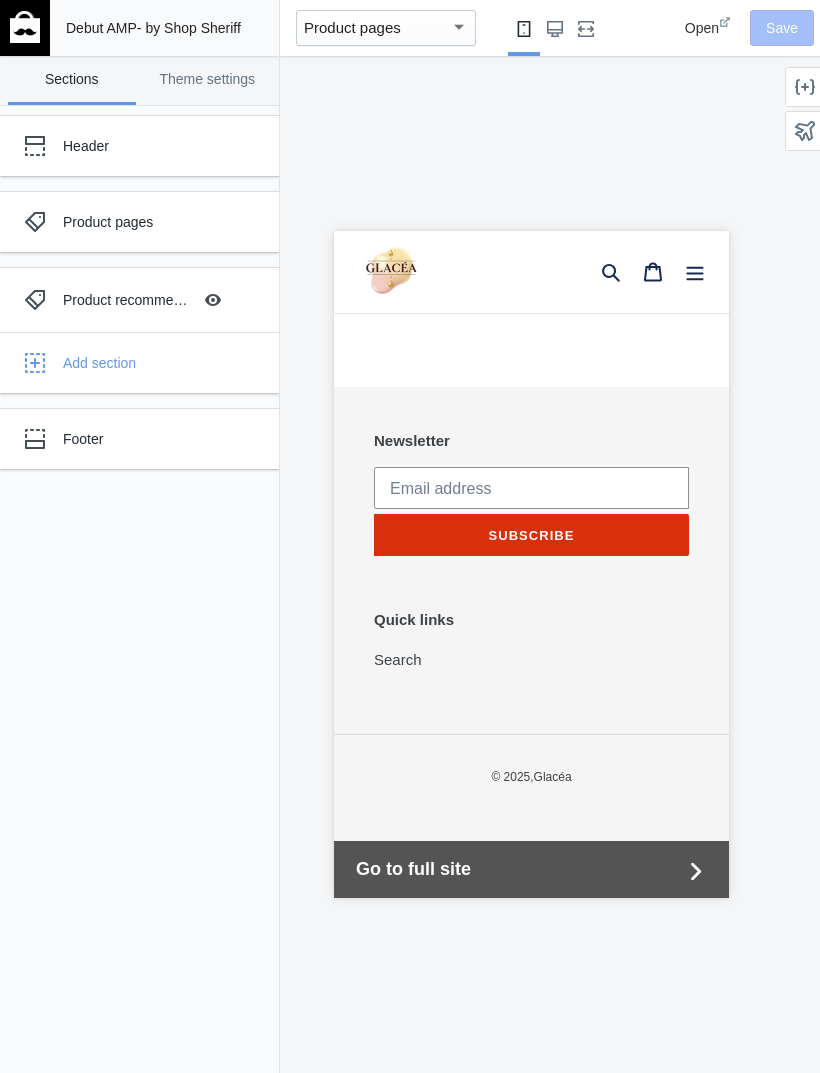 click on "Product pages" at bounding box center (149, 222) 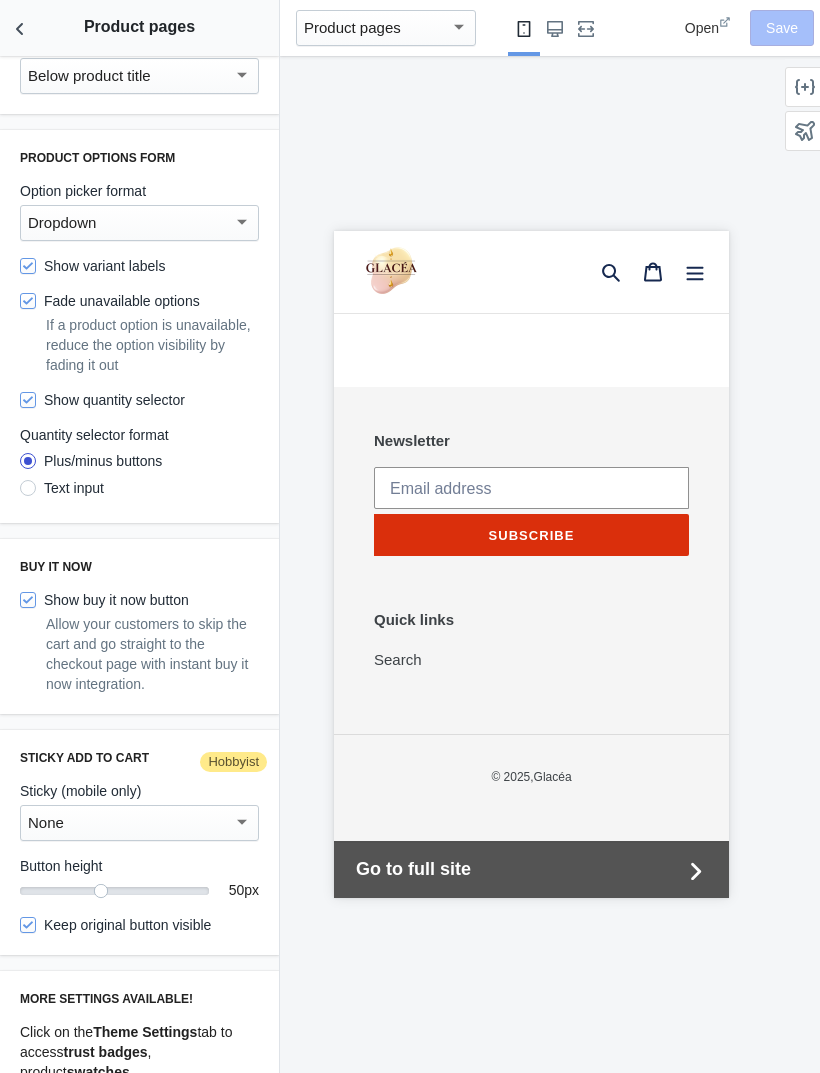 scroll, scrollTop: 1049, scrollLeft: 0, axis: vertical 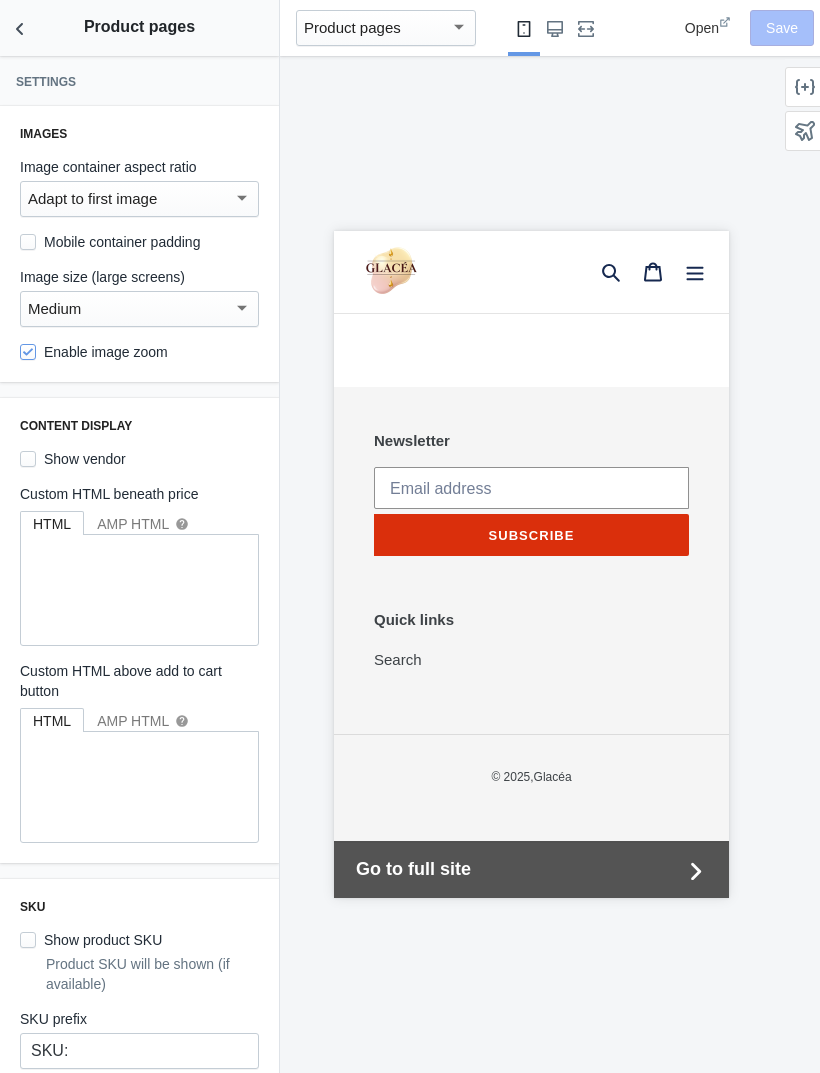 click at bounding box center (20, 28) 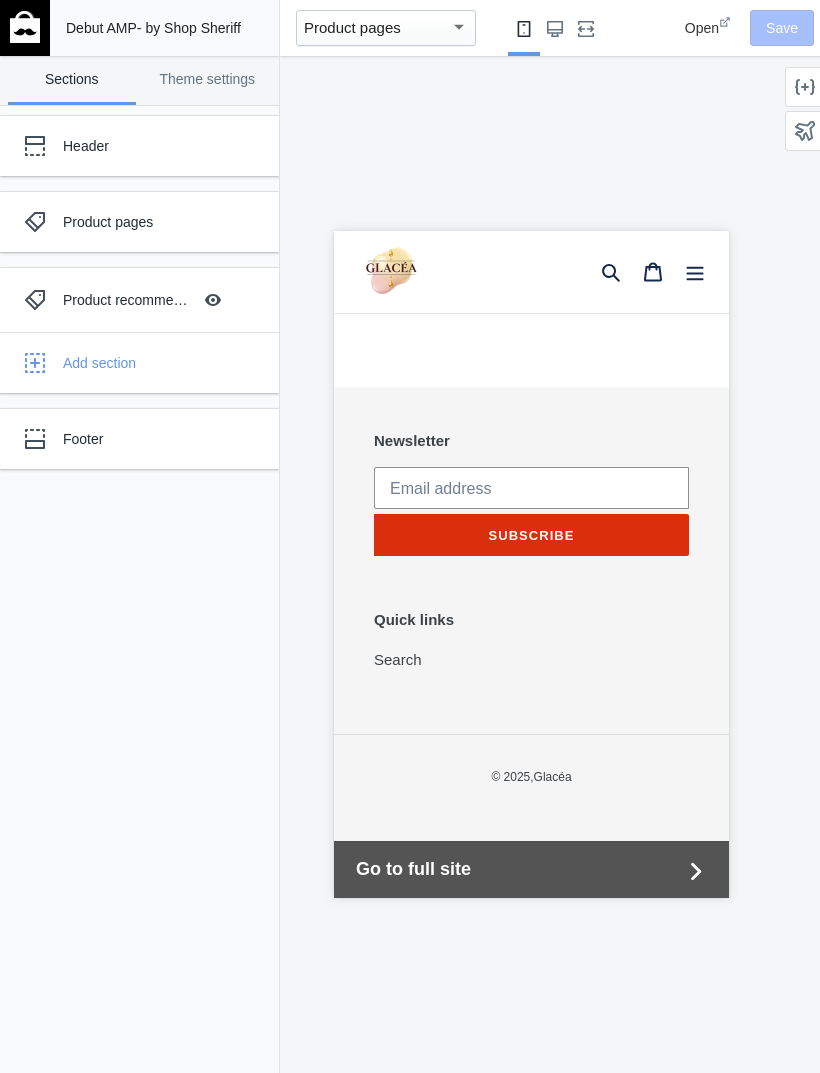 click at bounding box center (35, 363) 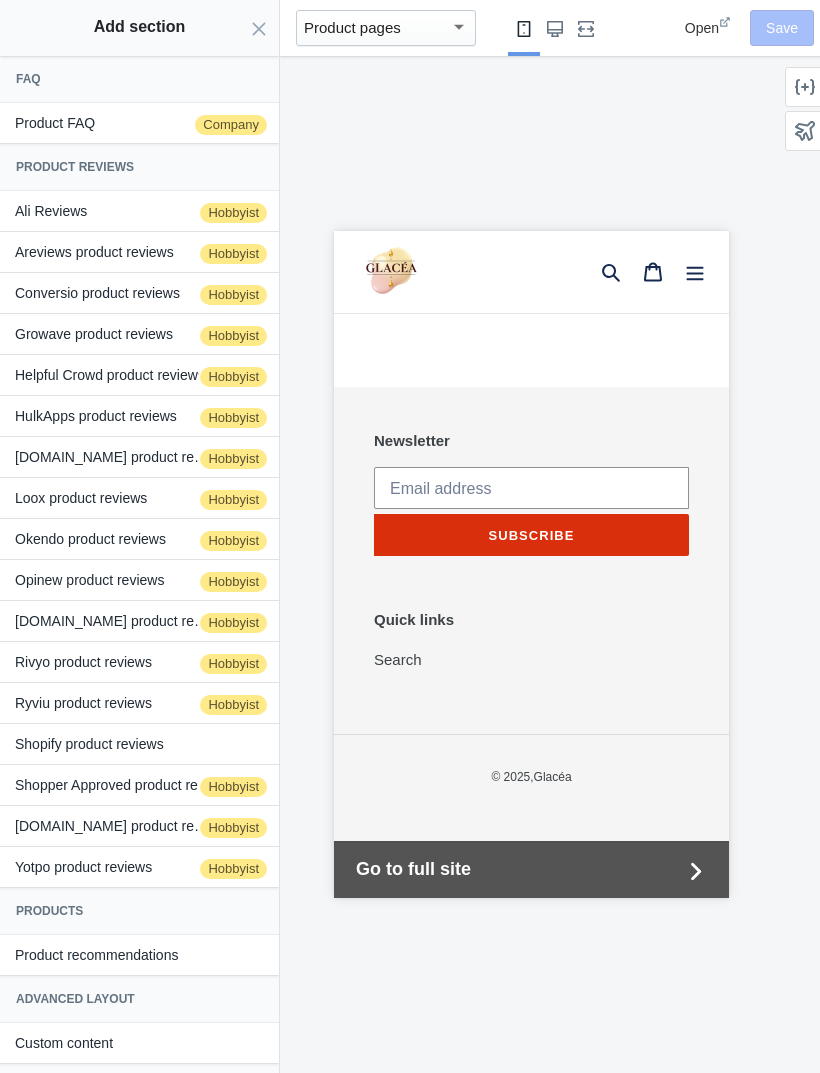 scroll, scrollTop: 3, scrollLeft: 0, axis: vertical 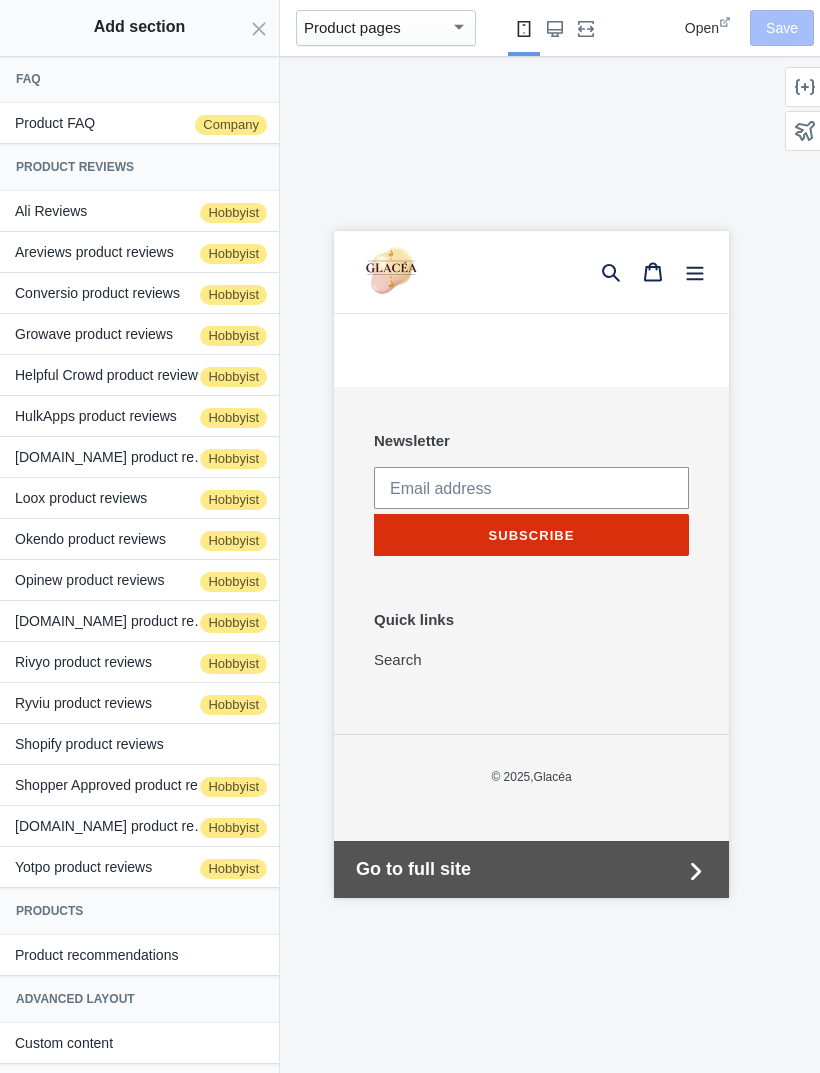 click on "Custom content" 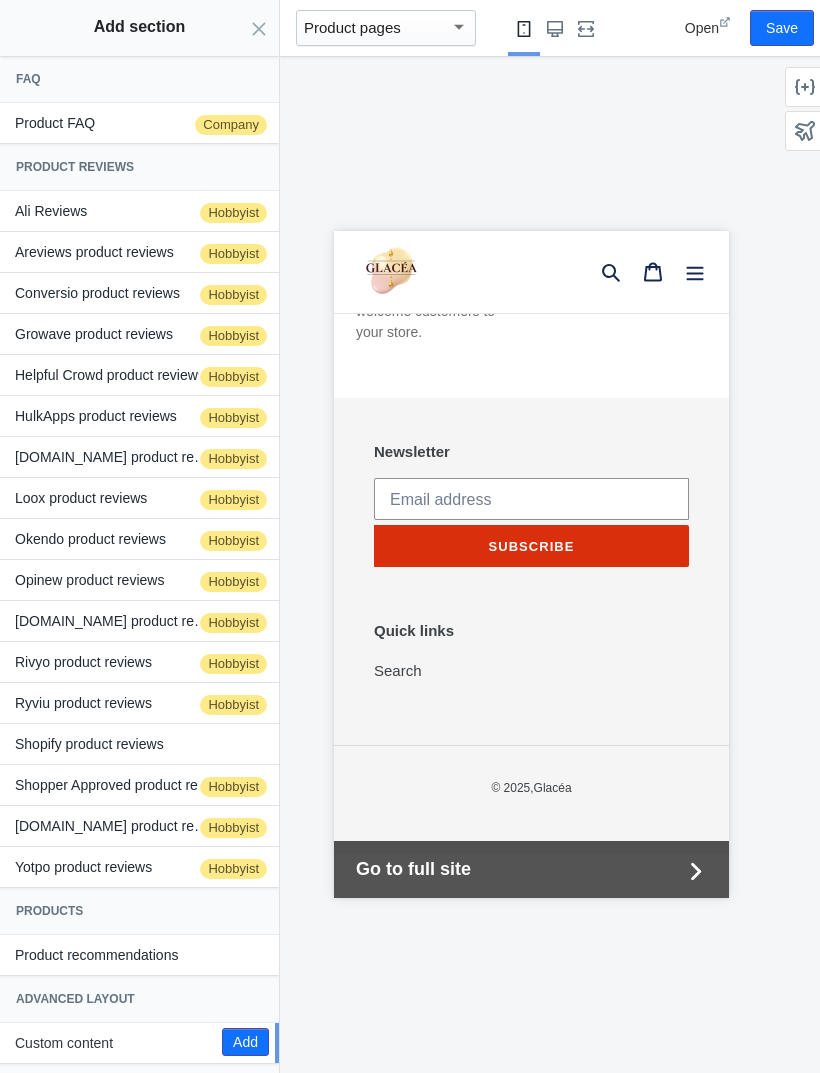 scroll, scrollTop: 1434, scrollLeft: 0, axis: vertical 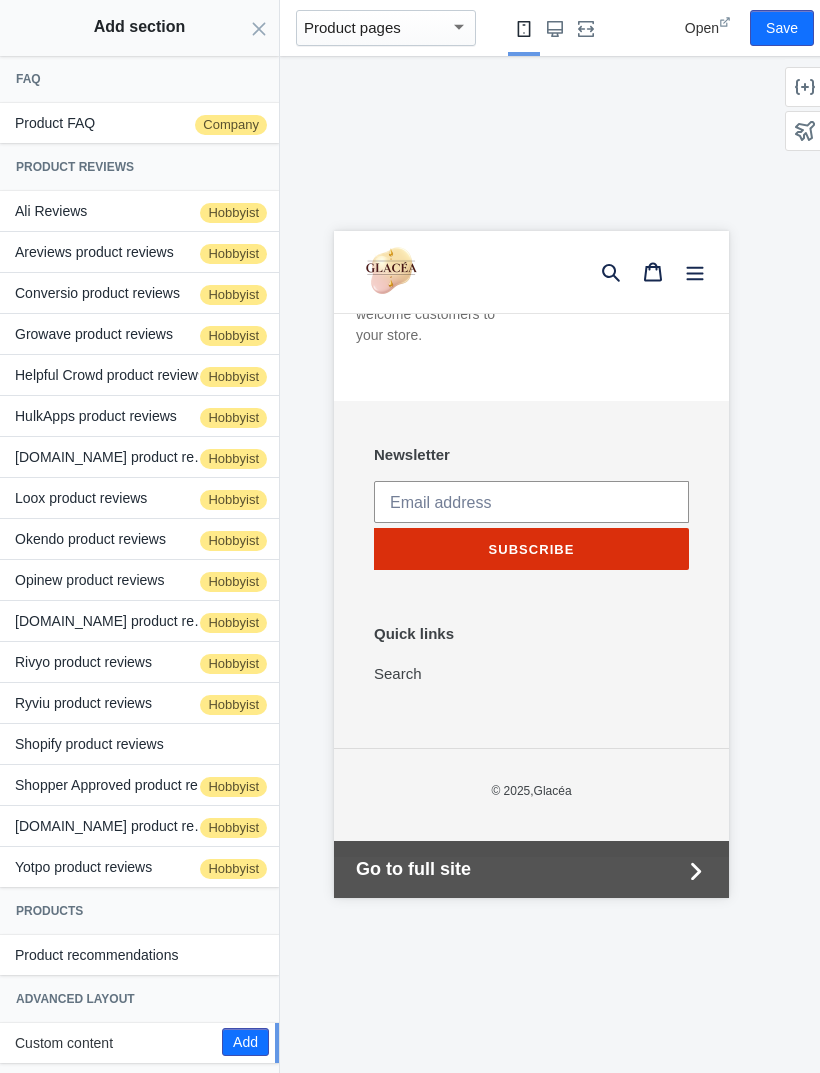 click on "Add" 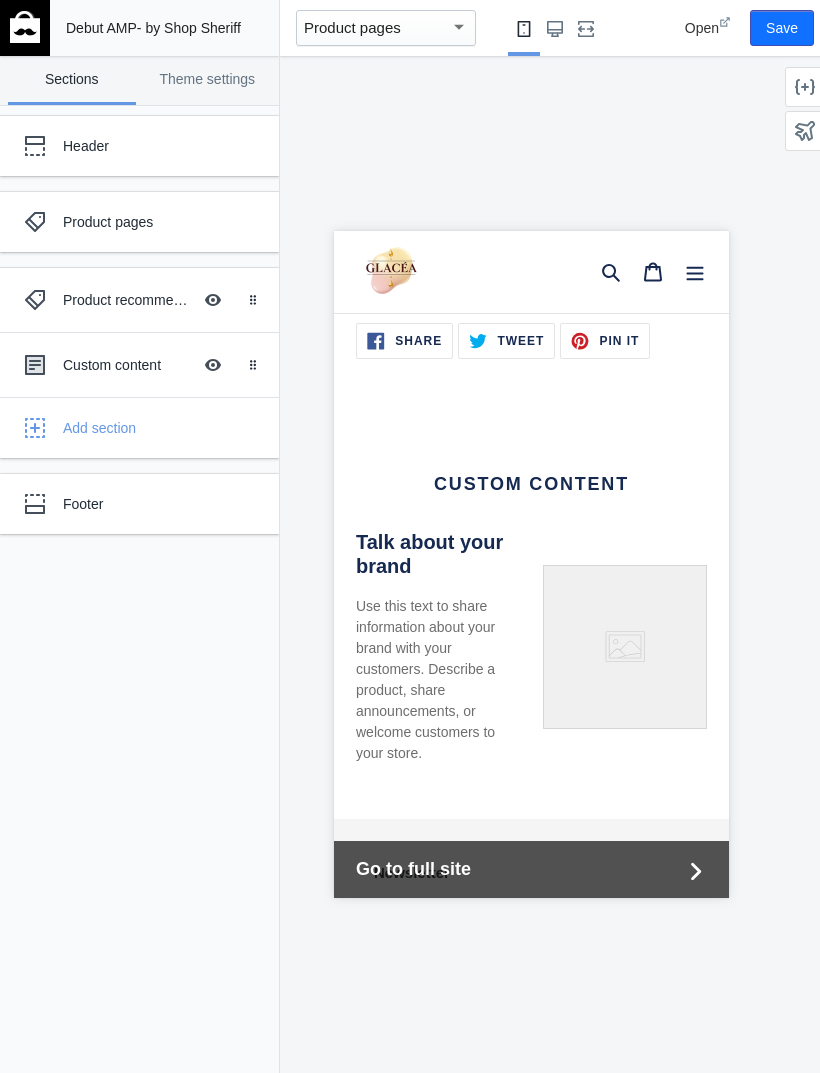 scroll, scrollTop: 1036, scrollLeft: 0, axis: vertical 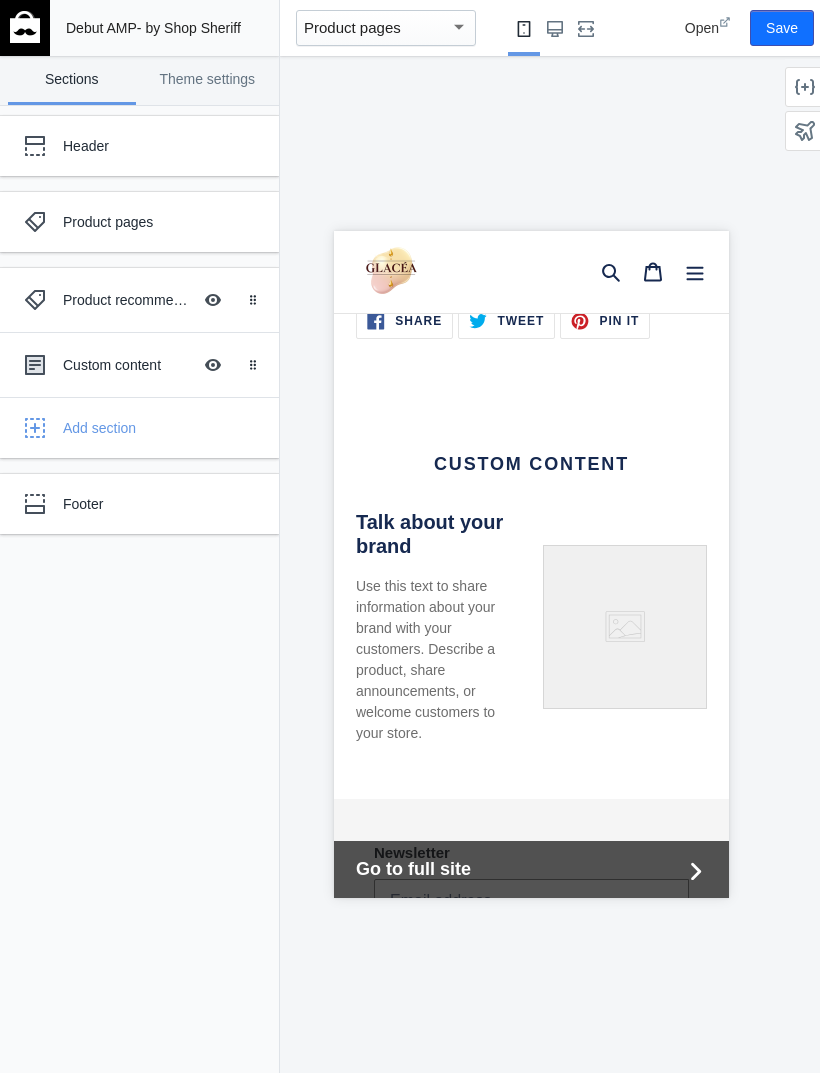 click on "Custom content" at bounding box center (530, 465) 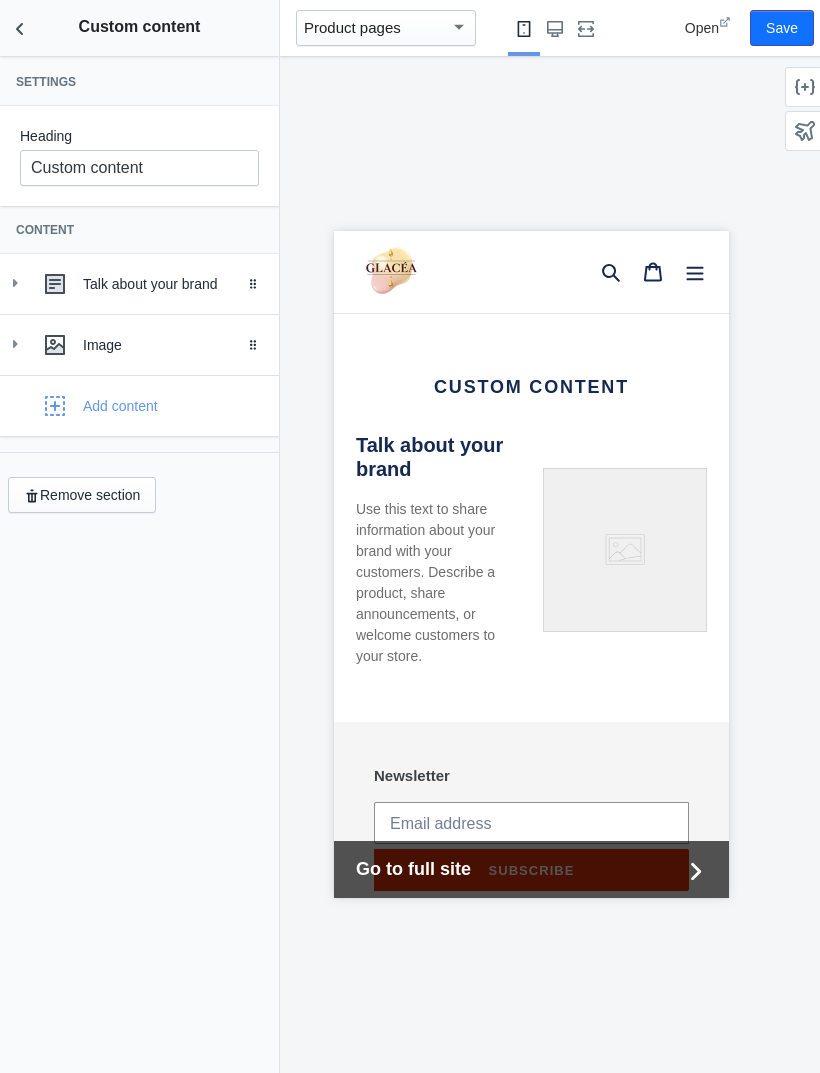 scroll, scrollTop: 1221, scrollLeft: 0, axis: vertical 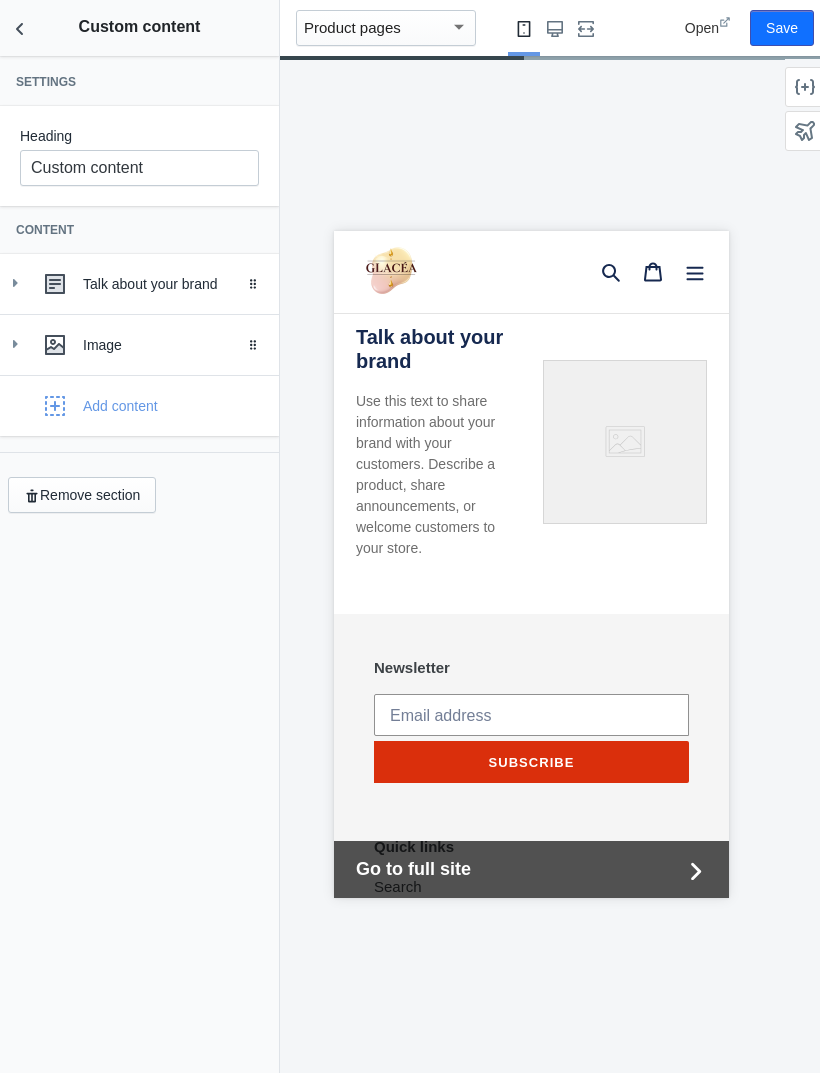 click on "Use this text to share information about your brand with your customers. Describe a product, share announcements, or welcome customers to your store." at bounding box center [437, 475] 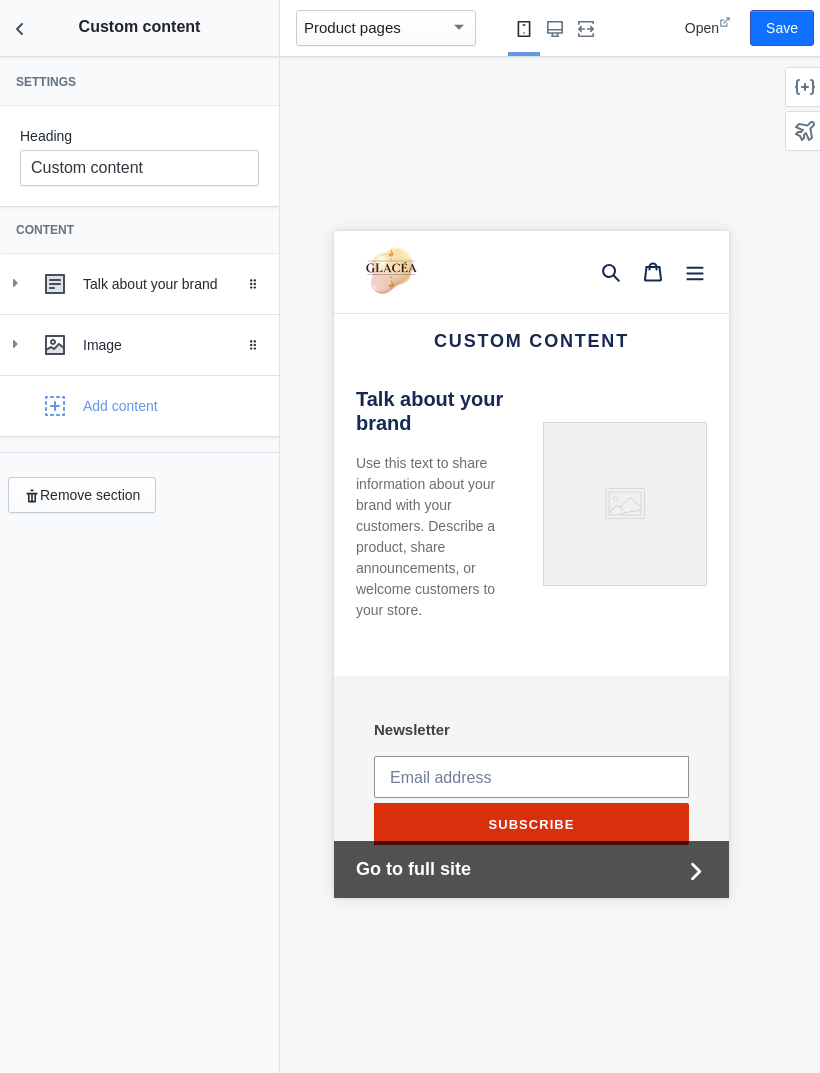 scroll, scrollTop: 1158, scrollLeft: 0, axis: vertical 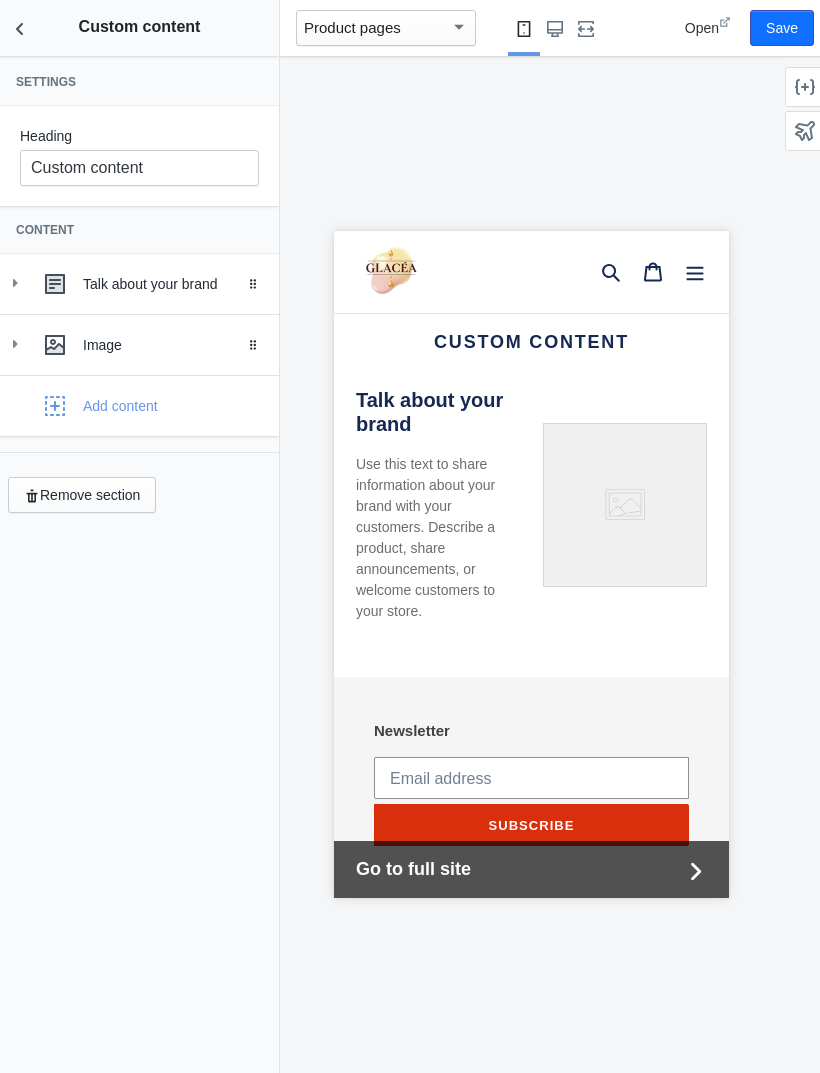 click on "Custom content             Talk about your brand   Use this text to share information about your brand with your customers. Describe a product, share announcements, or welcome customers to your store." at bounding box center (530, 459) 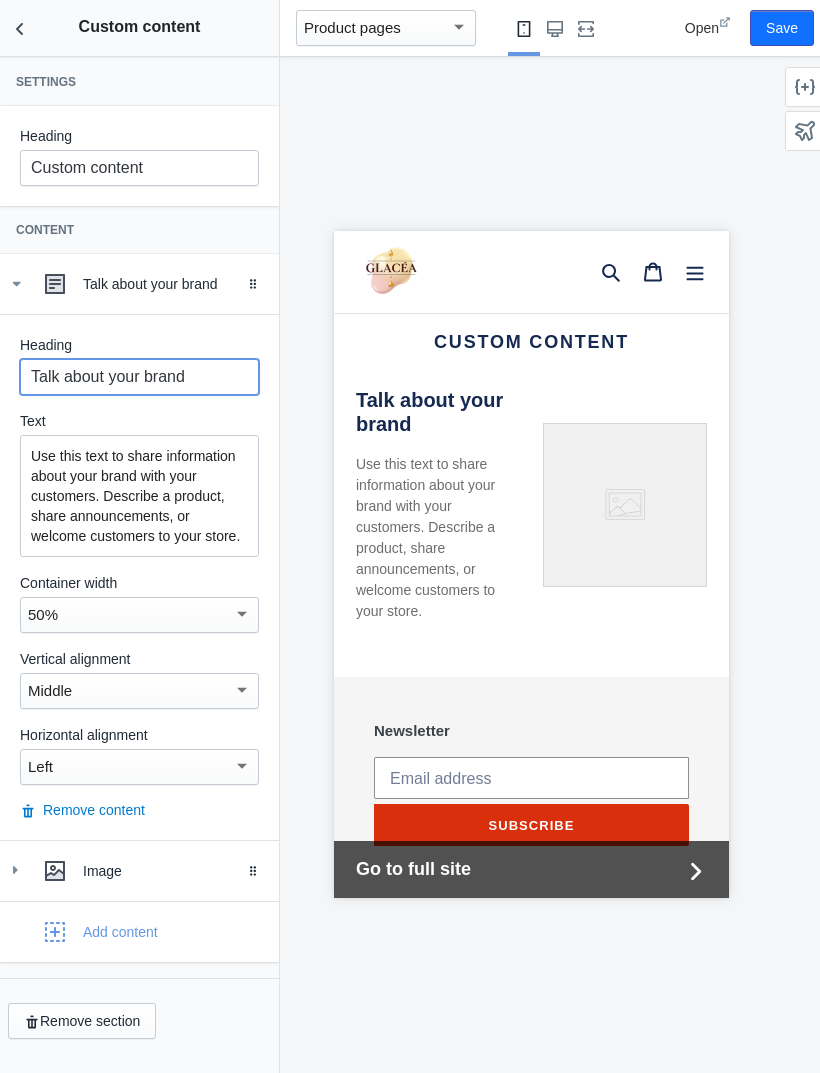 click on "Talk about your brand" at bounding box center (139, 377) 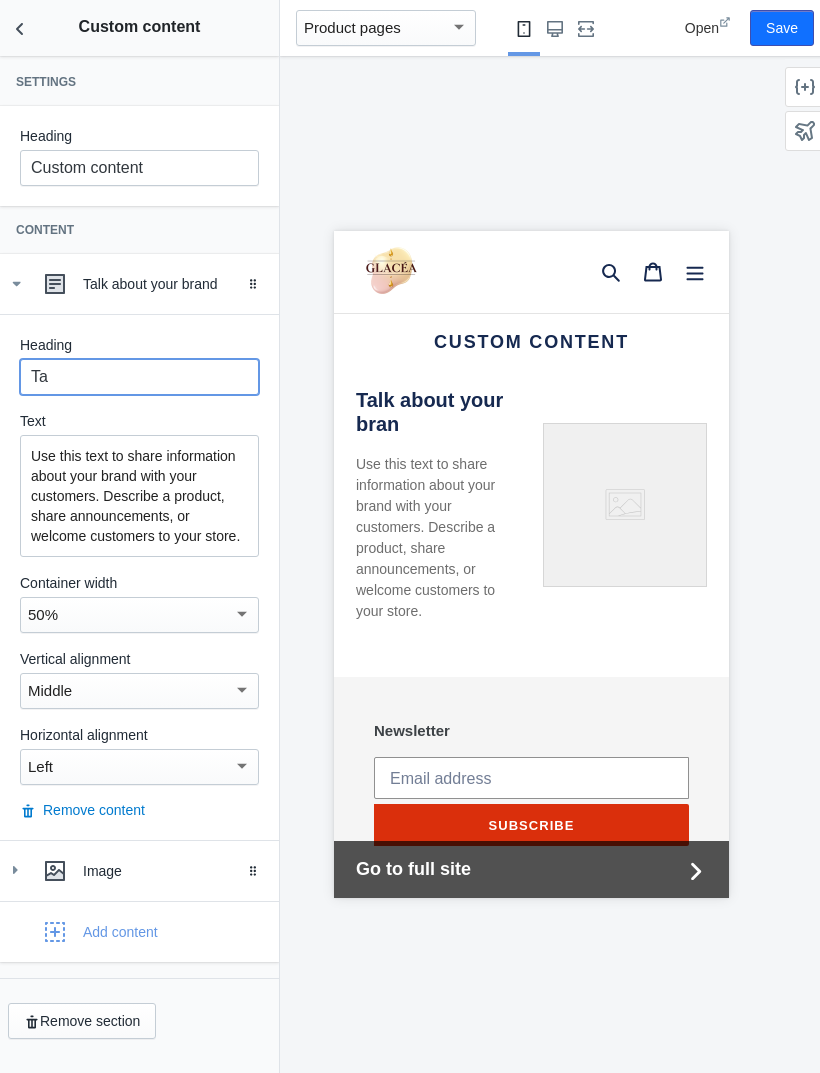 type on "T" 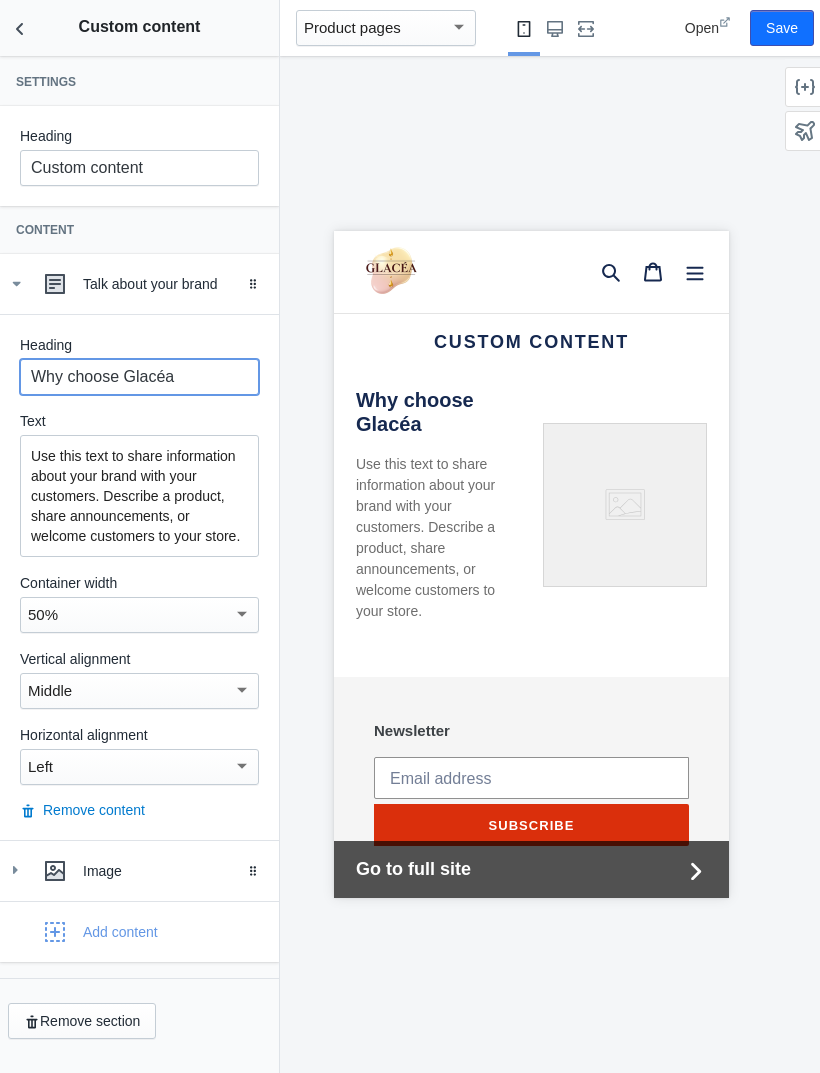type on "Why choose Glacéa" 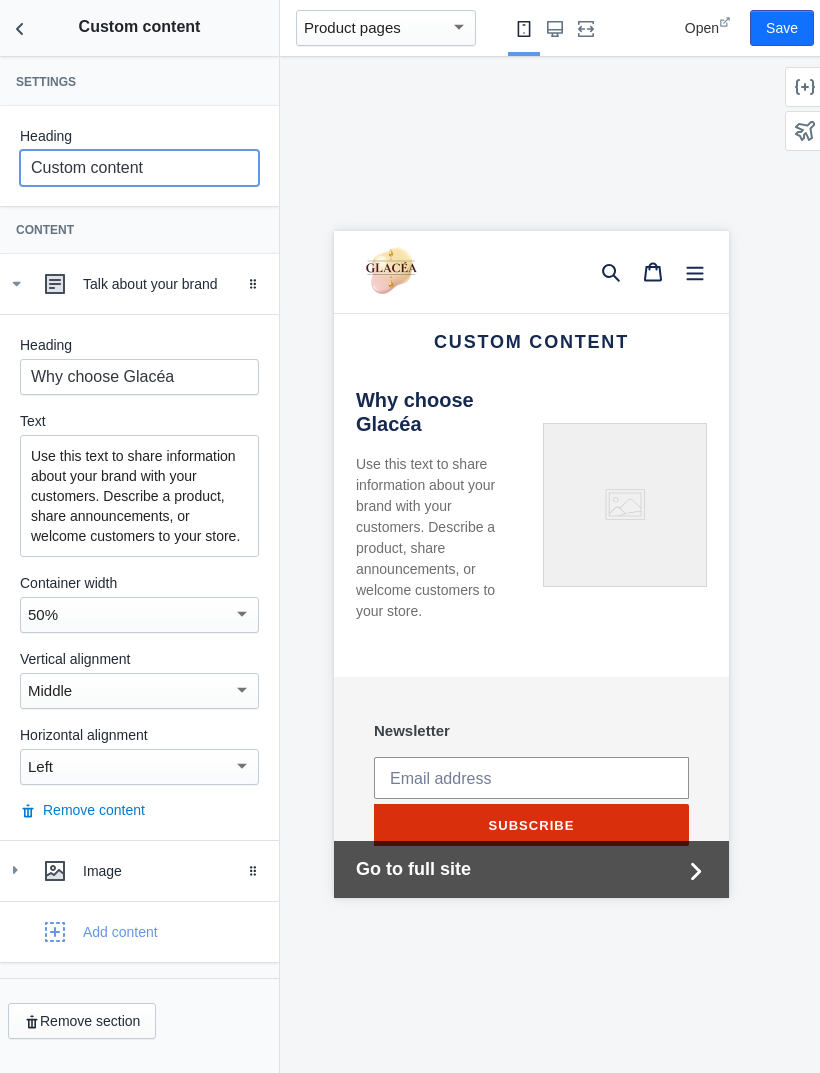 click on "Custom content" at bounding box center (139, 168) 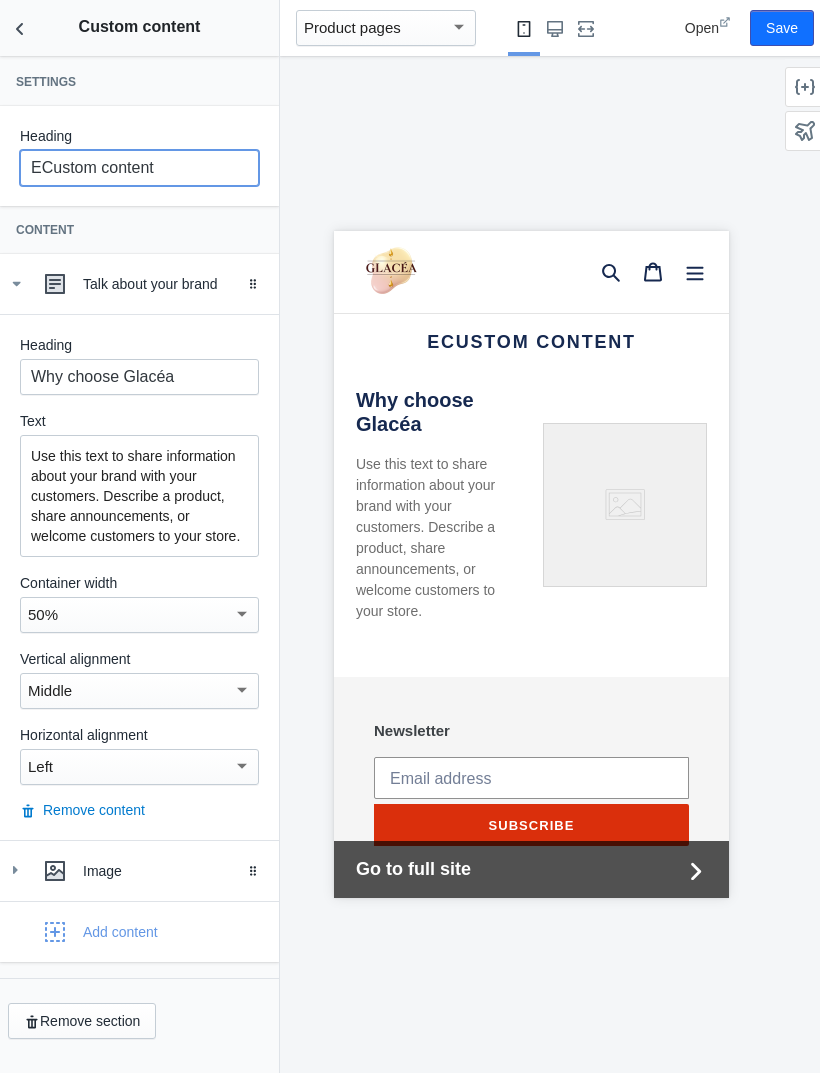 click on "ECustom content" at bounding box center [139, 168] 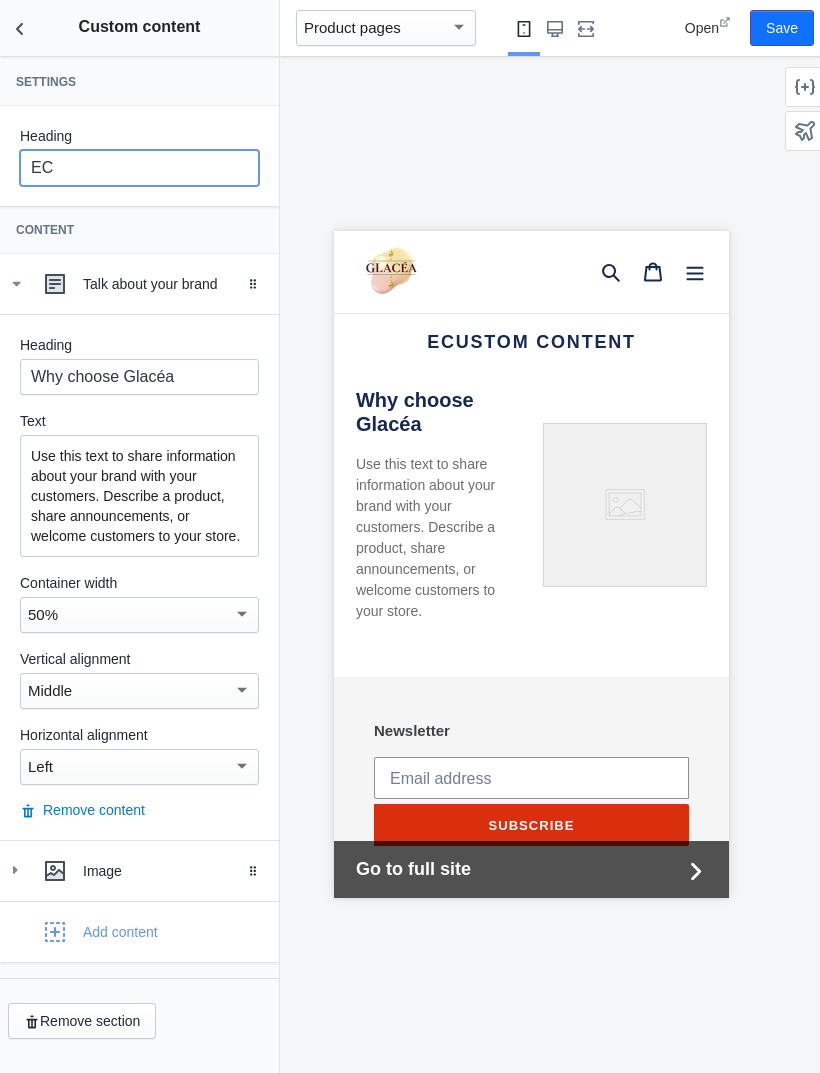 type on "E" 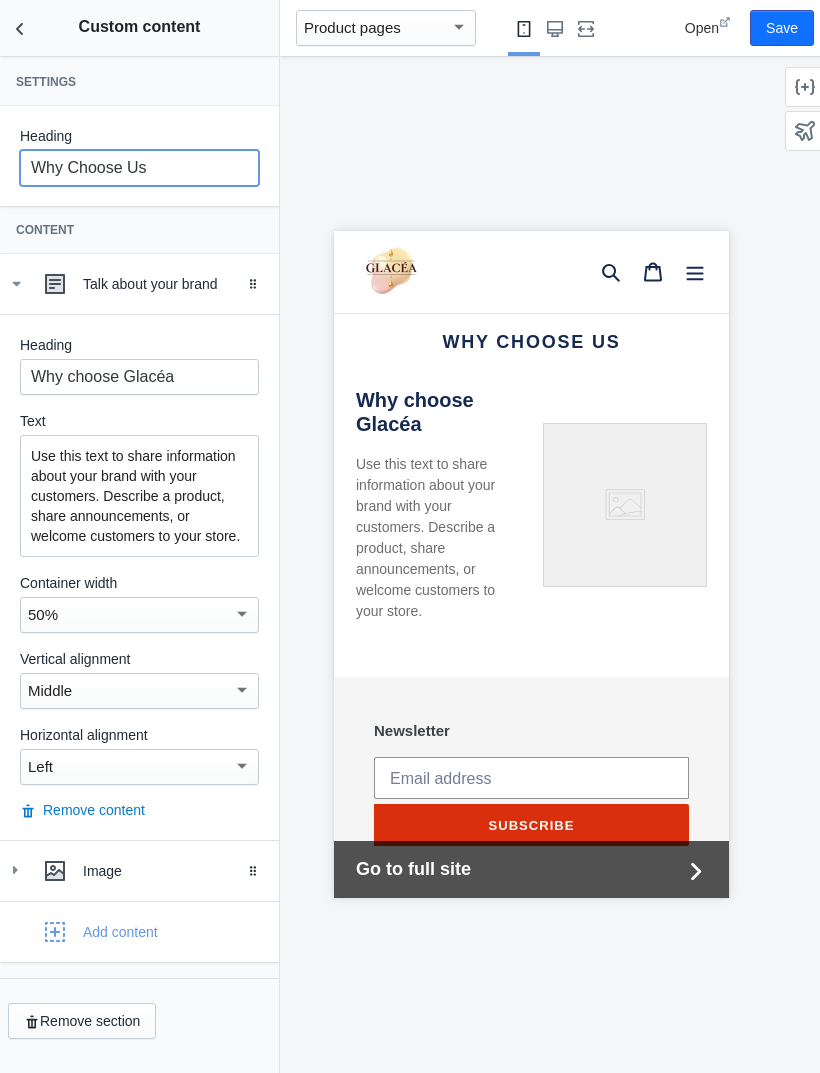 scroll, scrollTop: 42, scrollLeft: 0, axis: vertical 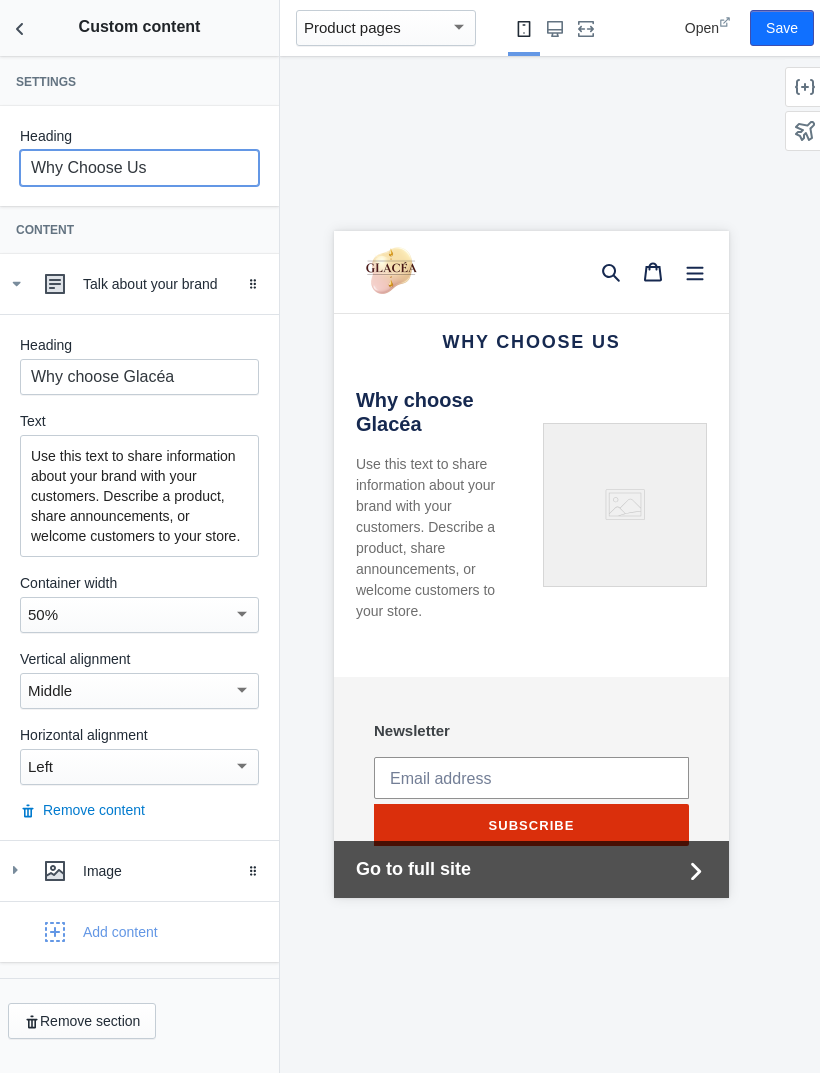 type on "Why Choose Us" 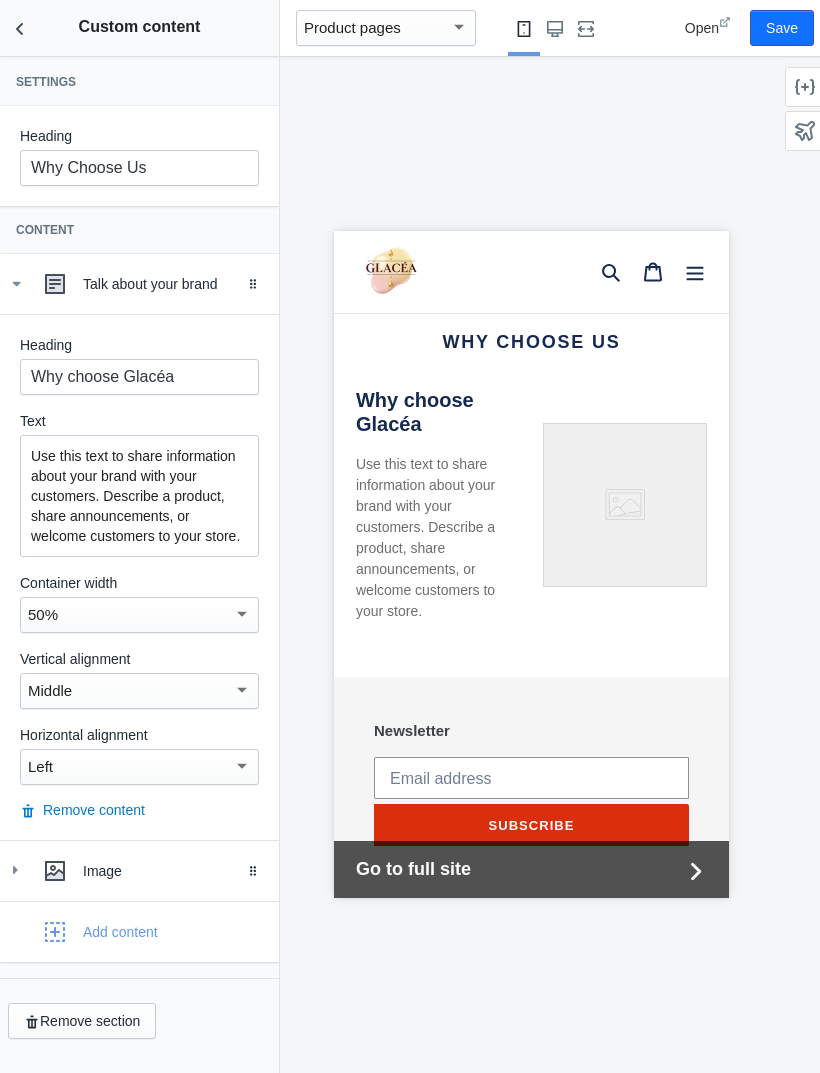 click on "Use this text to share information about your brand with your customers. Describe a product, share announcements, or welcome customers to your store." at bounding box center [139, 496] 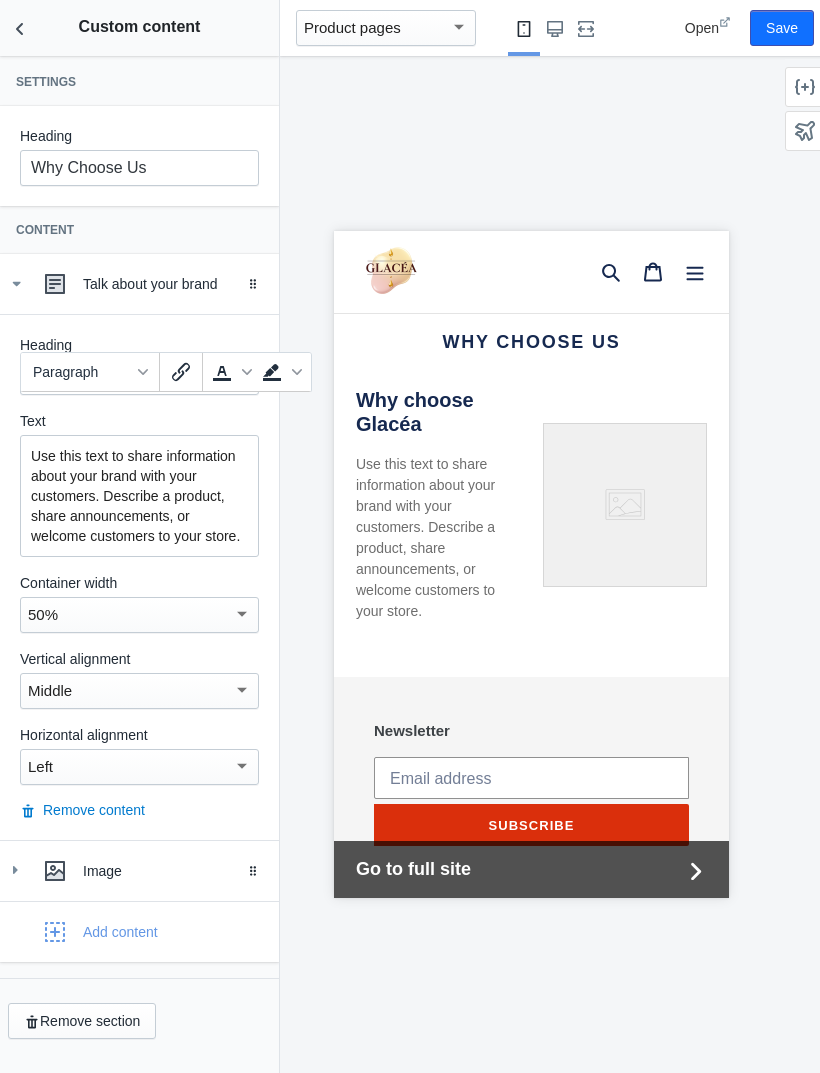 click on "Use this text to share information about your brand with your customers. Describe a product, share announcements, or welcome customers to your store." at bounding box center [139, 496] 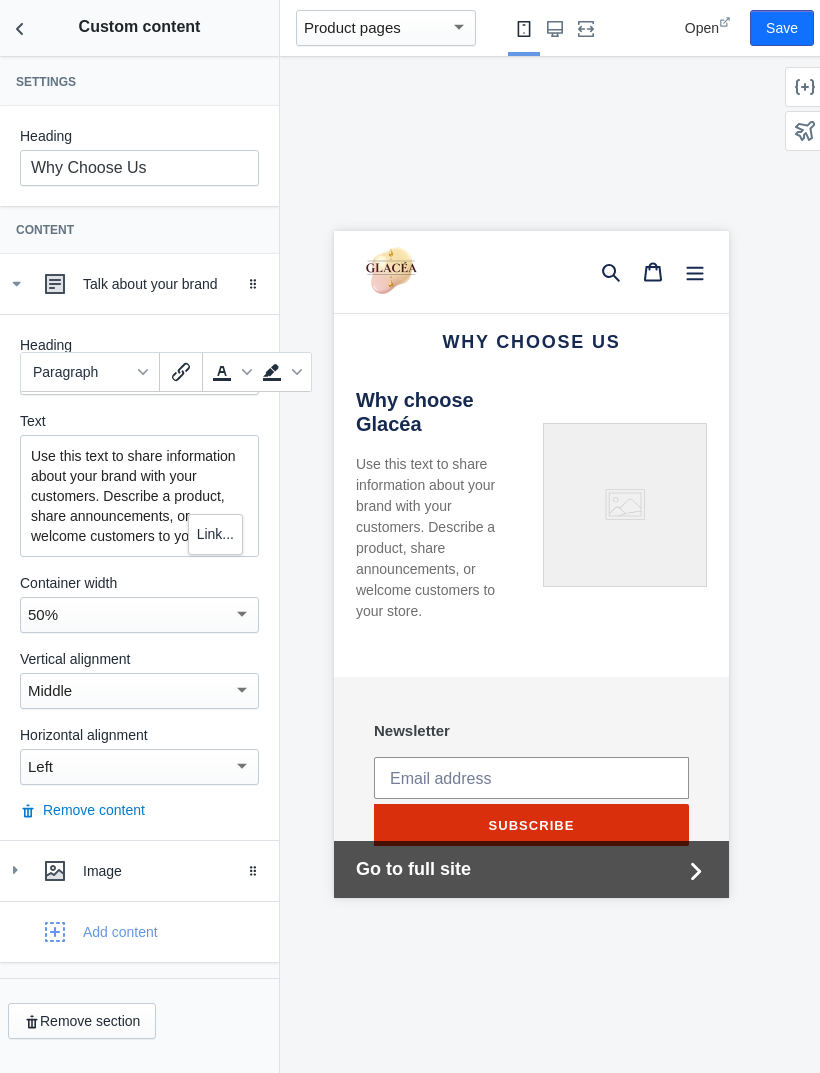 type 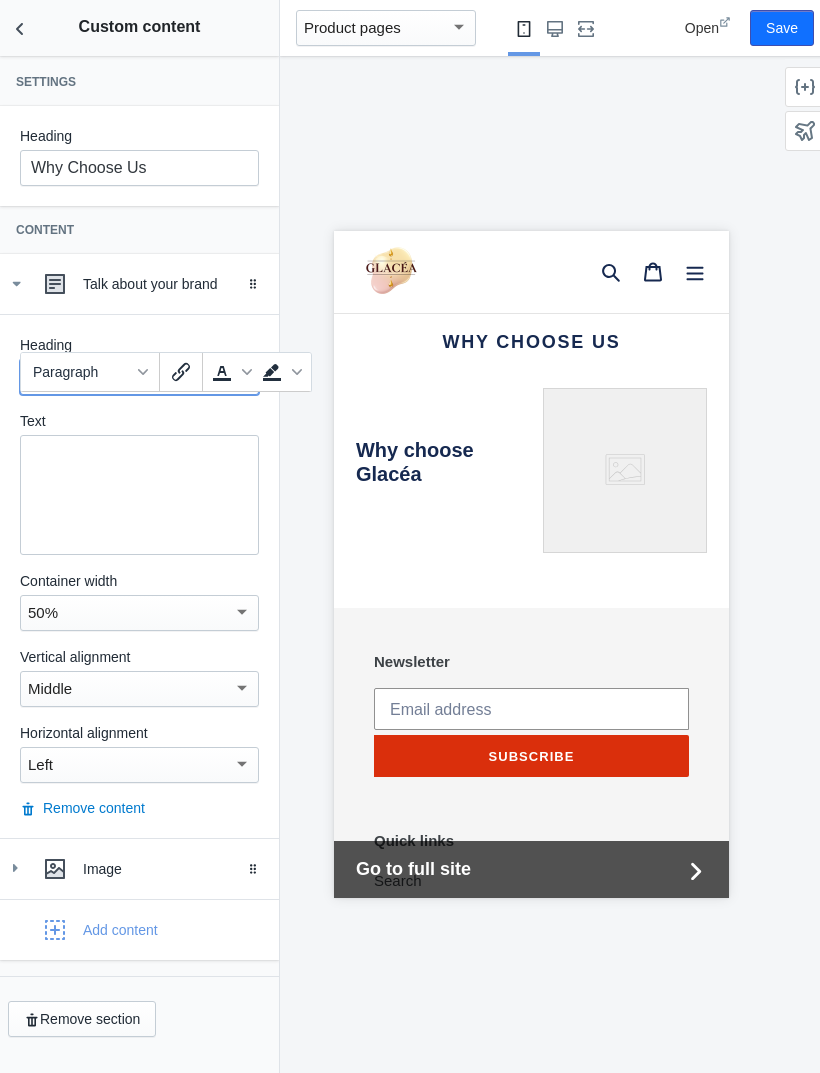 click on "Why choose Glacéa" at bounding box center [139, 377] 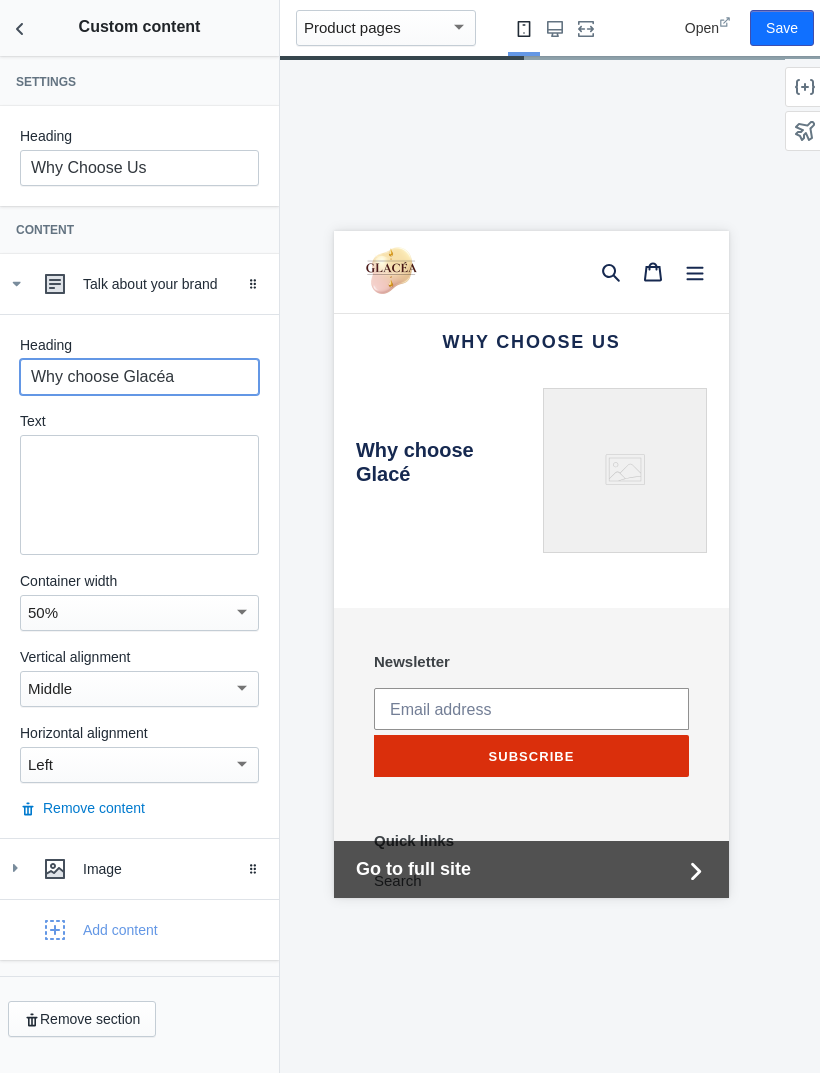 click on "Why choose Glacéa" at bounding box center [139, 377] 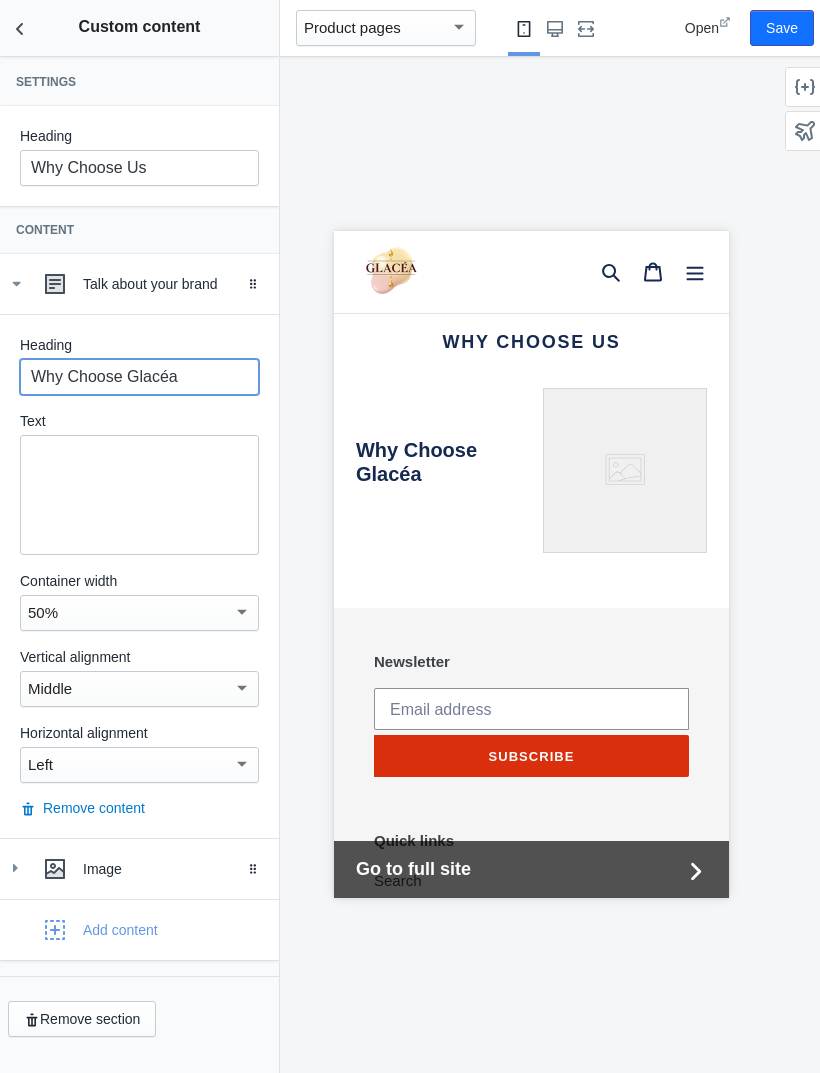 type on "Why Choose Glacéa" 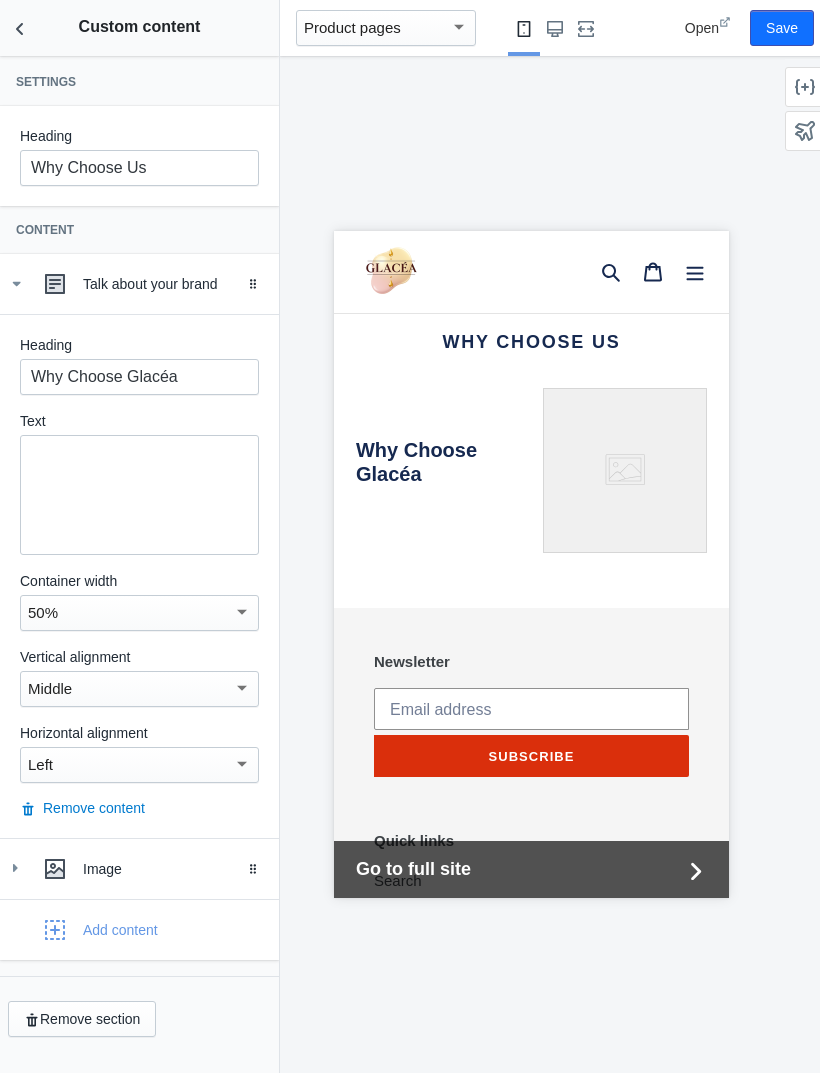 click at bounding box center (139, 456) 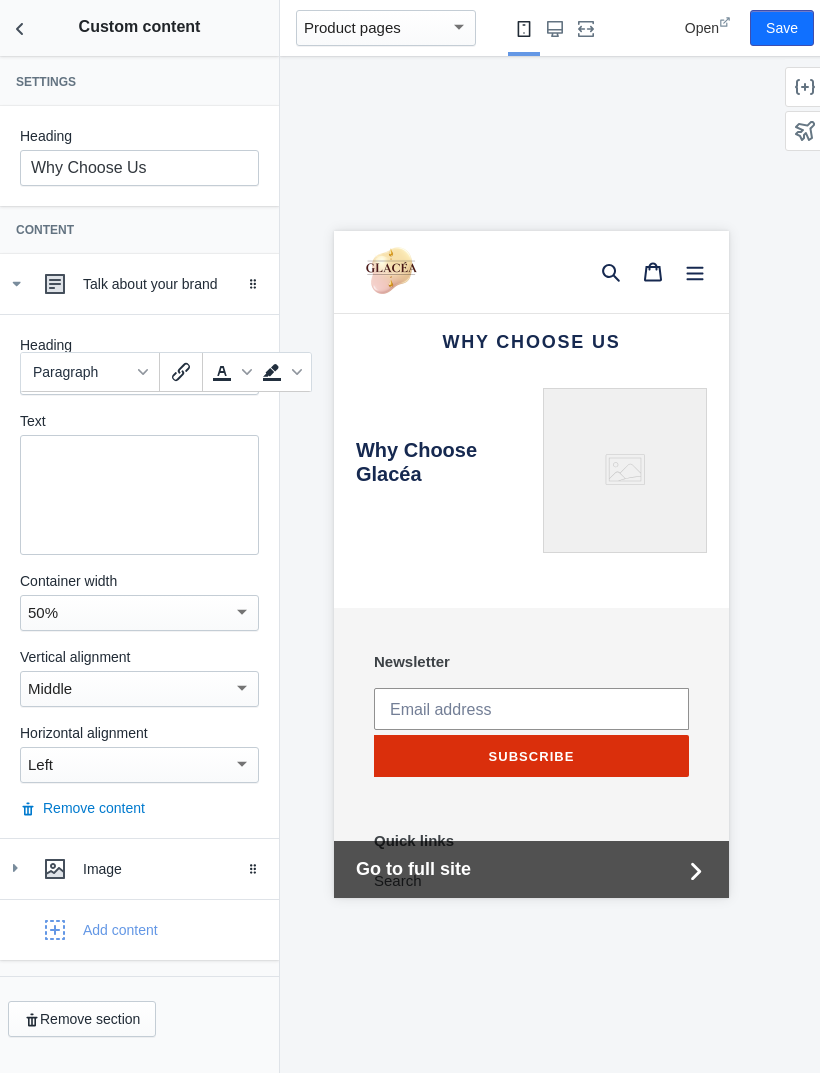 click at bounding box center [139, 495] 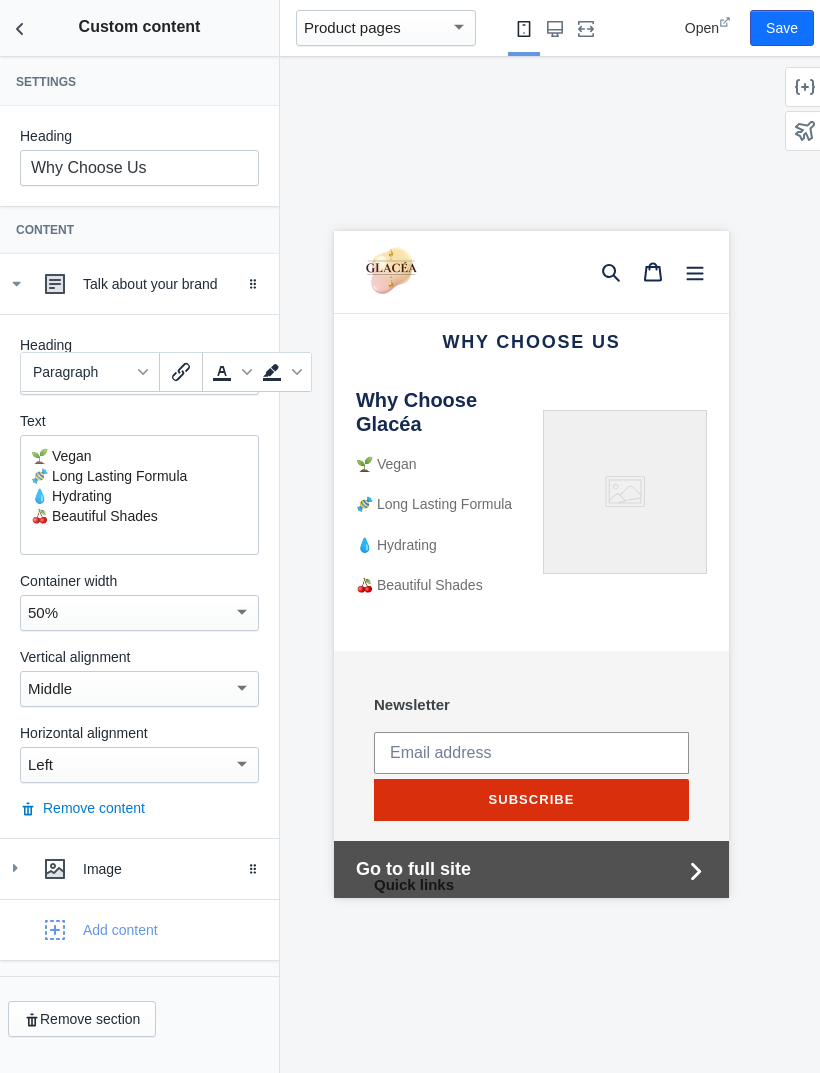 scroll, scrollTop: 64, scrollLeft: 0, axis: vertical 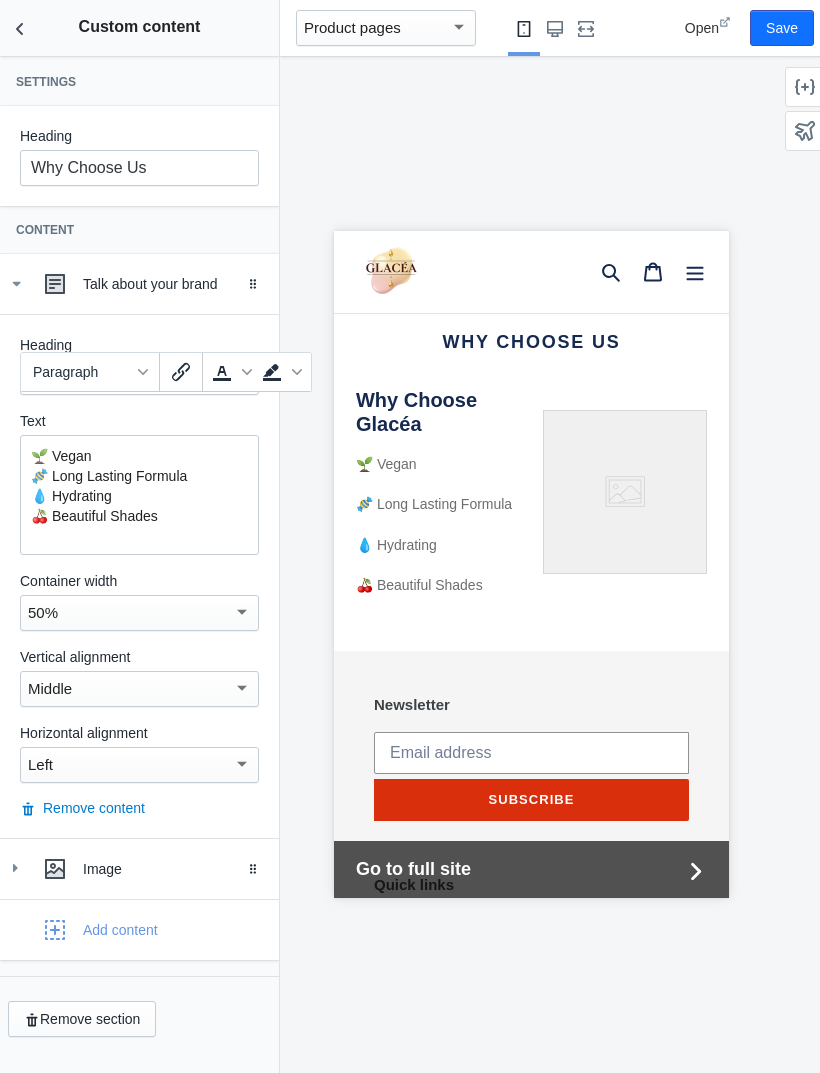 click on "Why Choose Glacéa   🌱 Vegan   🍬 Long Lasting Formula   💧 Hydrating   🍒 Beautiful Shades" at bounding box center [426, 492] 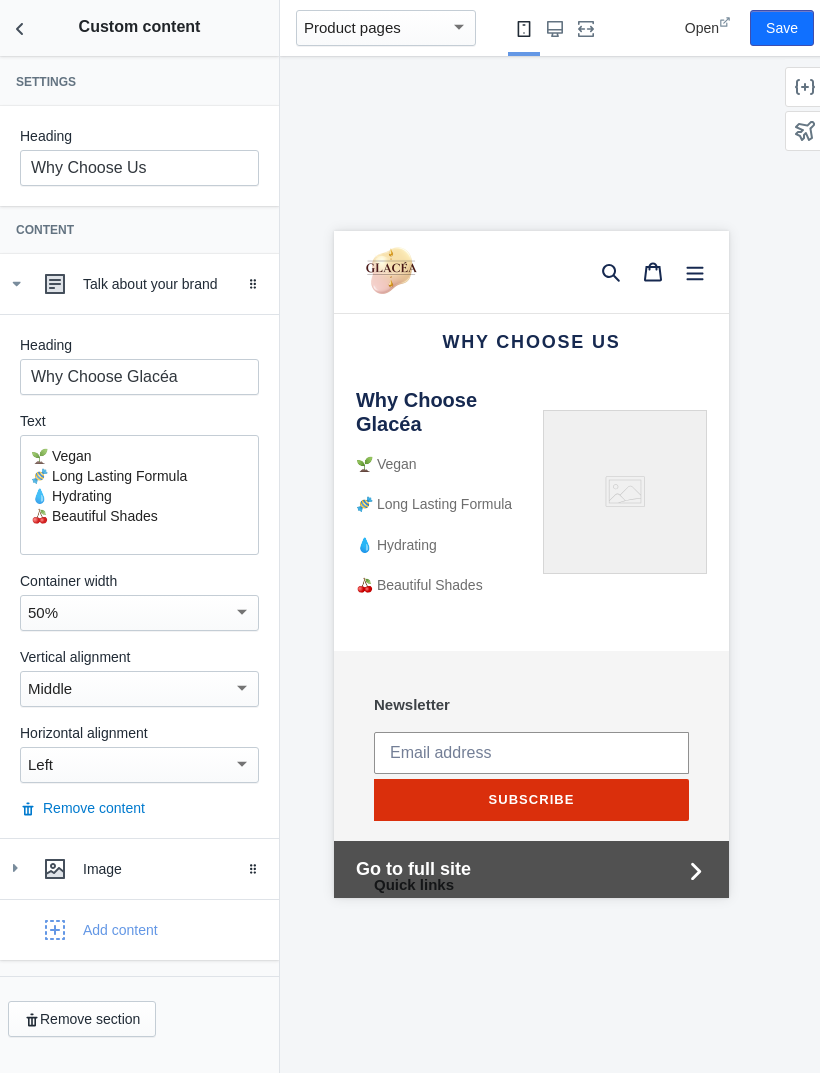 click on "Image" at bounding box center (173, 869) 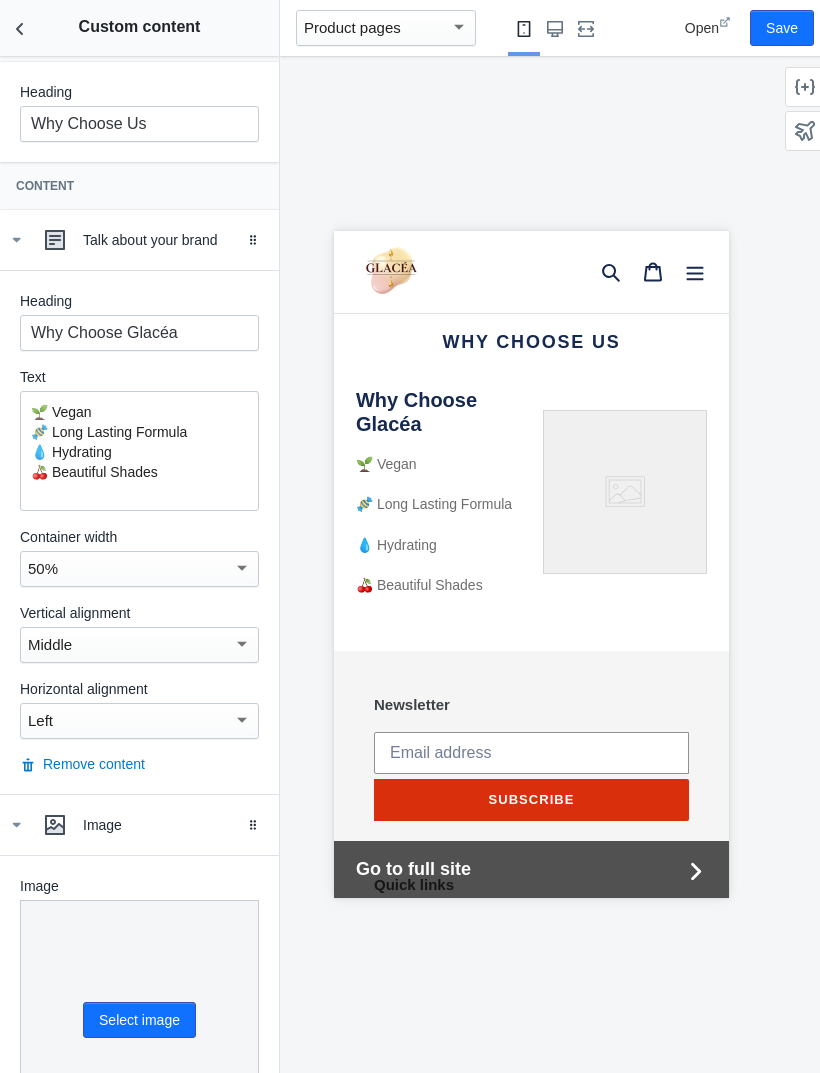 scroll, scrollTop: 45, scrollLeft: 0, axis: vertical 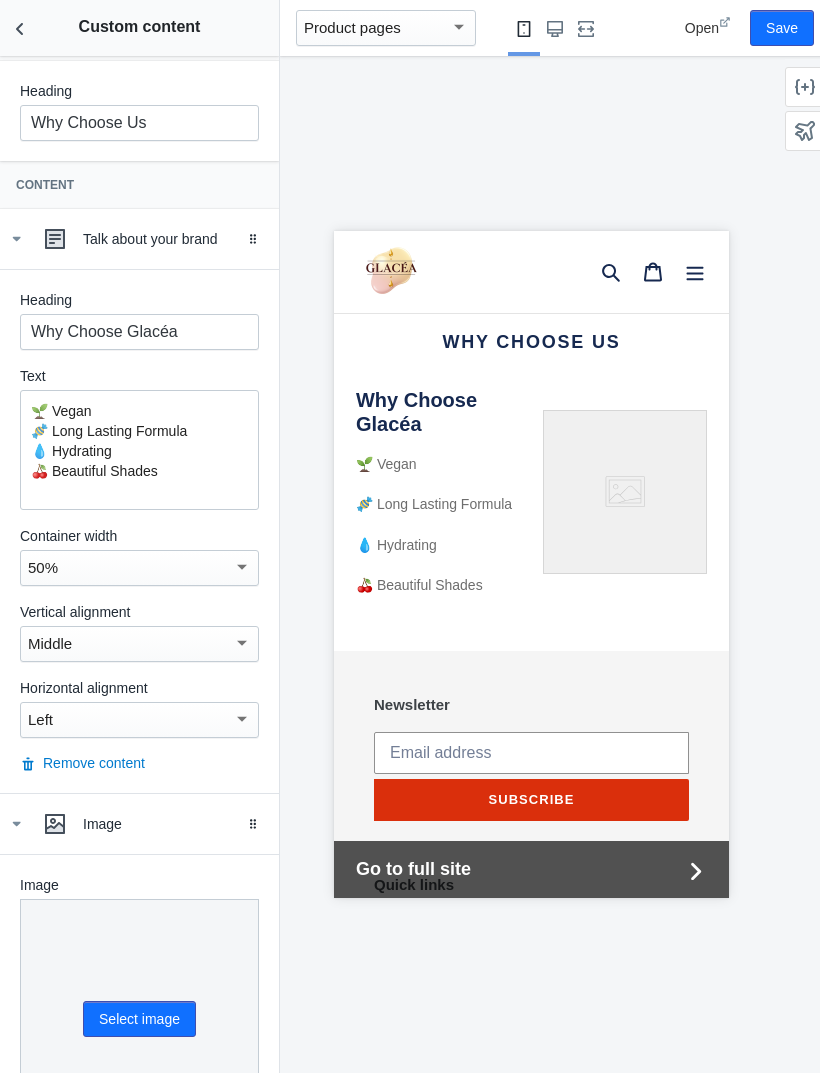click on "Select image" at bounding box center (139, 1019) 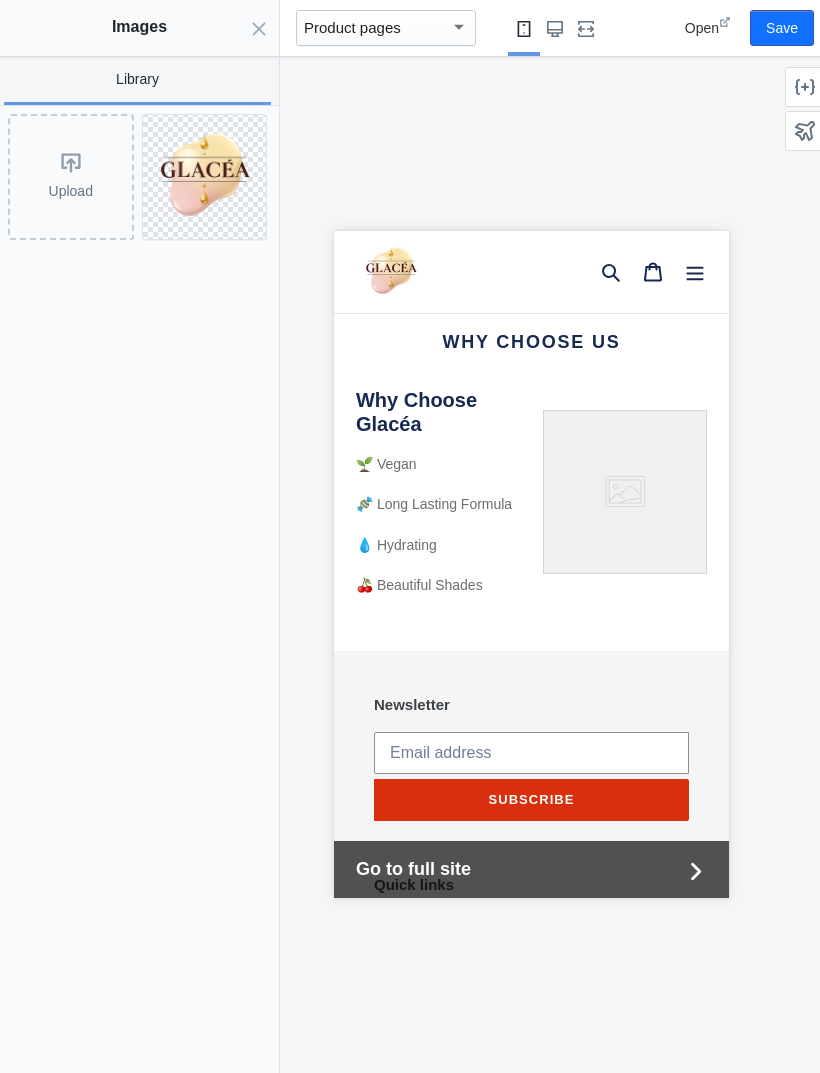 click on "Upload" 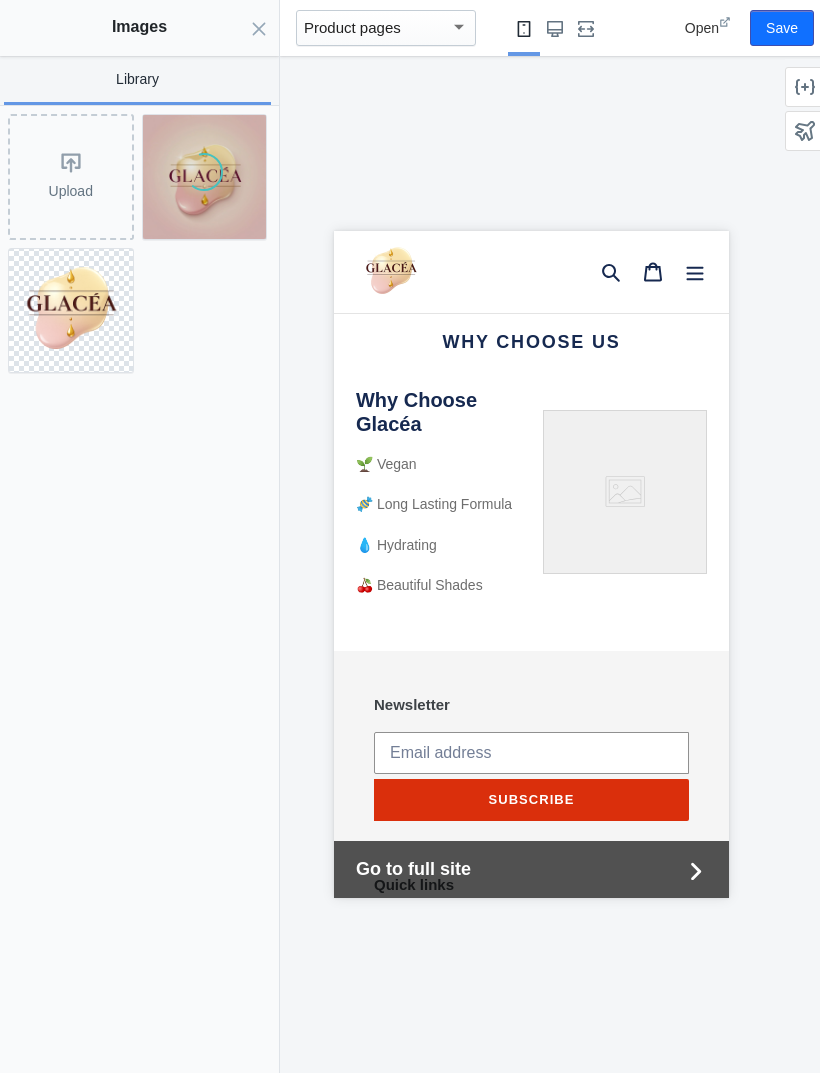 click 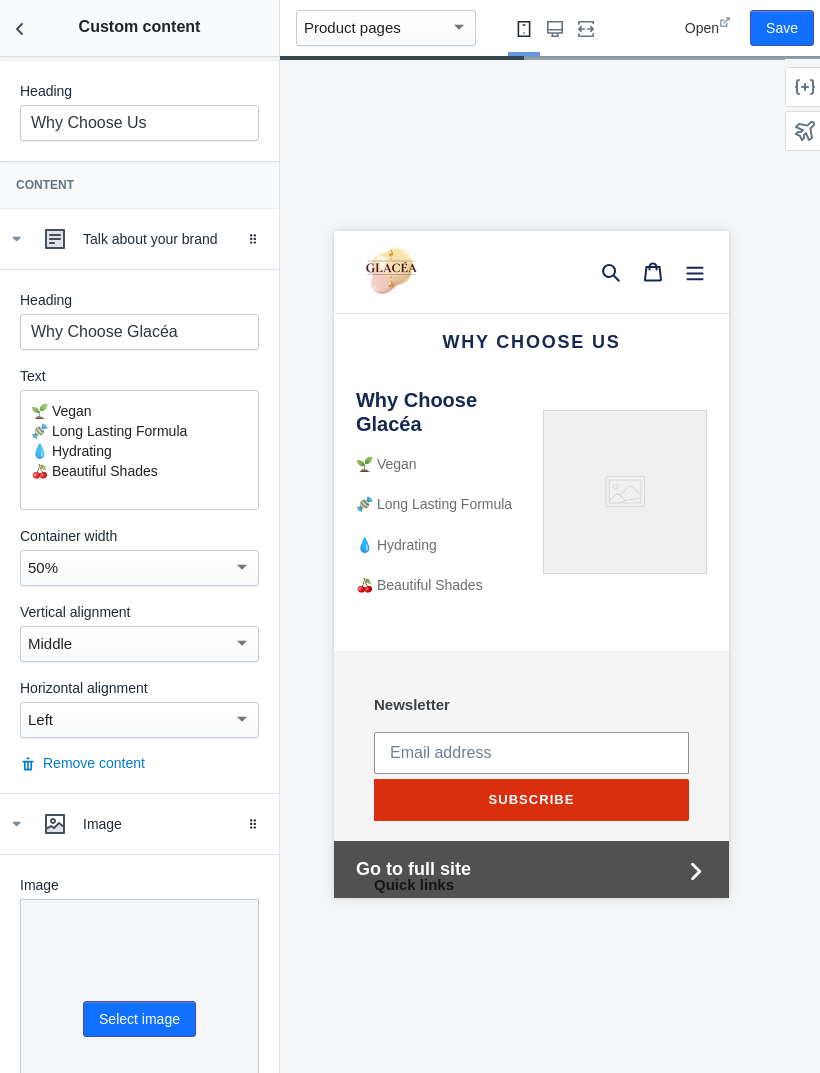 click 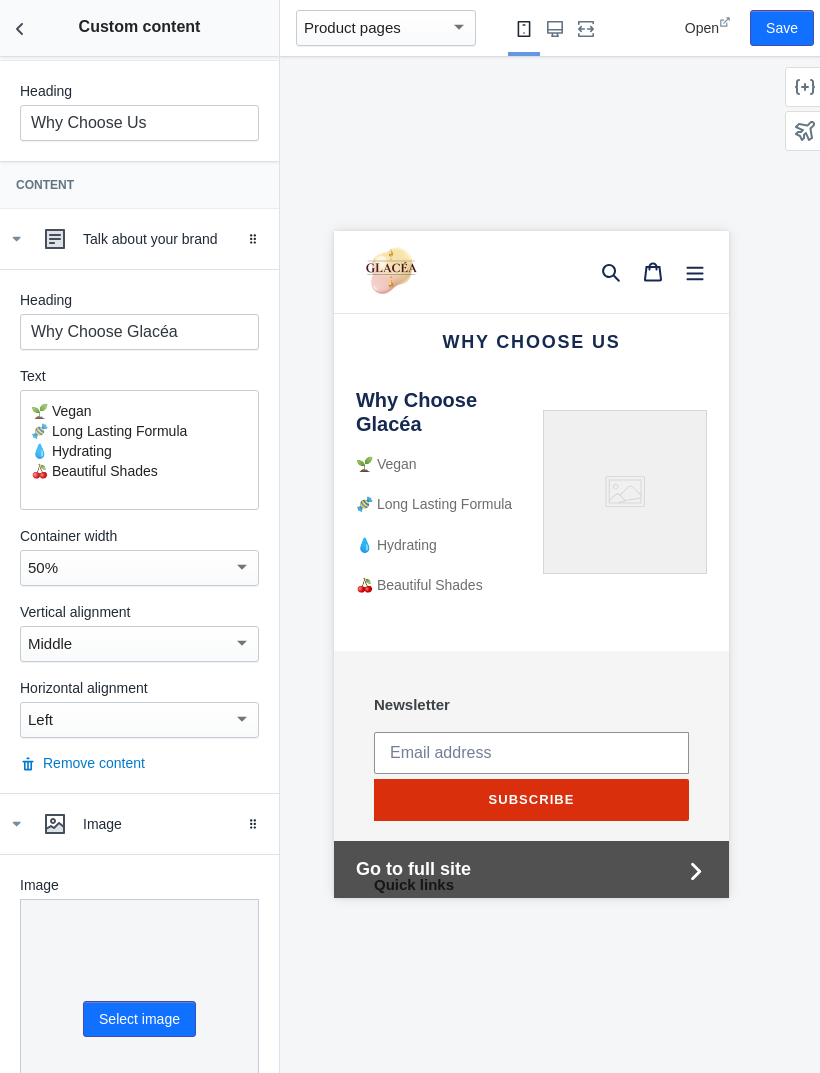 click 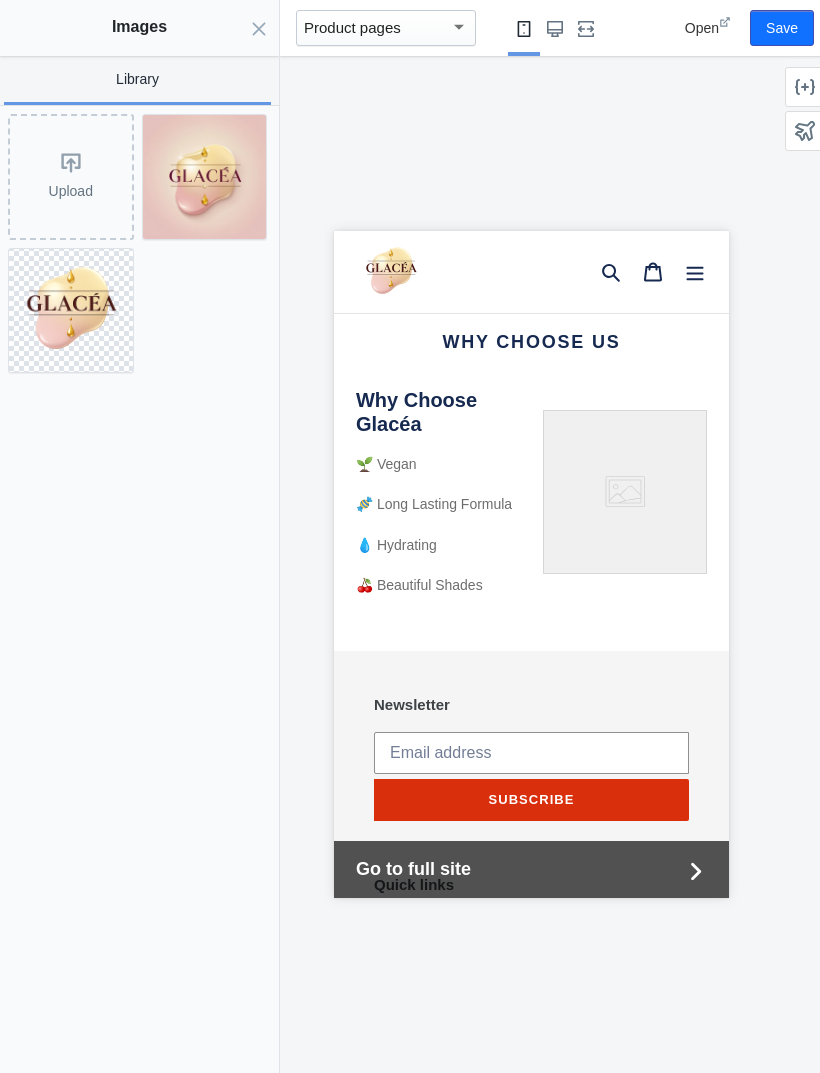 click 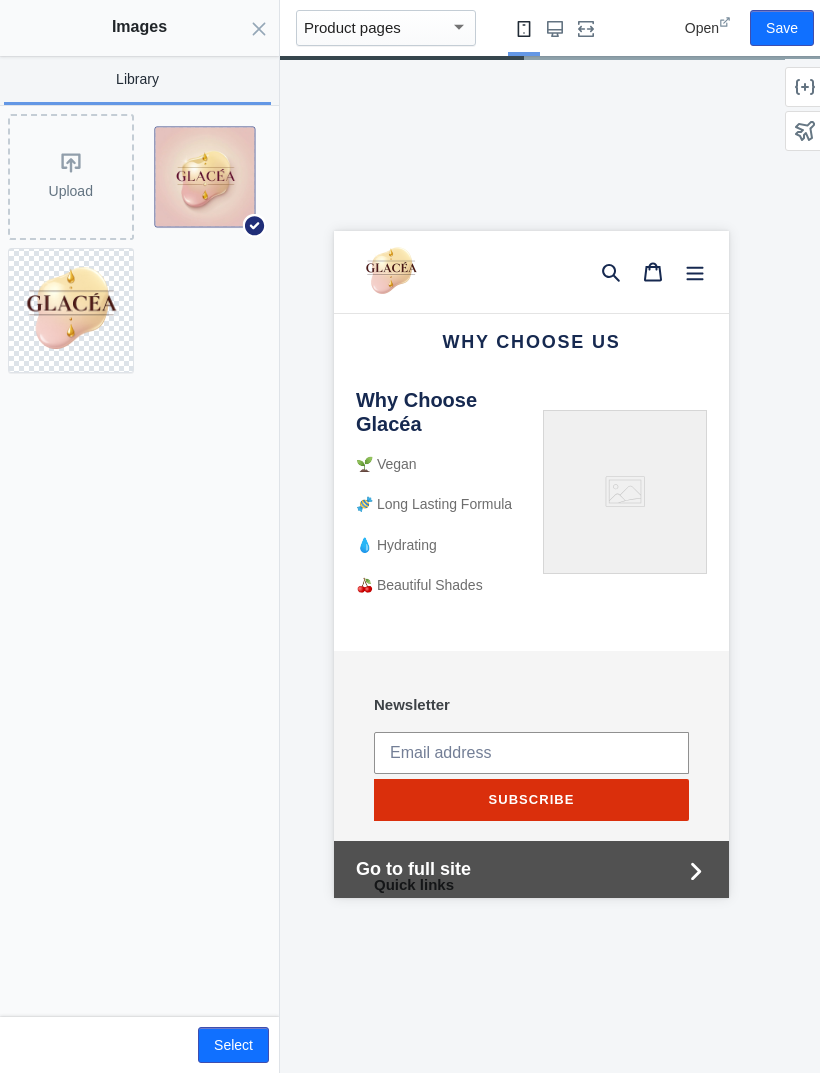 click on "Select" 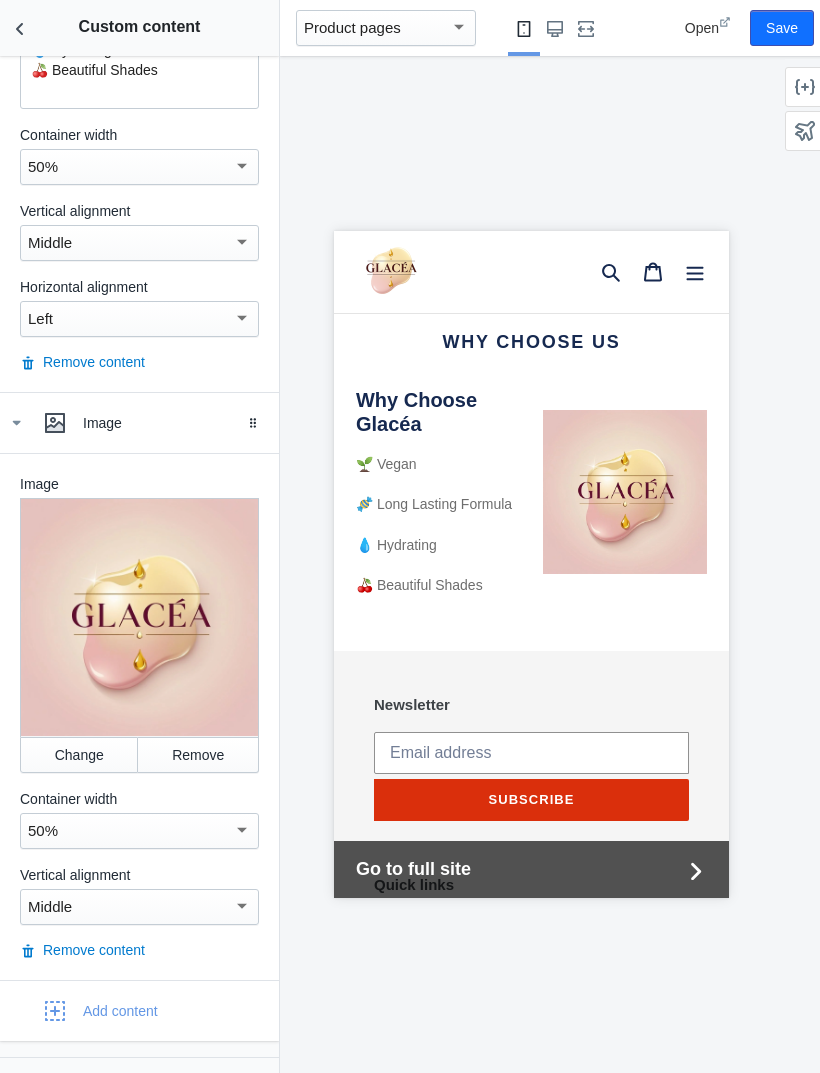 scroll, scrollTop: 445, scrollLeft: 0, axis: vertical 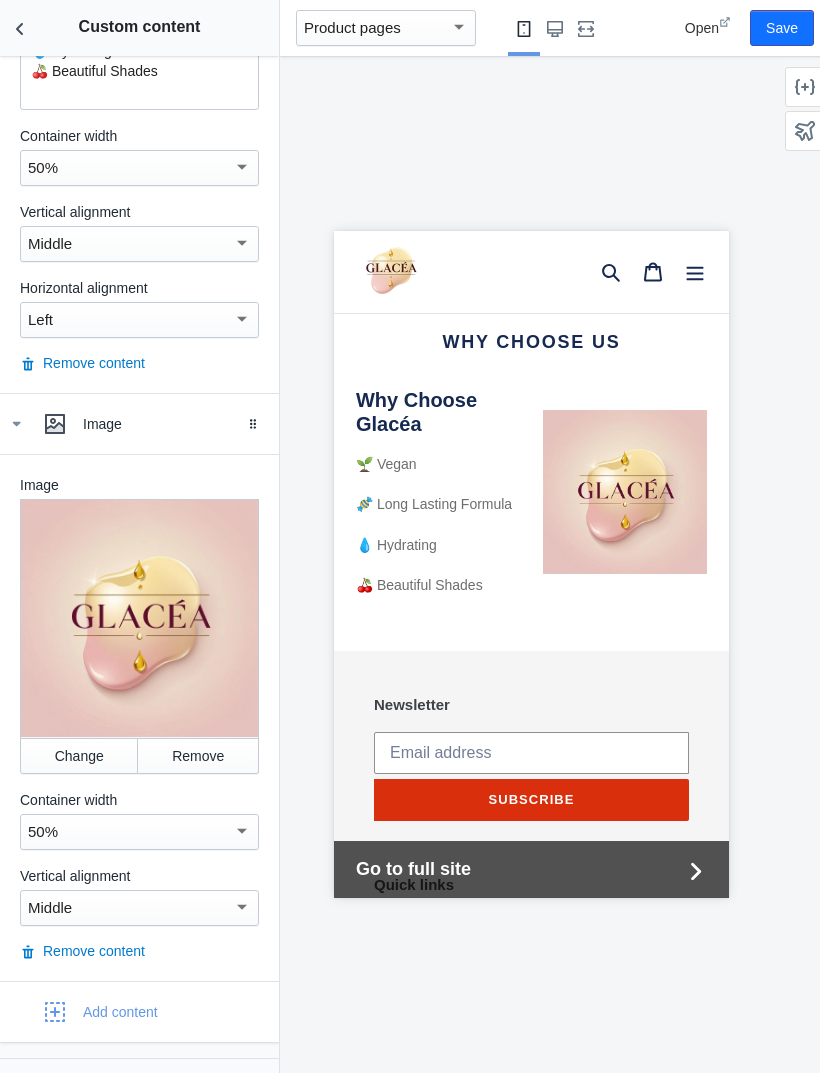 click on "Add content" at bounding box center [86, 1012] 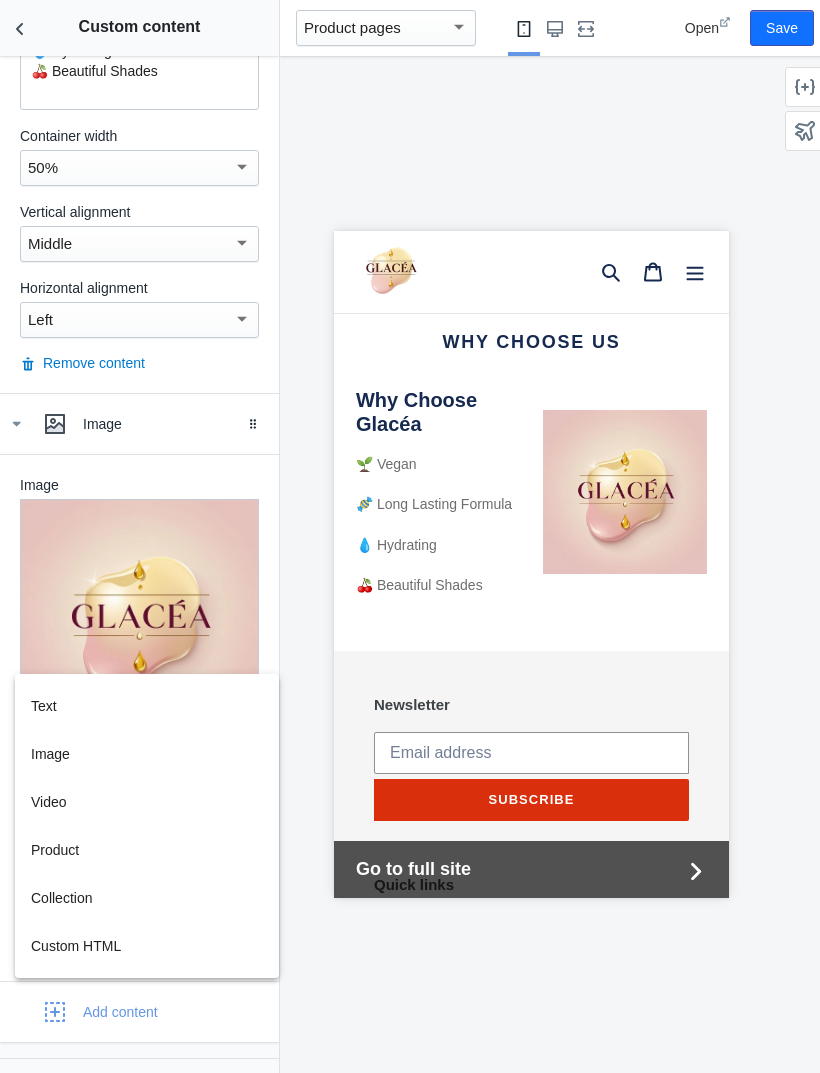 click at bounding box center (410, 536) 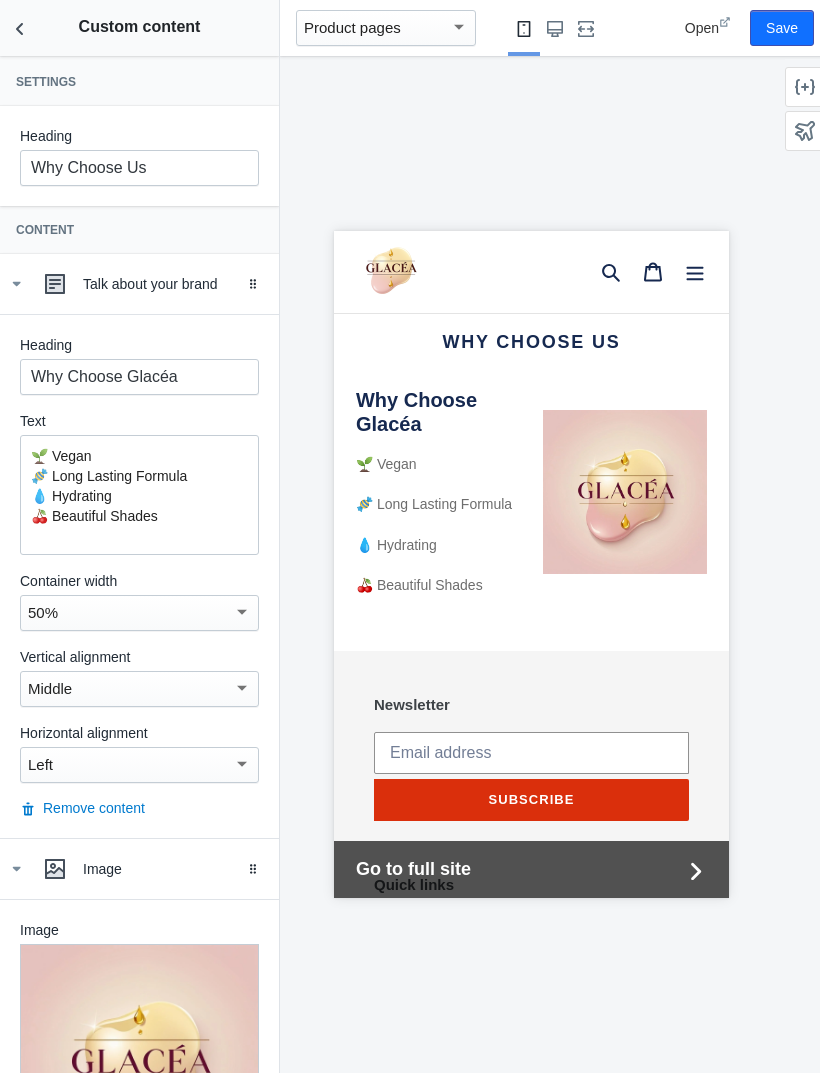 scroll, scrollTop: 0, scrollLeft: 0, axis: both 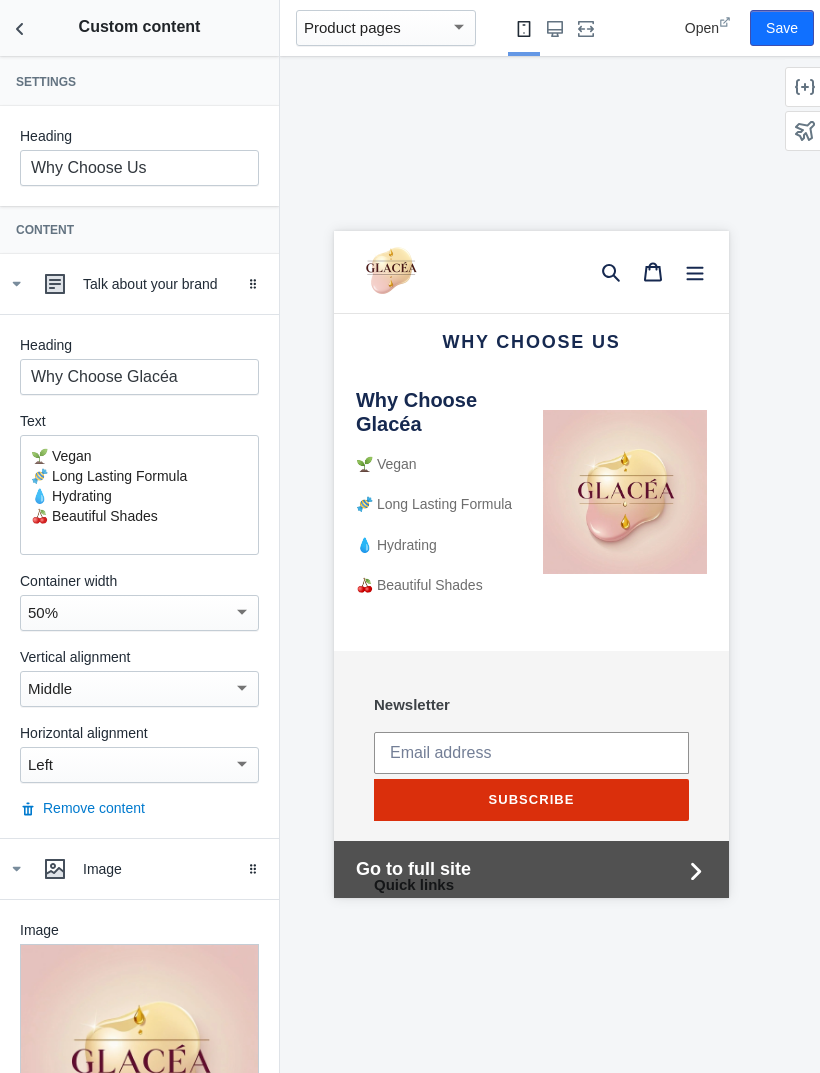 click on "Save" at bounding box center (782, 28) 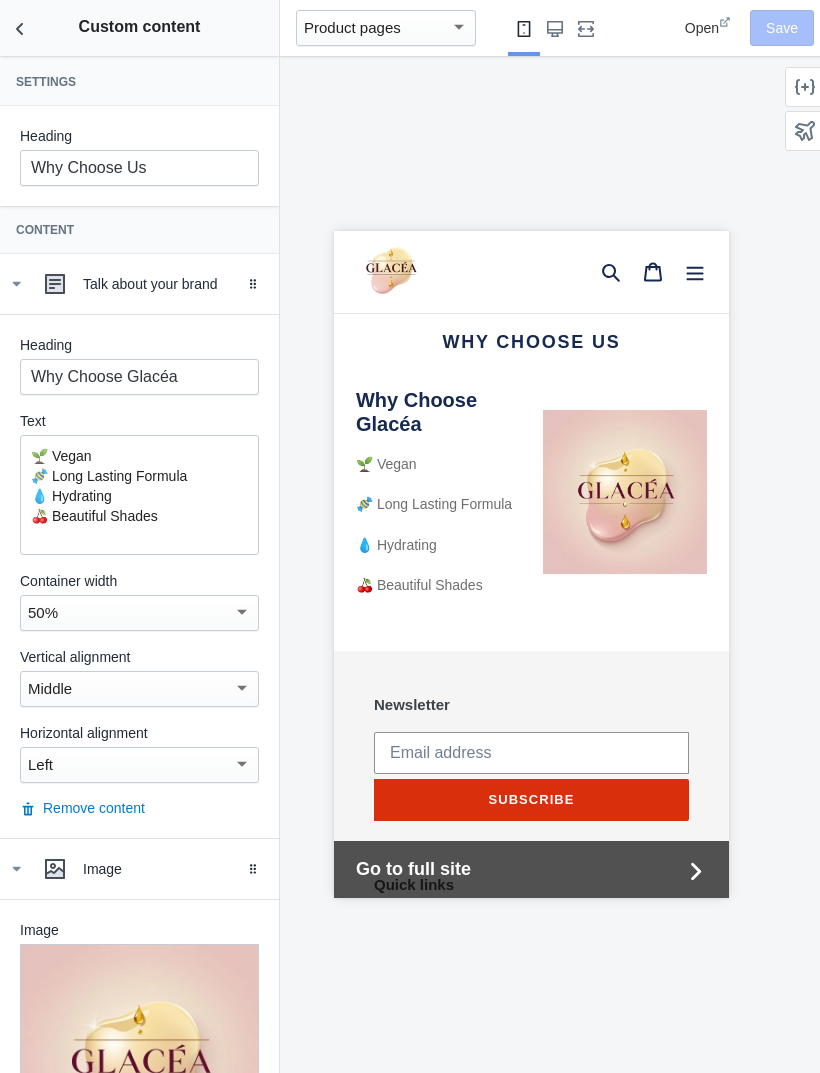 click at bounding box center (20, 28) 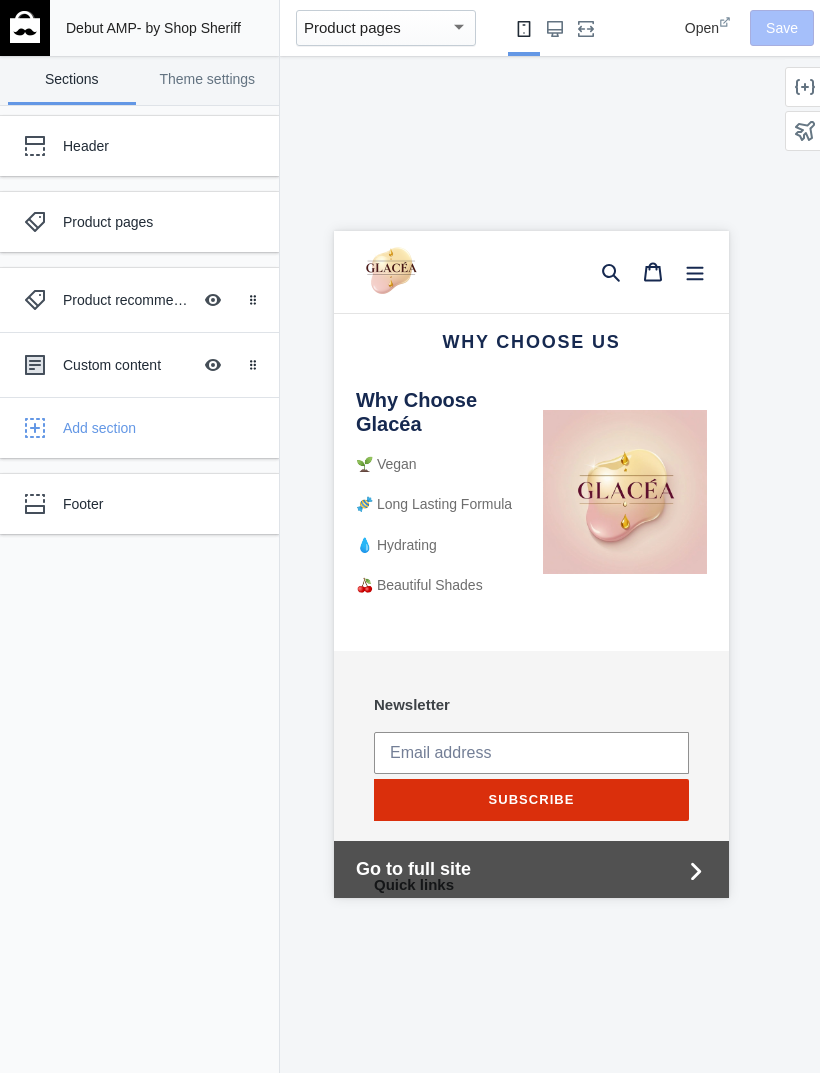 click on "Add section" at bounding box center (163, 428) 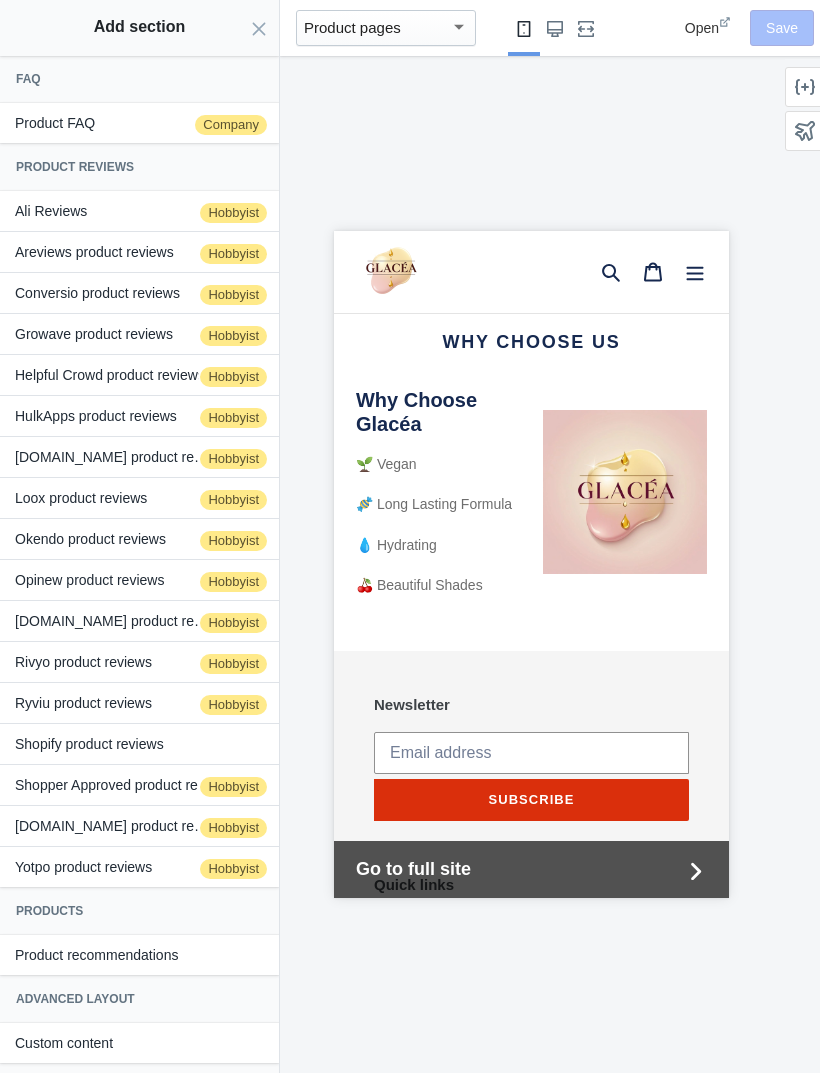 scroll, scrollTop: 3, scrollLeft: 0, axis: vertical 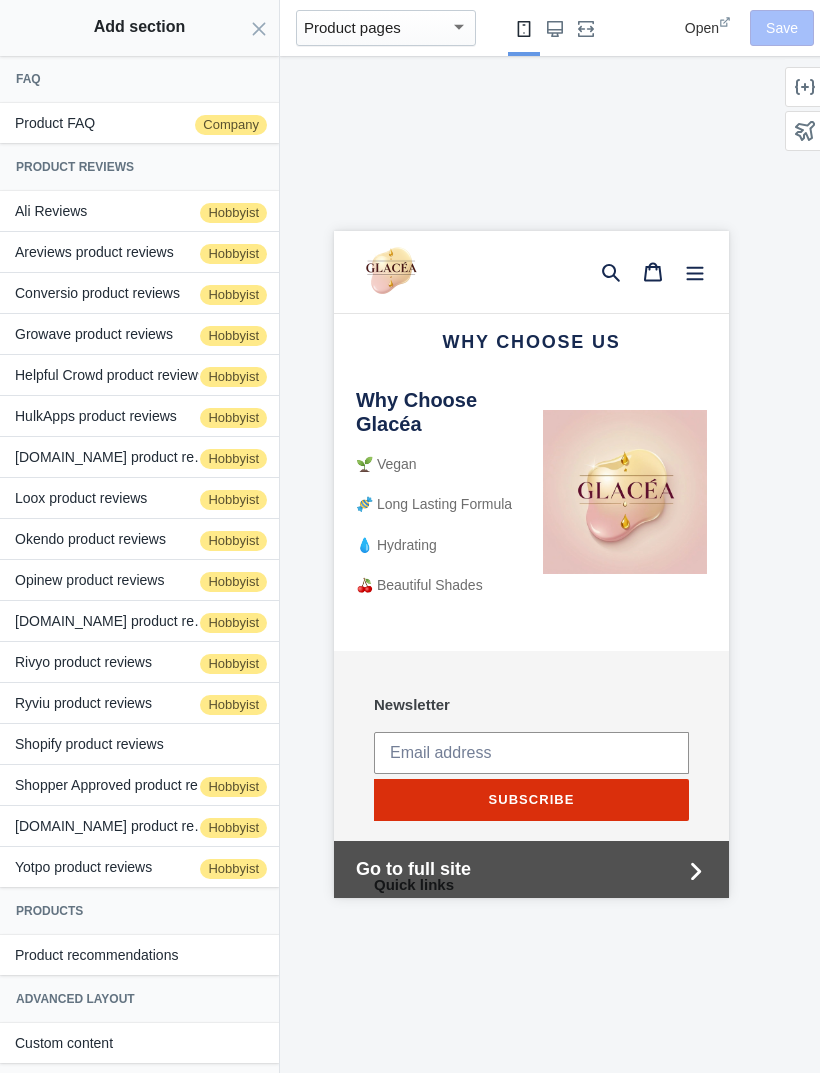click on "Custom content" 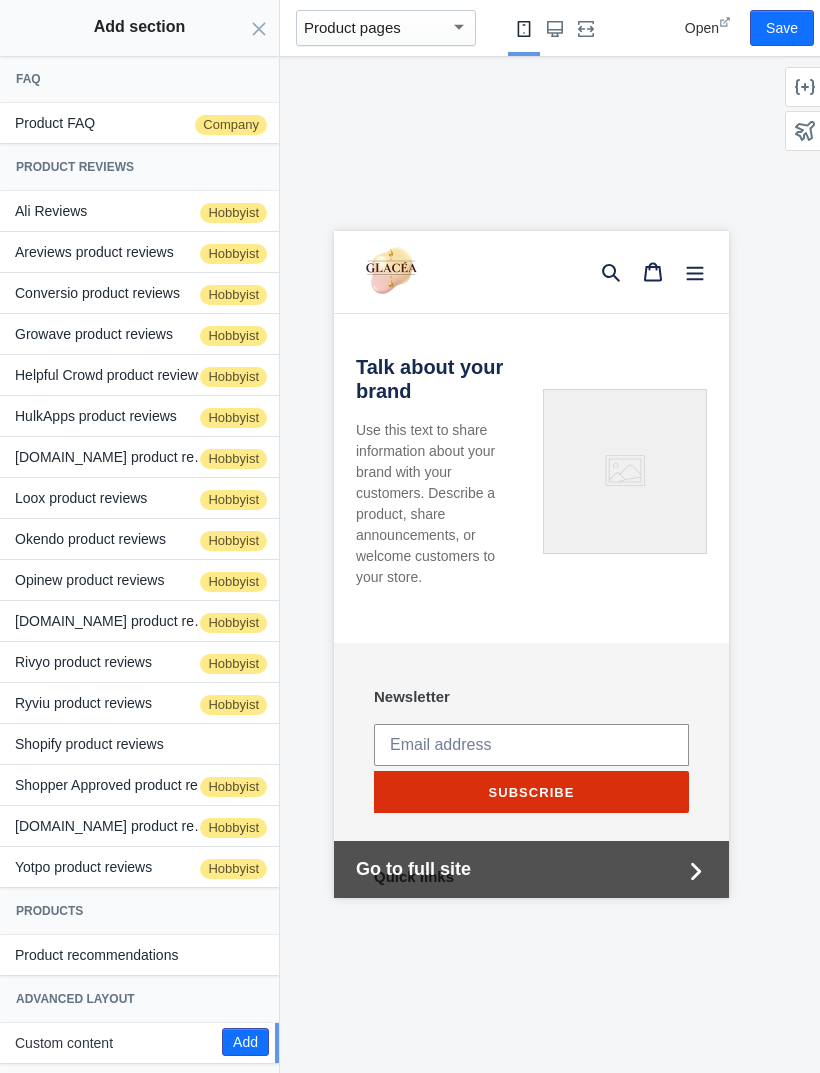 scroll, scrollTop: 1549, scrollLeft: 0, axis: vertical 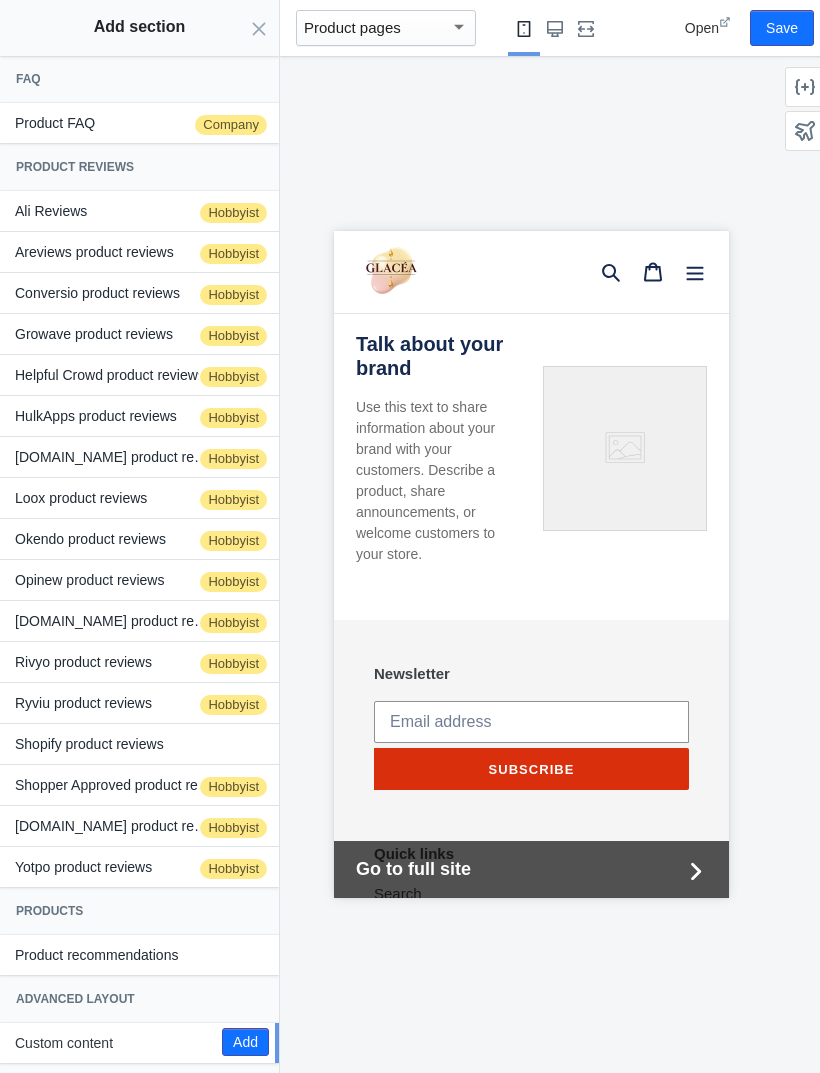 click on "Add" 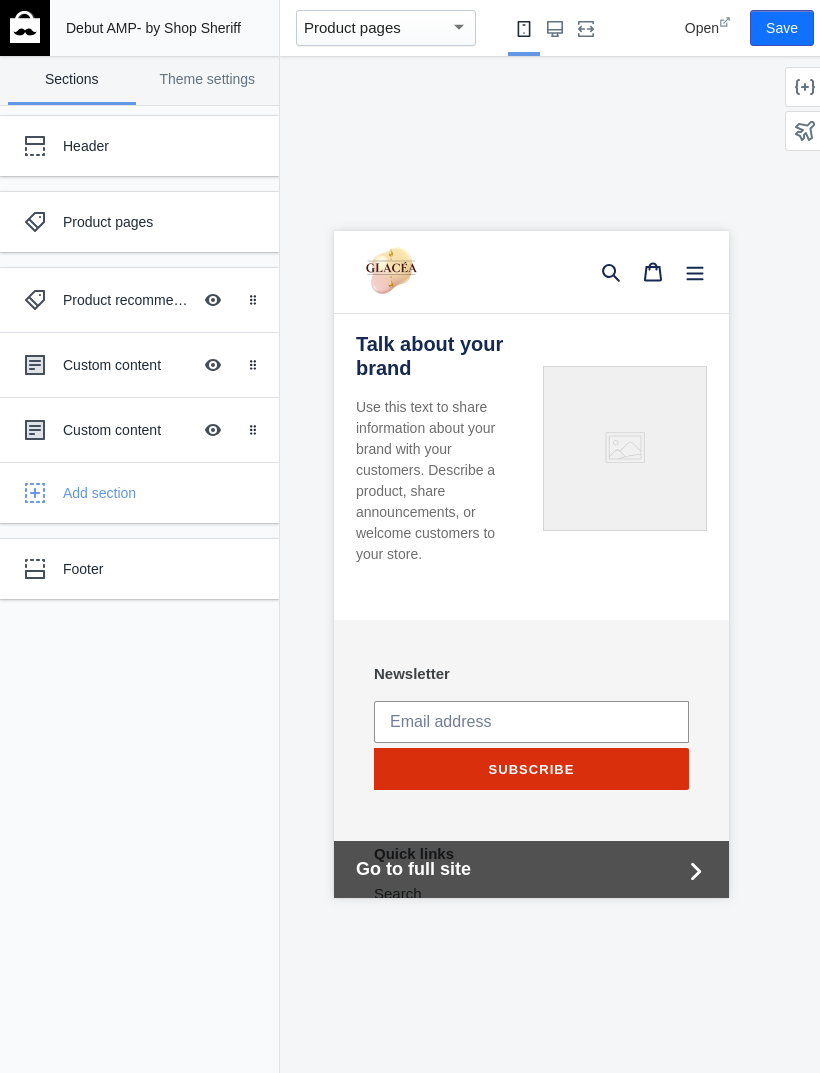 click on "Add section" at bounding box center [163, 493] 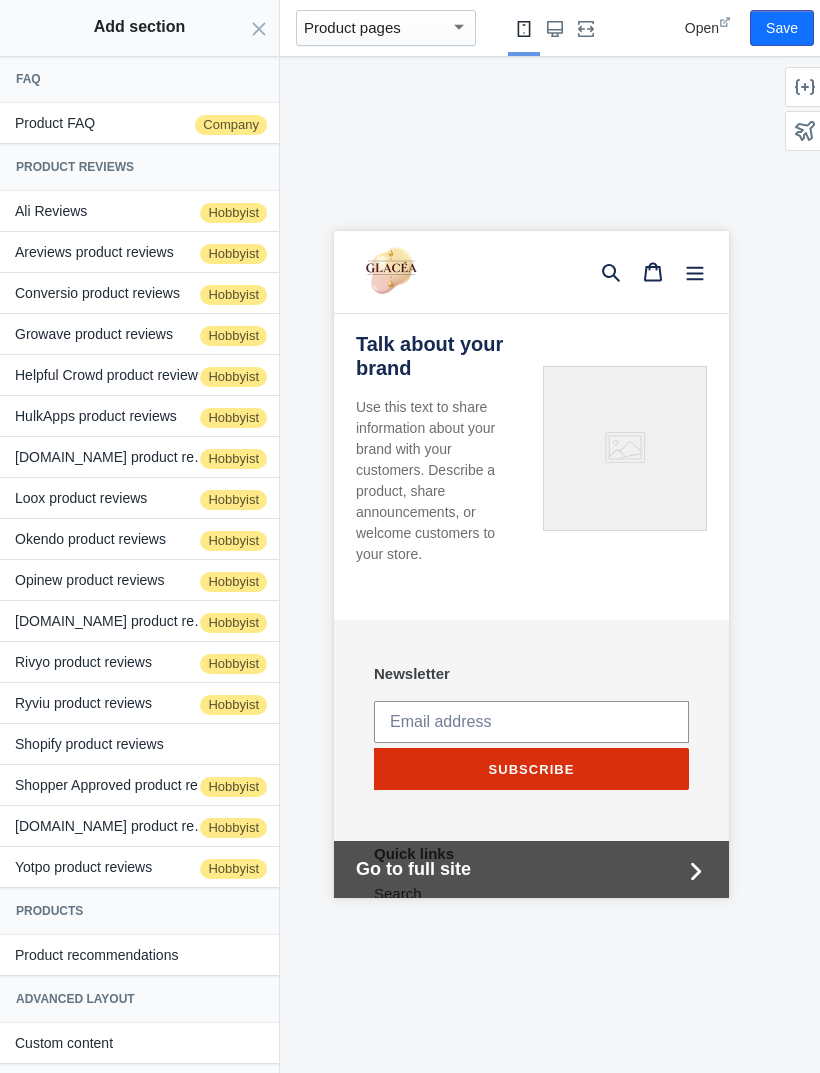 scroll, scrollTop: 3, scrollLeft: 0, axis: vertical 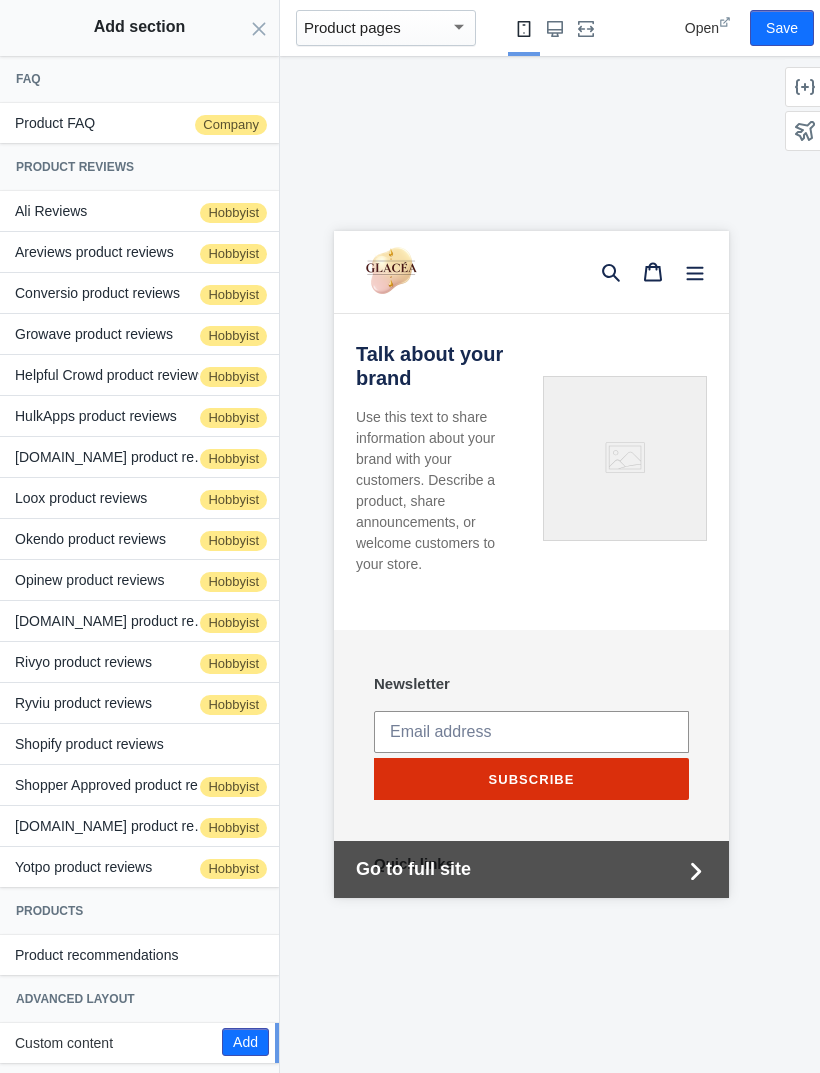 click on "Add" 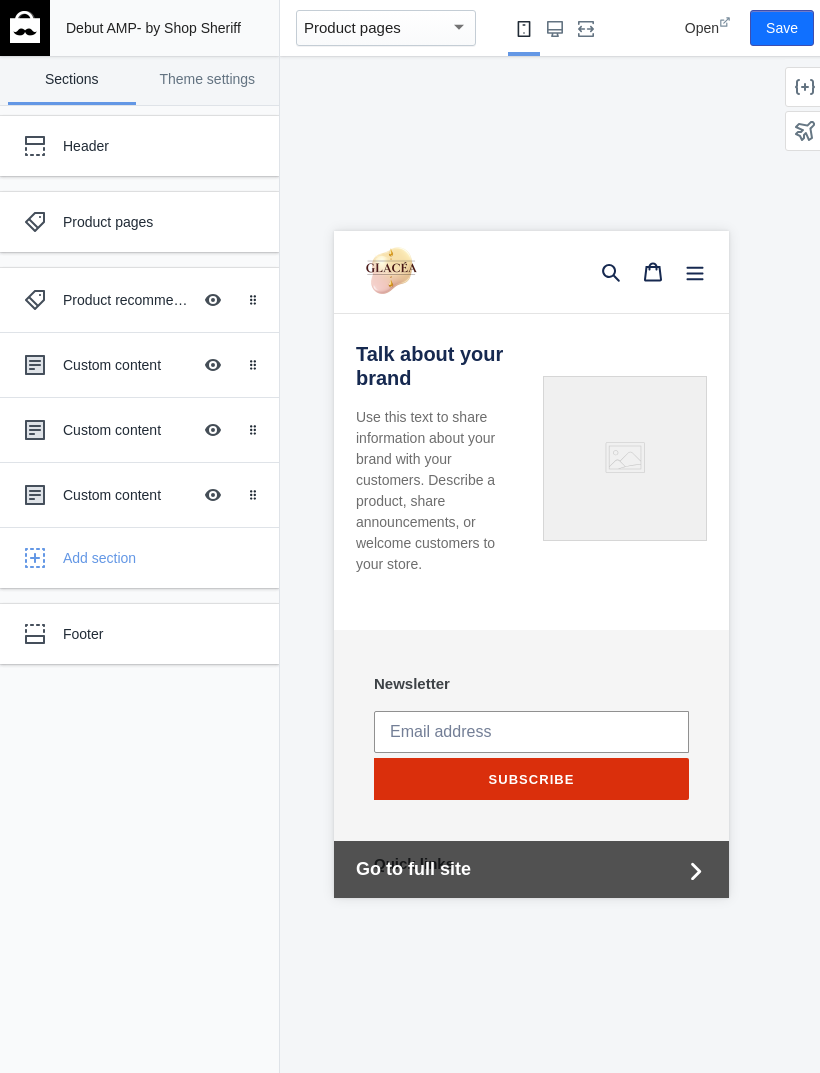 click on "Header" at bounding box center [149, 146] 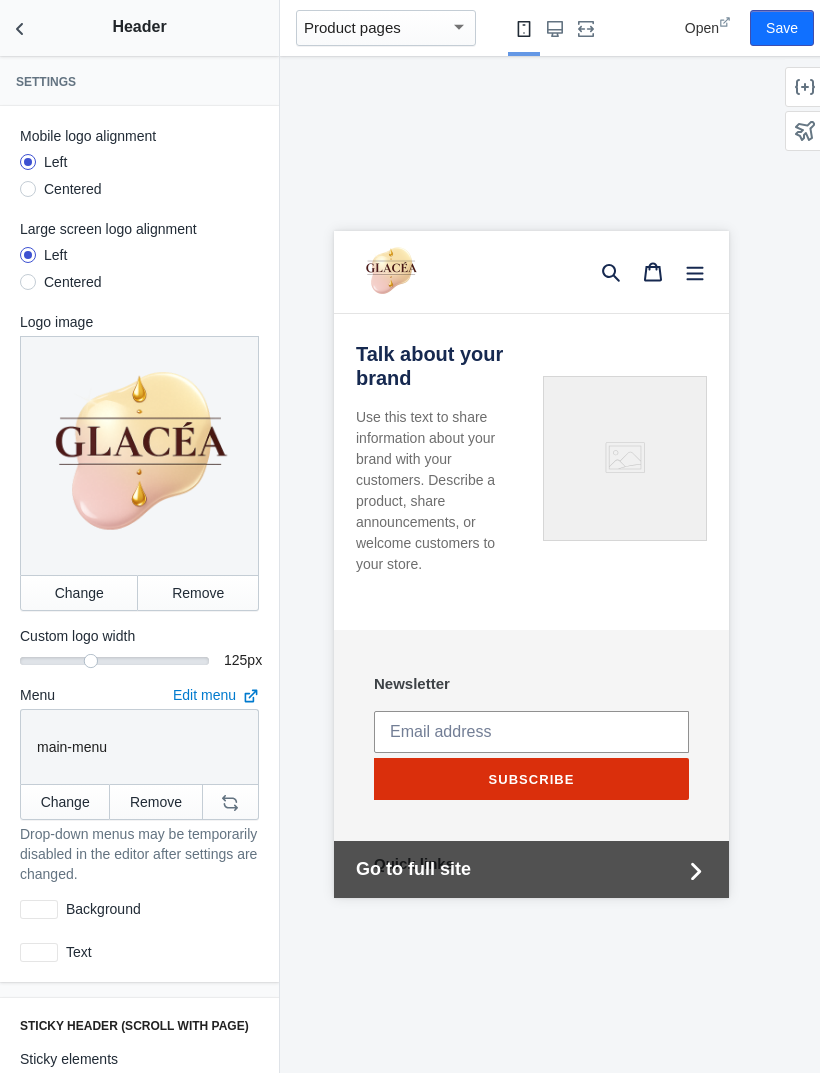 scroll, scrollTop: 0, scrollLeft: 0, axis: both 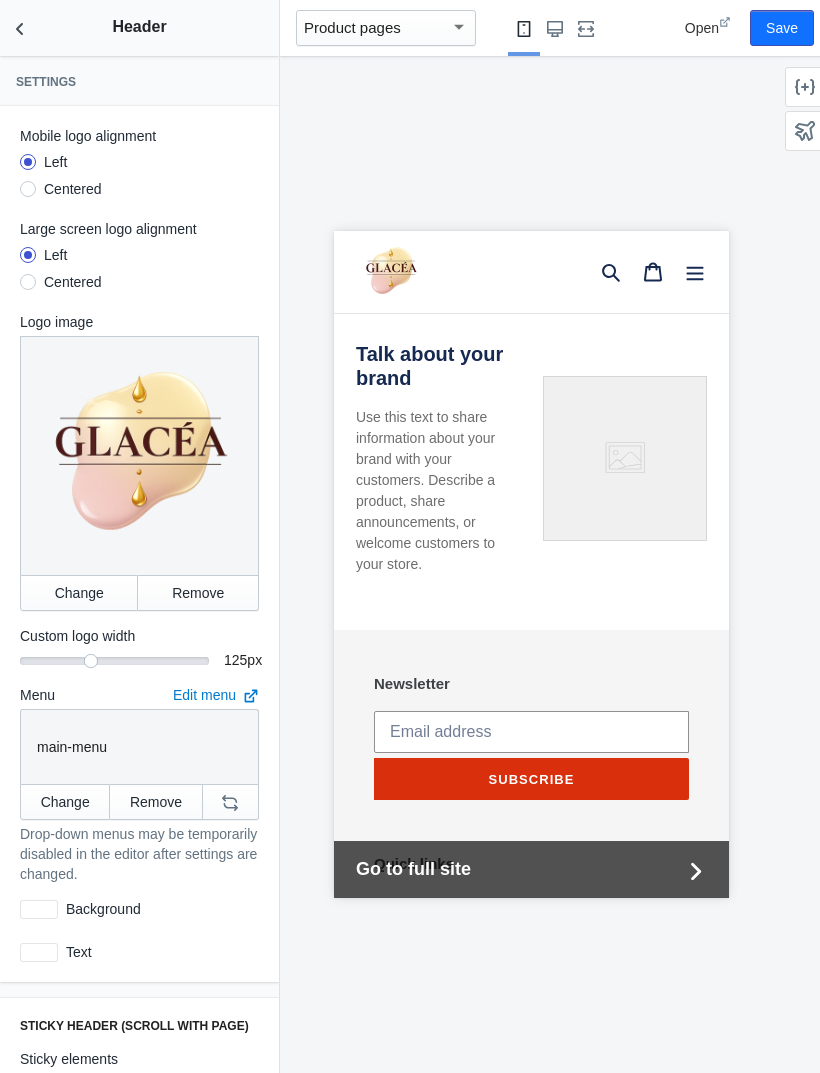 click at bounding box center [20, 28] 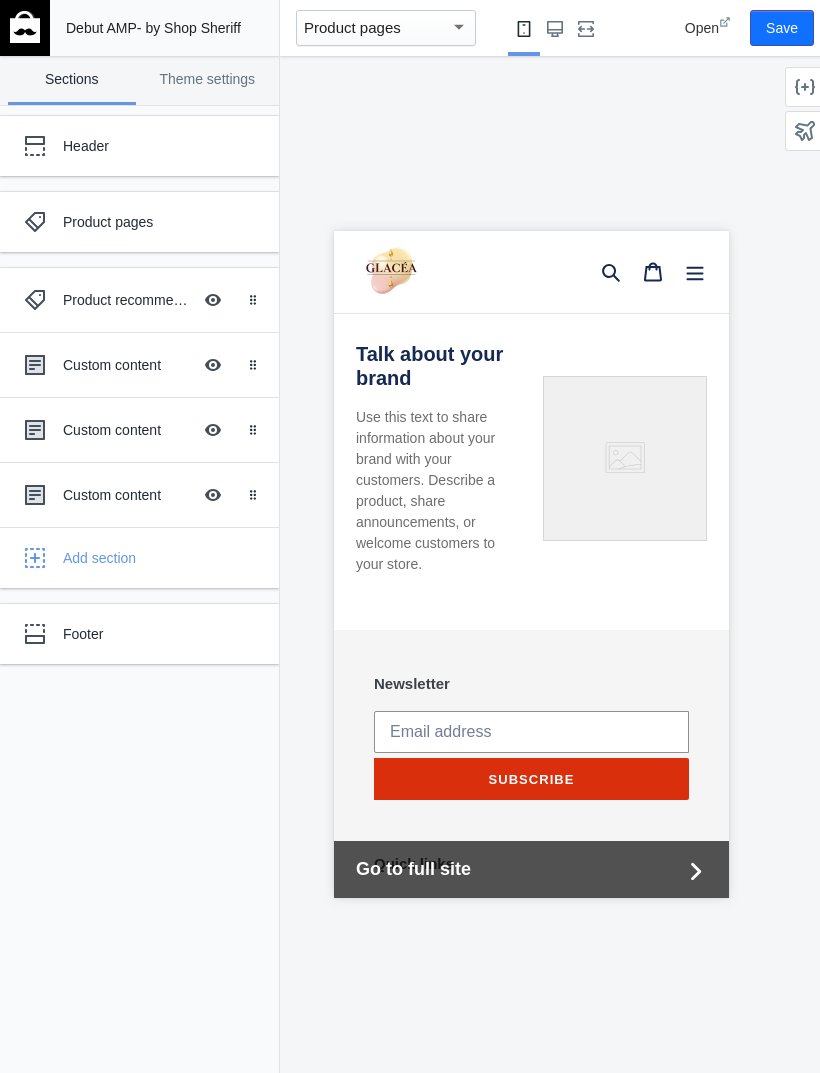 click on "Drag to reorder" 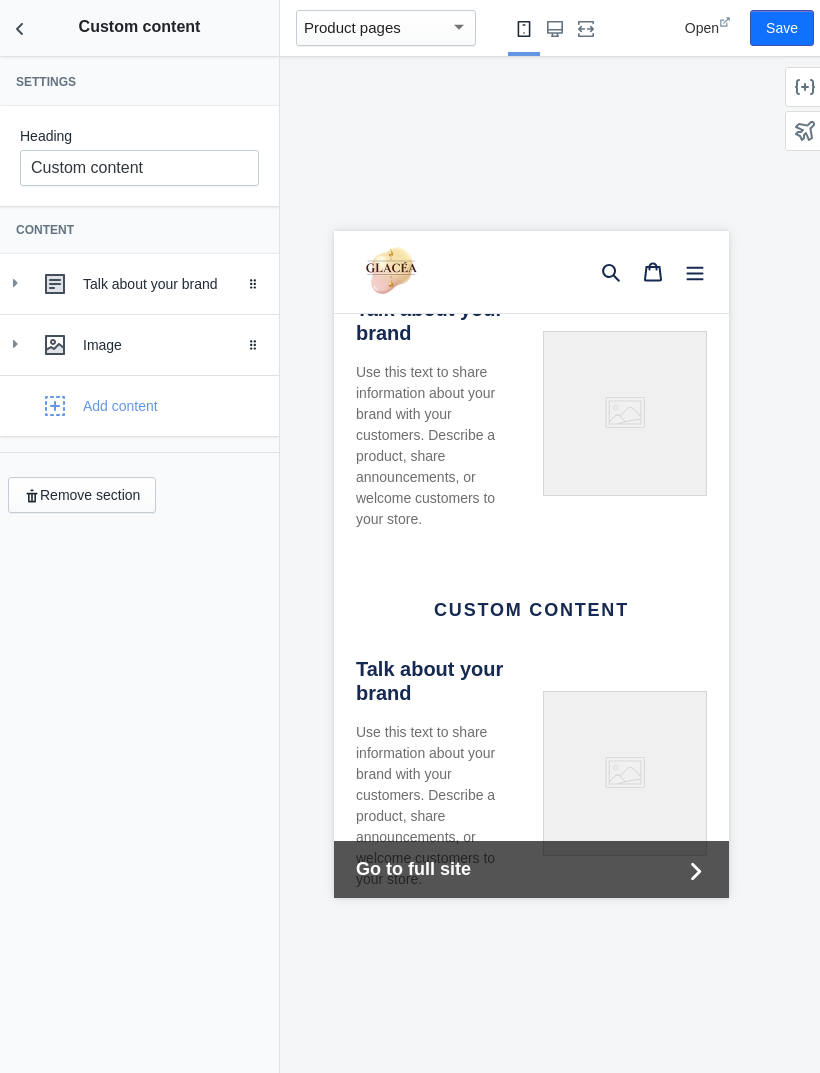 scroll, scrollTop: 1549, scrollLeft: 0, axis: vertical 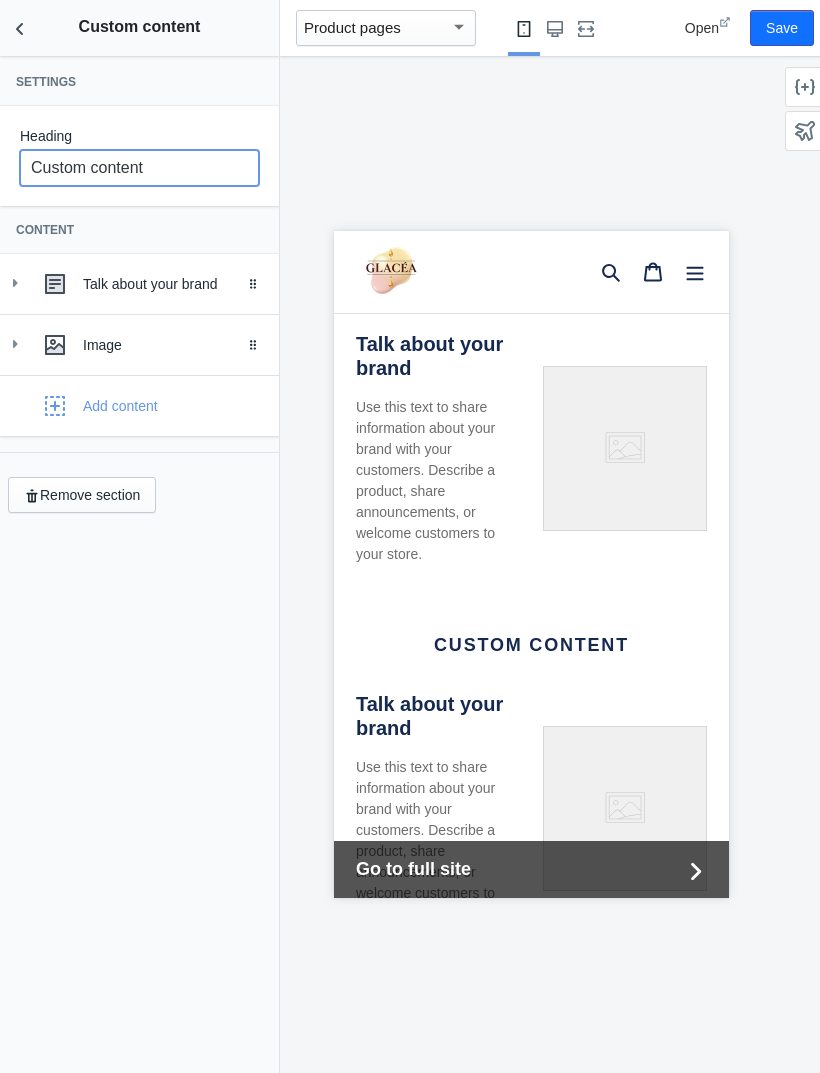 click on "Custom content" at bounding box center (139, 168) 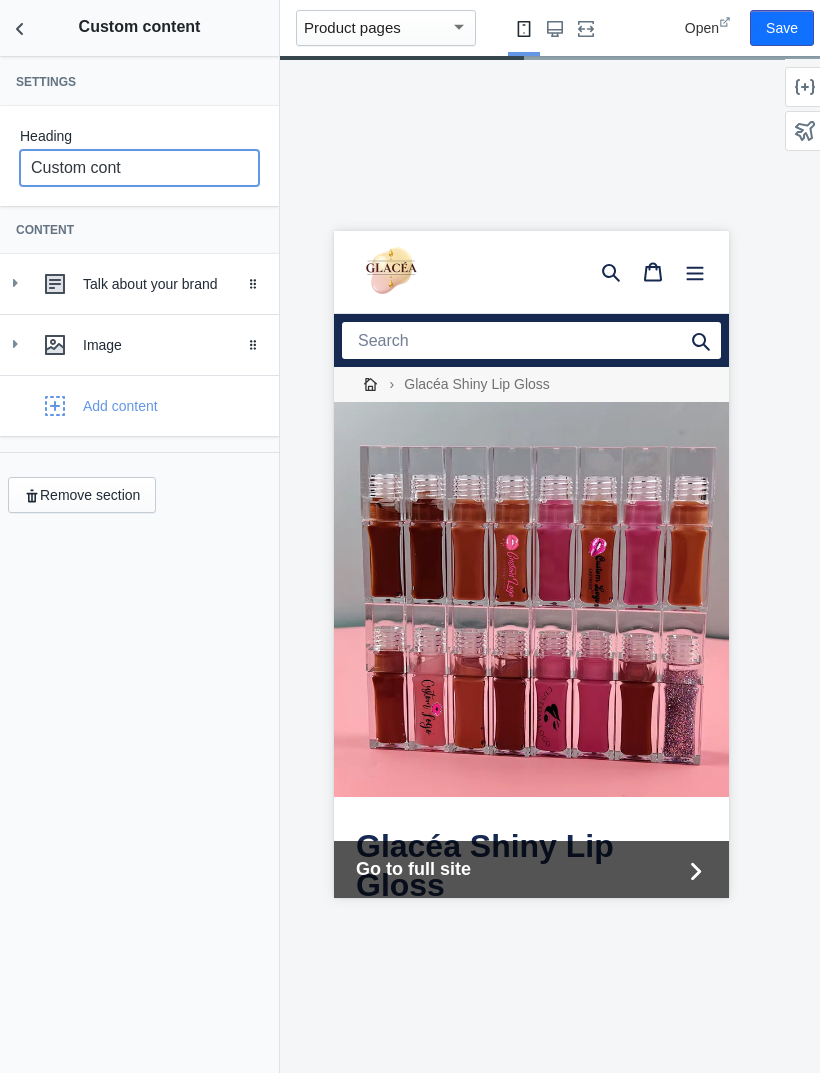 scroll, scrollTop: 0, scrollLeft: 0, axis: both 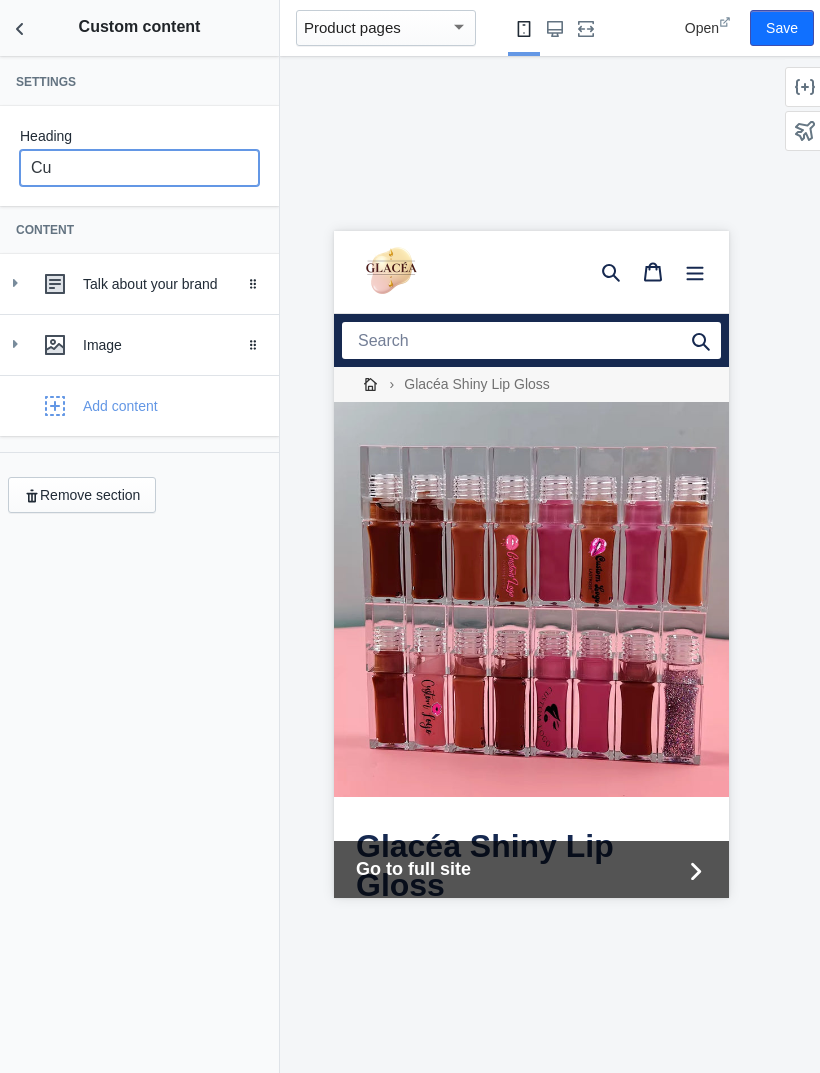 type on "C" 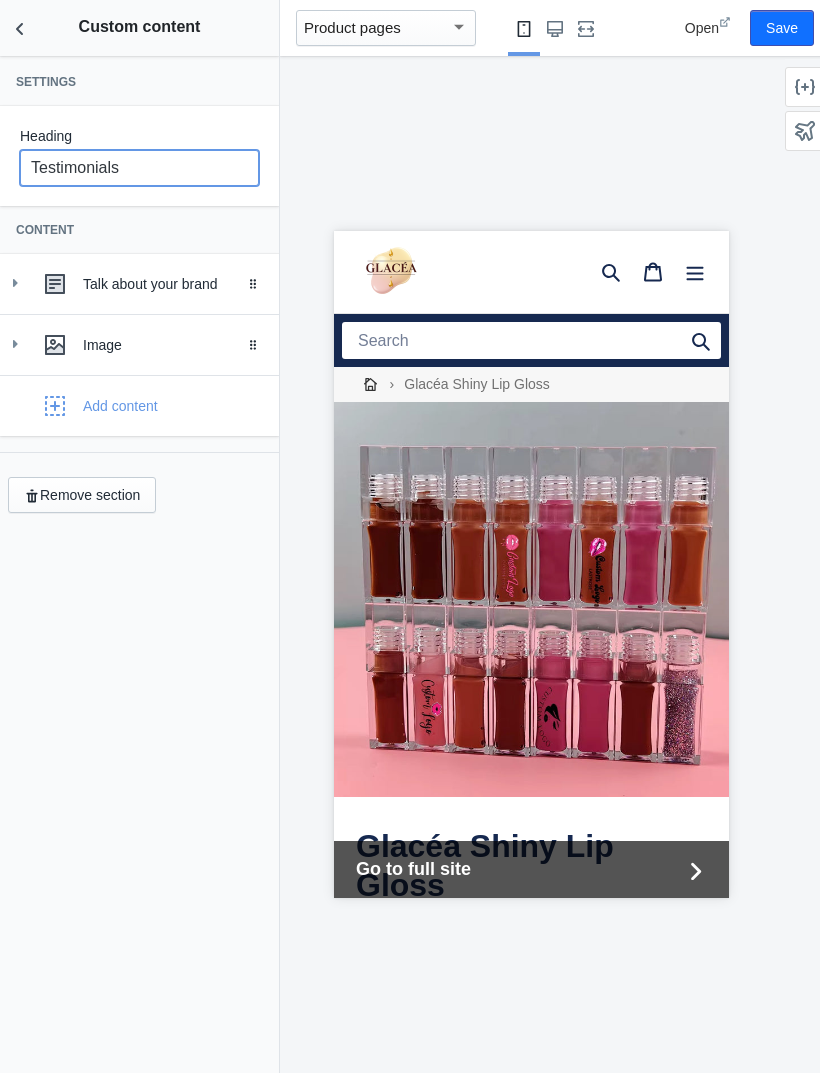 type on "Testimonials" 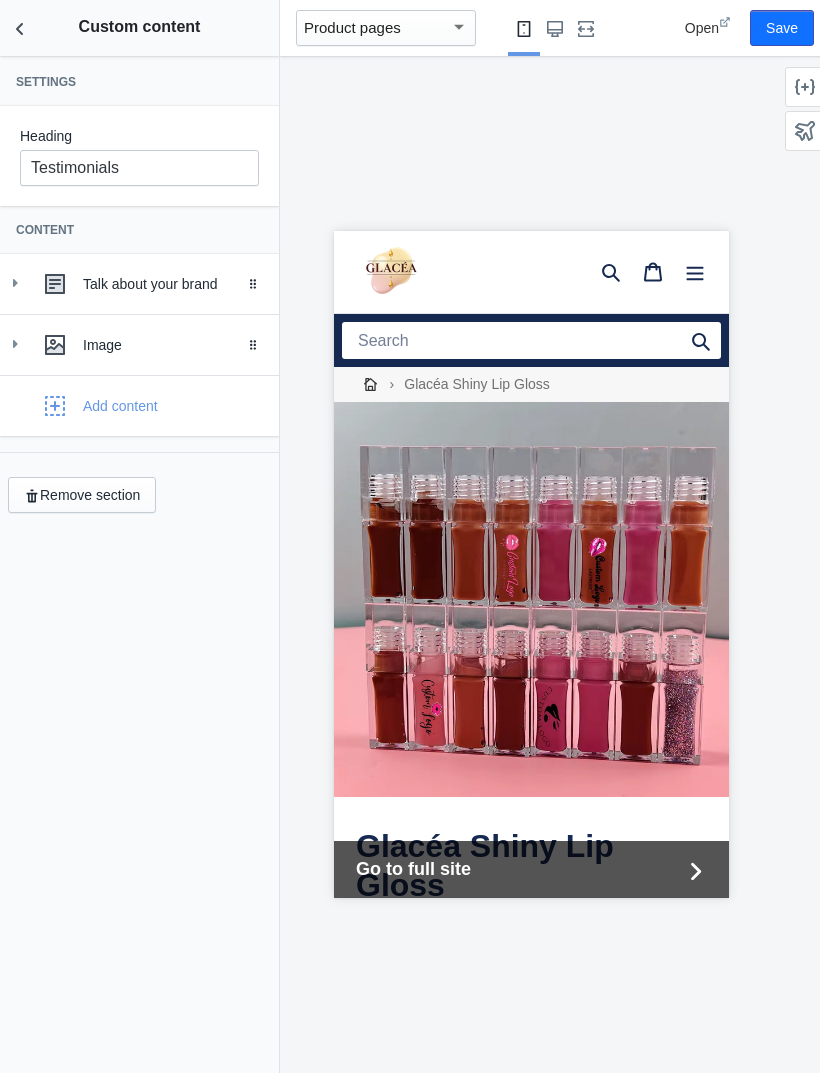 click on "Talk about your brand" at bounding box center [173, 284] 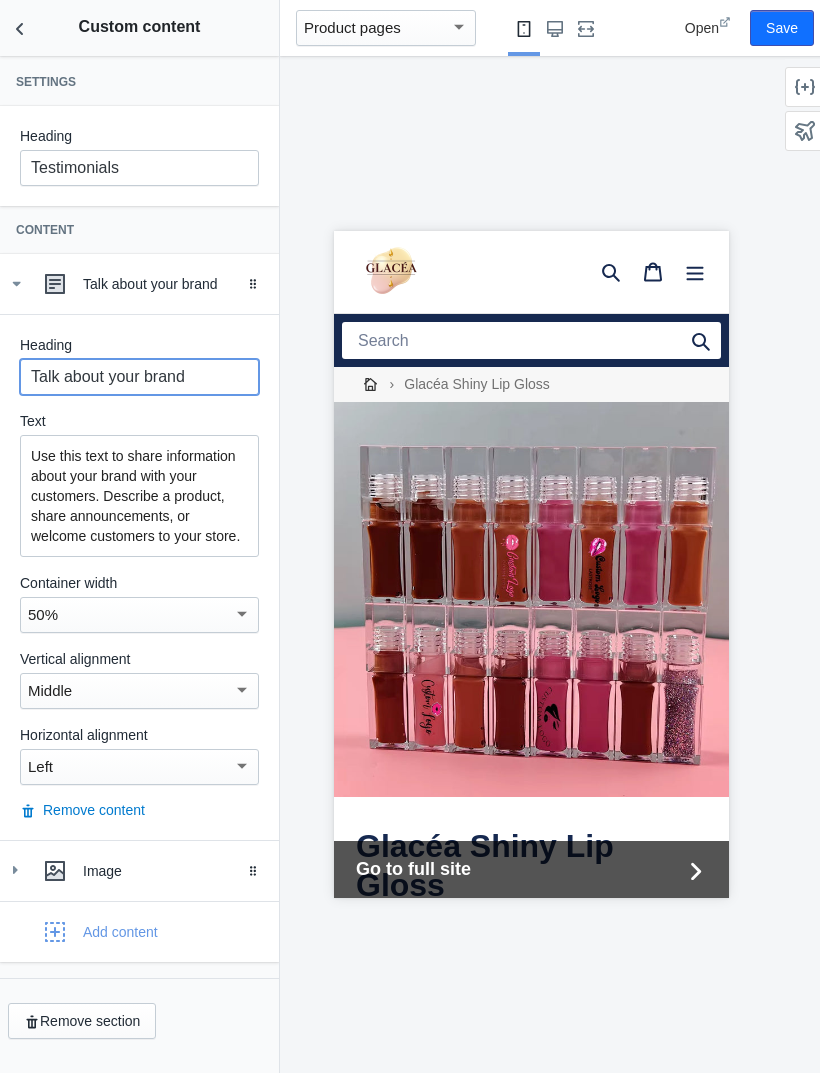 click on "Talk about your brand" at bounding box center [139, 377] 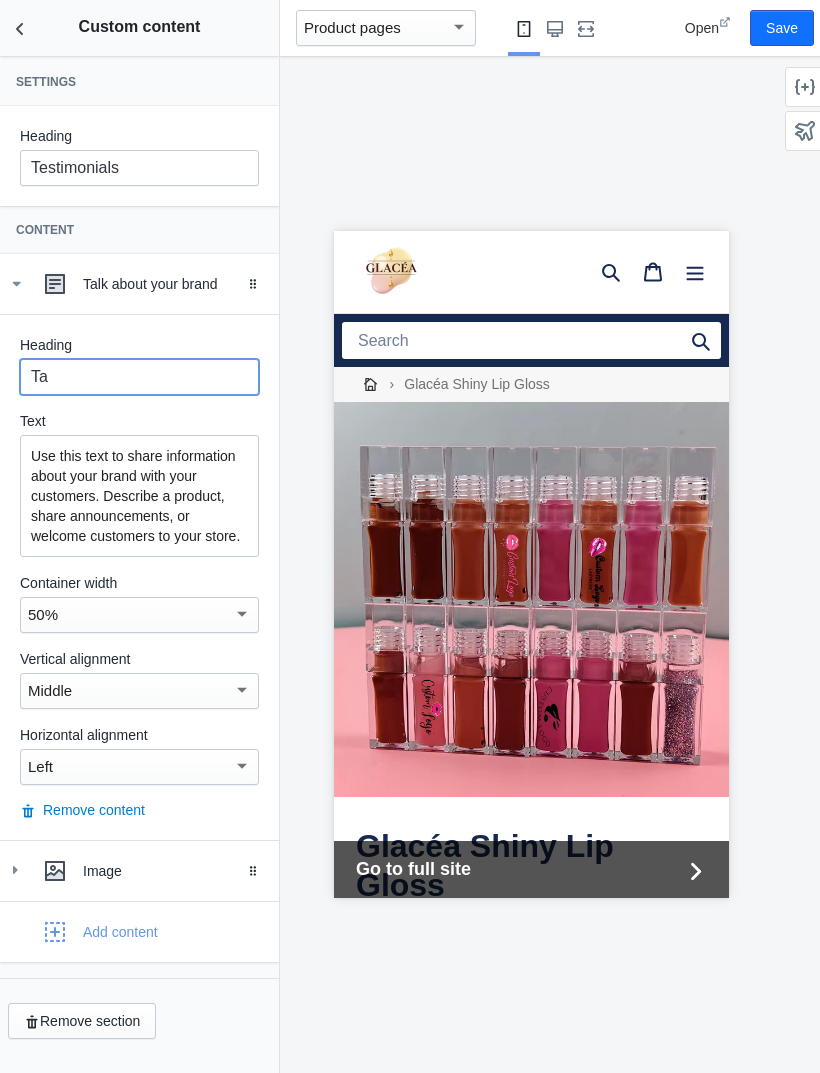 type on "T" 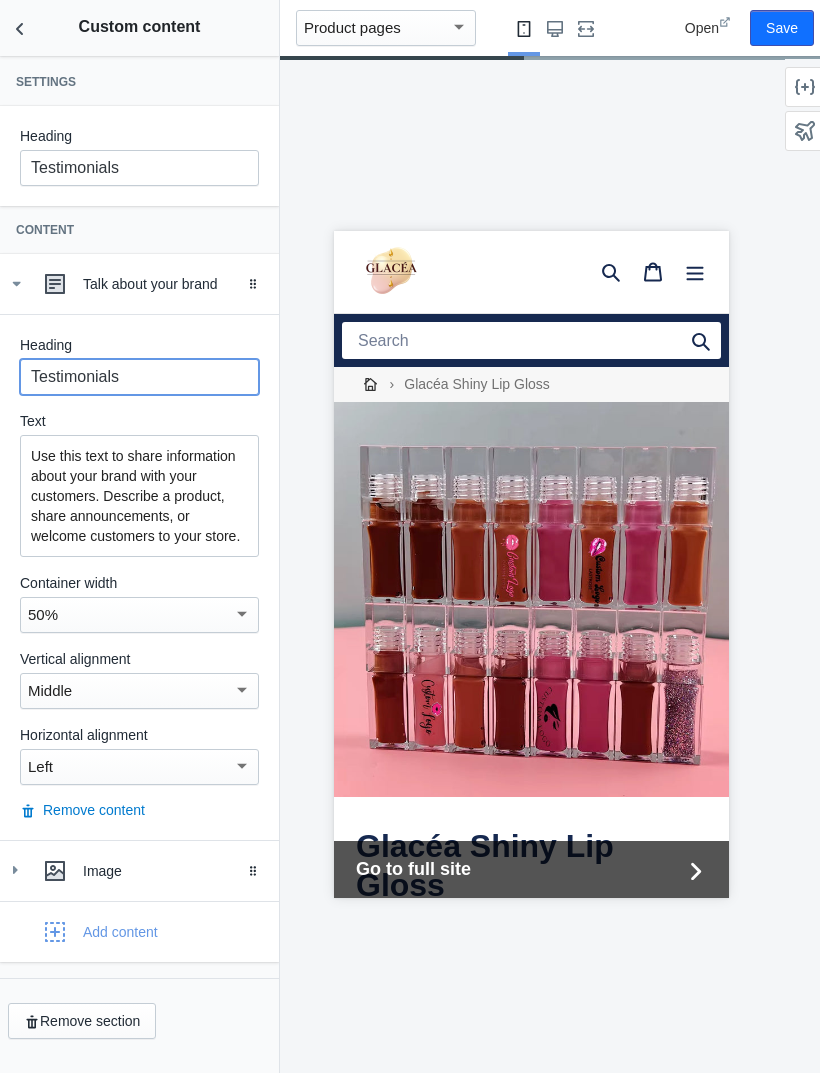 type on "Testimonials" 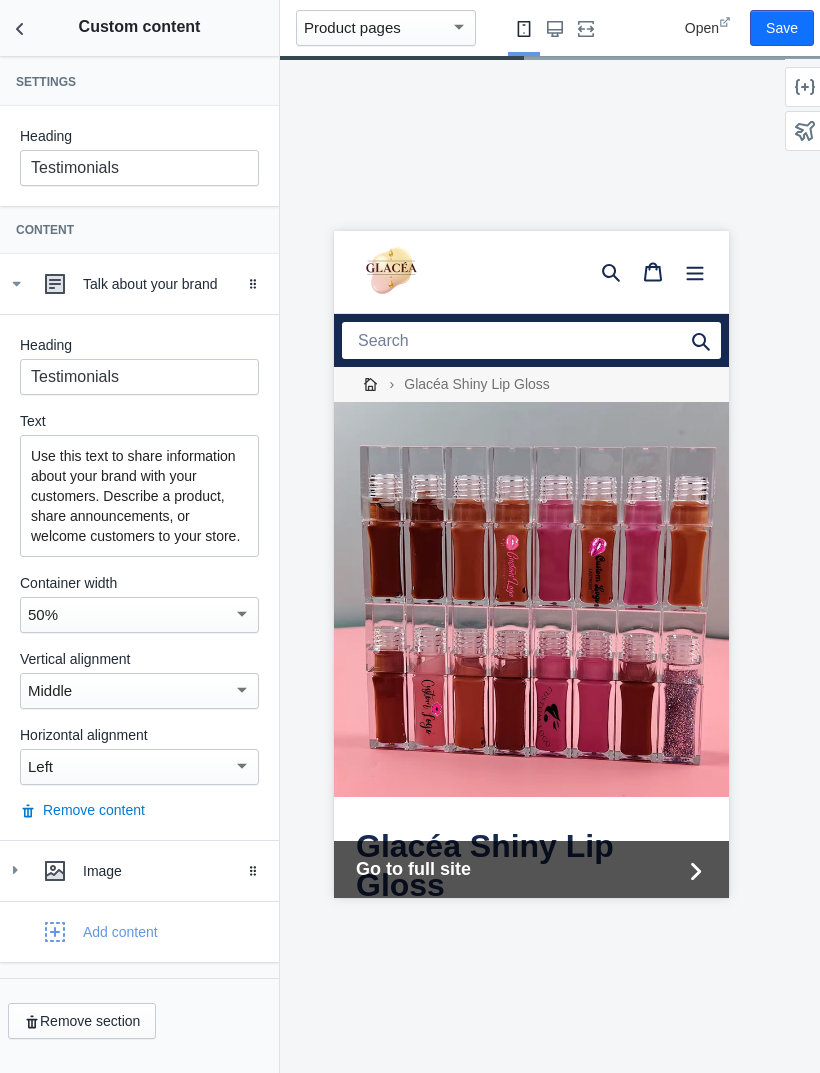 click on "Use this text to share information about your brand with your customers. Describe a product, share announcements, or welcome customers to your store." at bounding box center [139, 496] 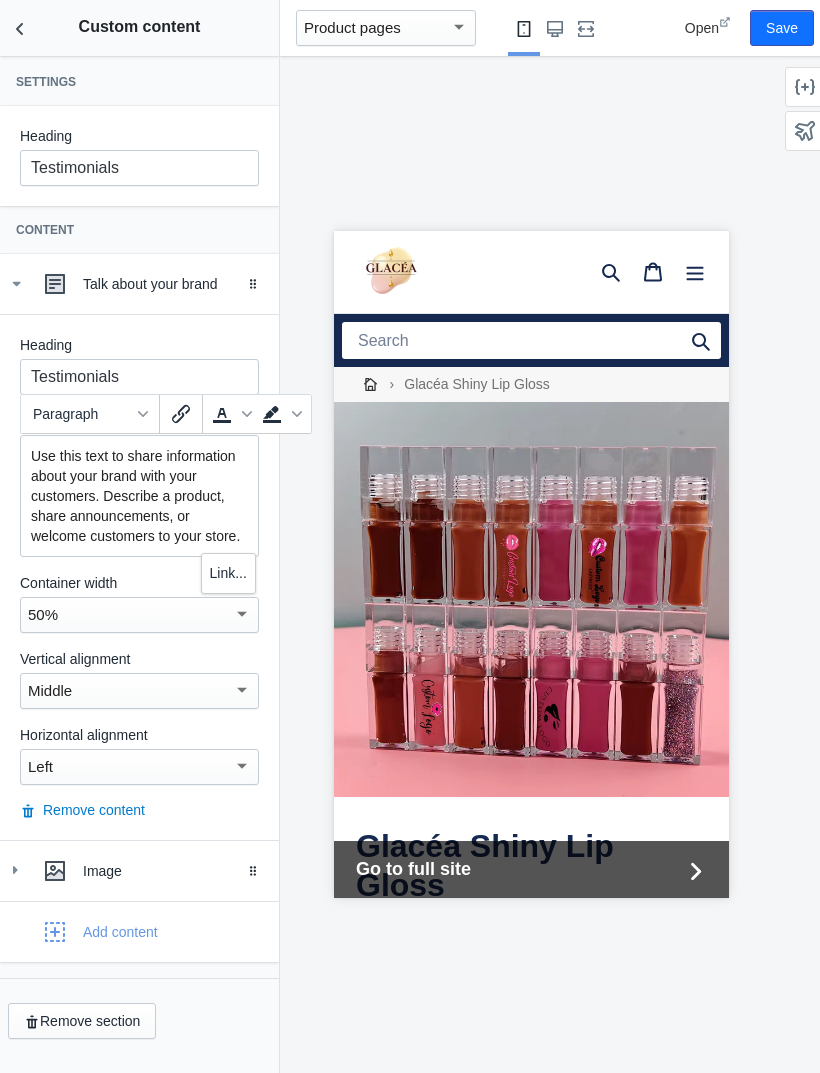 type 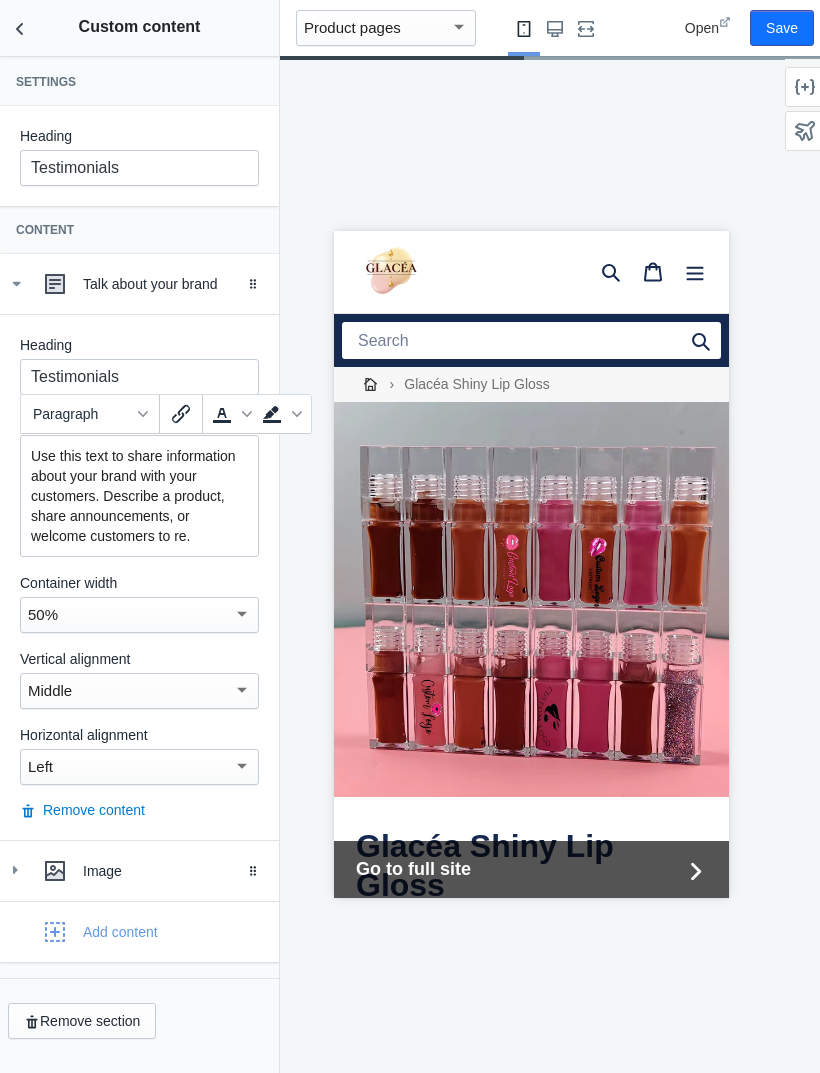 click on "Use this text to share information about your brand with your customers. Describe a product, share announcements, or welcome customers to re." at bounding box center (139, 496) 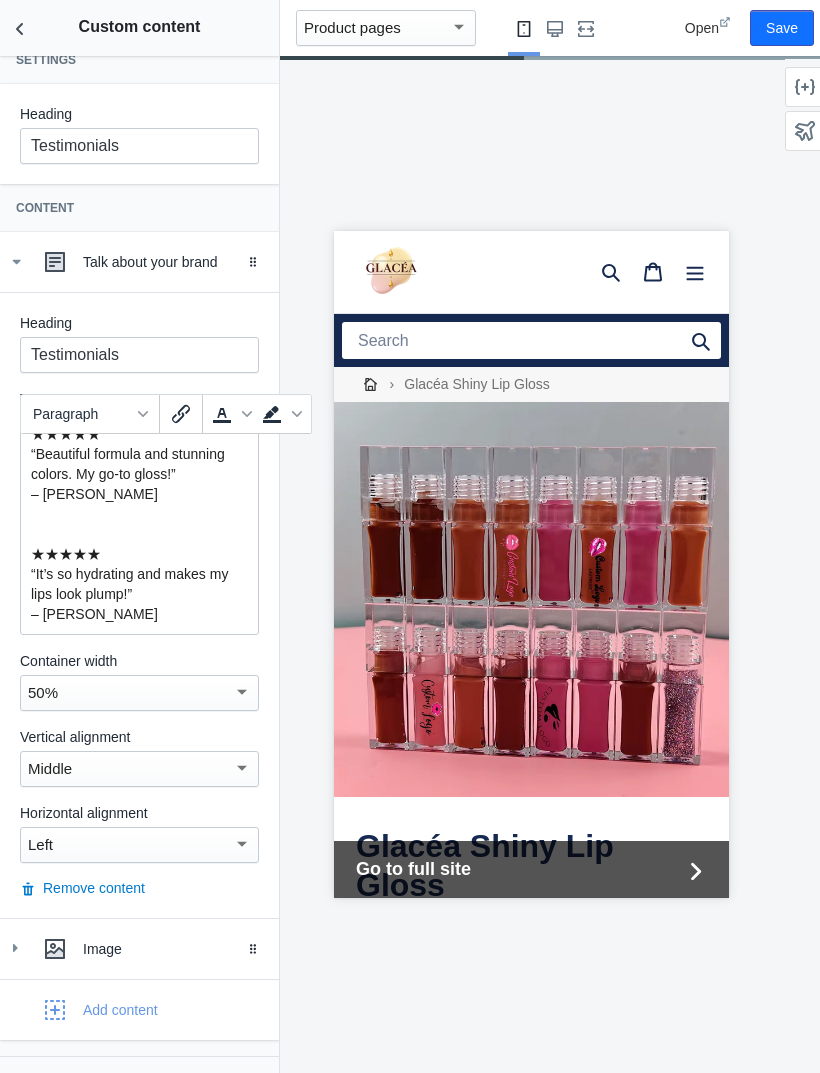 scroll, scrollTop: 20, scrollLeft: 0, axis: vertical 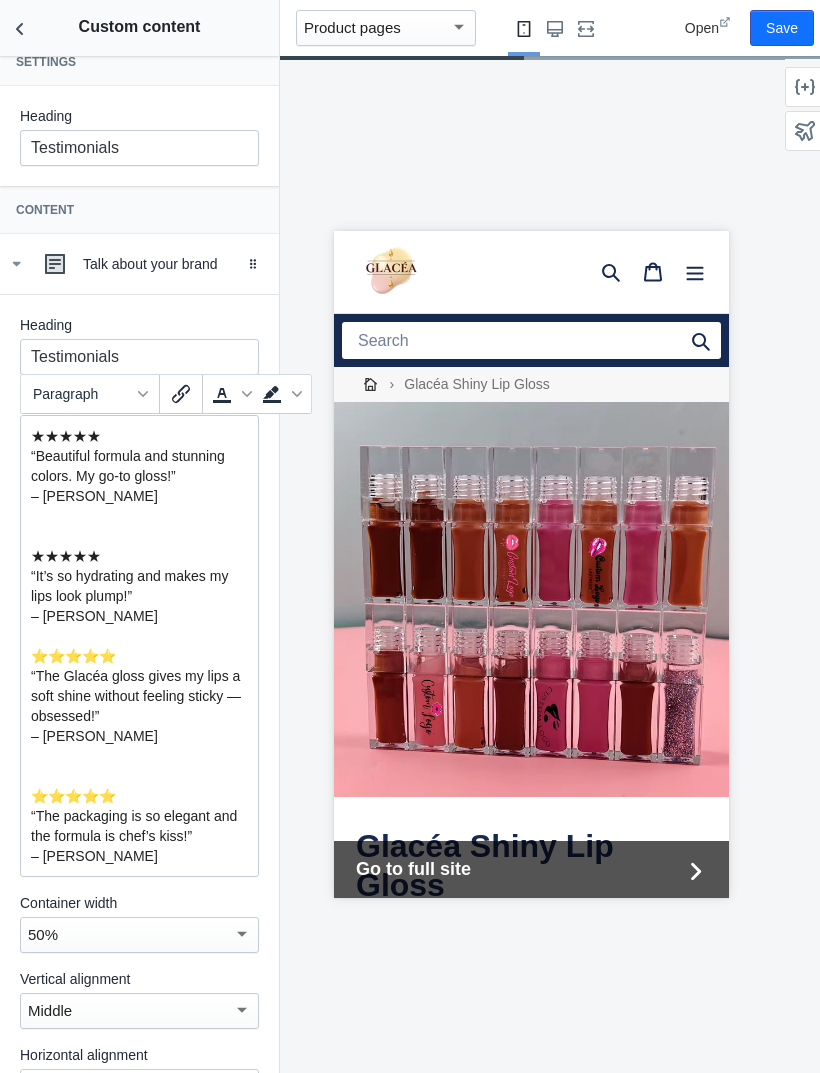click on "★★★★★" at bounding box center (139, 546) 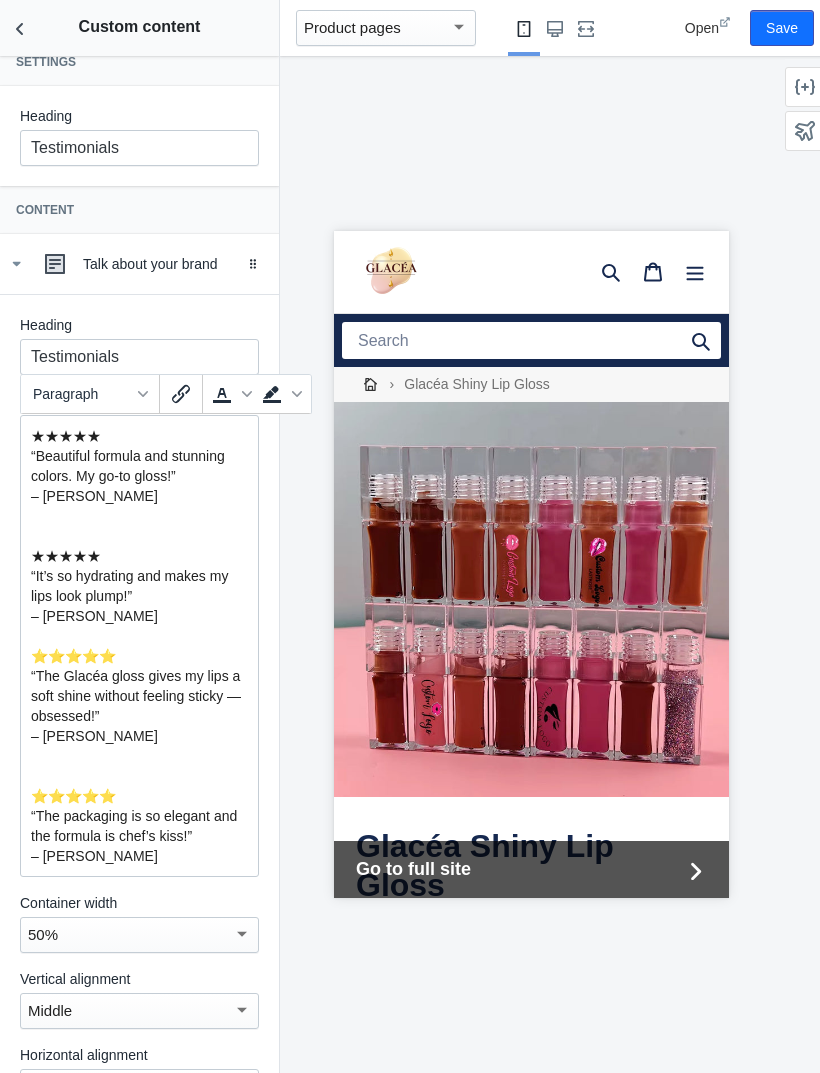 copy on "★★★★★" 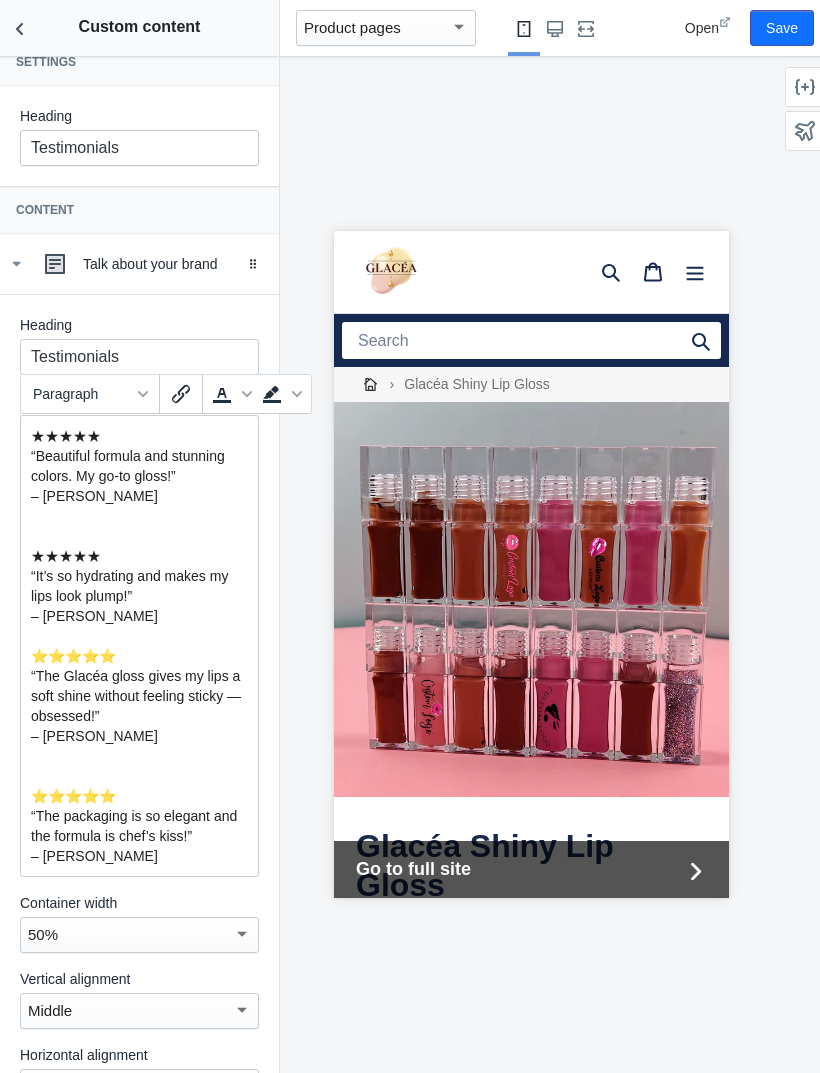 click on "⭐️⭐️⭐️⭐️⭐️" at bounding box center [139, 656] 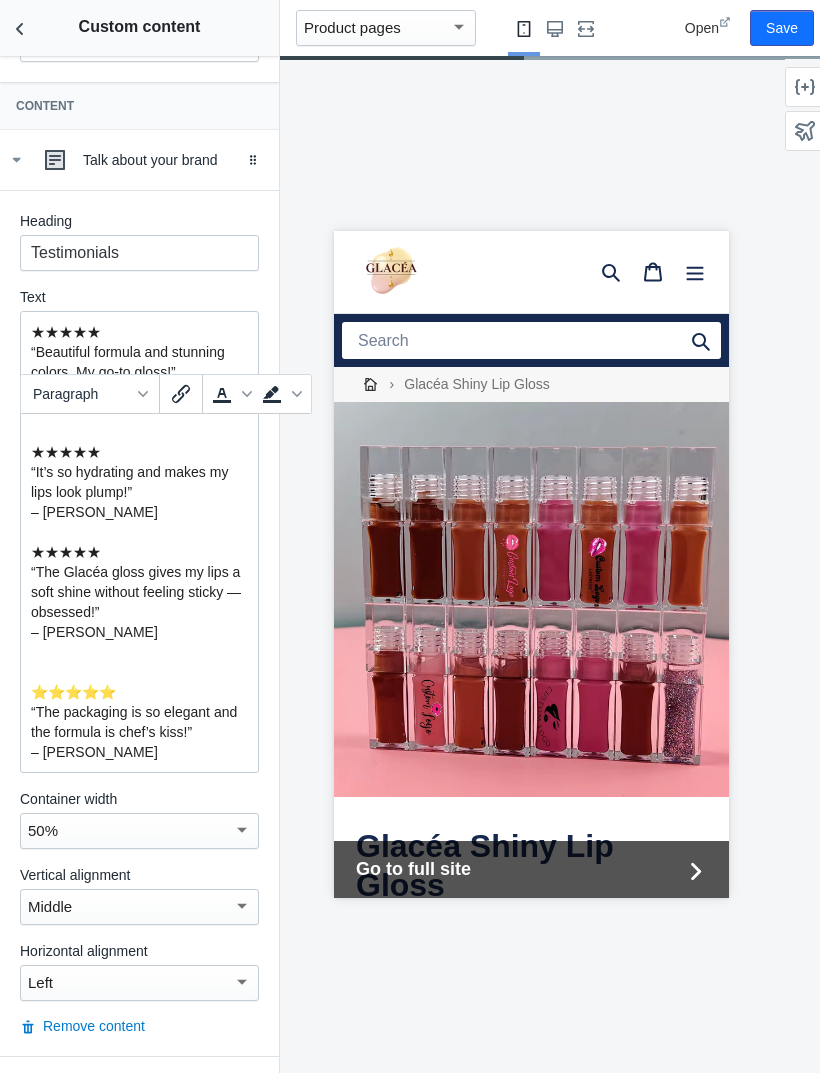 scroll, scrollTop: 134, scrollLeft: 0, axis: vertical 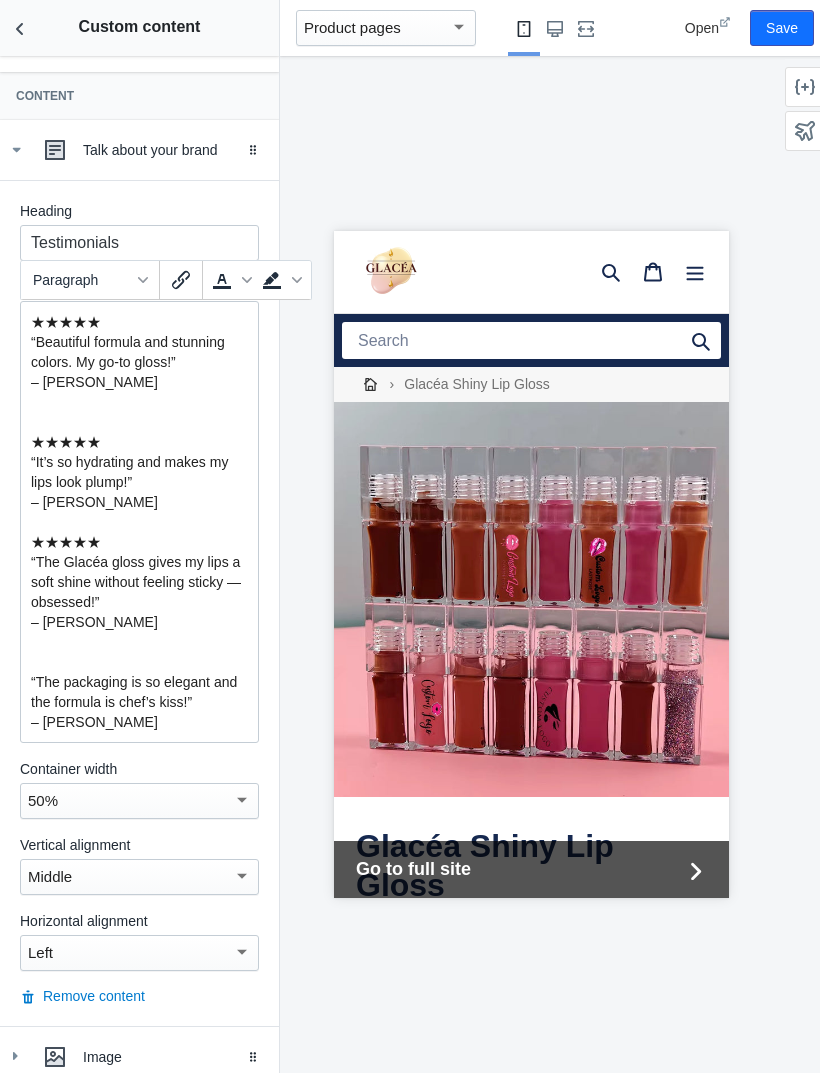 click at bounding box center [139, 662] 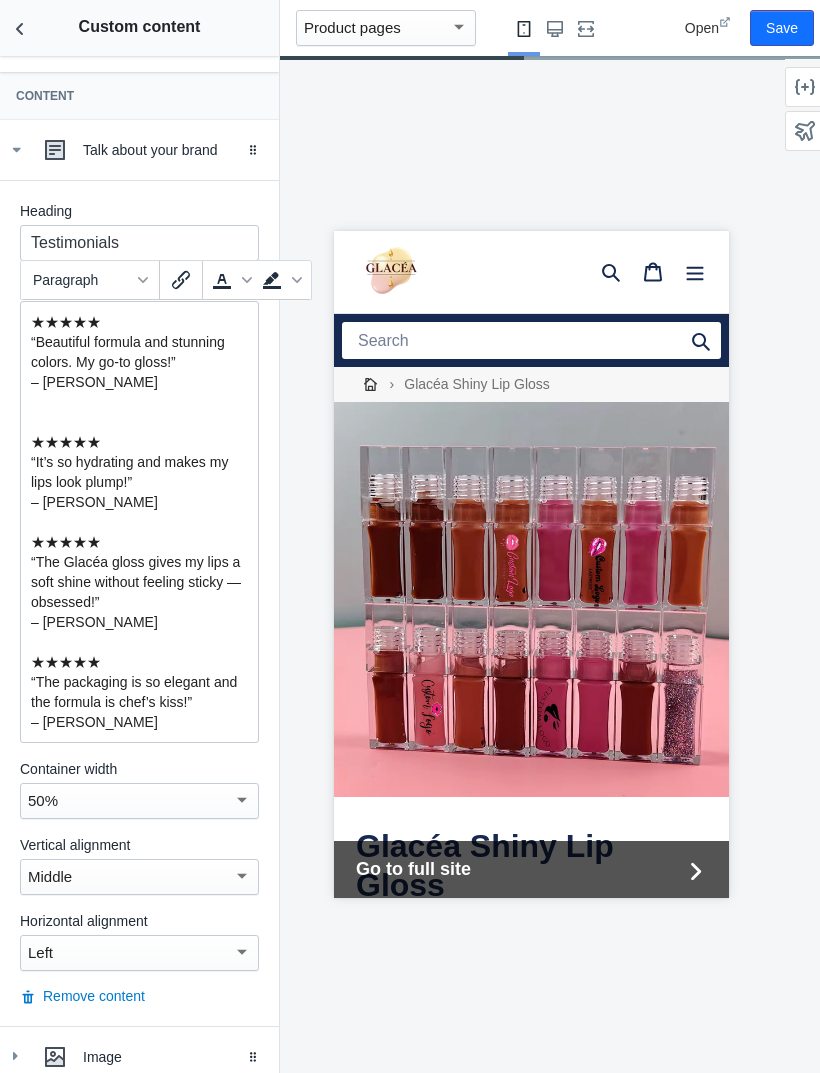 click on "★★★★★" at bounding box center [139, 432] 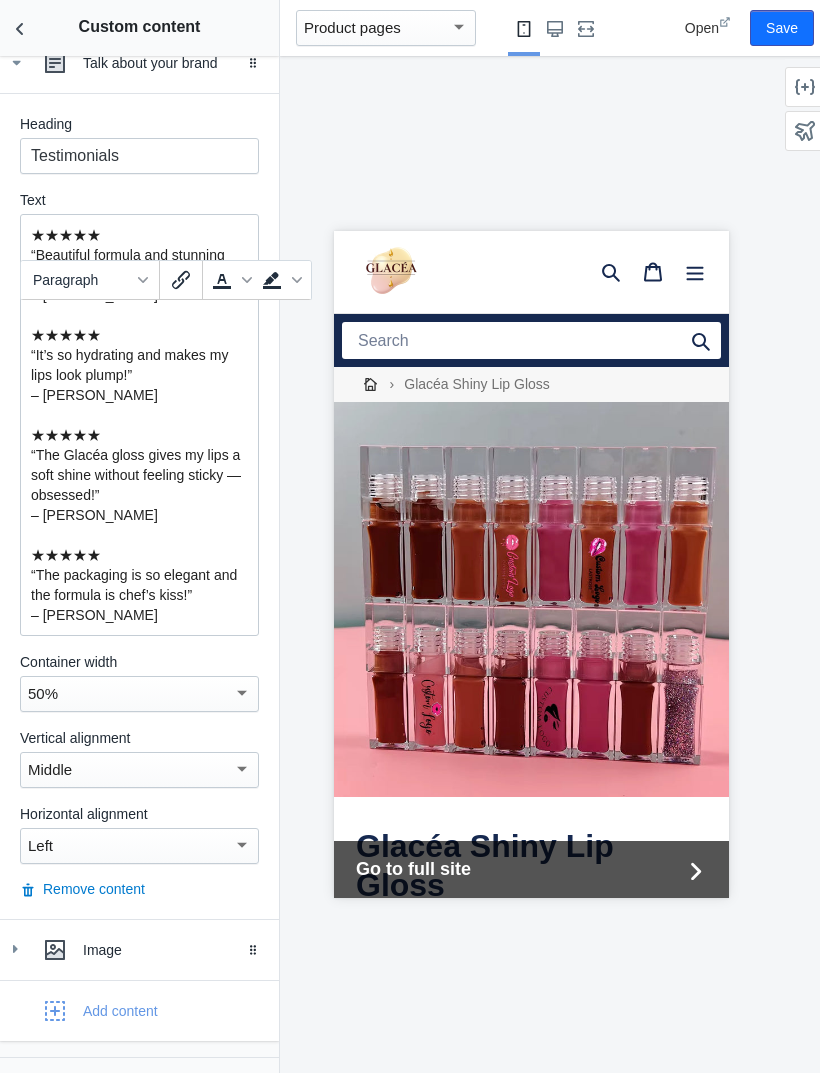 scroll, scrollTop: 220, scrollLeft: 0, axis: vertical 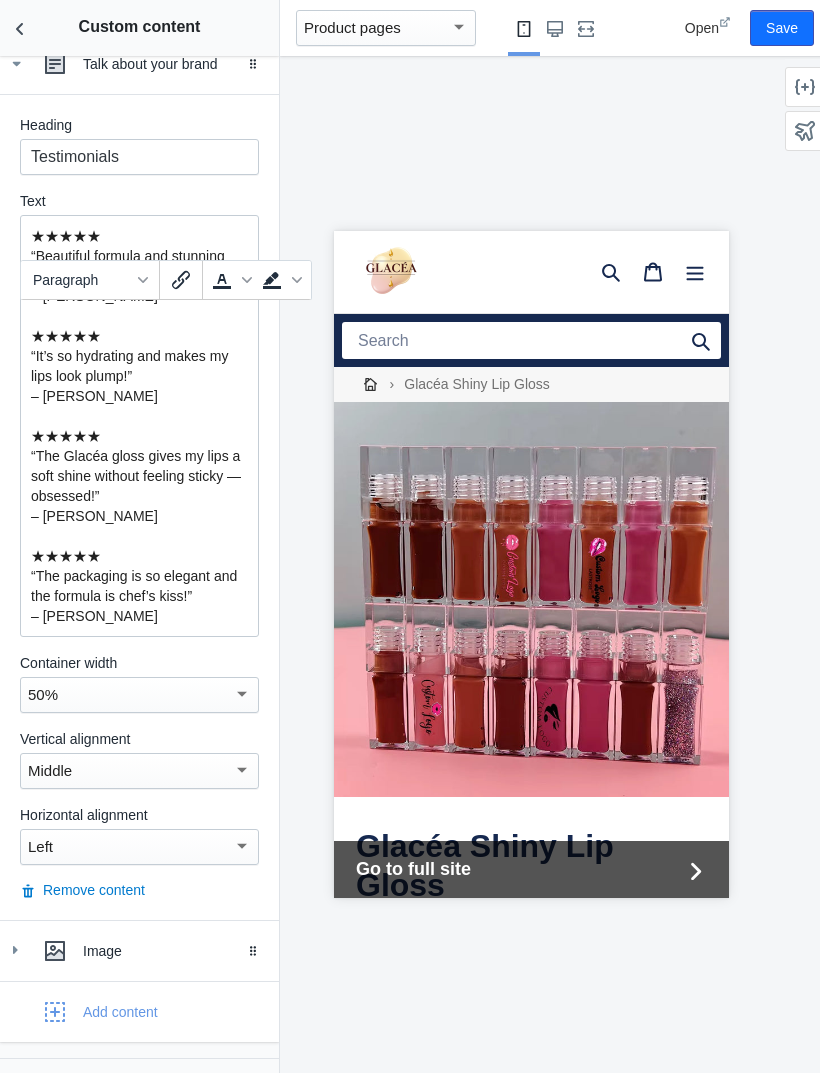 click on "Save" at bounding box center [782, 28] 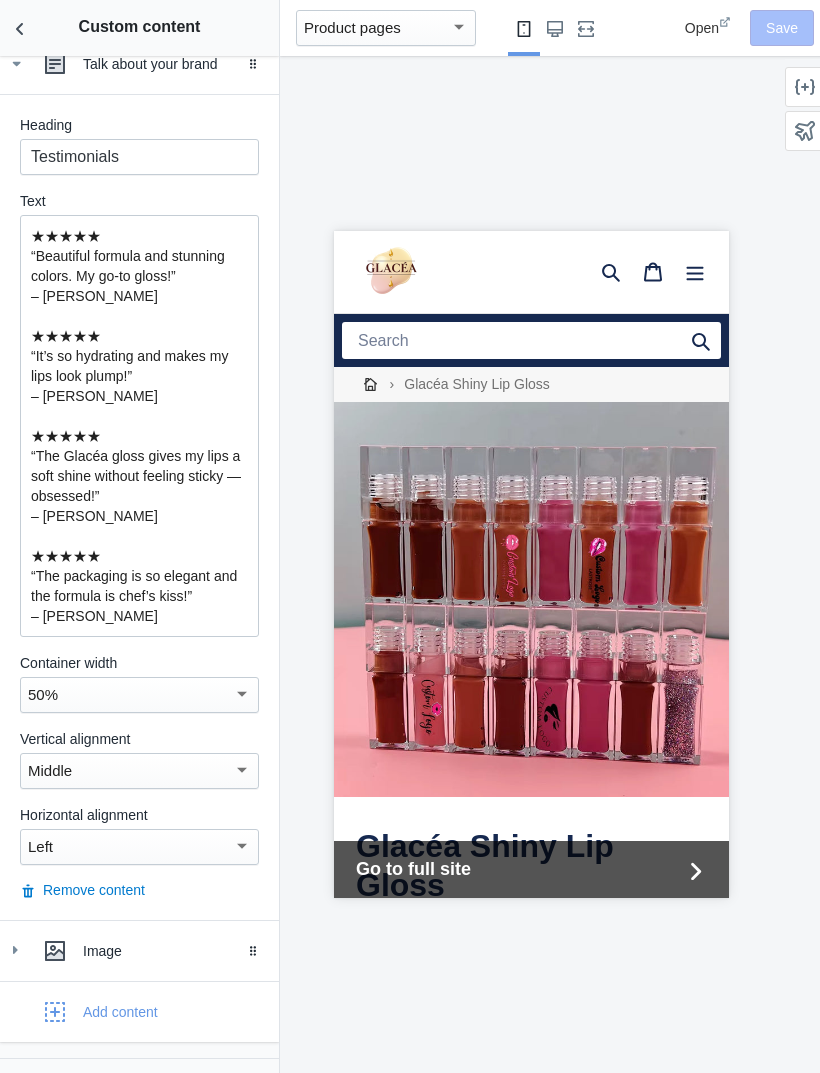 click at bounding box center [20, 28] 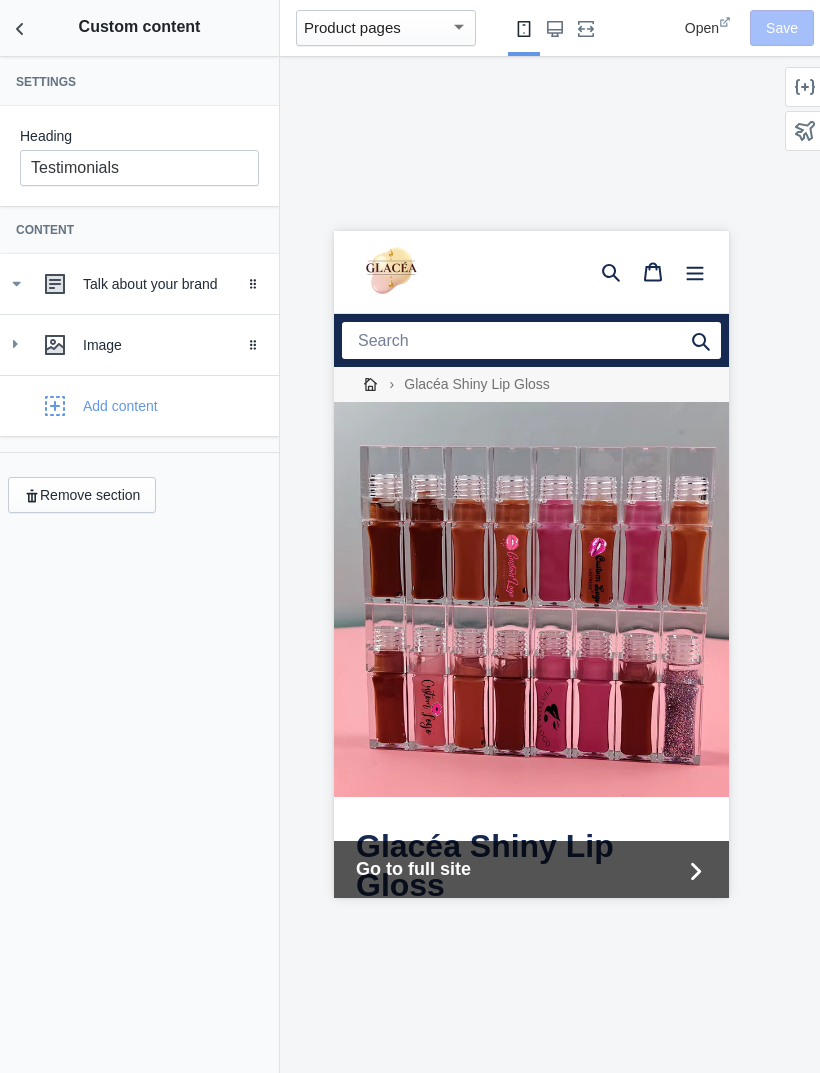 scroll, scrollTop: 0, scrollLeft: 0, axis: both 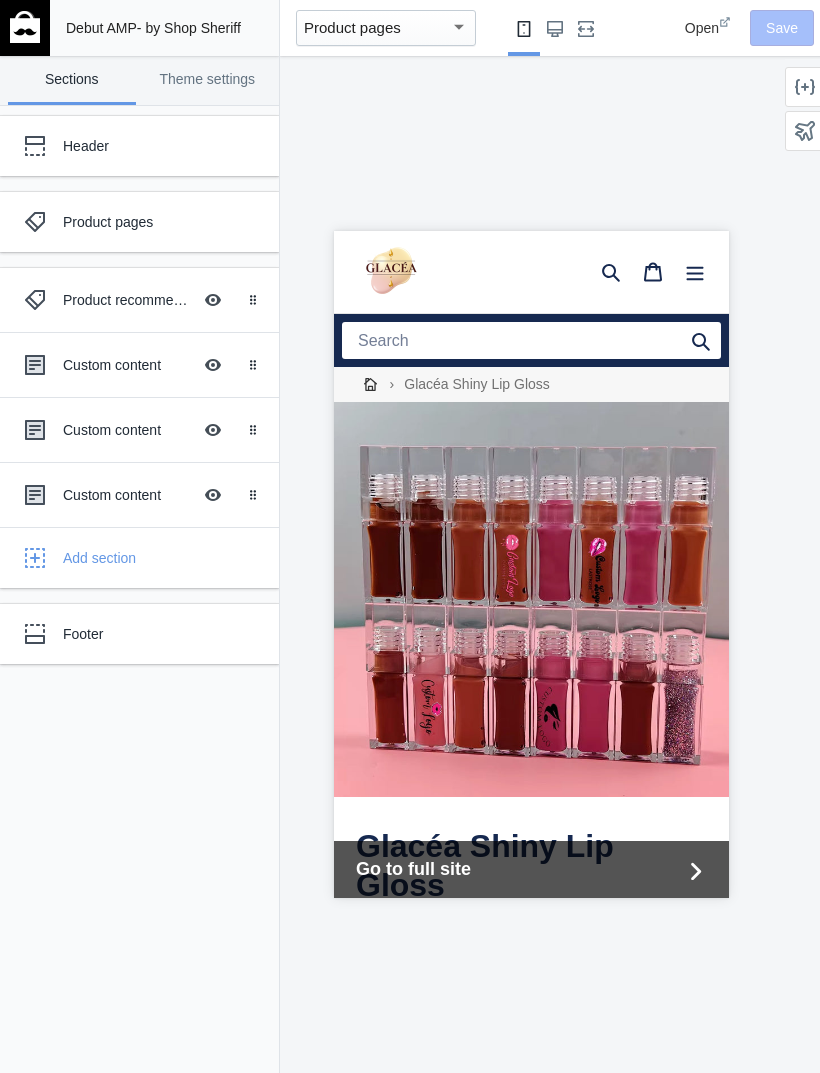 click on "Hide Image with text overlay" at bounding box center (213, 365) 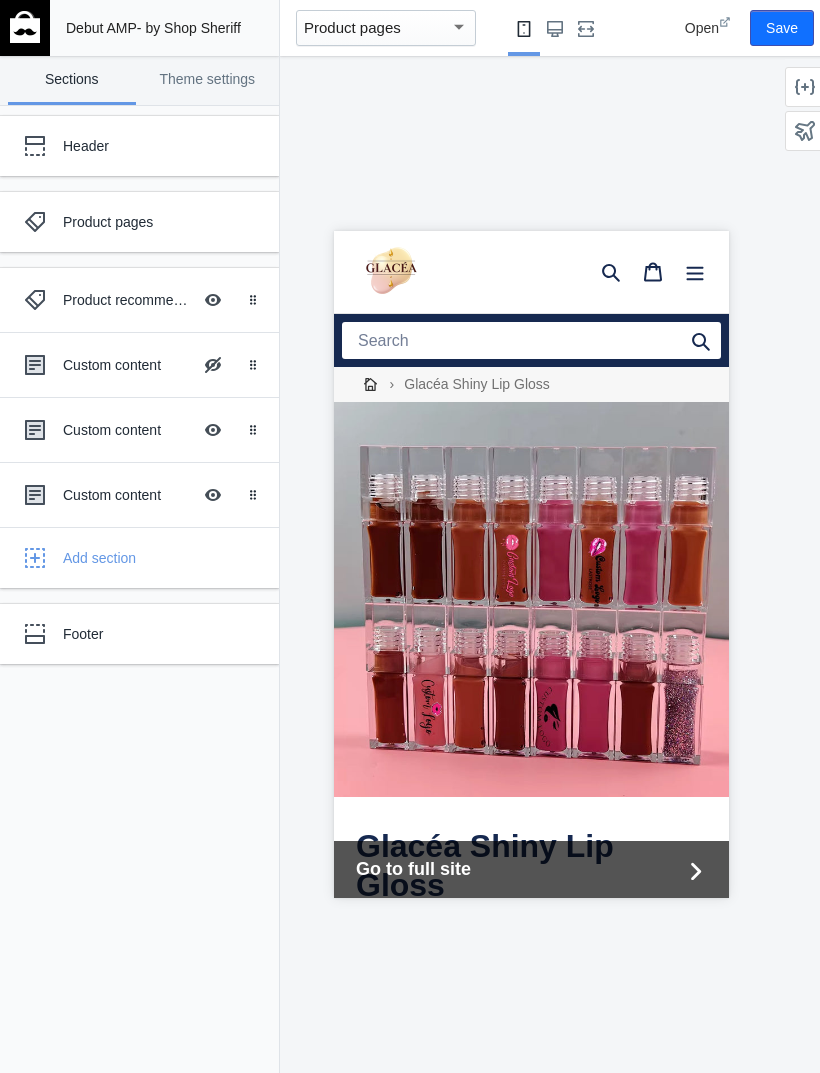 click on "Hide Image with text overlay" at bounding box center (213, 365) 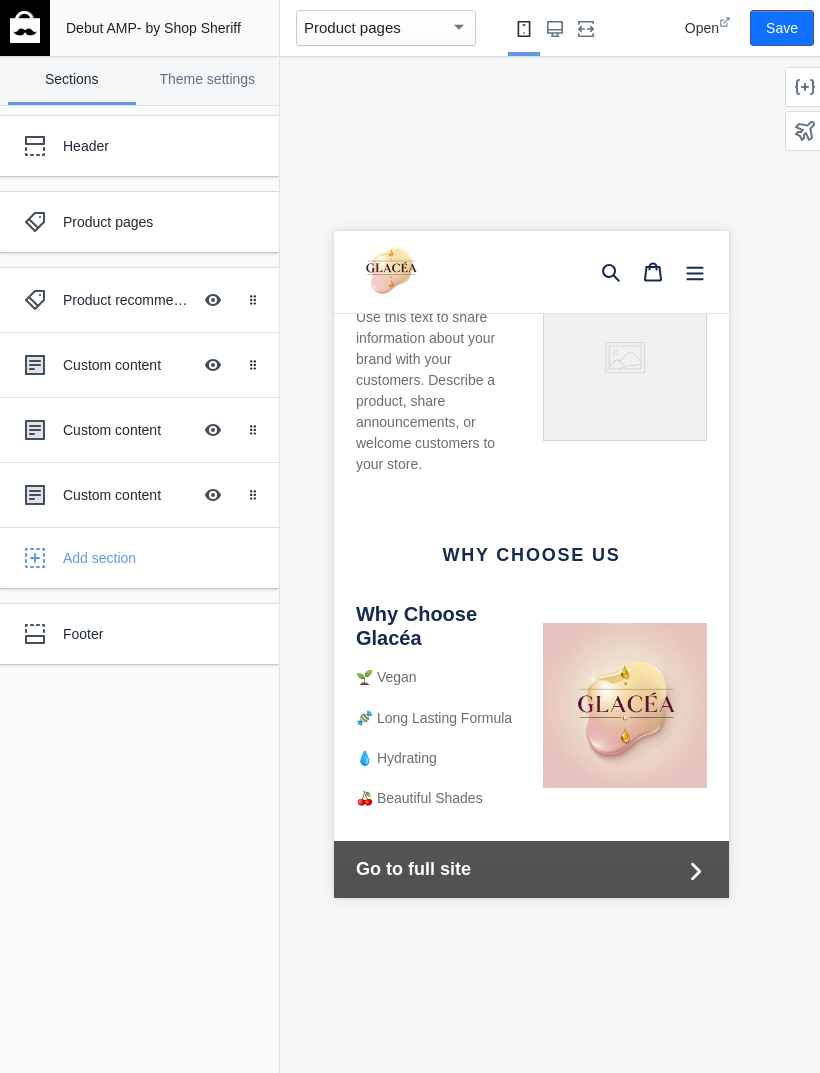 scroll, scrollTop: 2455, scrollLeft: 0, axis: vertical 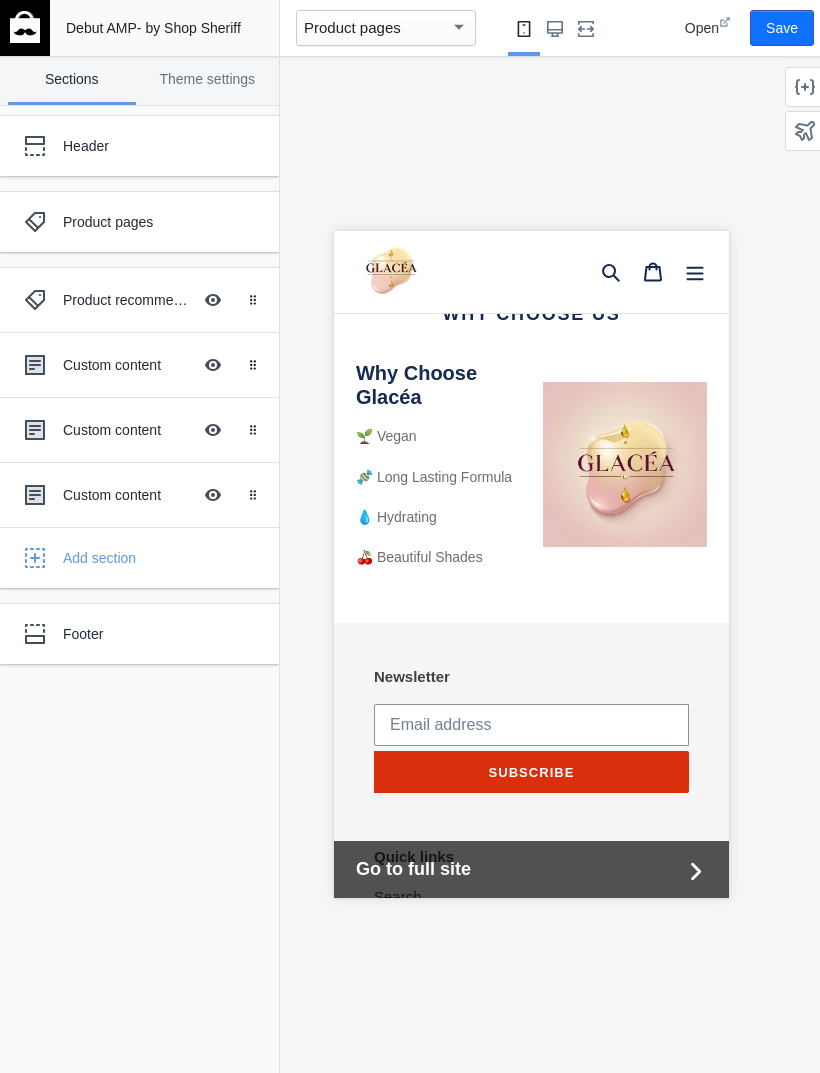 click on "Custom content" at bounding box center [127, 430] 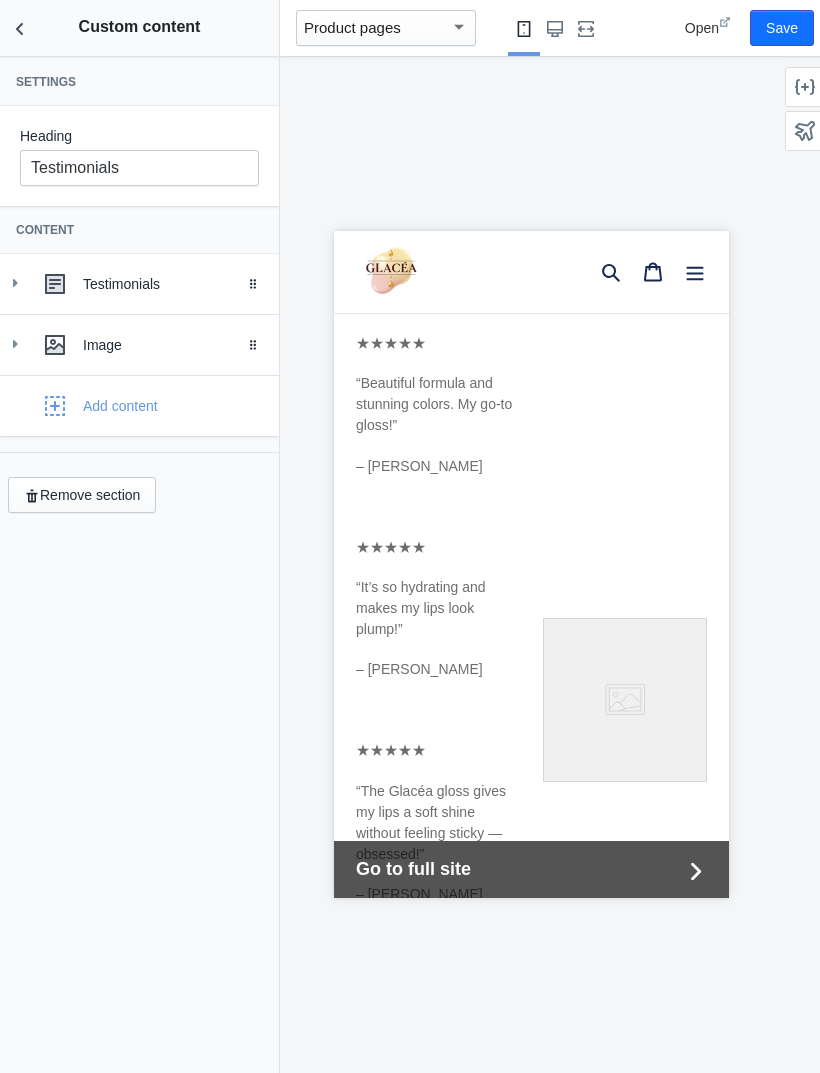 scroll, scrollTop: 1186, scrollLeft: 0, axis: vertical 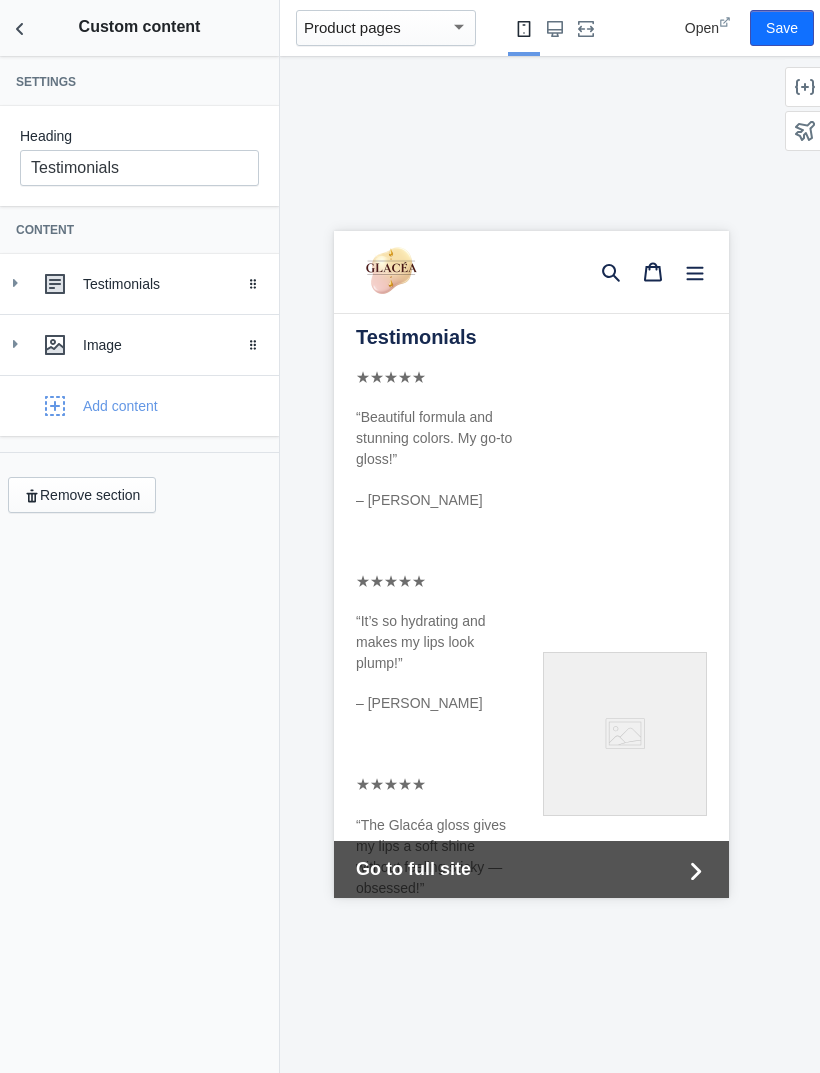 click 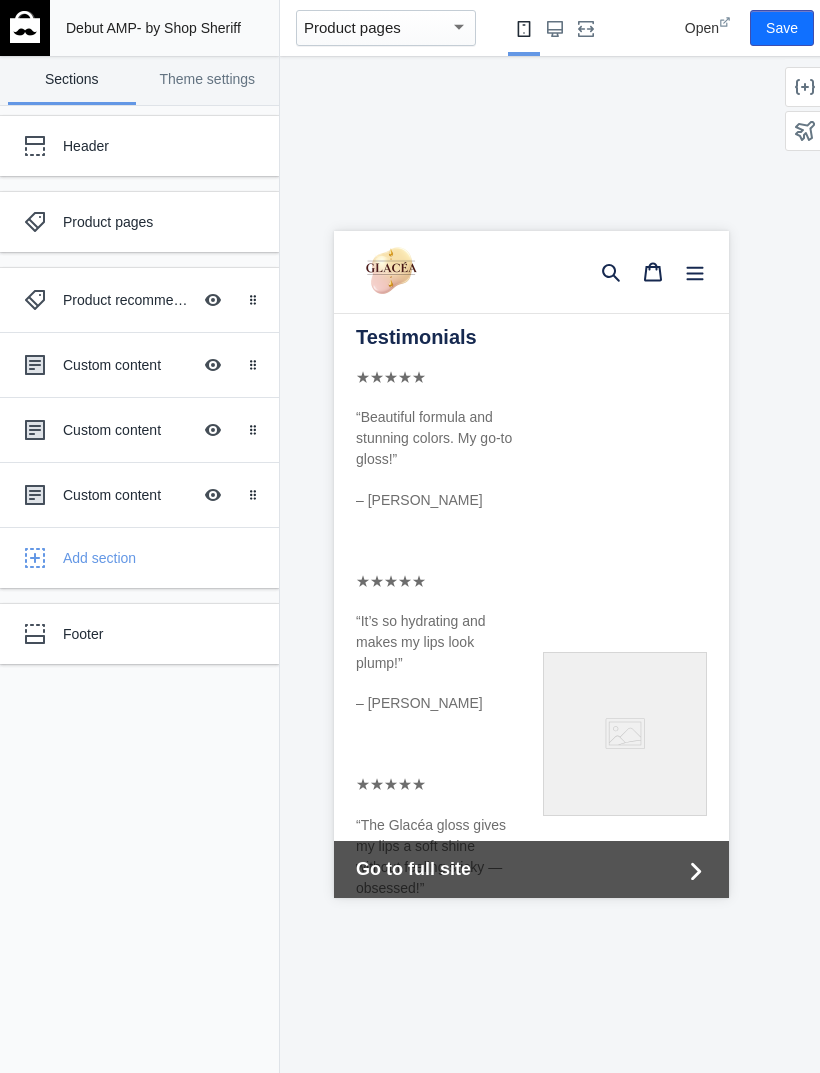 click on "Custom content" at bounding box center [127, 495] 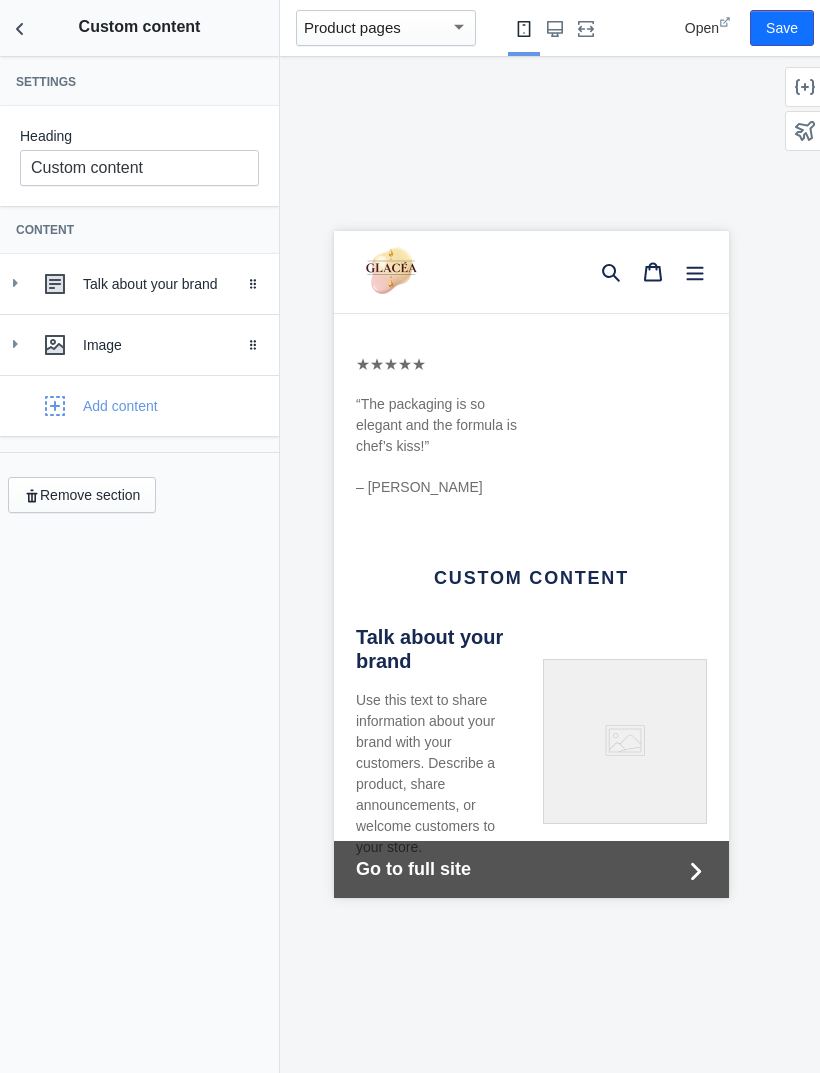 scroll, scrollTop: 2105, scrollLeft: 0, axis: vertical 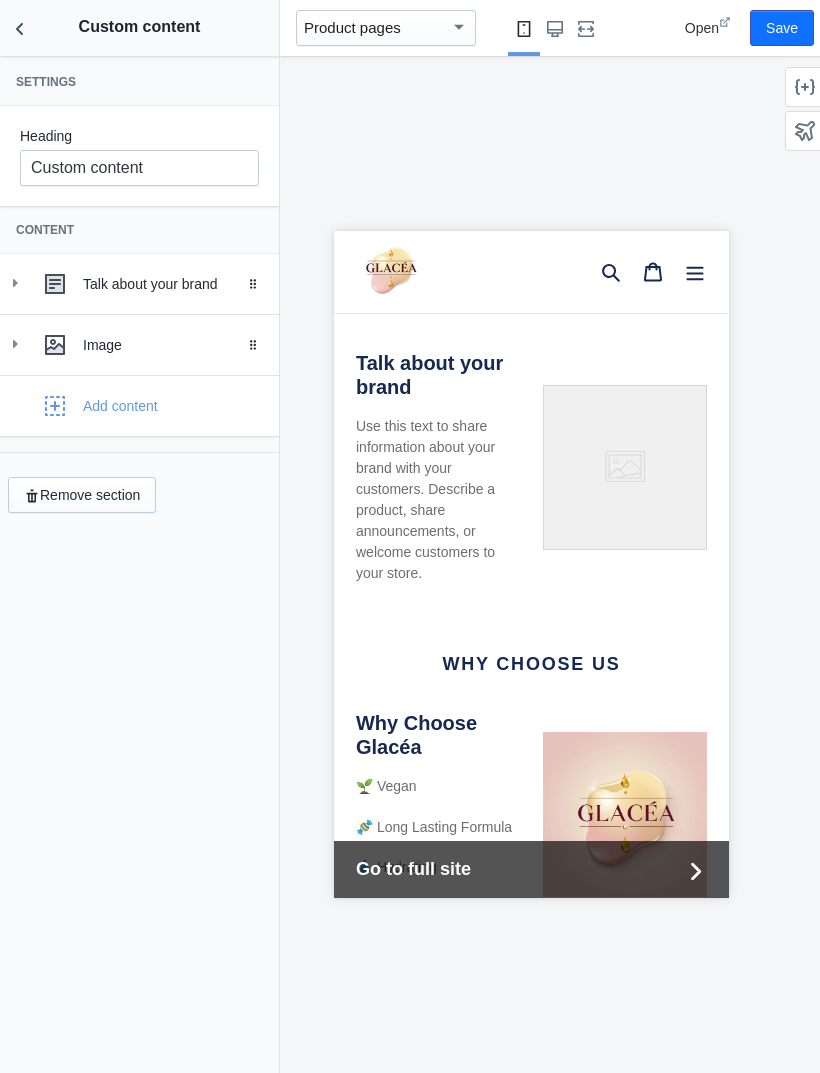 click at bounding box center [20, 28] 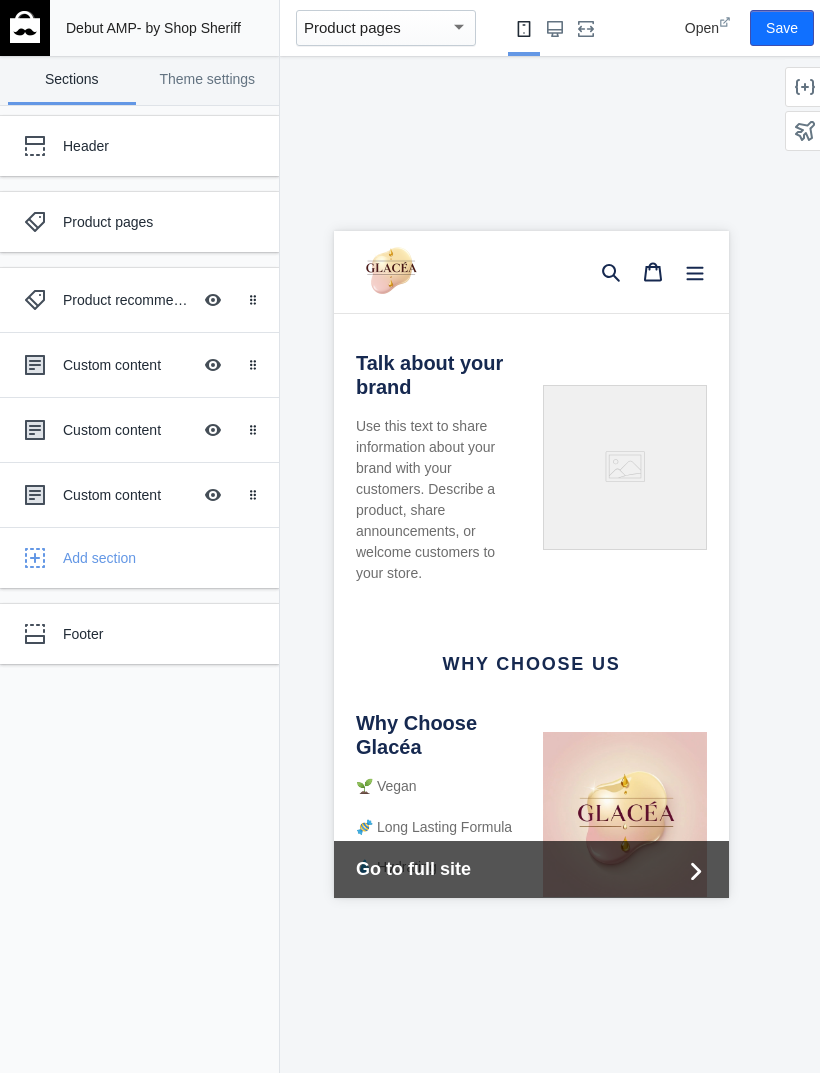 click on "Custom content" at bounding box center (127, 365) 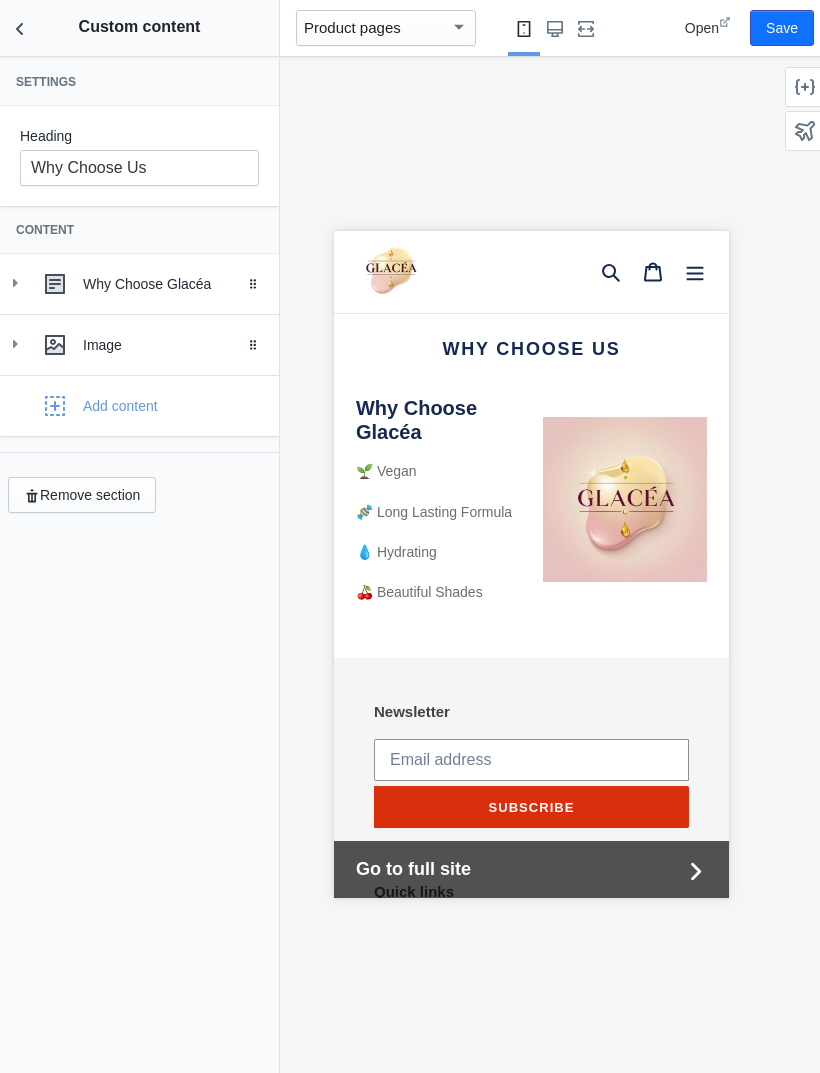 scroll, scrollTop: 2455, scrollLeft: 0, axis: vertical 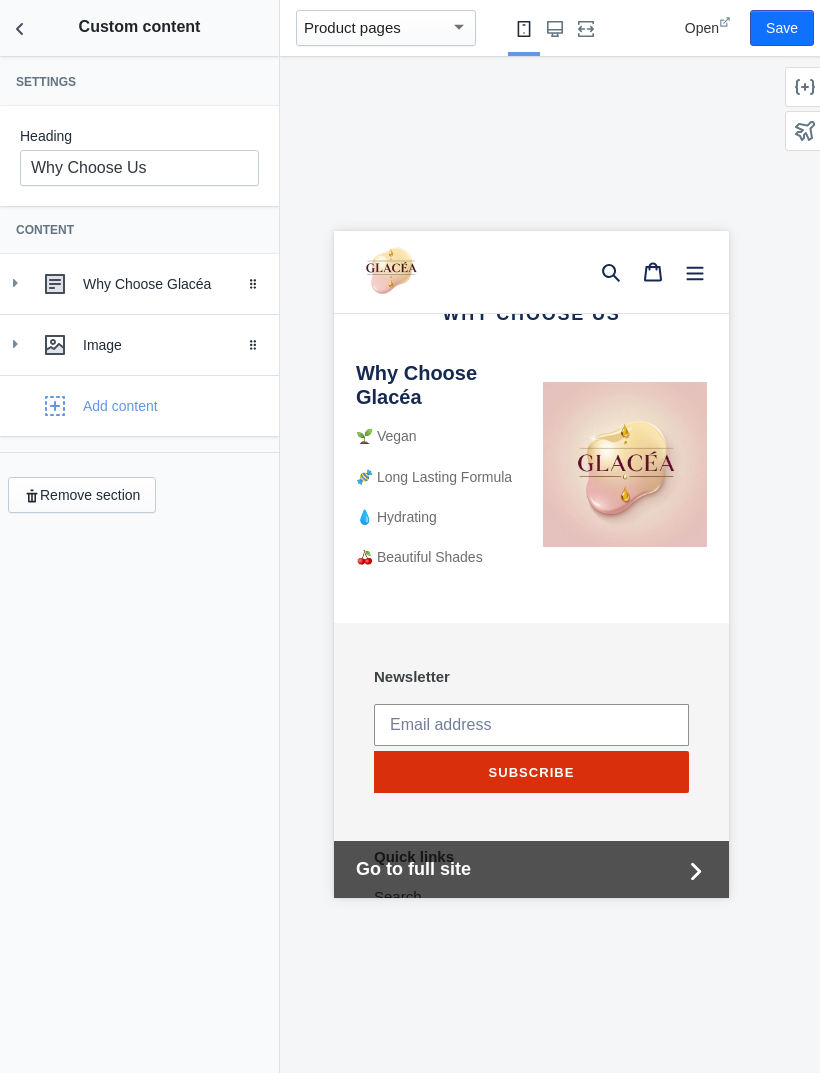 click at bounding box center (20, 28) 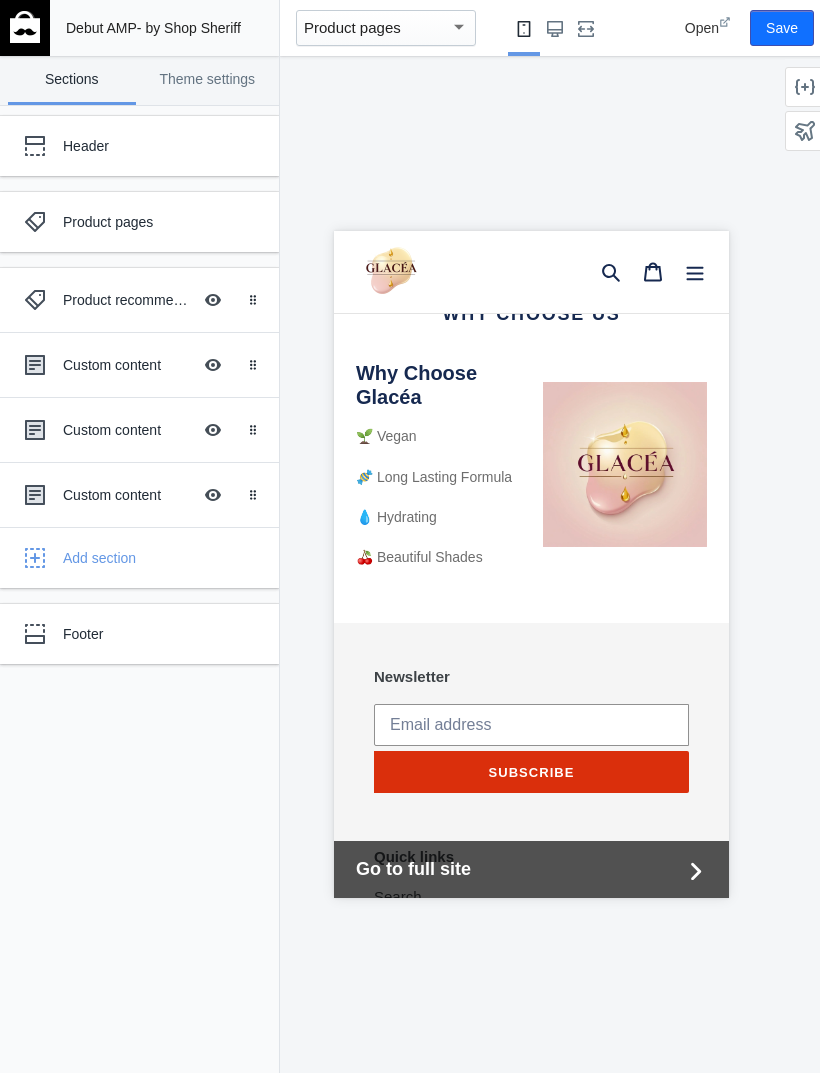 click on "Custom content" at bounding box center (127, 495) 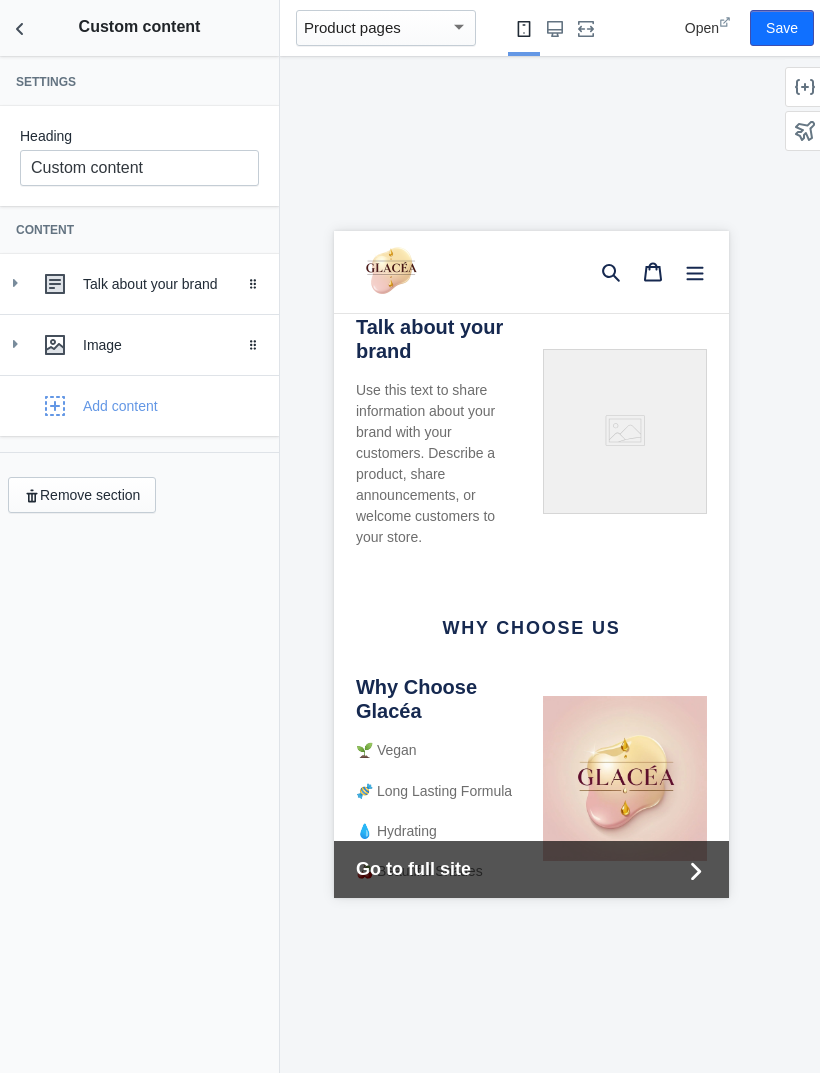 scroll, scrollTop: 2105, scrollLeft: 0, axis: vertical 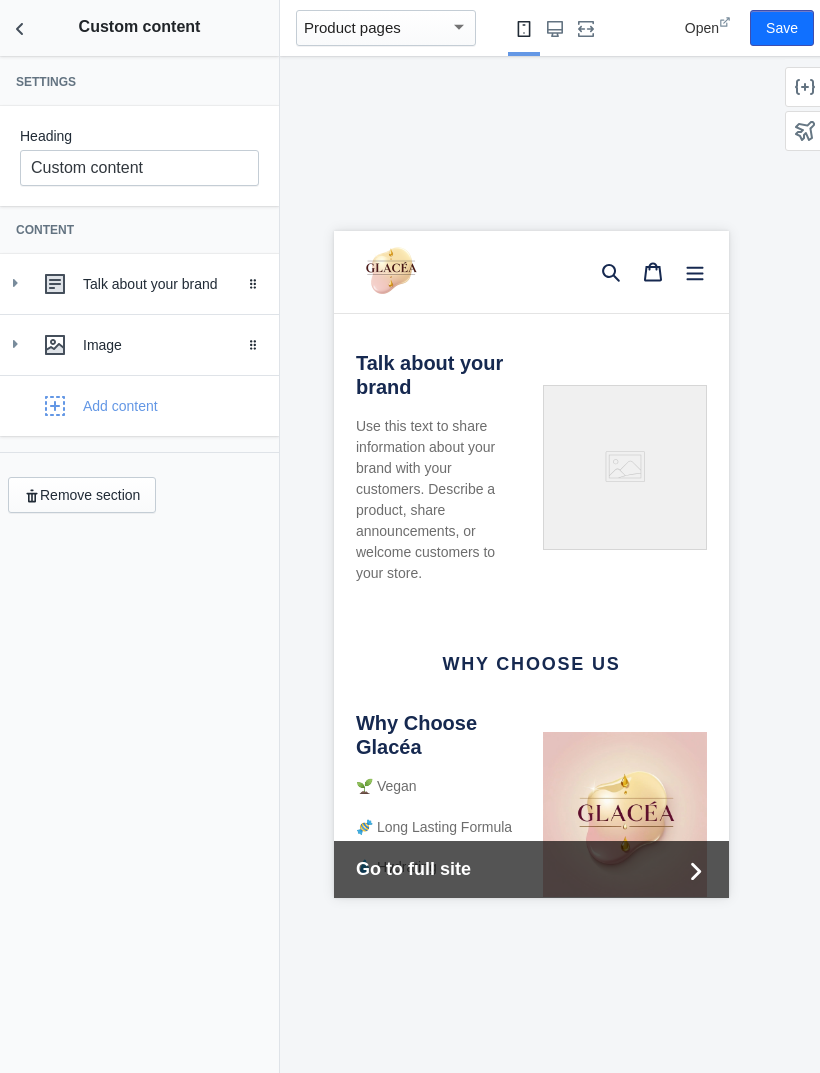 click on "Drag to reorder" 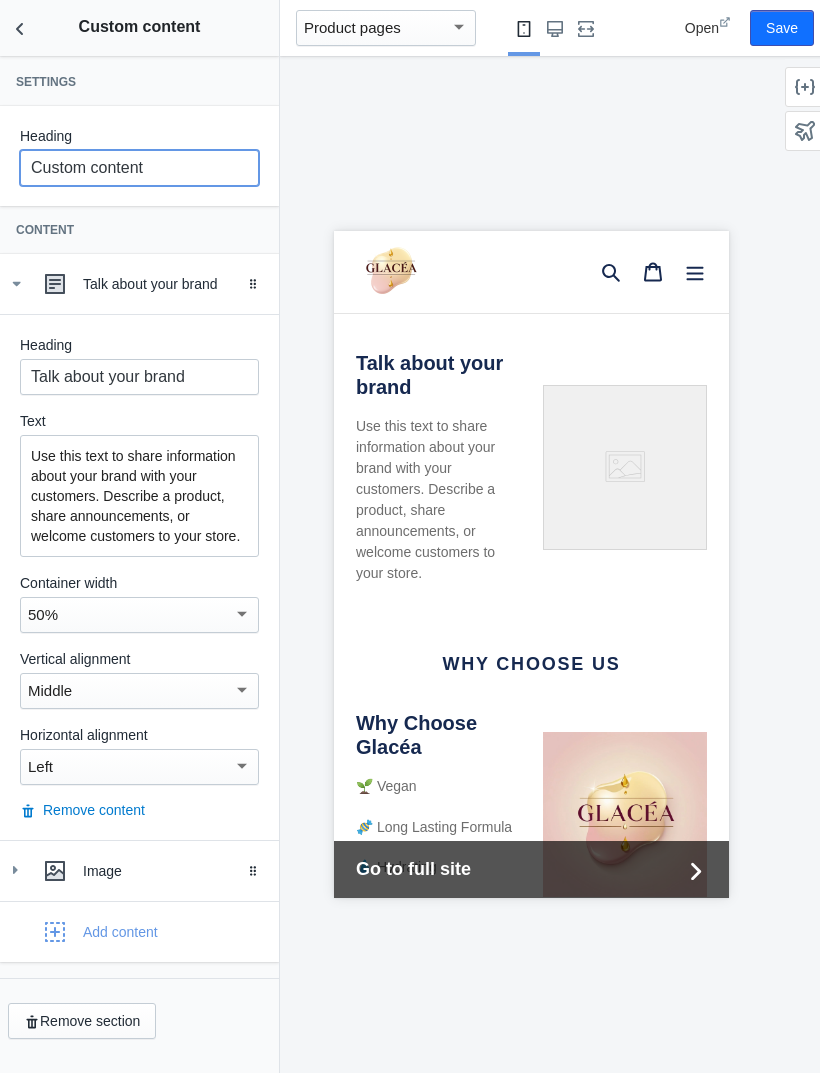 click on "Custom content" at bounding box center [139, 168] 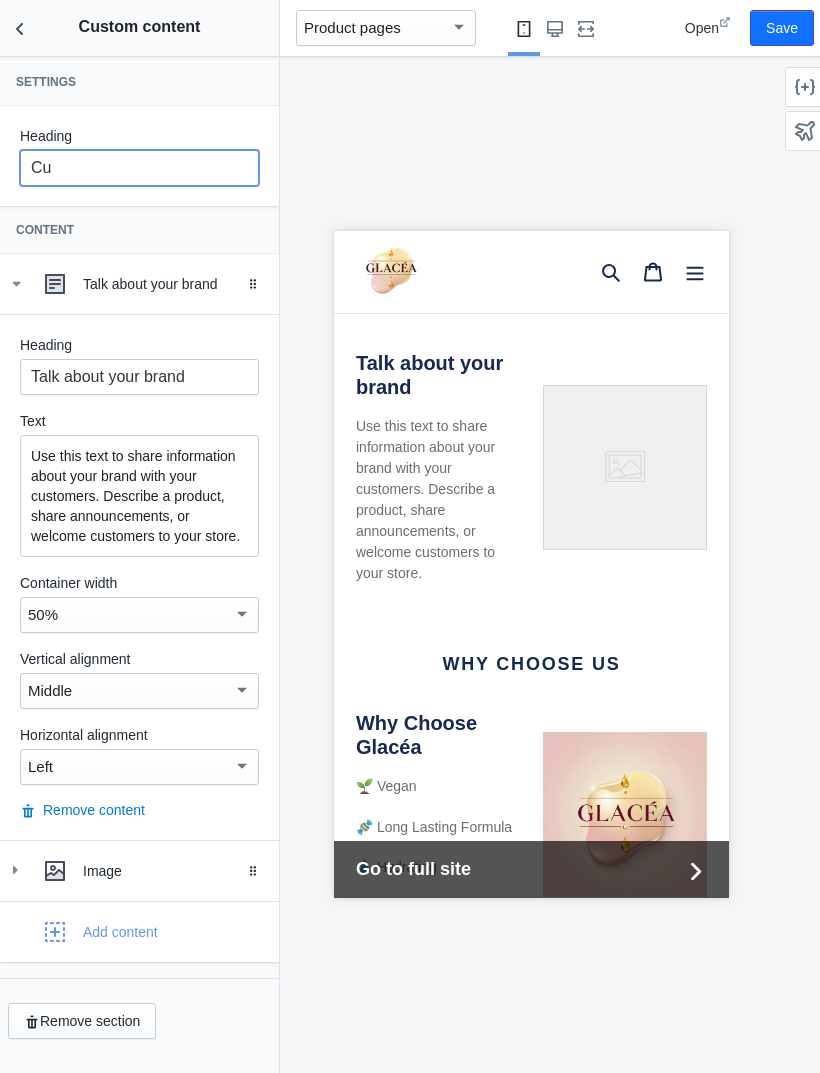 type on "C" 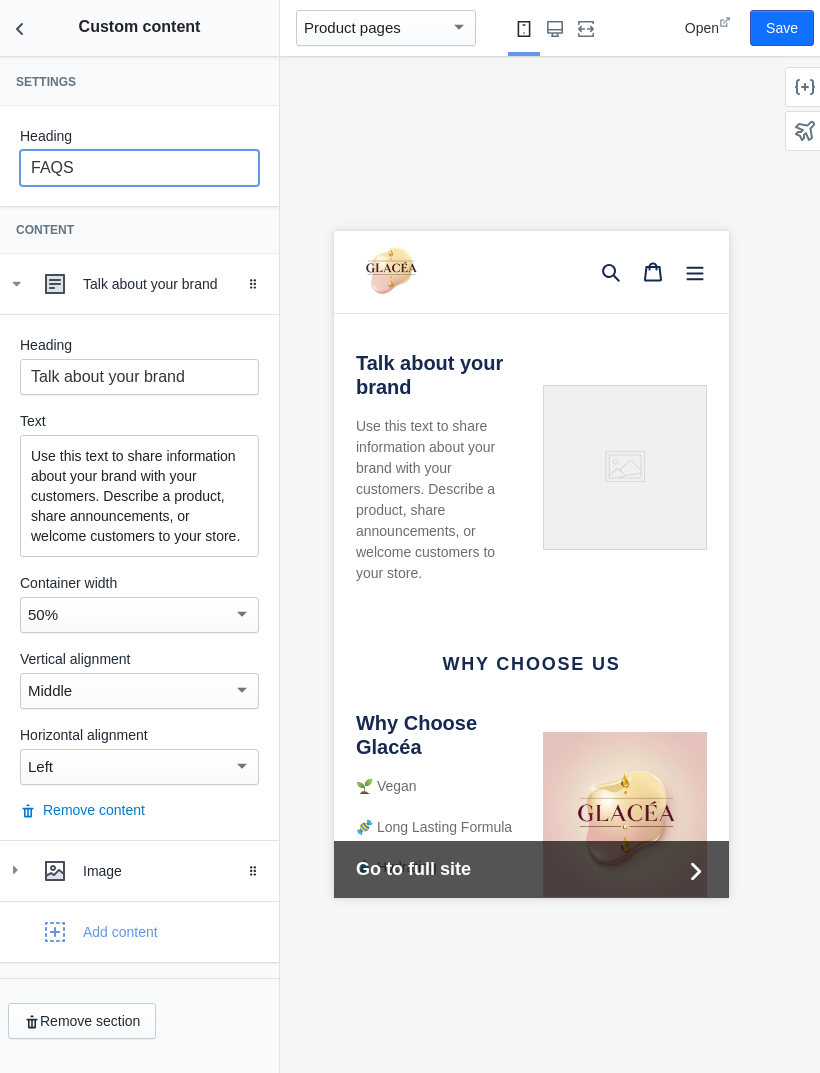 click on "FAQS" at bounding box center (139, 168) 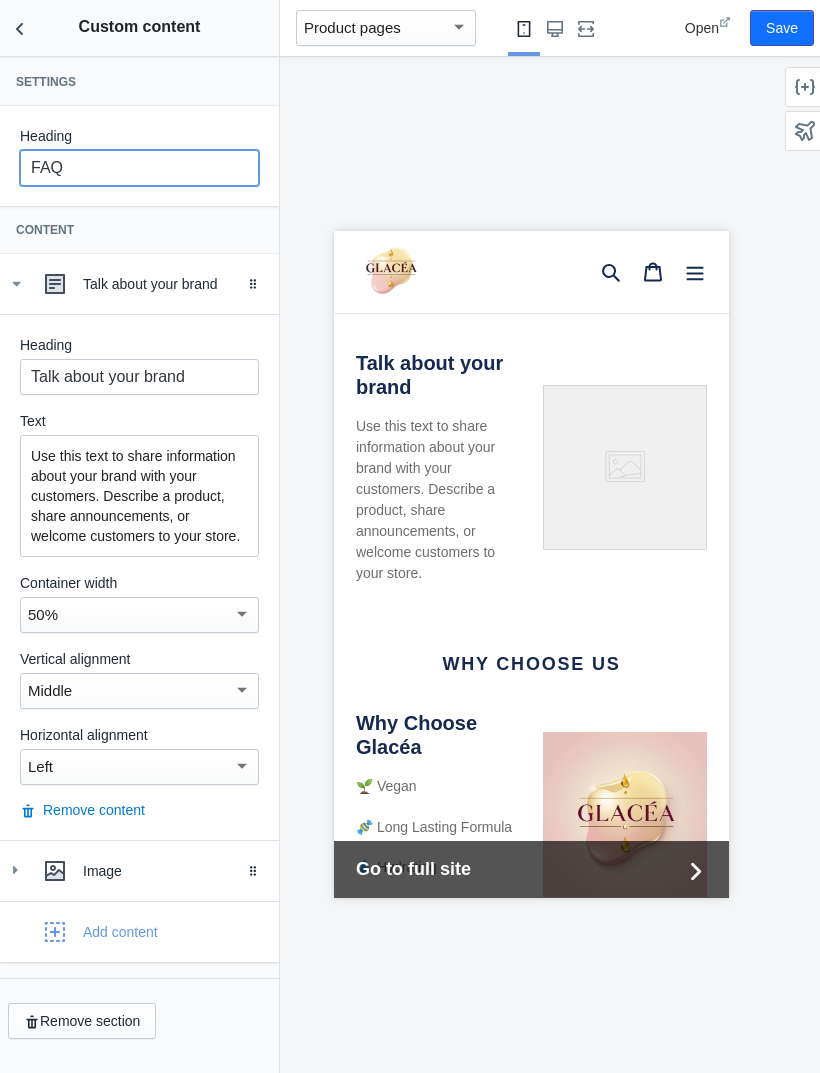 scroll, scrollTop: 26, scrollLeft: 0, axis: vertical 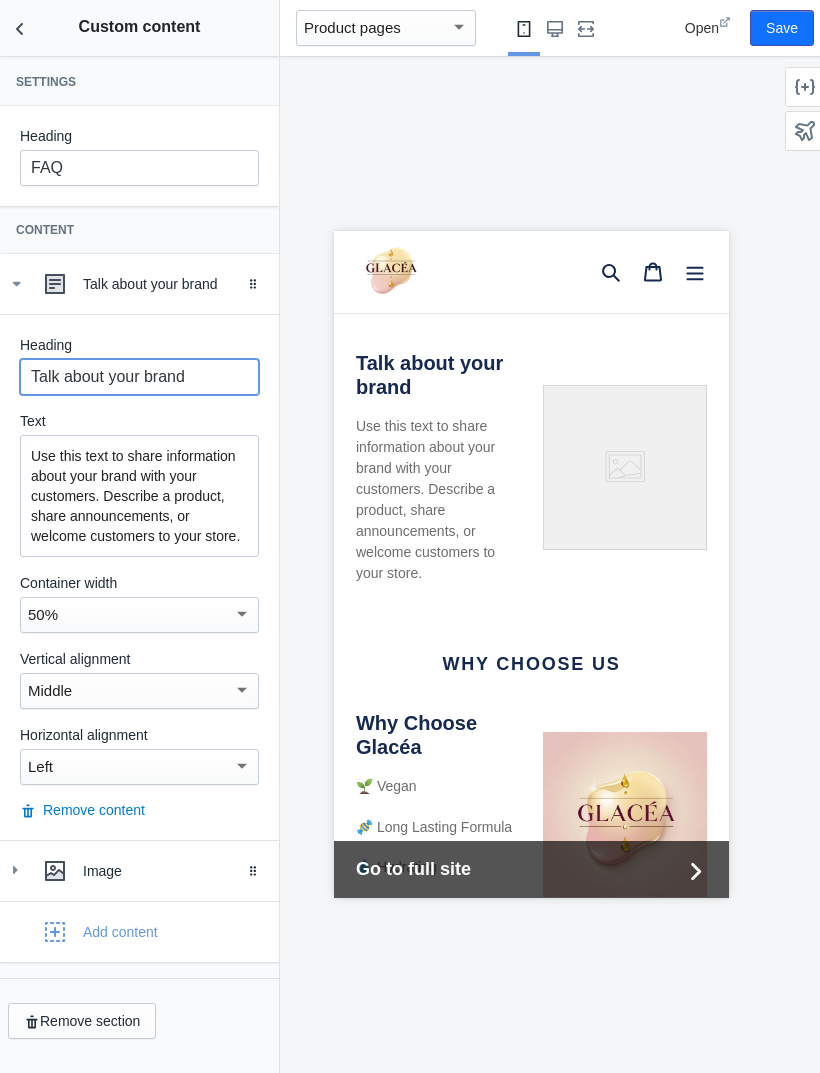 click on "Talk about your brand" at bounding box center (139, 377) 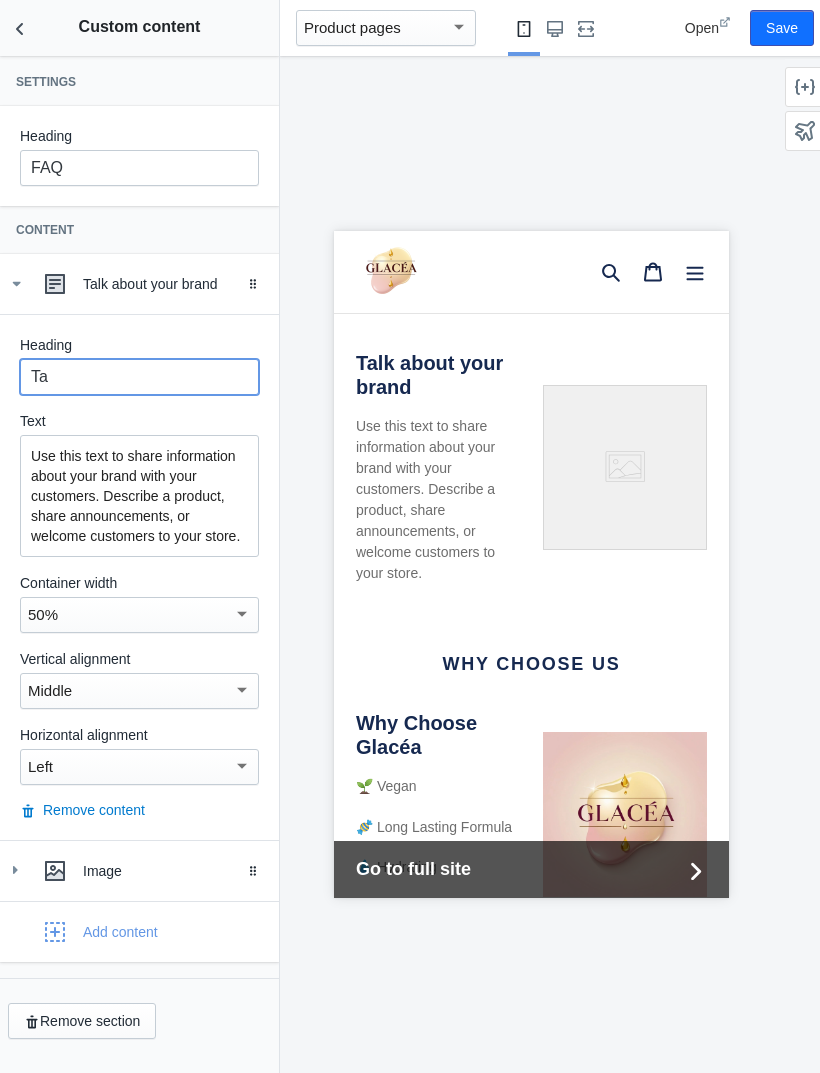 type on "T" 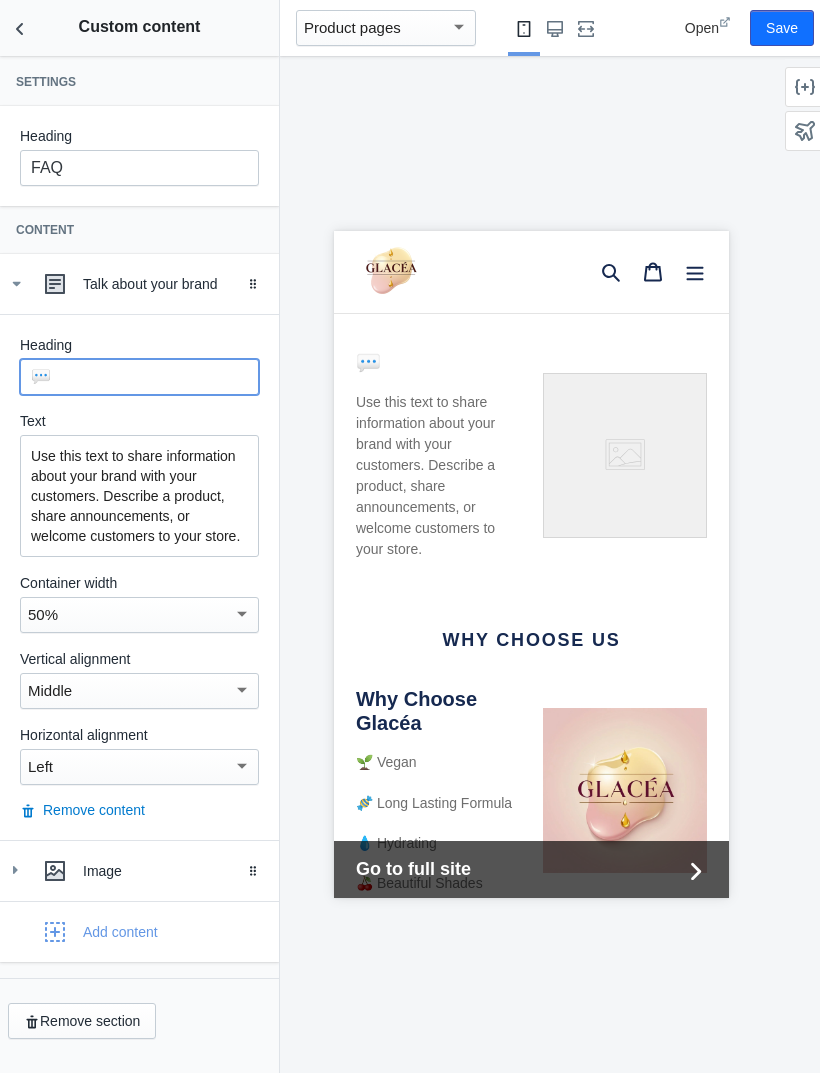 click on "💬" at bounding box center [139, 377] 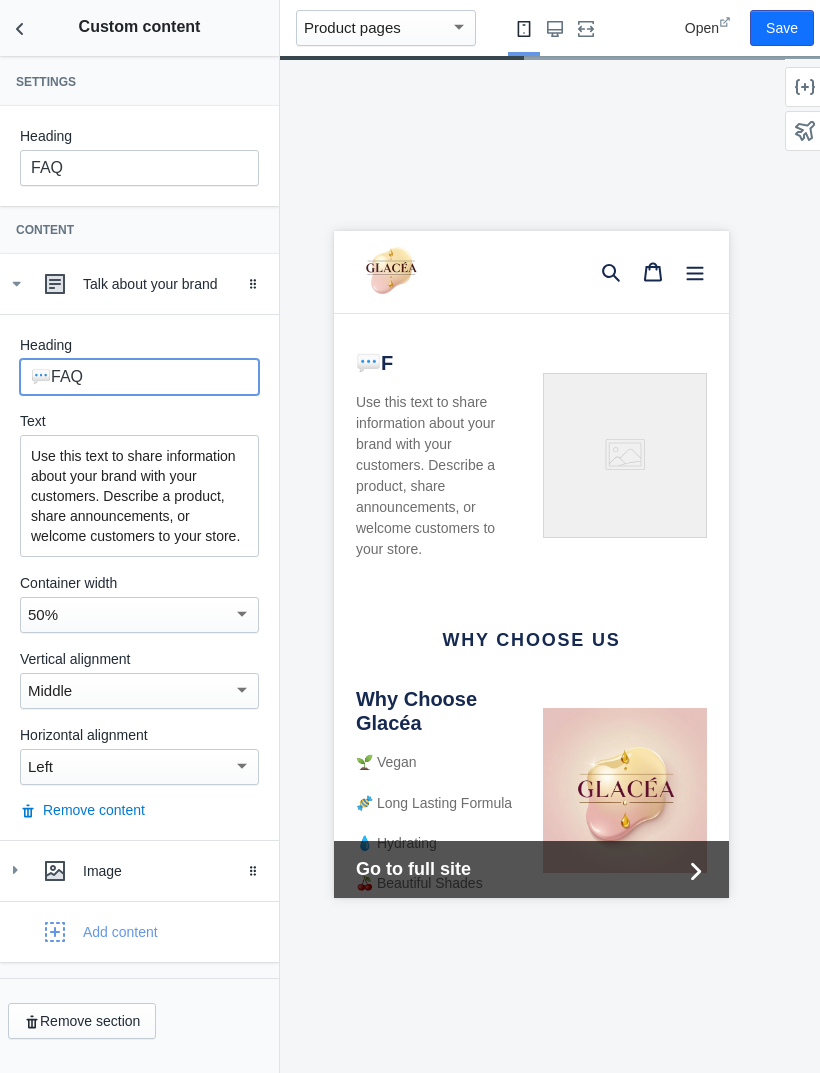 type on "💬FAQ" 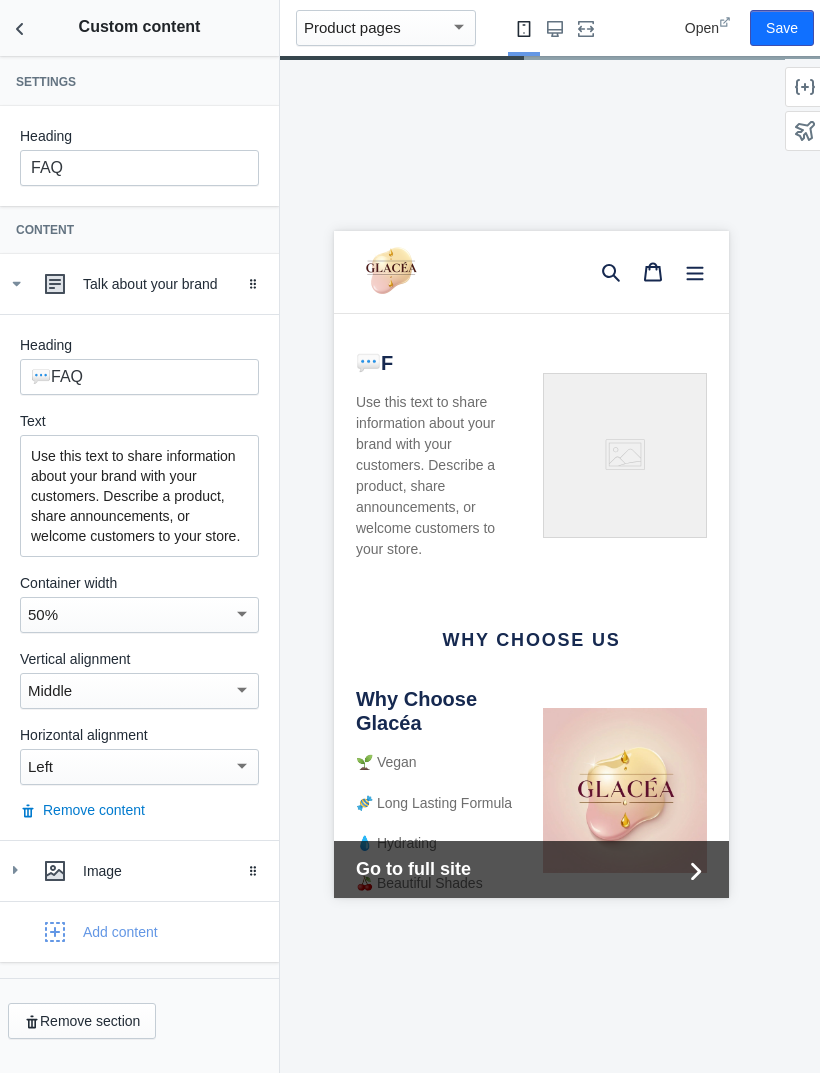 click on "Use this text to share information about your brand with your customers. Describe a product, share announcements, or welcome customers to your store." at bounding box center [139, 496] 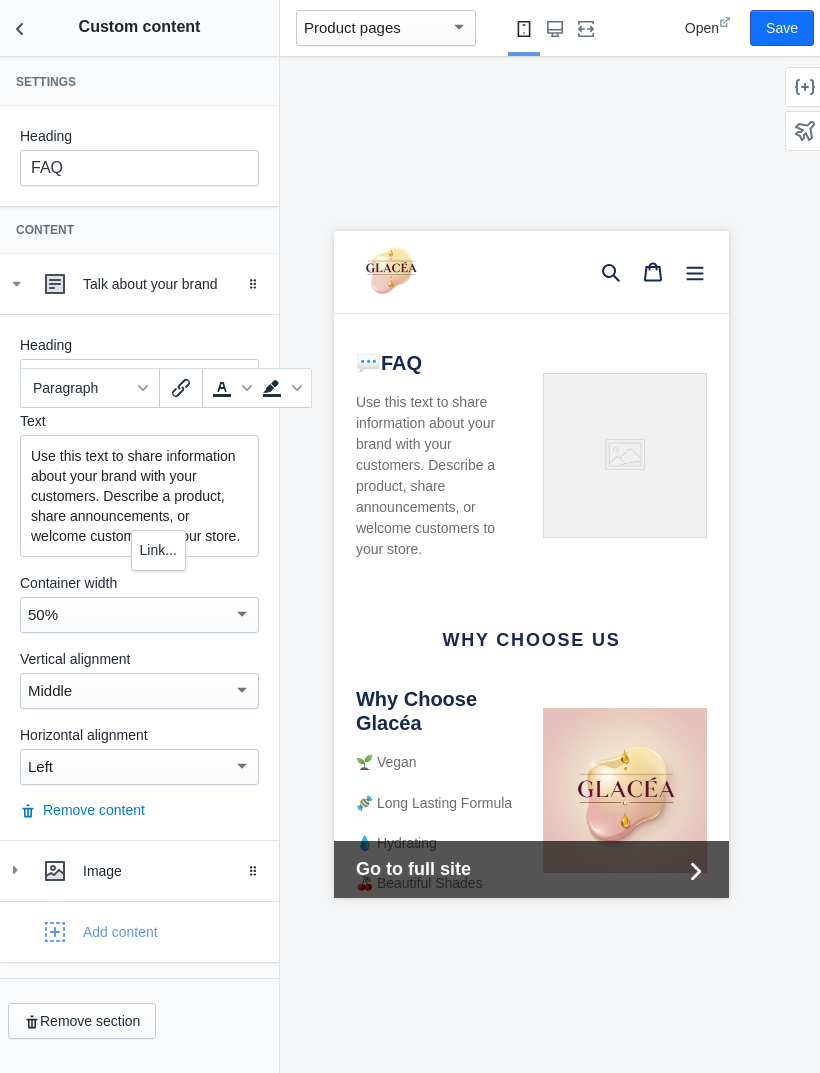 type 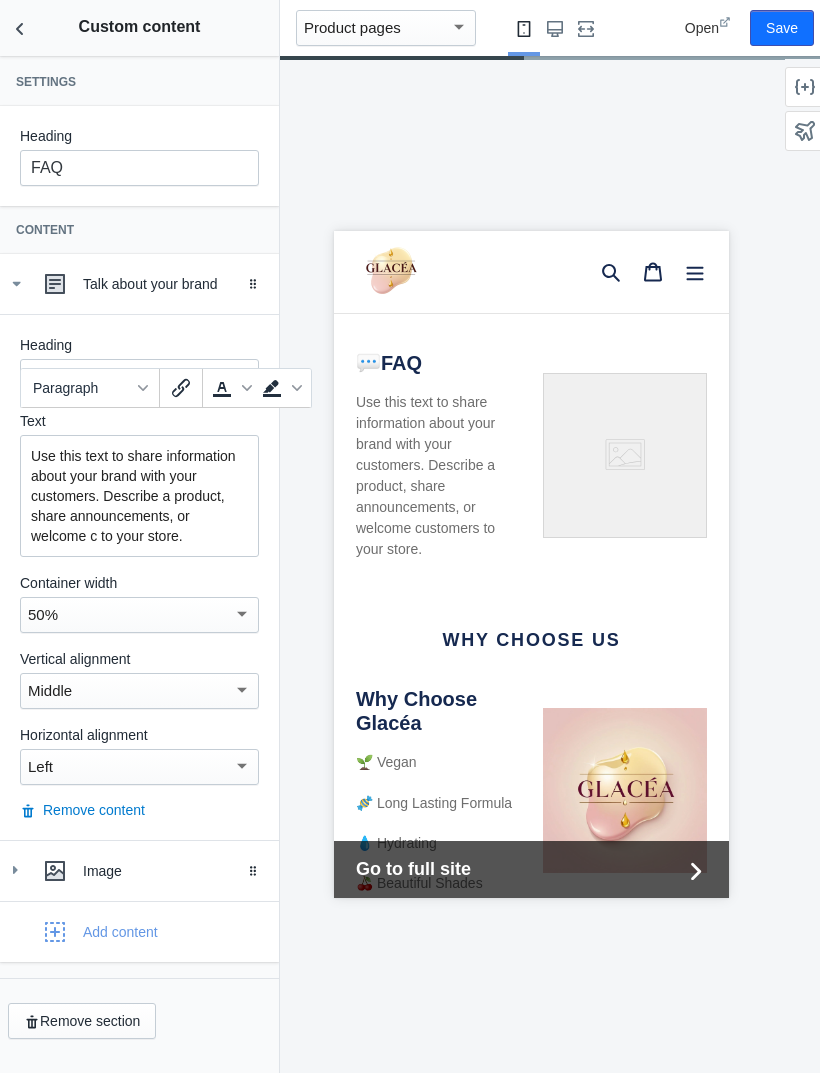 click on "Use this text to share information about your brand with your customers. Describe a product, share announcements, or welcome c to your store." at bounding box center (139, 496) 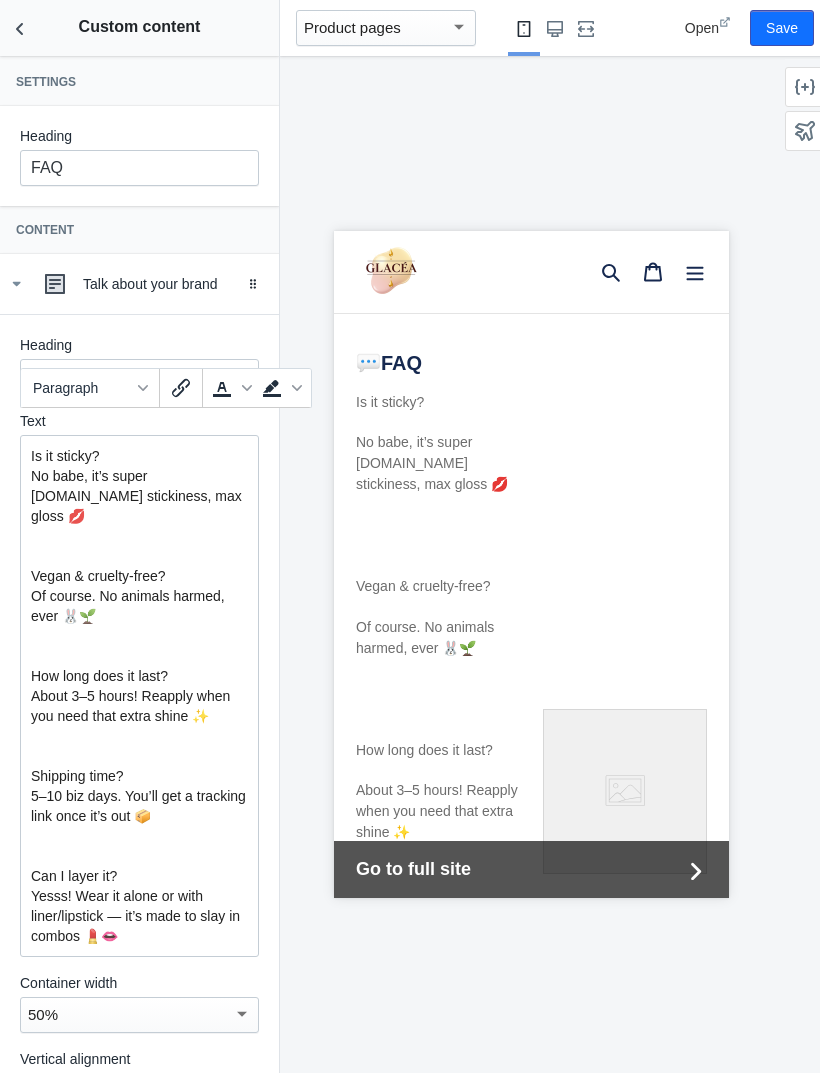 click at bounding box center (139, 636) 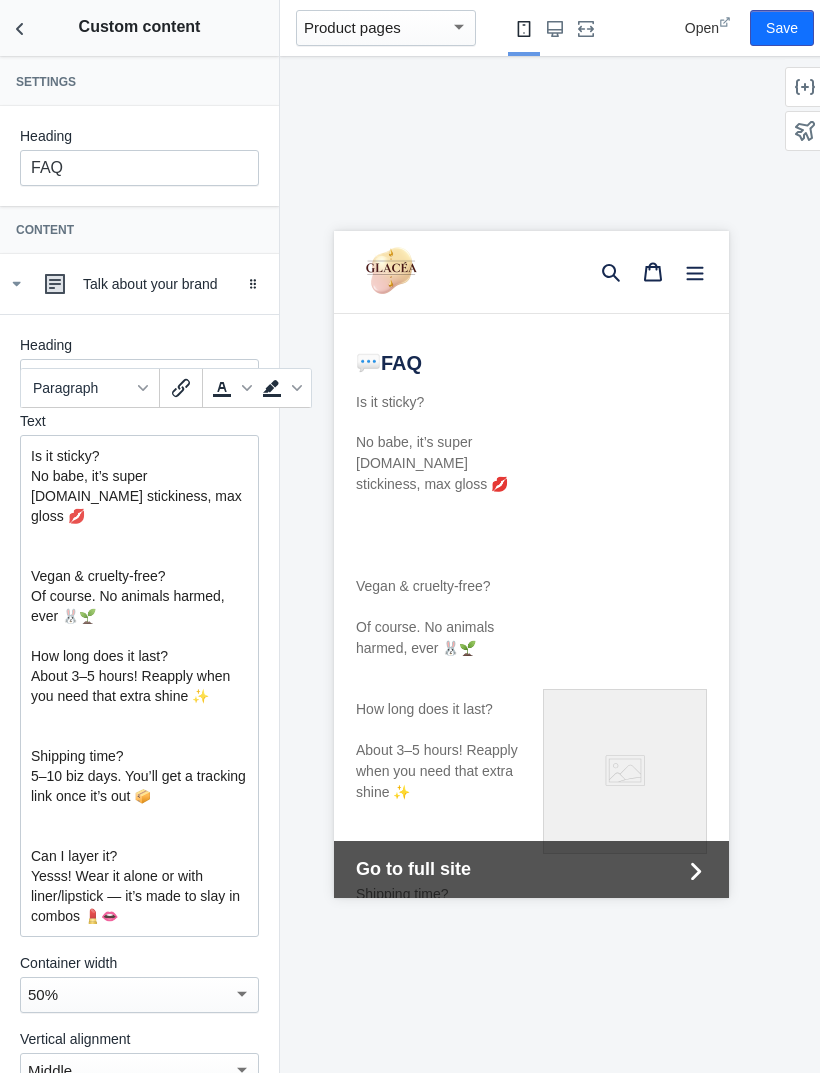 scroll, scrollTop: 0, scrollLeft: 0, axis: both 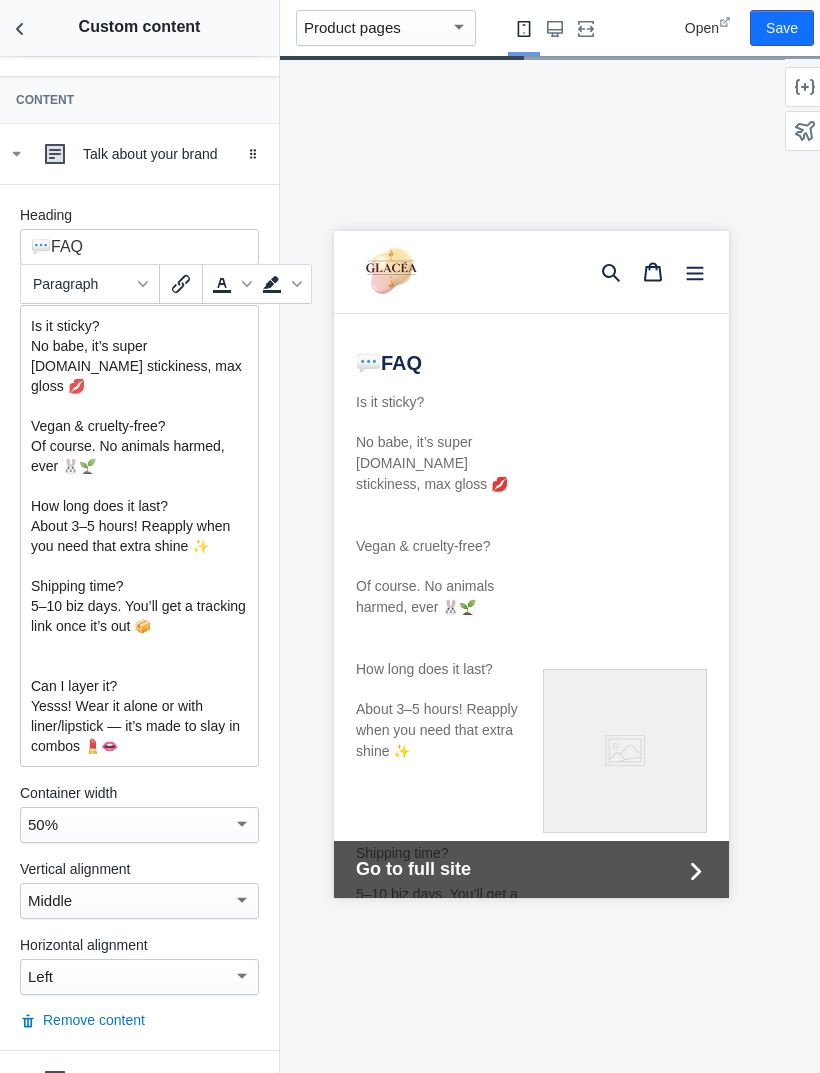 click on "5–10 biz days. You’ll get a tracking link once it’s out 📦" at bounding box center (139, 616) 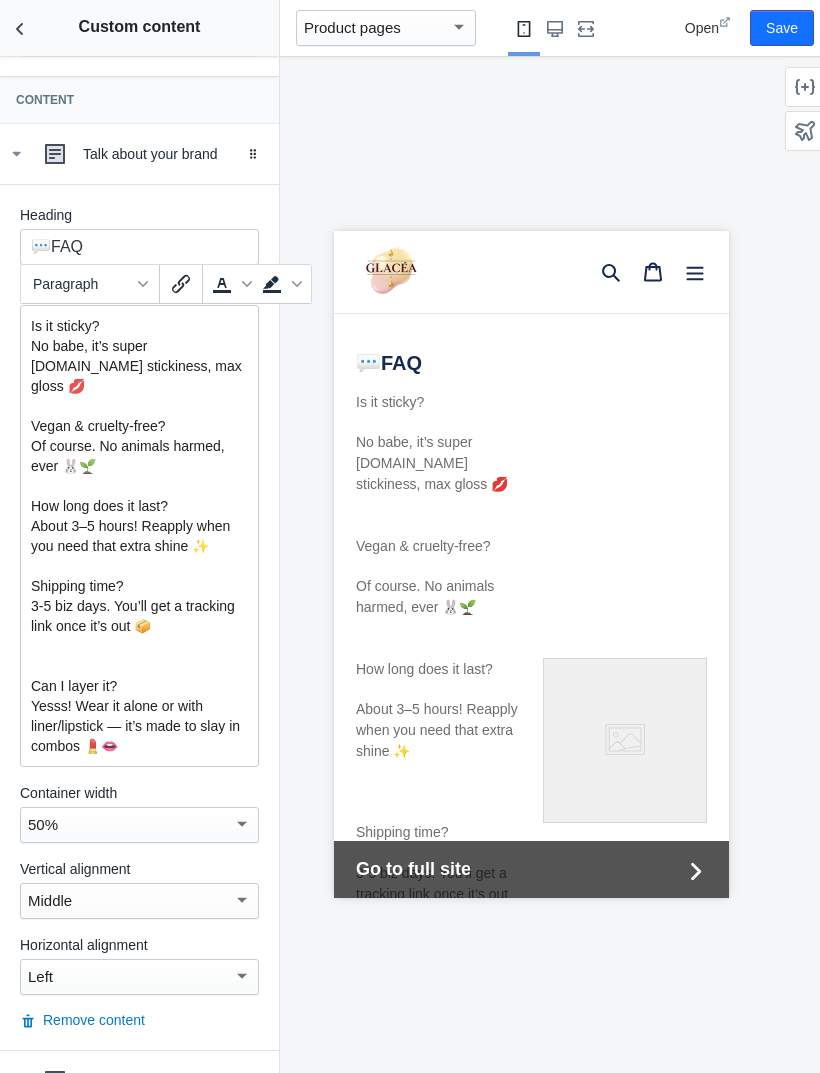 click on "Can I layer it?" at bounding box center [139, 676] 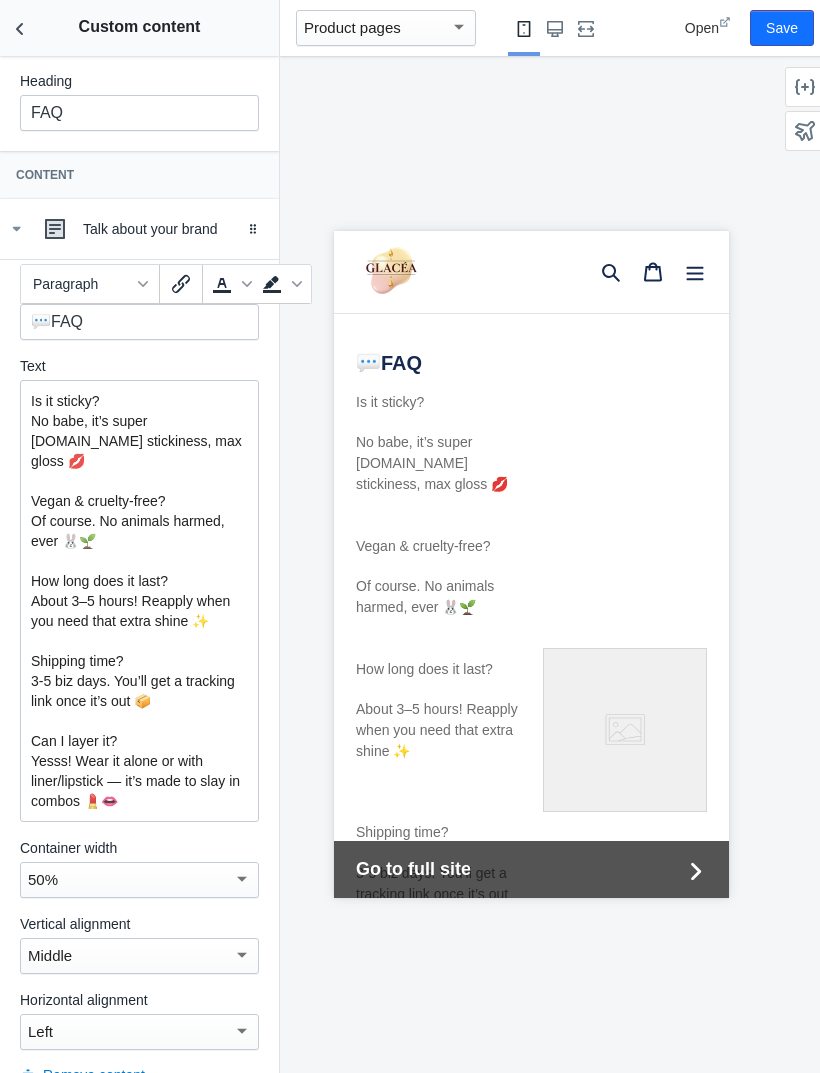 scroll, scrollTop: 35, scrollLeft: 0, axis: vertical 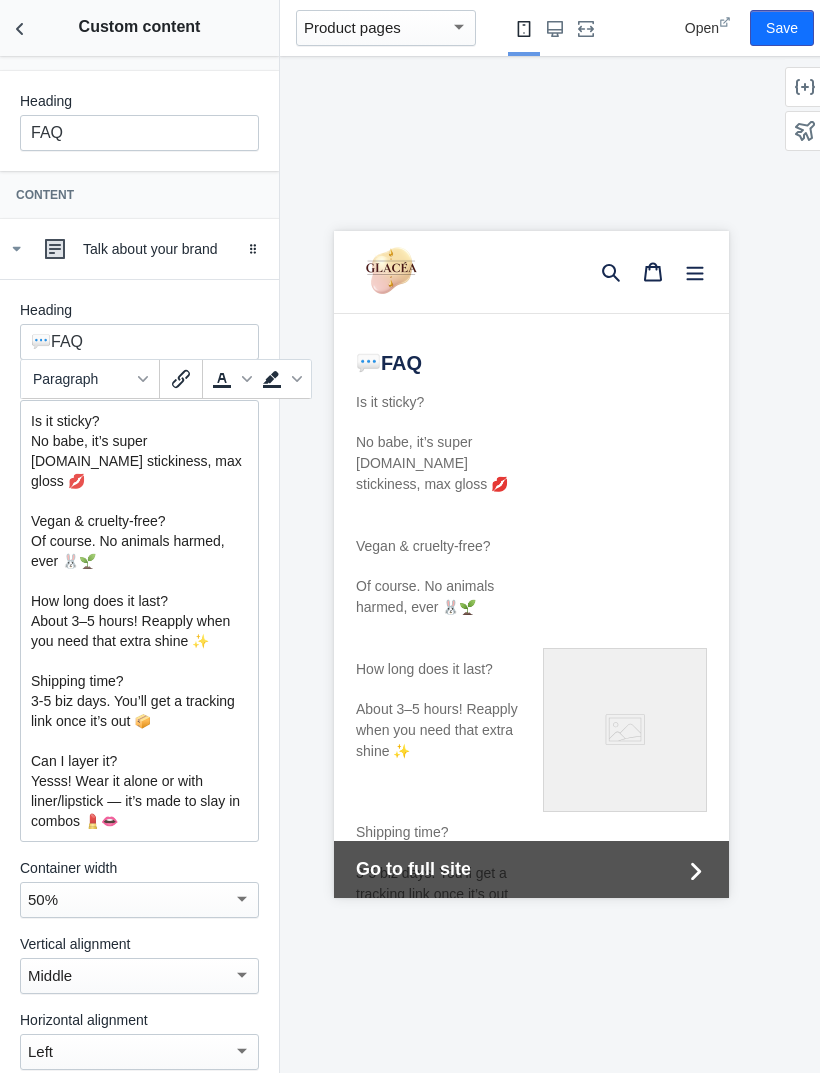 click on "Is it sticky?" at bounding box center (139, 421) 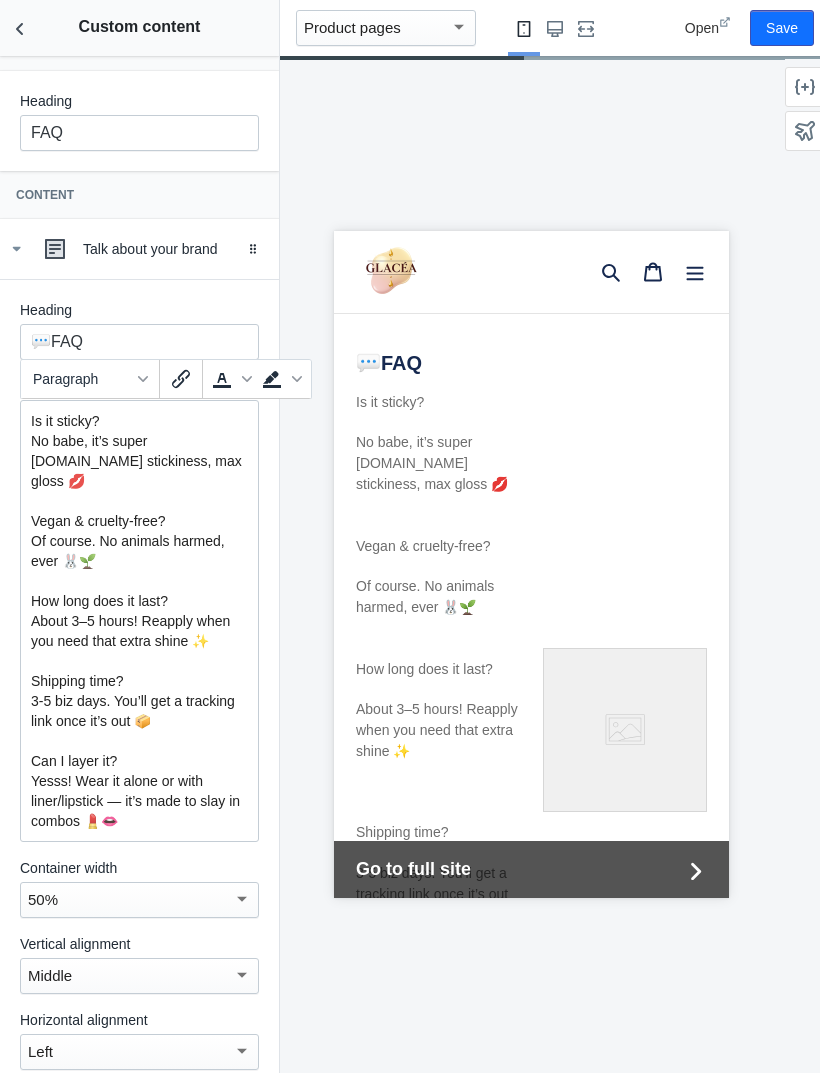 click on "Is it sticky?" at bounding box center [139, 421] 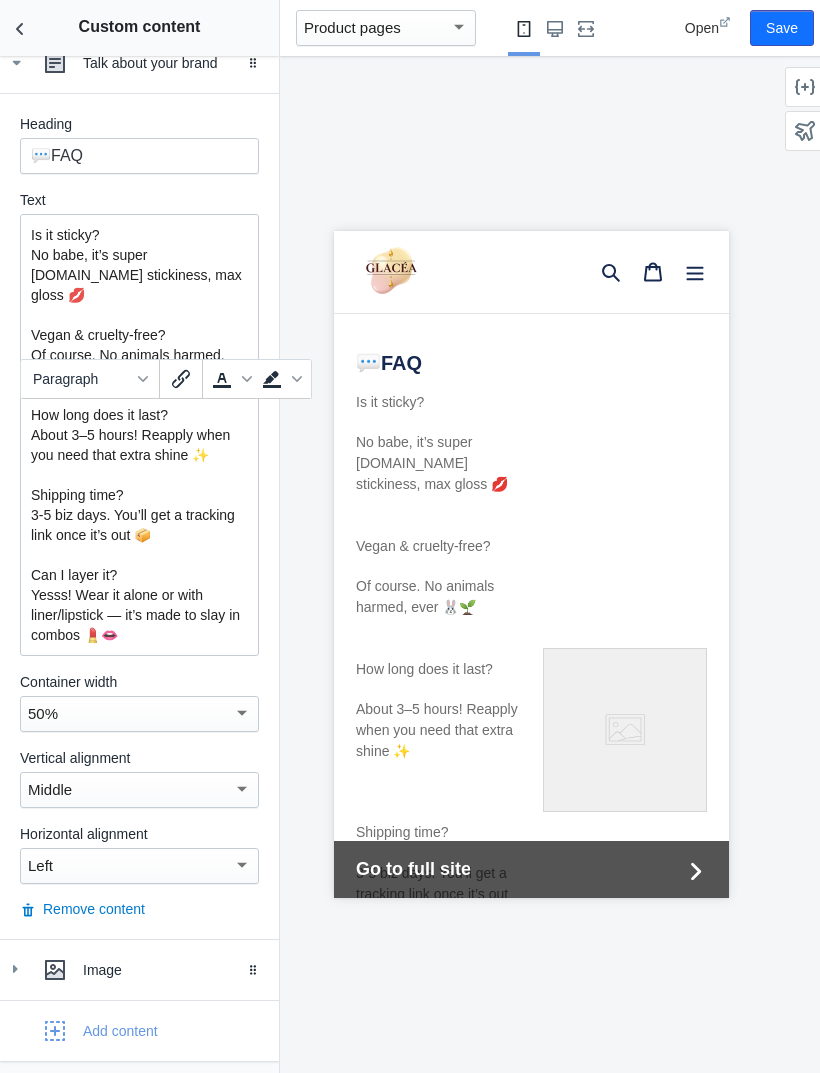 scroll, scrollTop: 220, scrollLeft: 0, axis: vertical 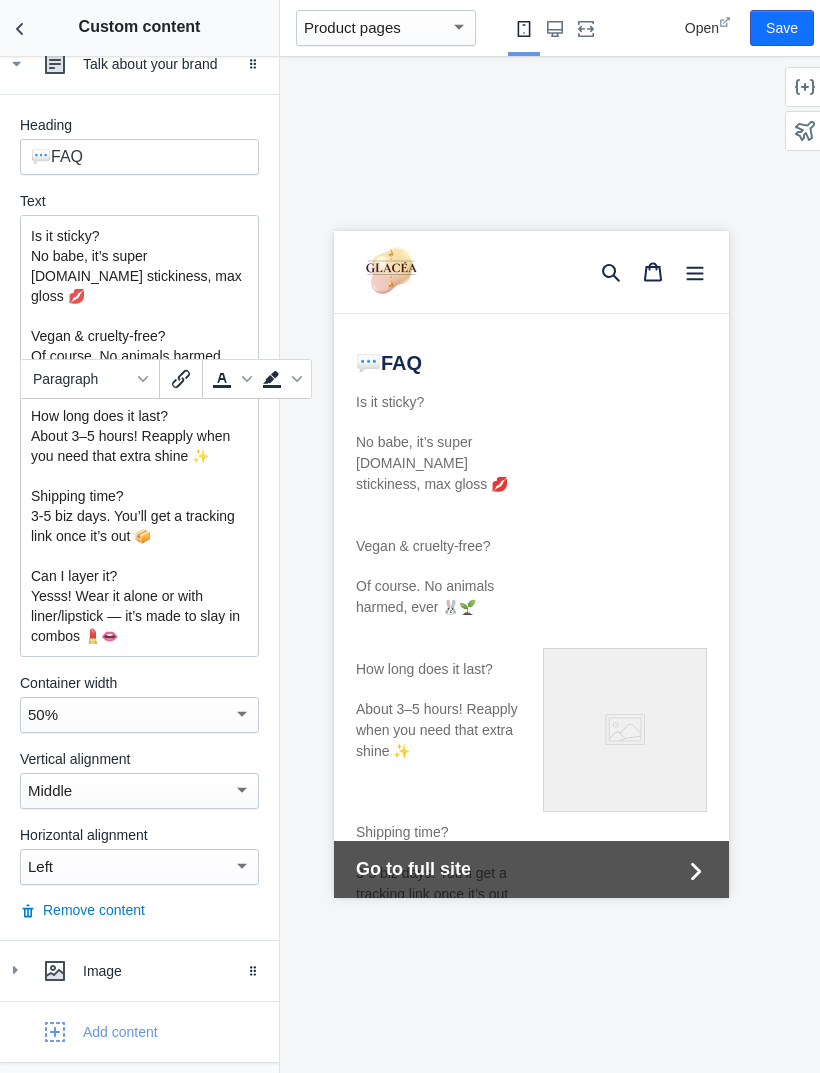 click on "Hobbyist
Custom CSS  Theme Home Products Collections Blogs Articles Custom pages  0 / 5000       ​ x   1 ​  This CSS will be added to every AMP page" at bounding box center [805, 564] 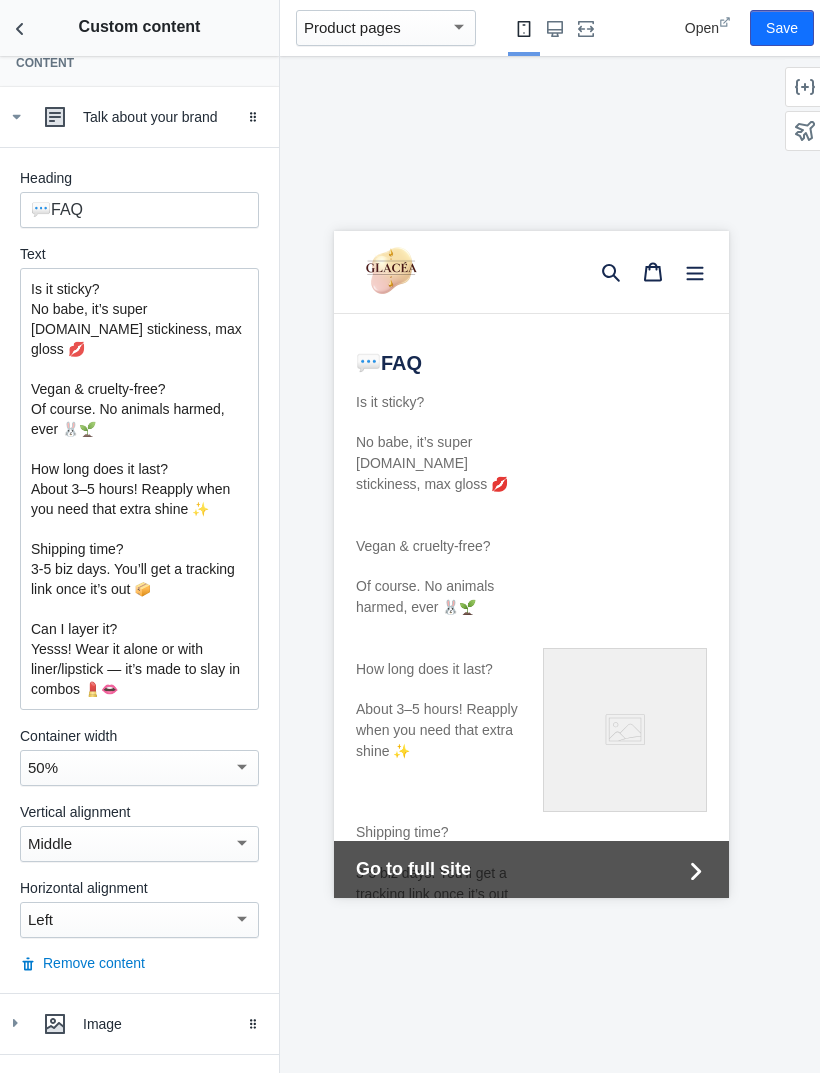 scroll, scrollTop: 166, scrollLeft: 0, axis: vertical 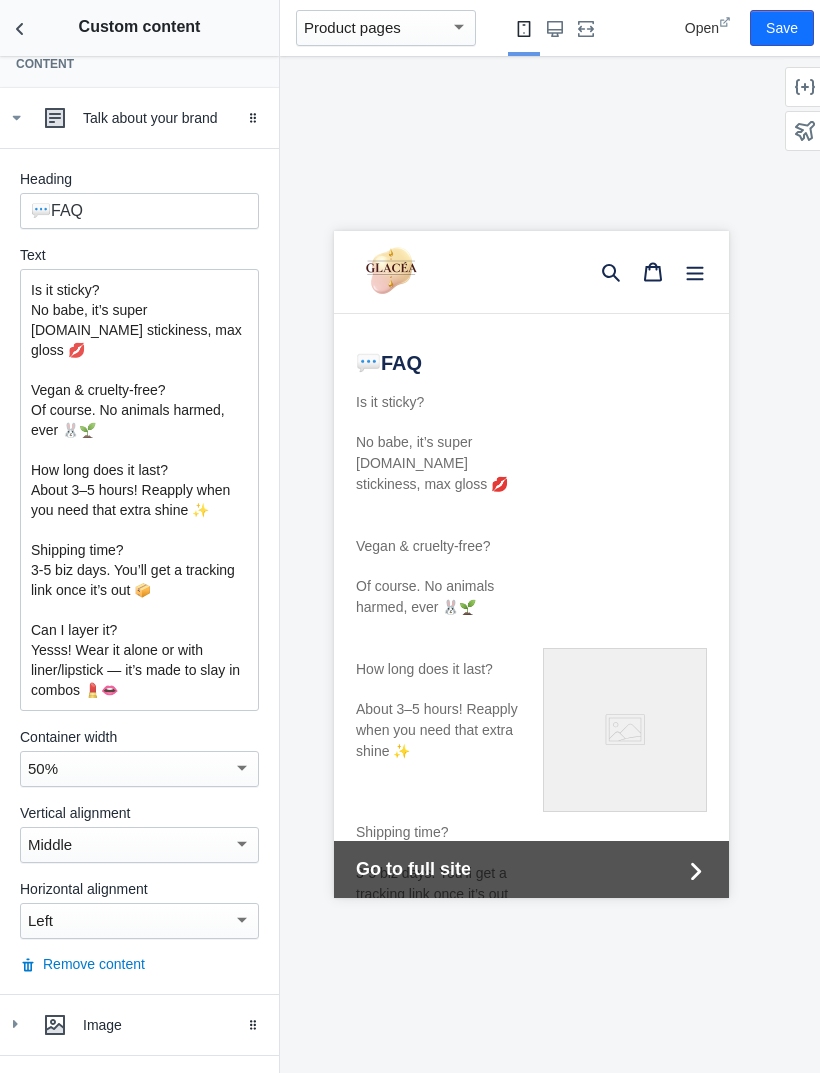 click on "Vegan & cruelty-free?" at bounding box center [139, 380] 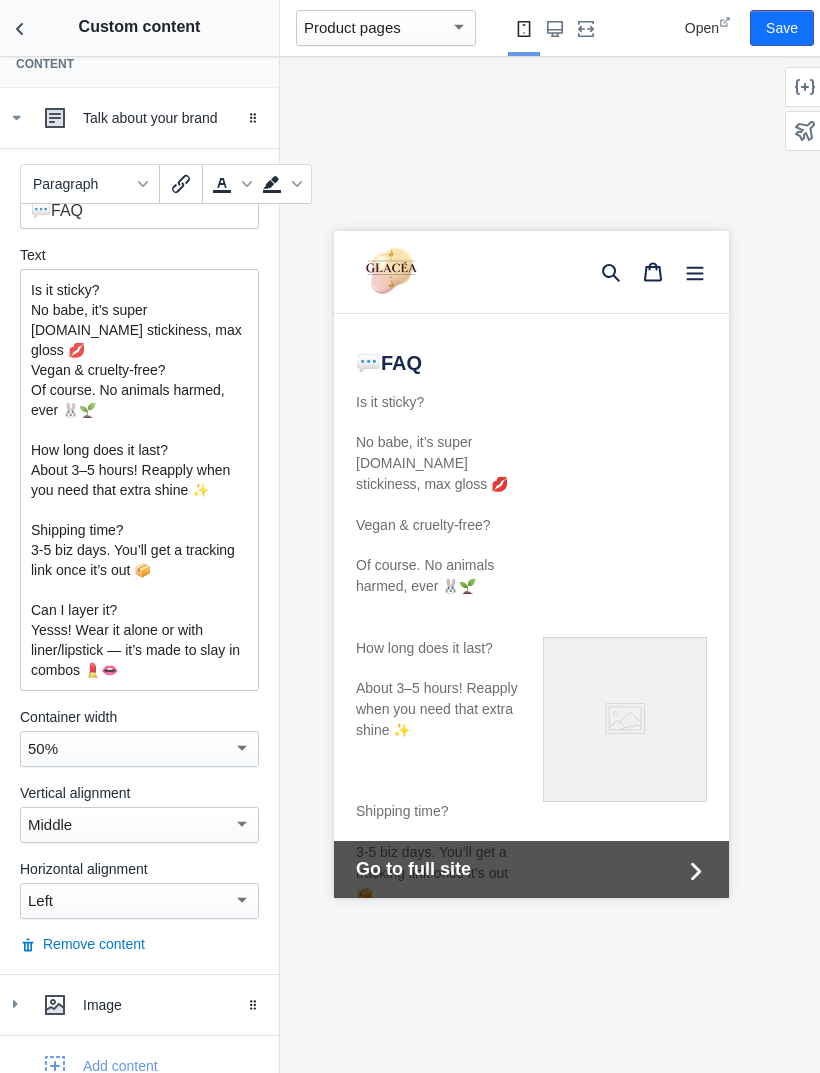 click on "How long does it last?" at bounding box center [139, 440] 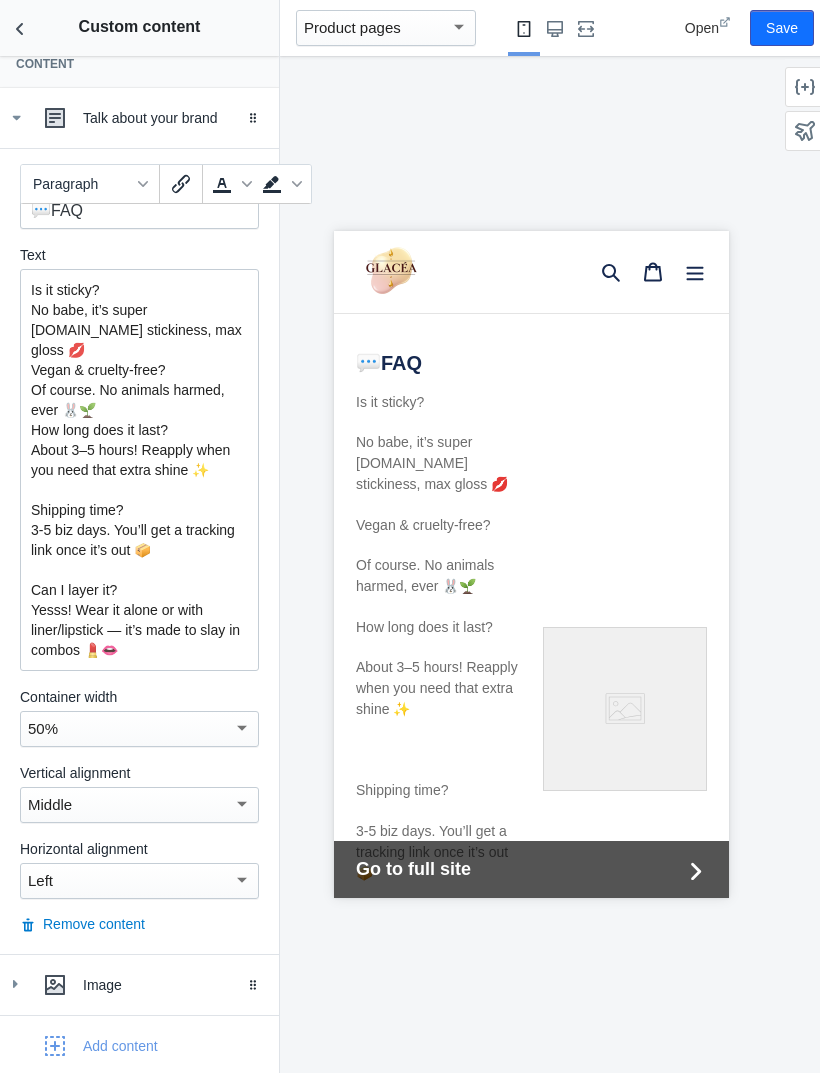 click on "3-5 biz days. You’ll get a tracking link once it’s out 📦" at bounding box center (139, 540) 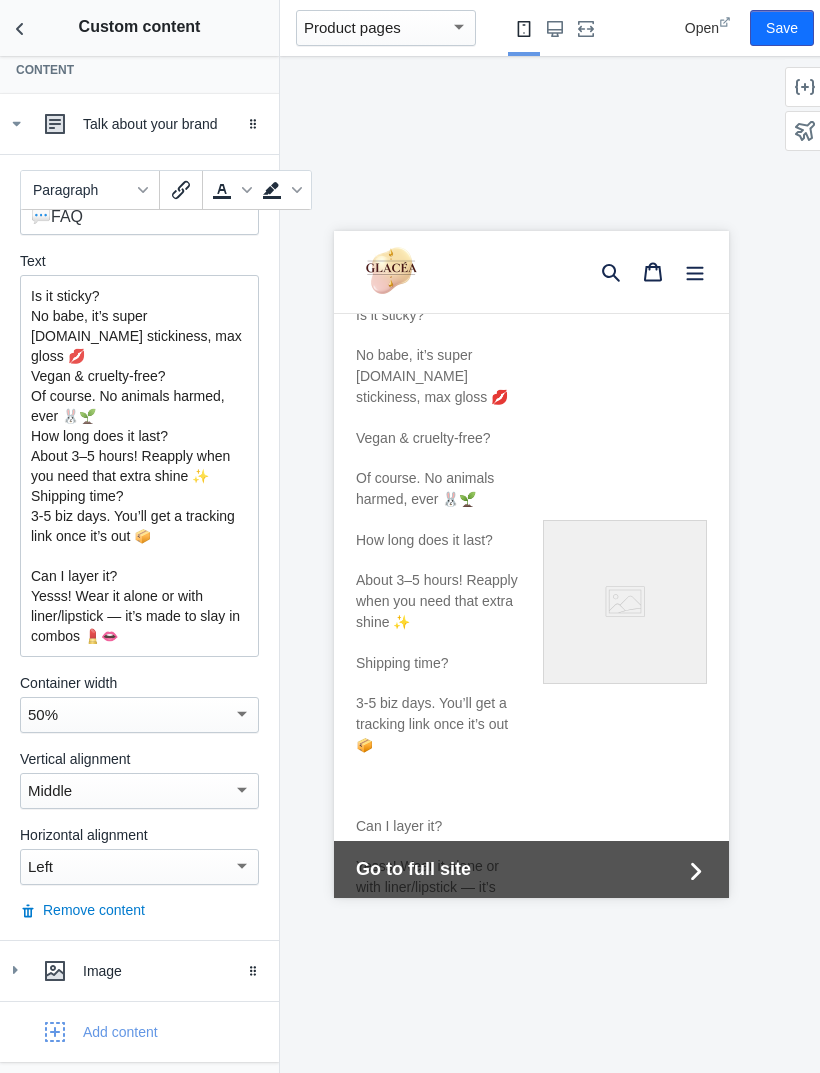scroll, scrollTop: 2181, scrollLeft: 0, axis: vertical 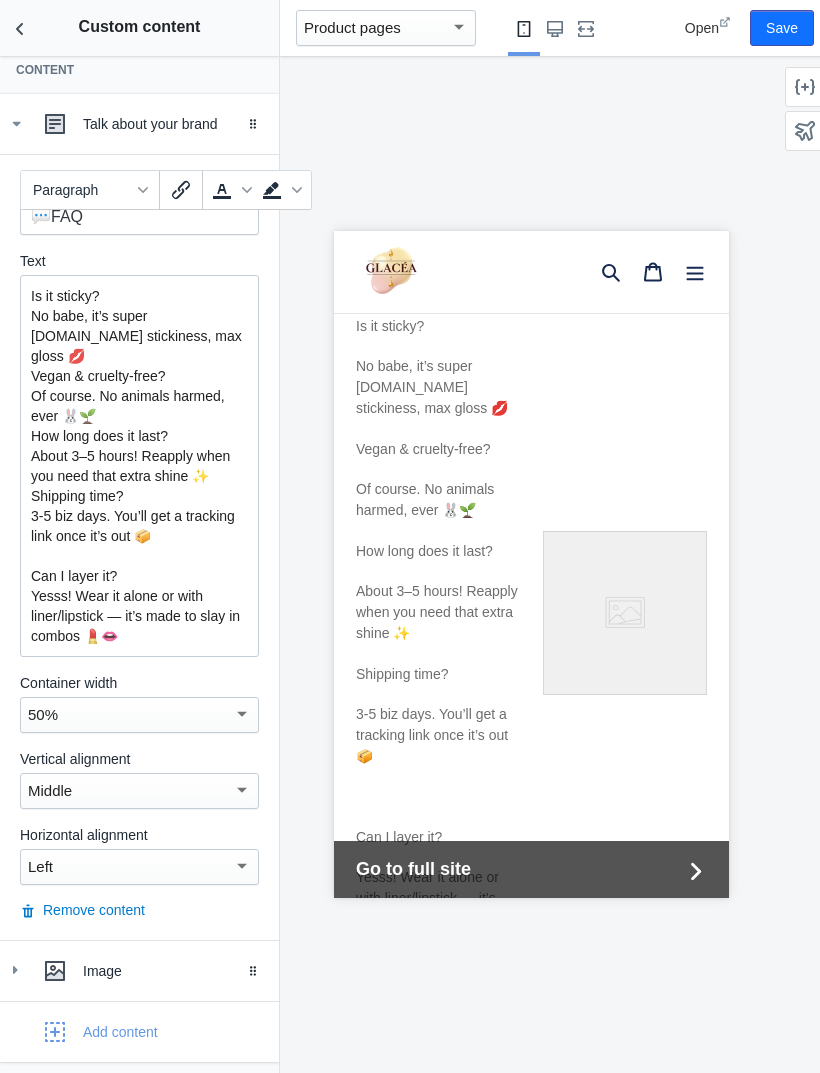 click at bounding box center (139, 556) 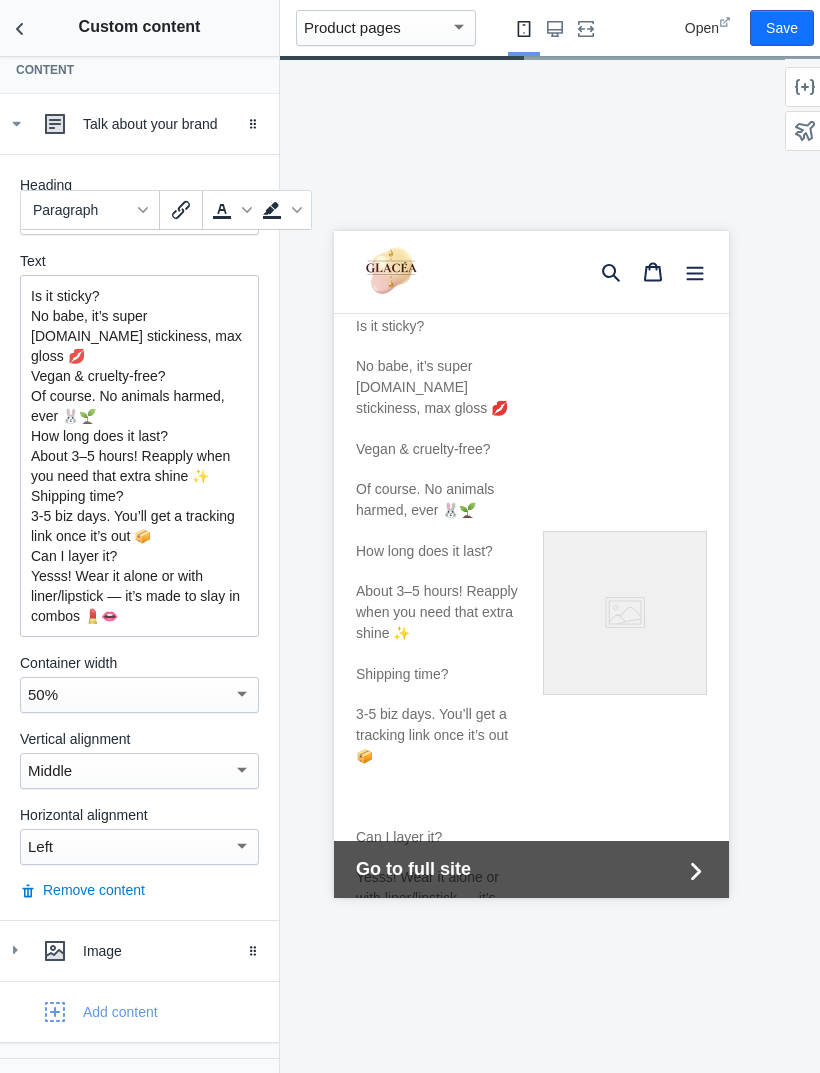 scroll, scrollTop: 140, scrollLeft: 0, axis: vertical 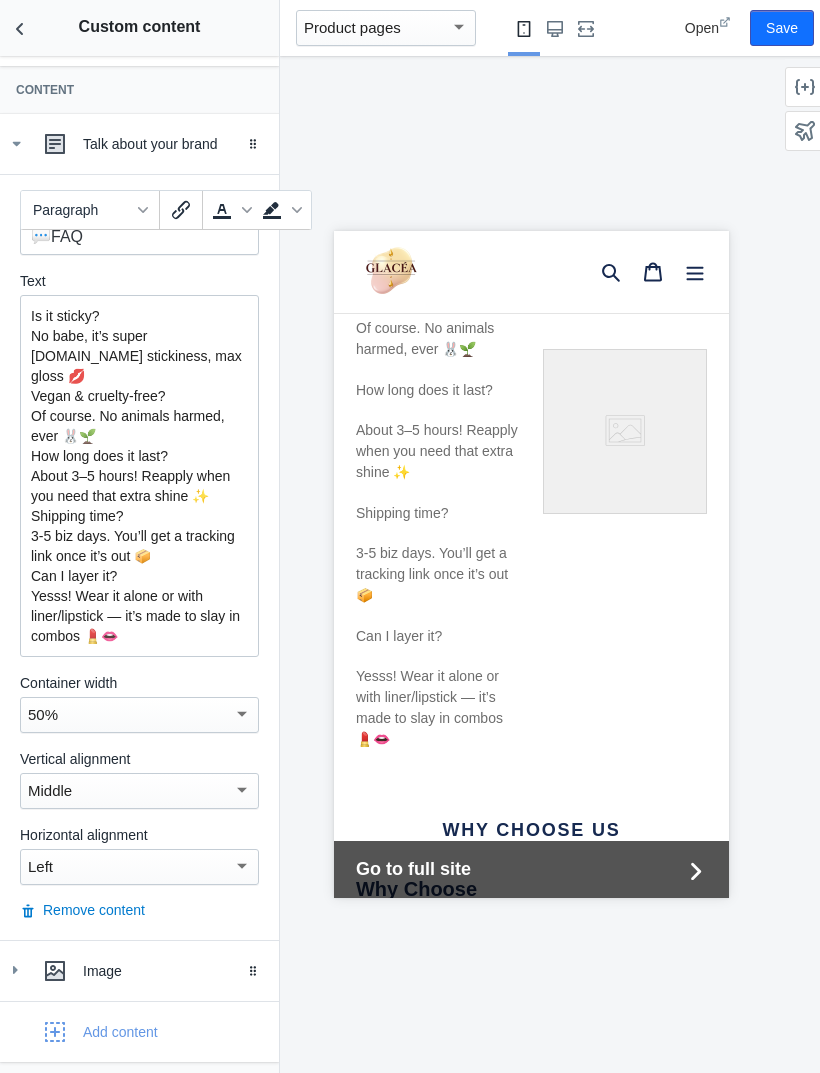 click 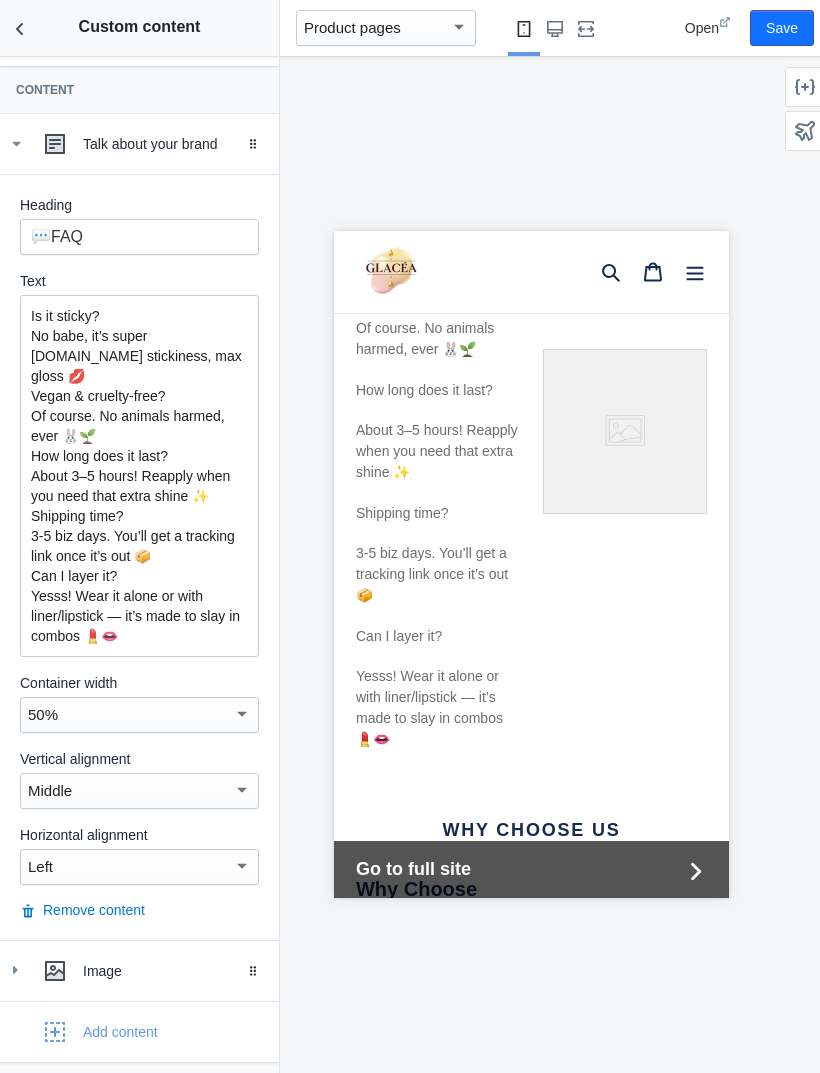 click on "Image" at bounding box center (173, 971) 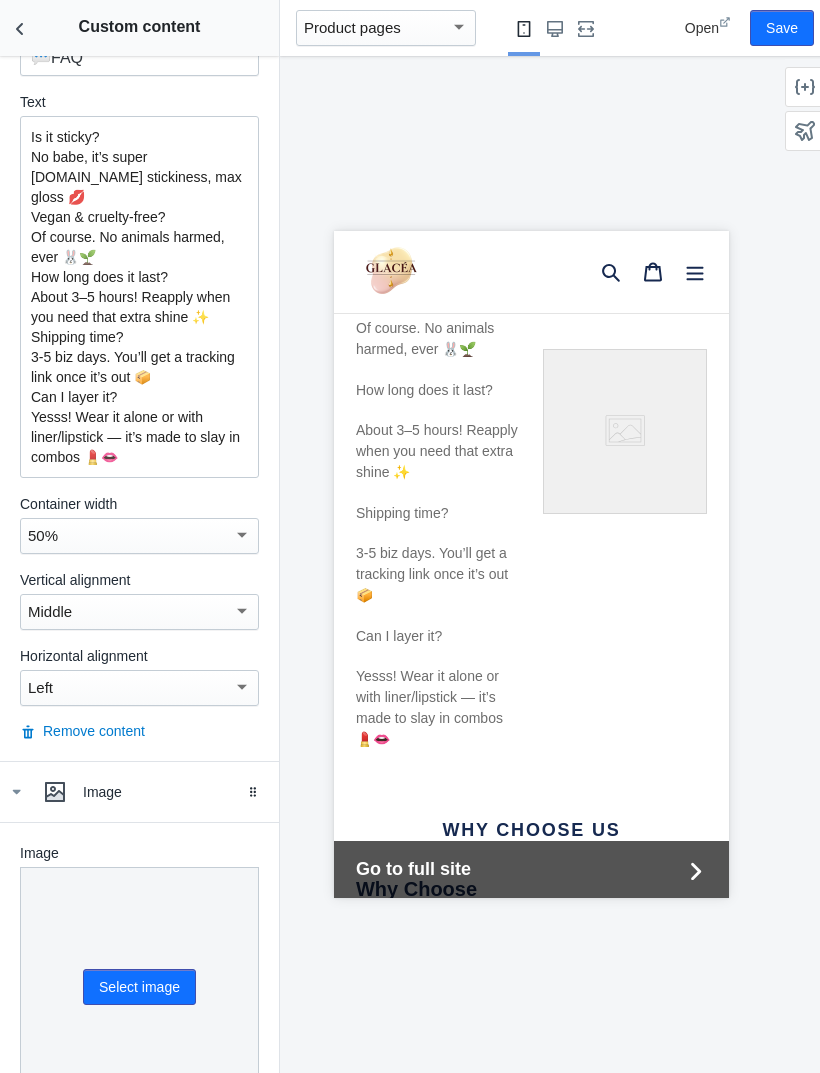 scroll, scrollTop: 317, scrollLeft: 0, axis: vertical 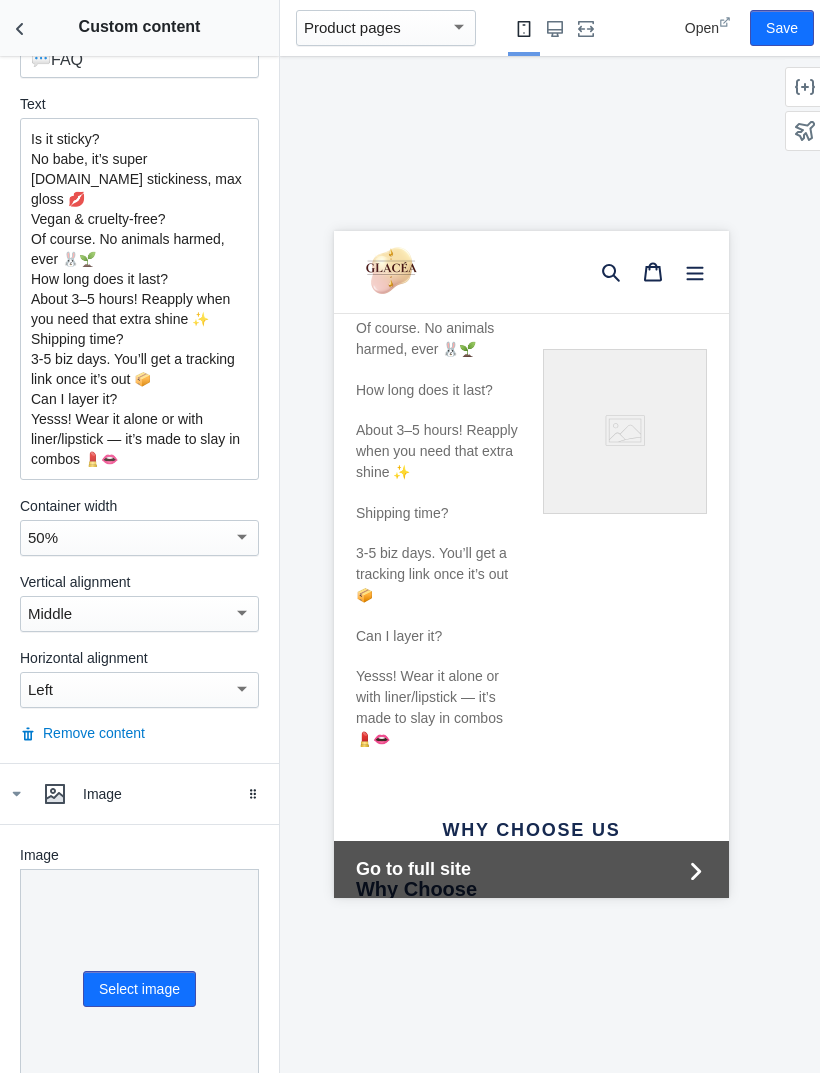 click on "Select image" at bounding box center (139, 989) 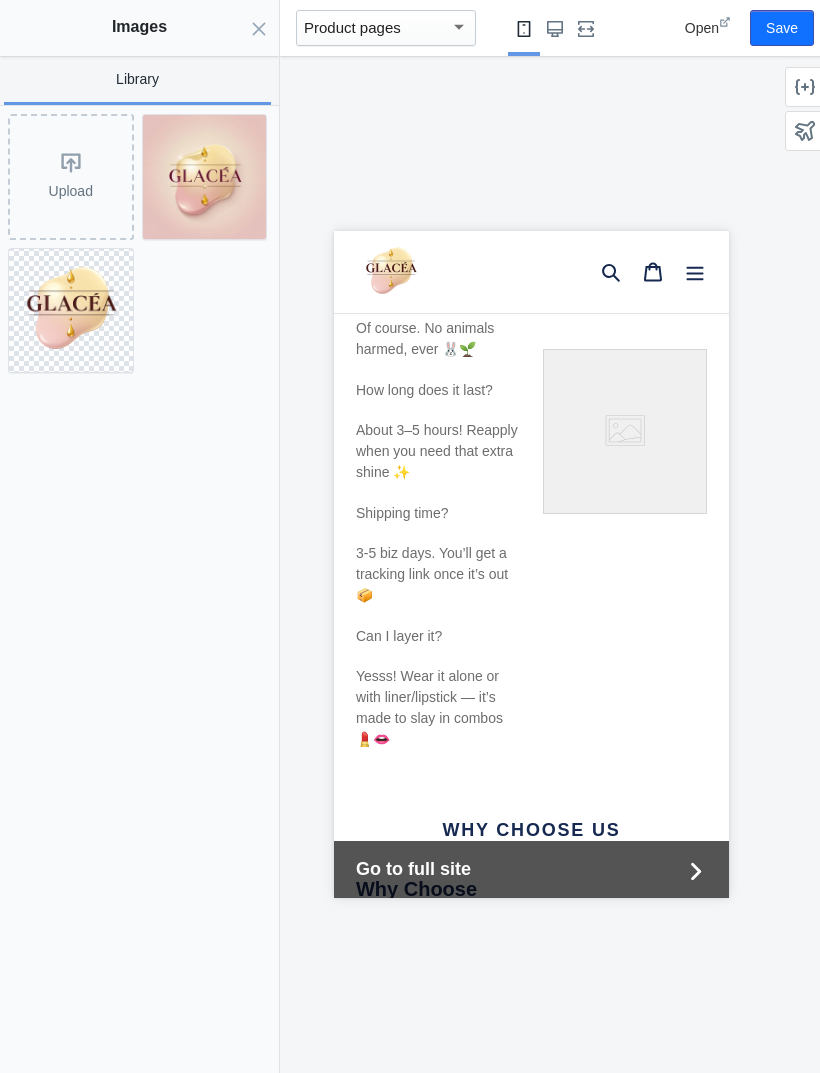 click on "Upload" 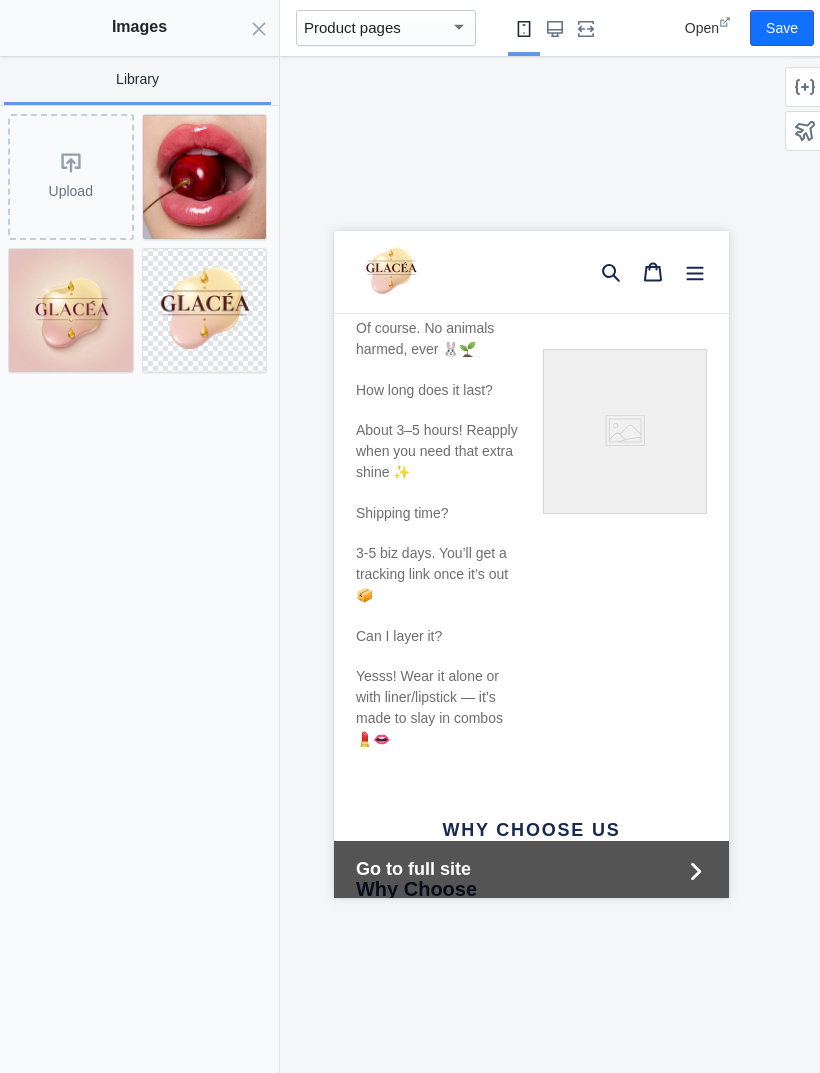 click 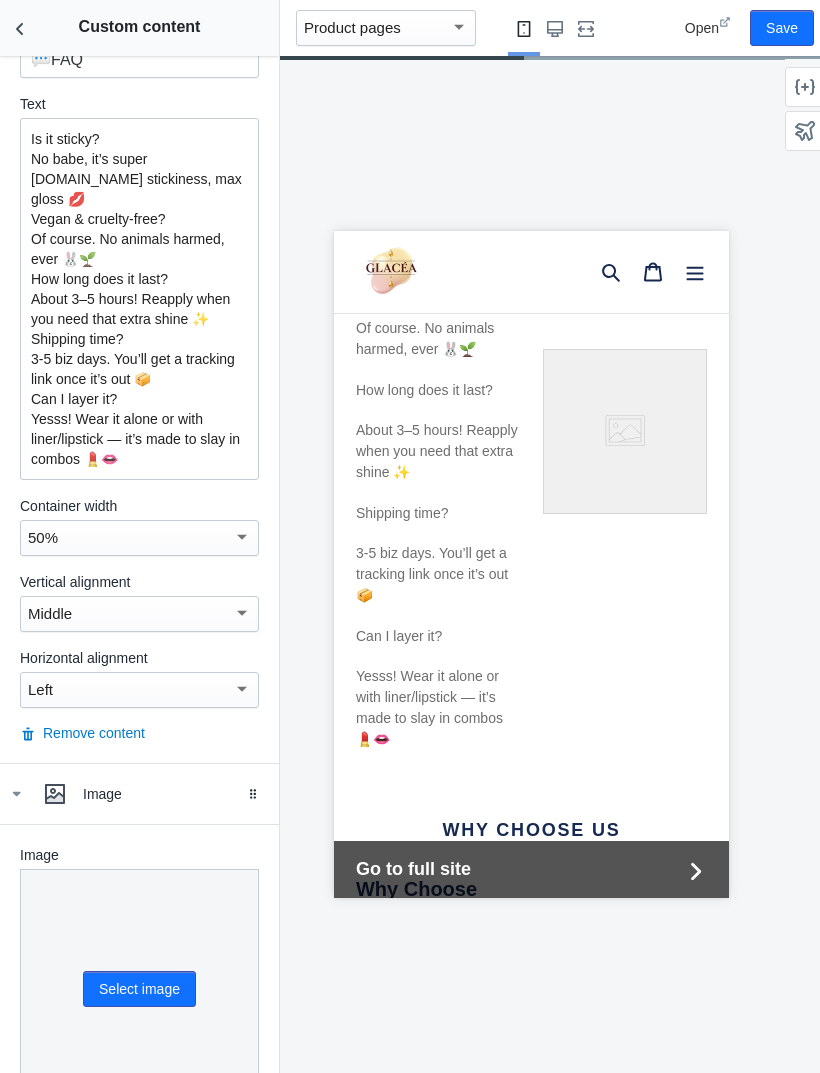 click on "Select image" at bounding box center [139, 989] 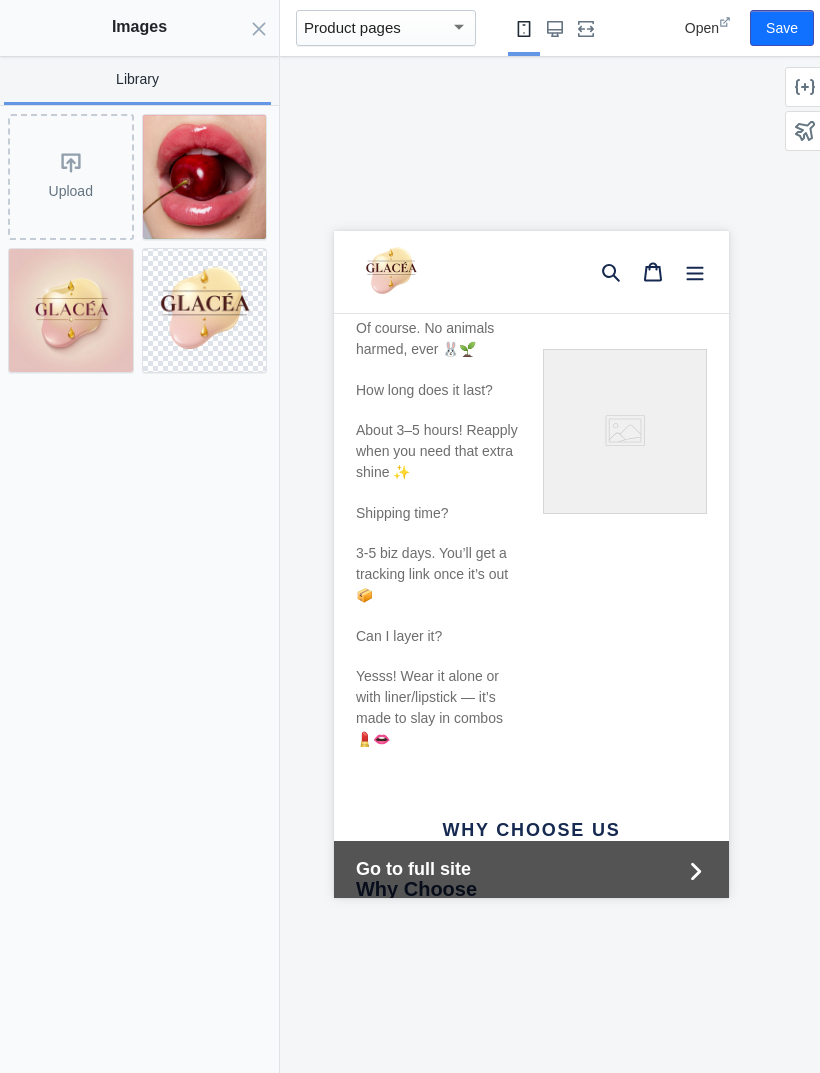 click 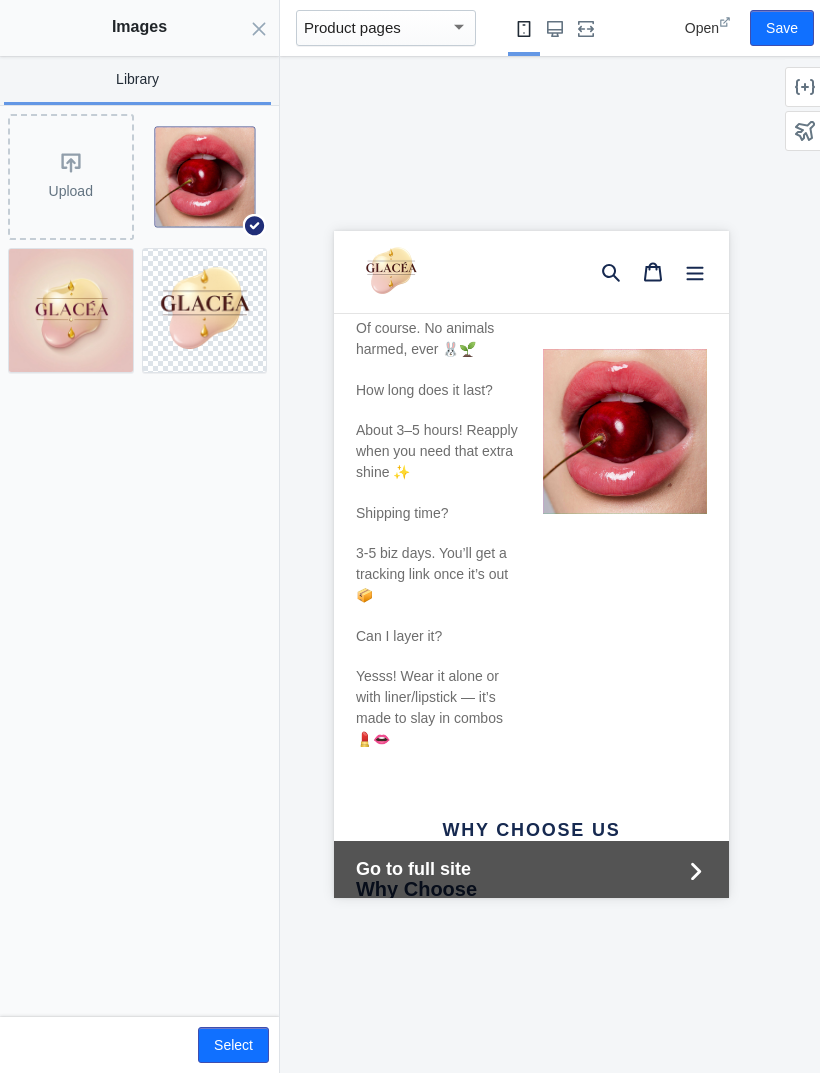 click on "Select" 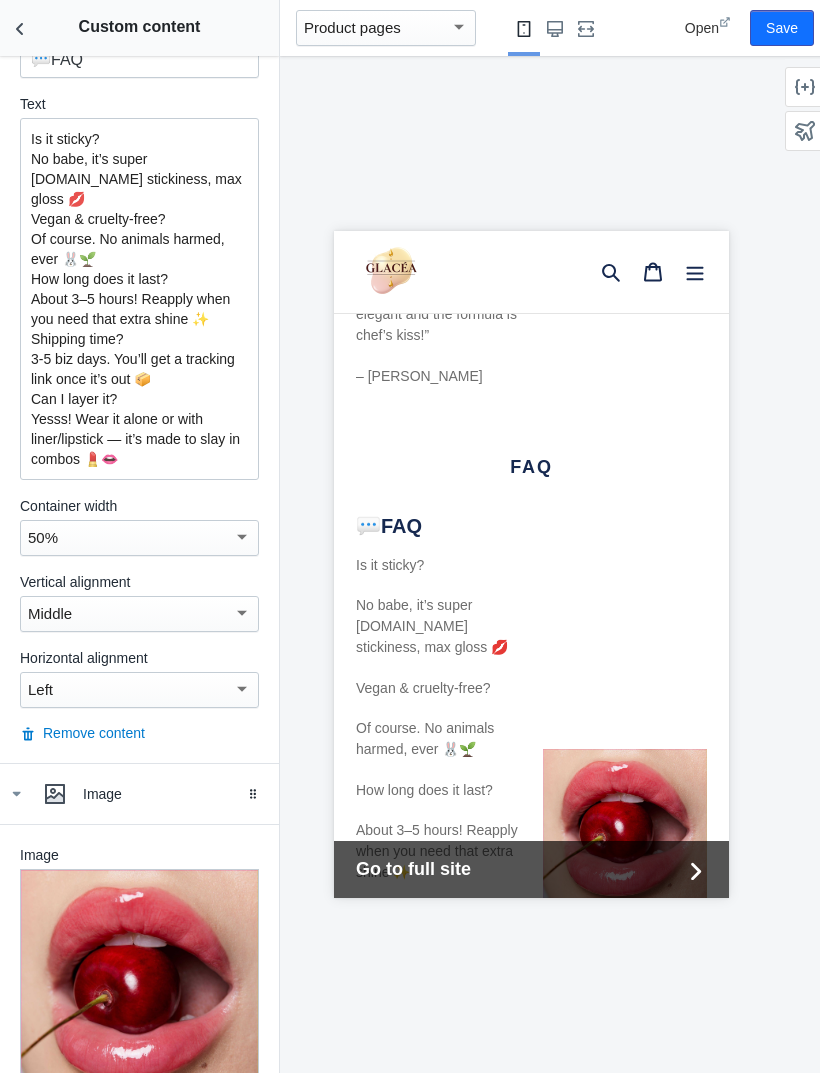 scroll, scrollTop: 1932, scrollLeft: 0, axis: vertical 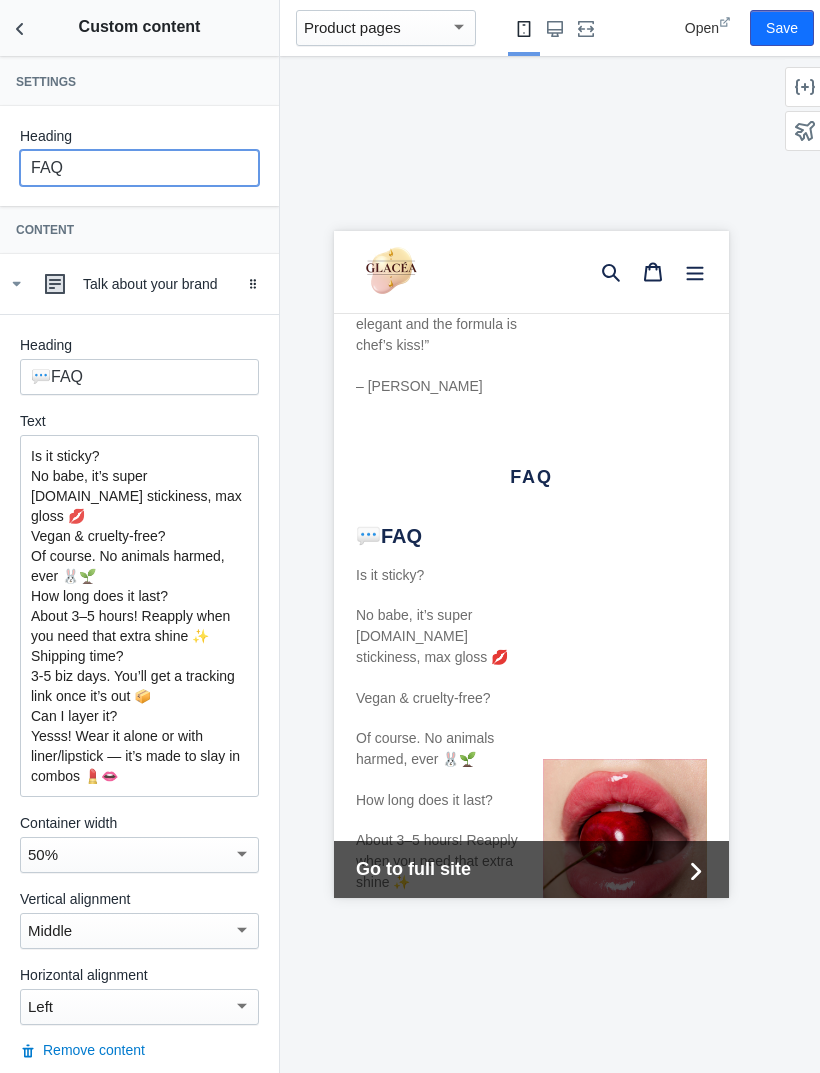 click on "FAQ" at bounding box center [139, 168] 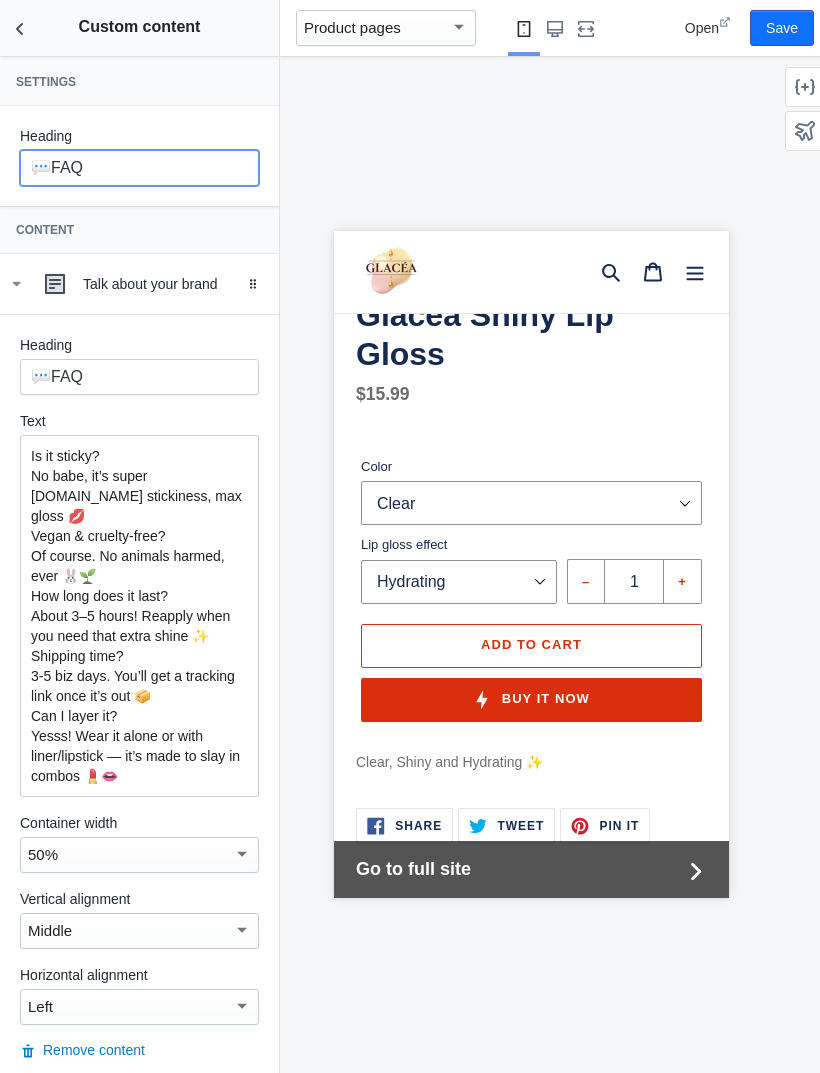 scroll, scrollTop: 541, scrollLeft: 0, axis: vertical 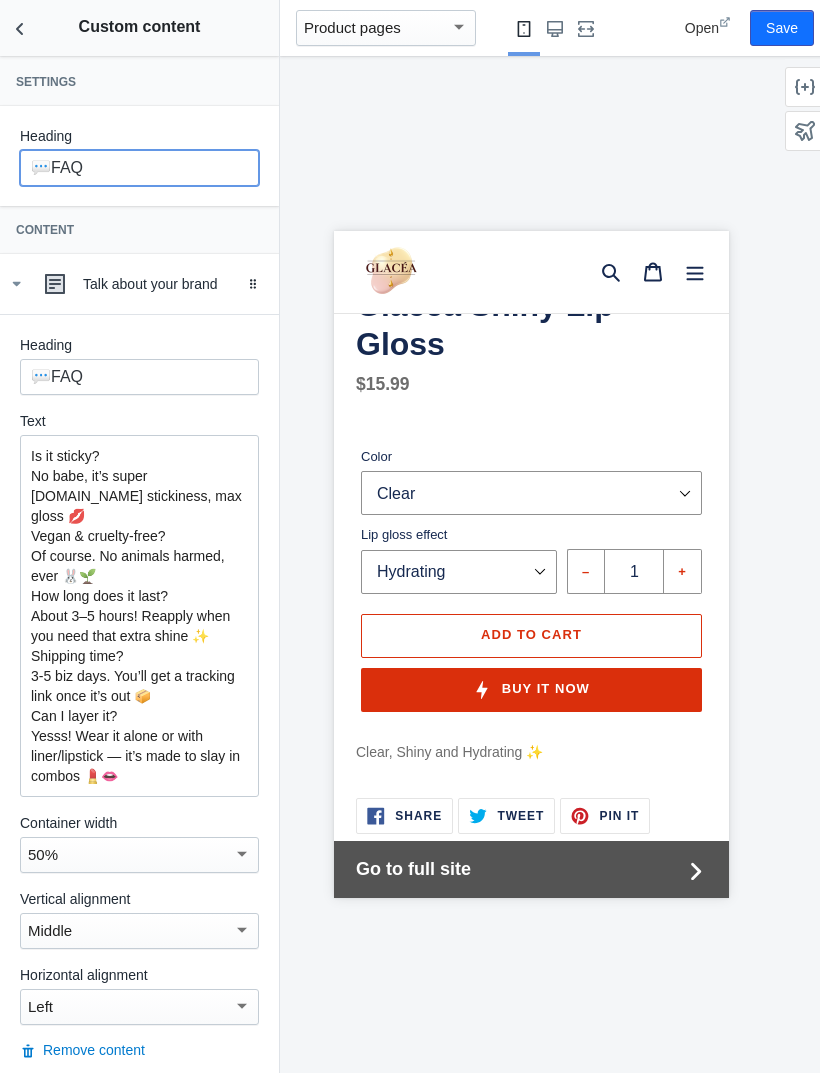 type on "💬FAQ" 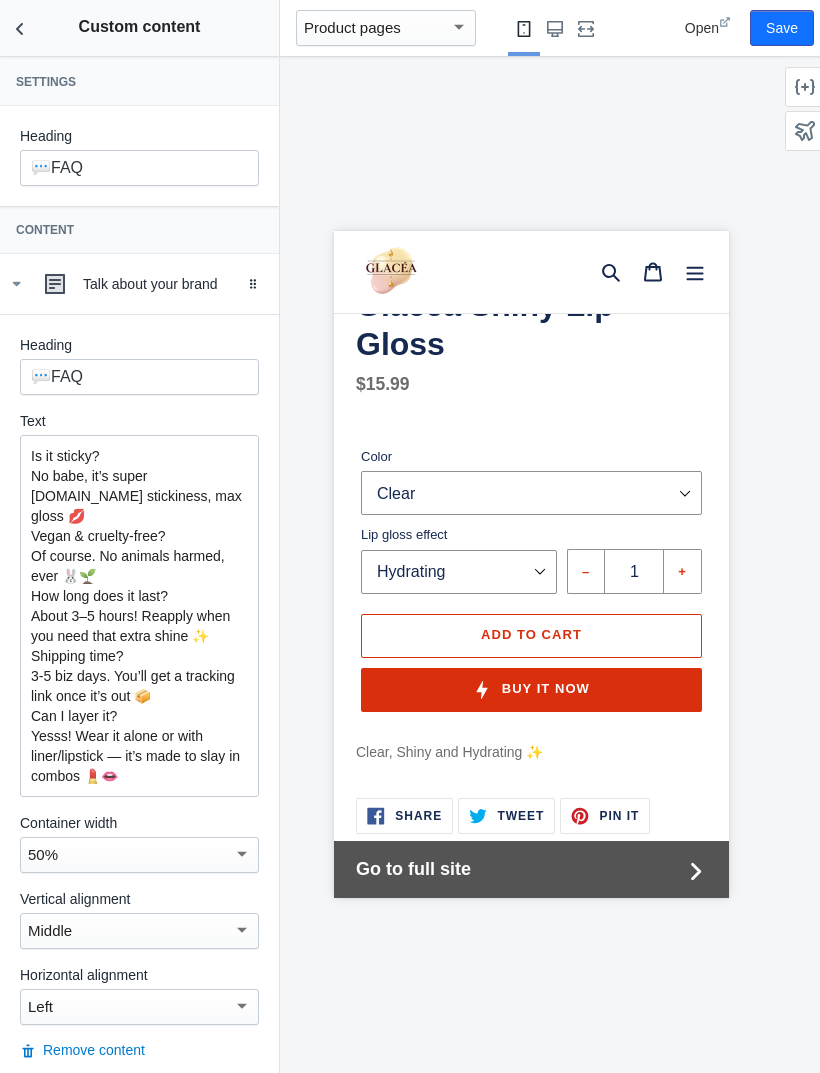 click on "Save" at bounding box center (782, 28) 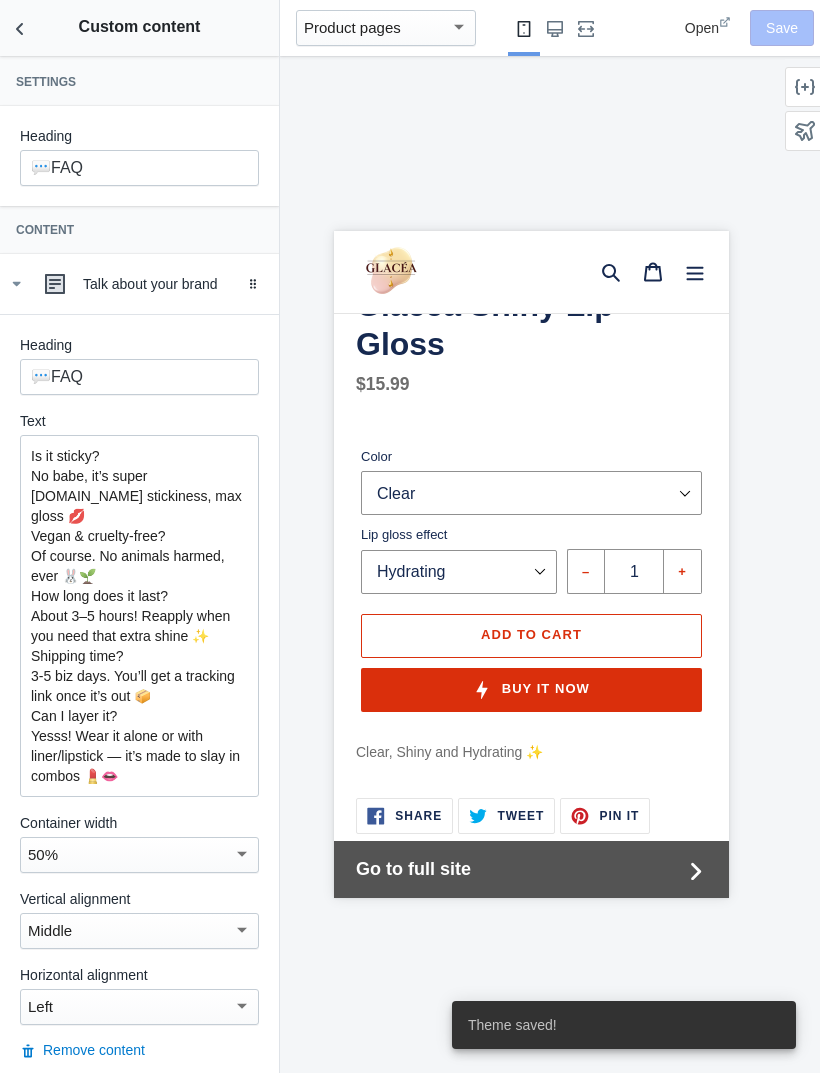 click at bounding box center (20, 28) 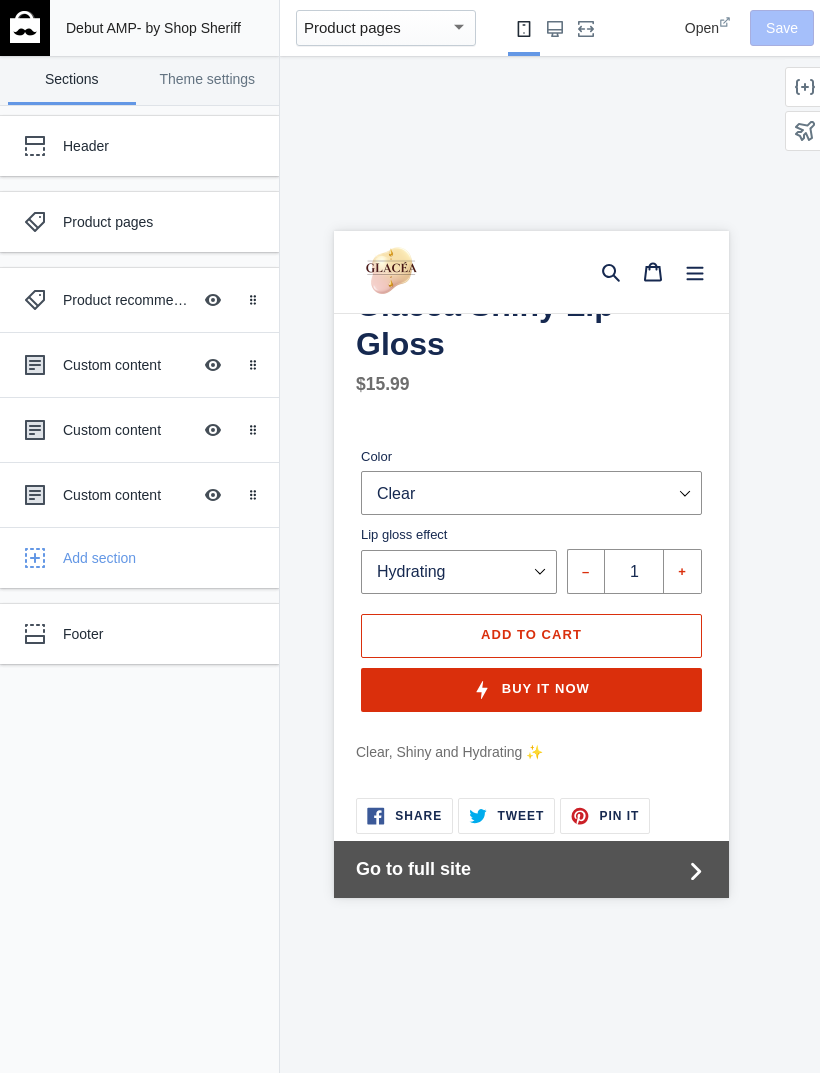 click on "Custom content" at bounding box center [127, 430] 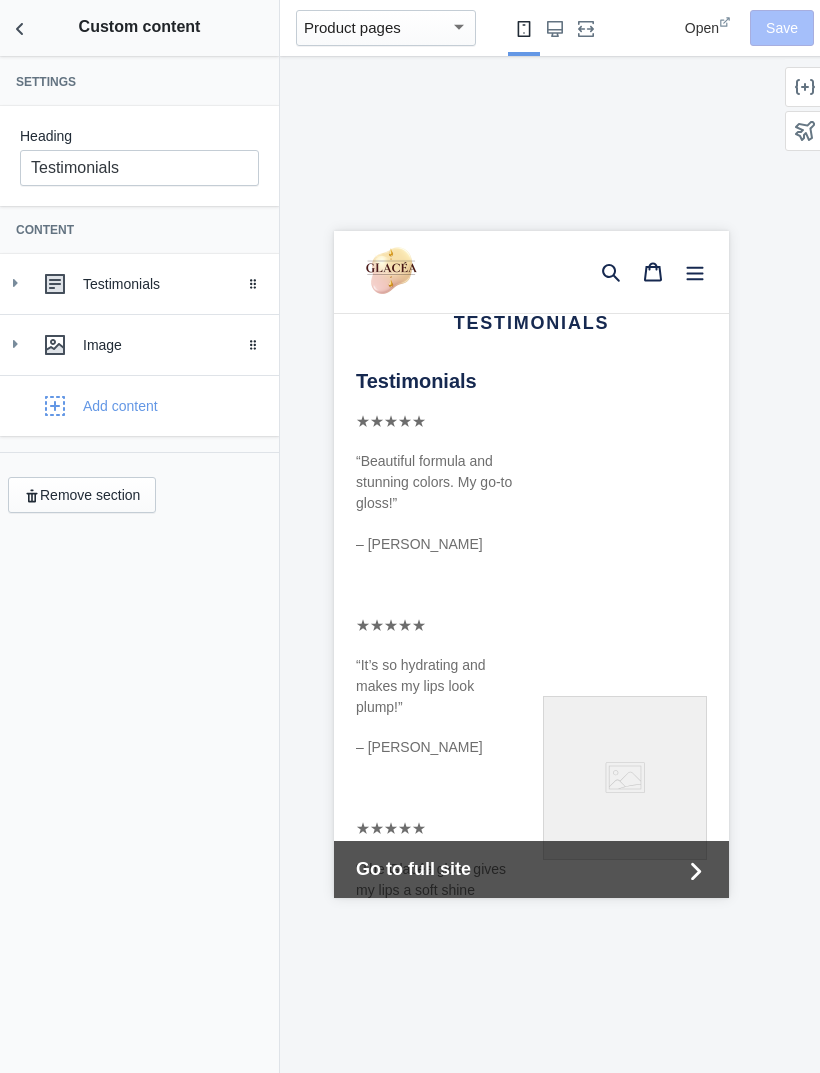 scroll, scrollTop: 1186, scrollLeft: 0, axis: vertical 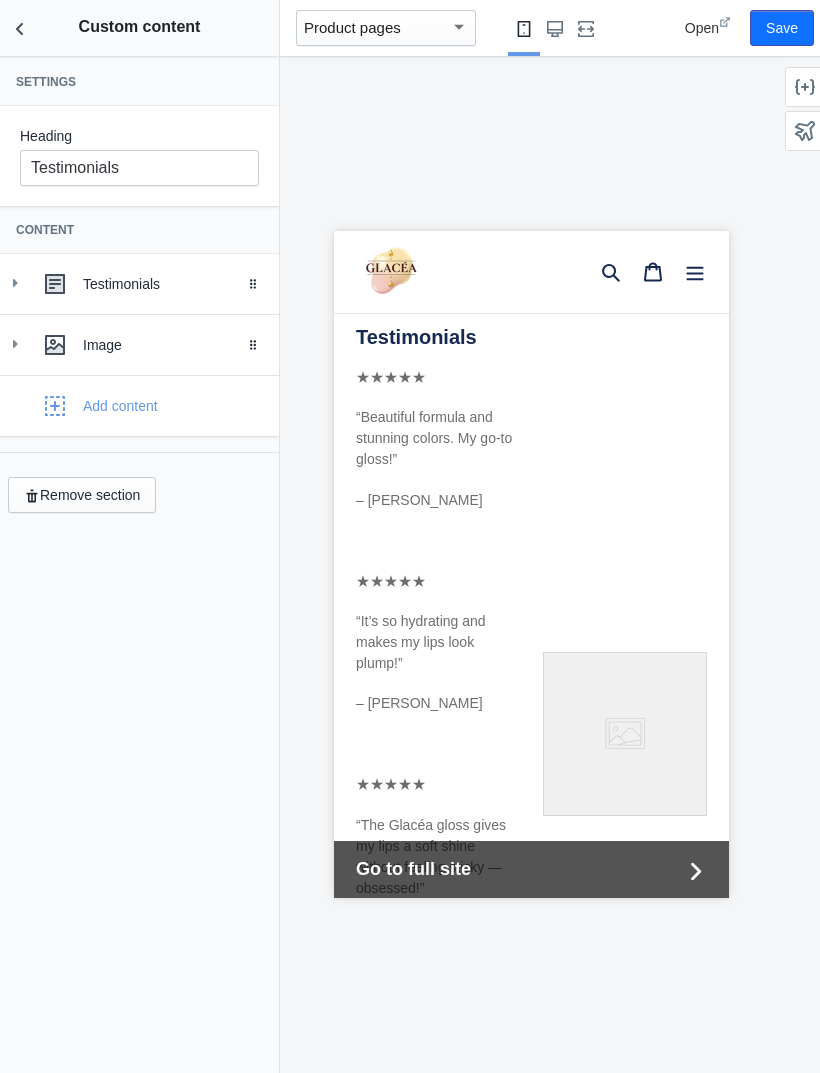 click on "Testimonials    ★★★★★   “Beautiful formula and stunning colors. My go-to gloss!”   – Layla M.       ★★★★★   “It’s so hydrating and makes my lips look plump!”   – Nour K       ★★★★★   “The Glacéa gloss gives my lips a soft shine without feeling sticky — obsessed!”   – Rawan D.       ★★★★★   “The packaging is so elegant and the formula is chef’s kiss!”   – Sarah L" at bounding box center (519, 745) 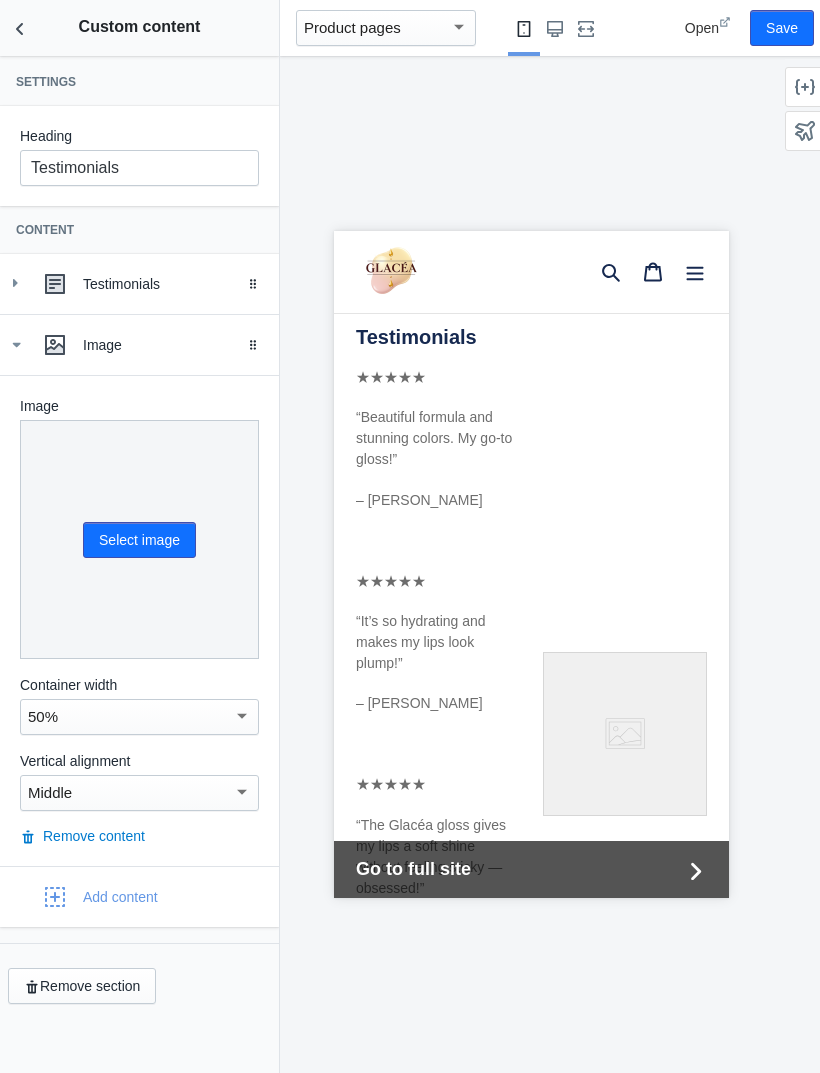 click 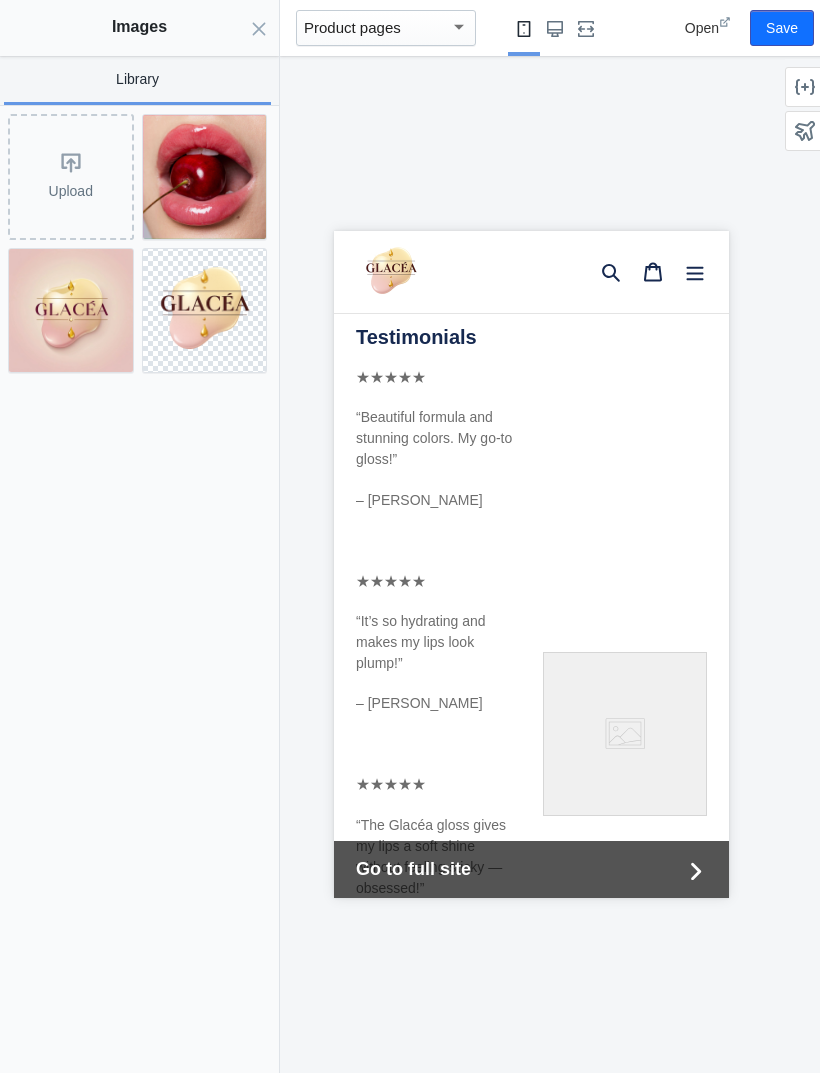 click on "Upload" 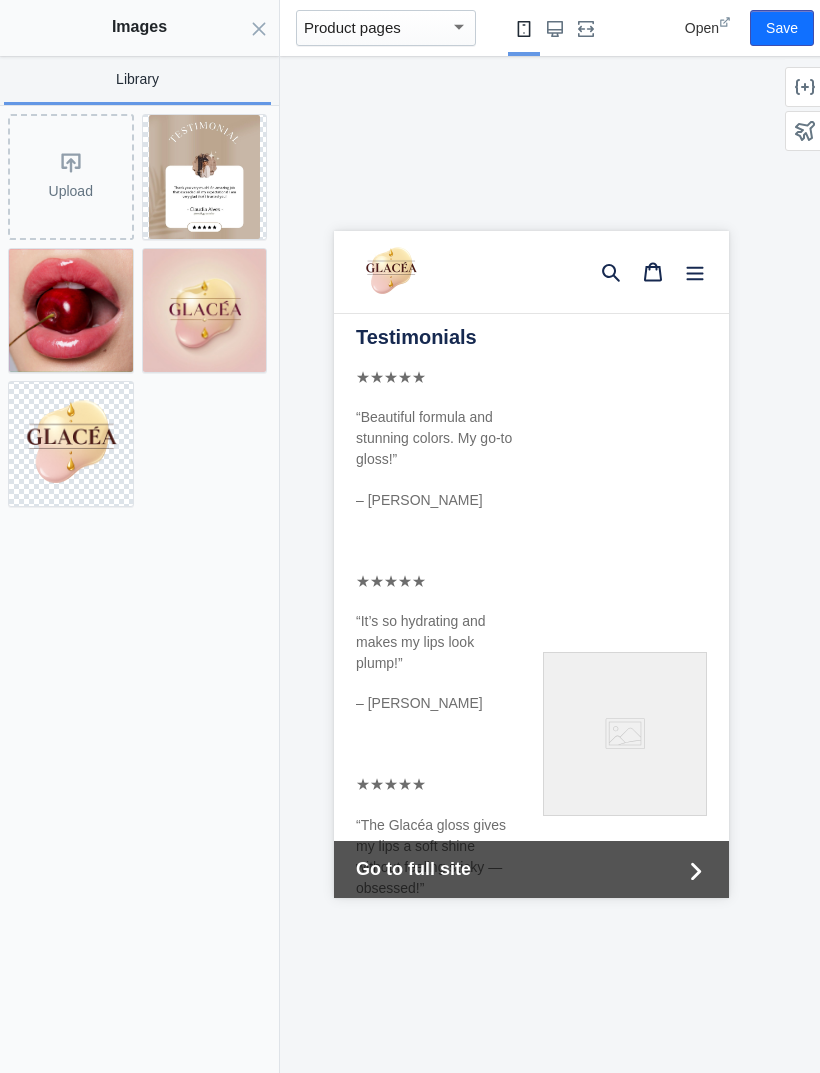 click 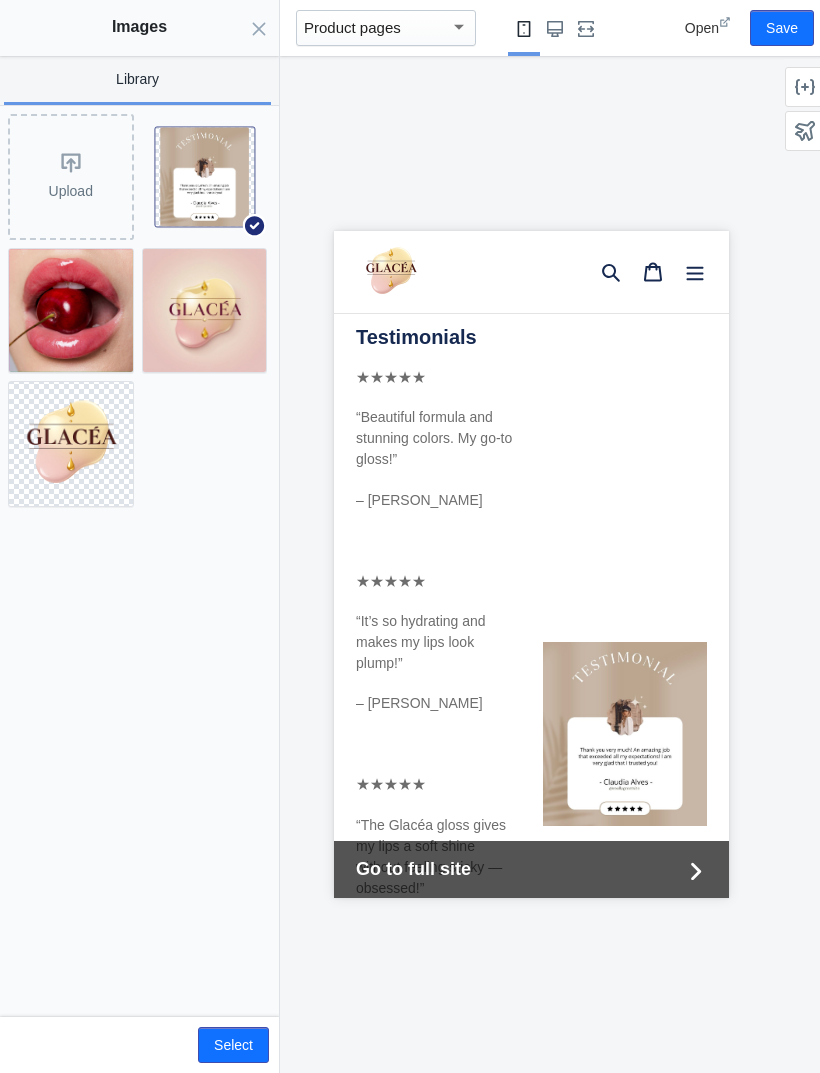 click on "Select" 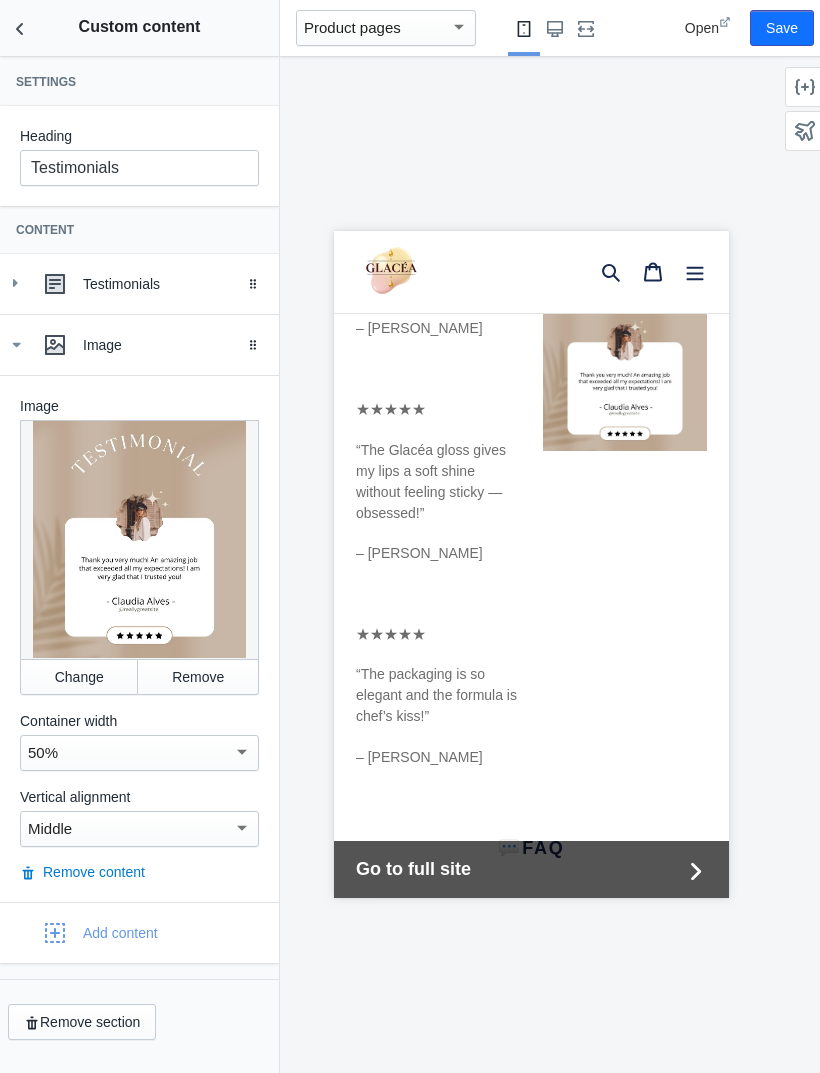 scroll, scrollTop: 1551, scrollLeft: 0, axis: vertical 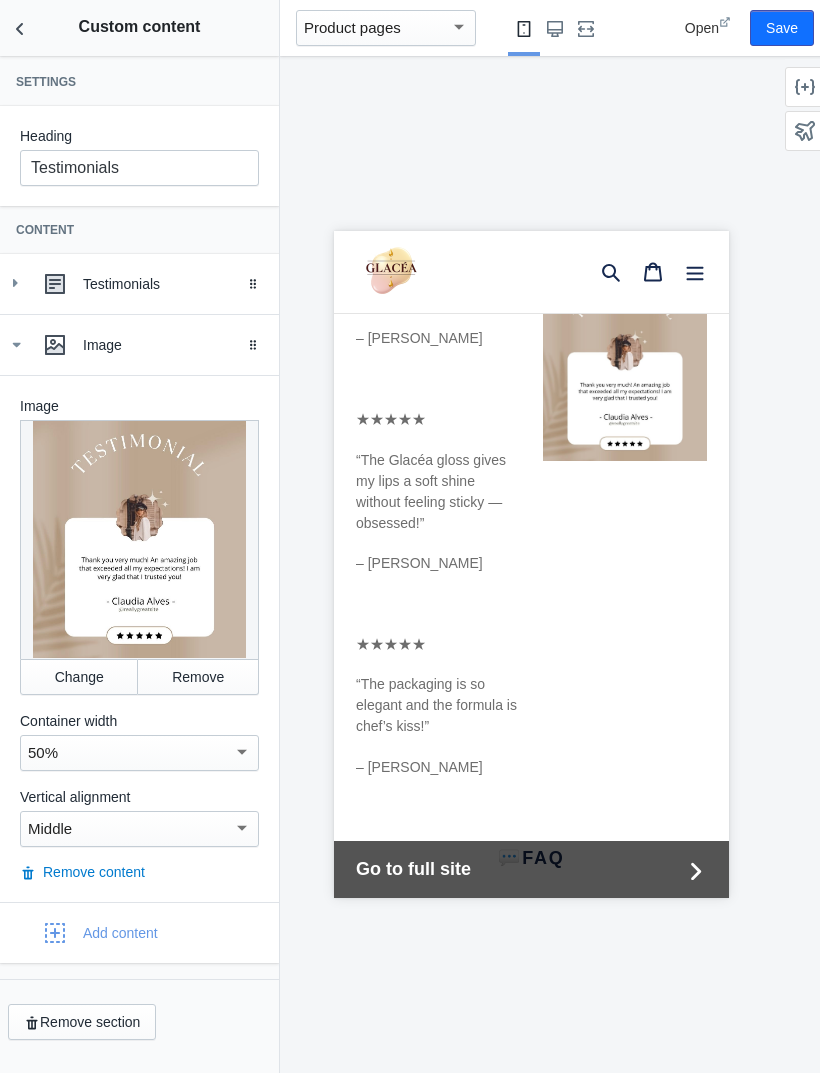 click on "– Rawan D." at bounding box center (437, 563) 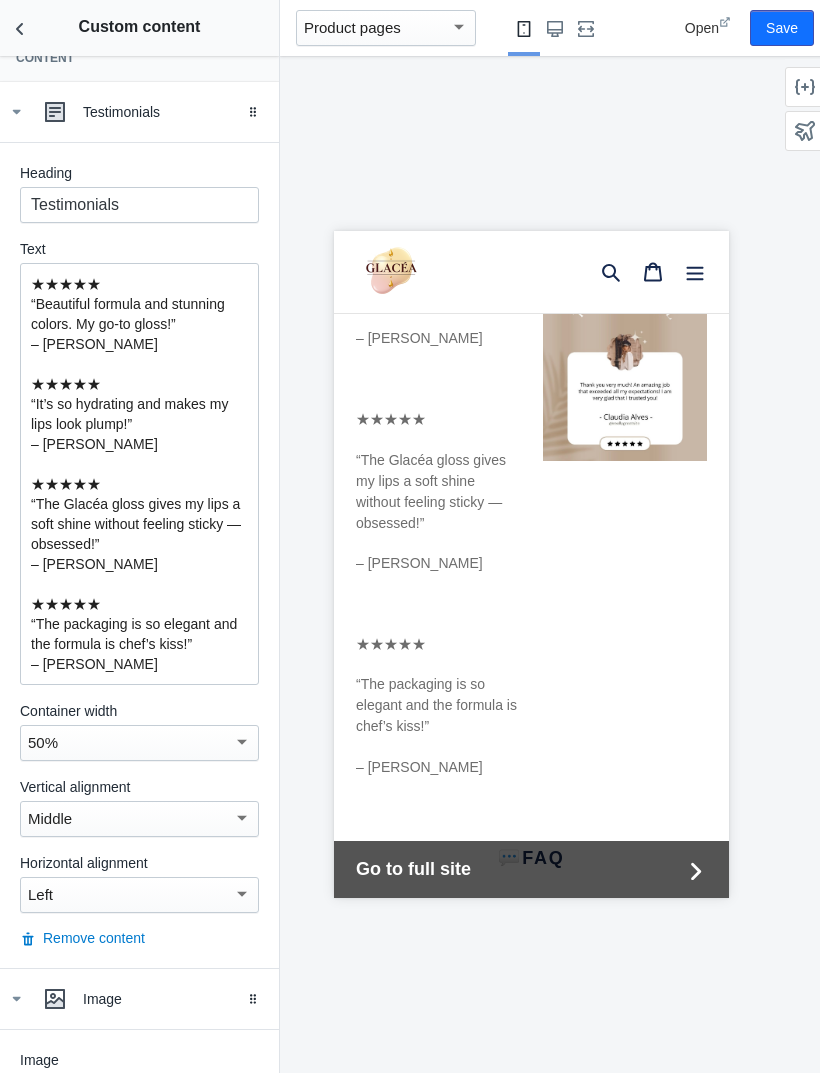 scroll, scrollTop: 173, scrollLeft: 0, axis: vertical 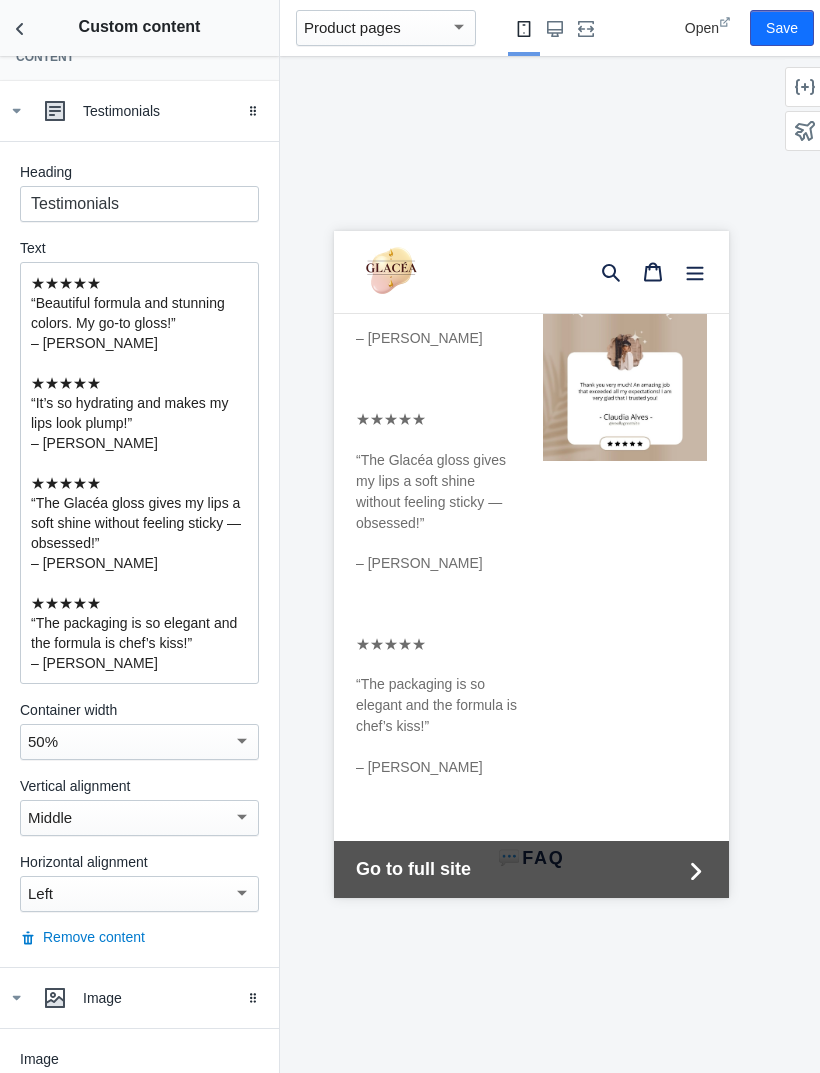 click on "– Rawan D." at bounding box center (139, 563) 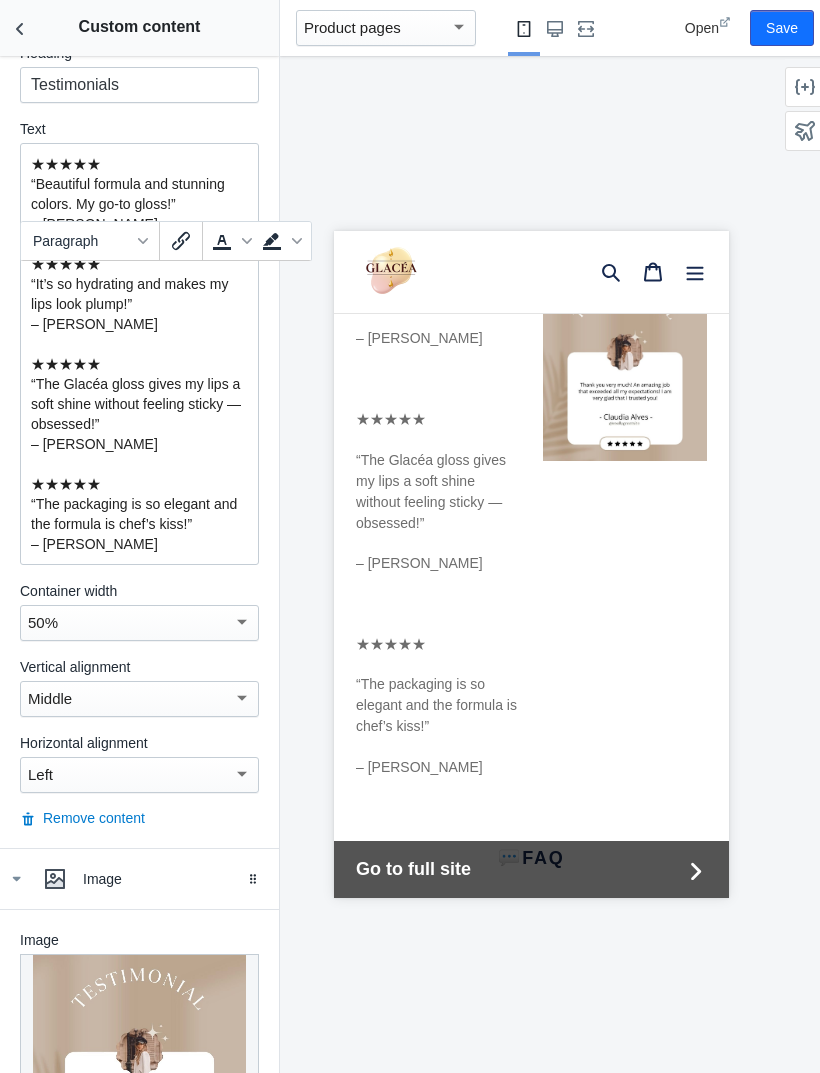 scroll, scrollTop: 295, scrollLeft: 0, axis: vertical 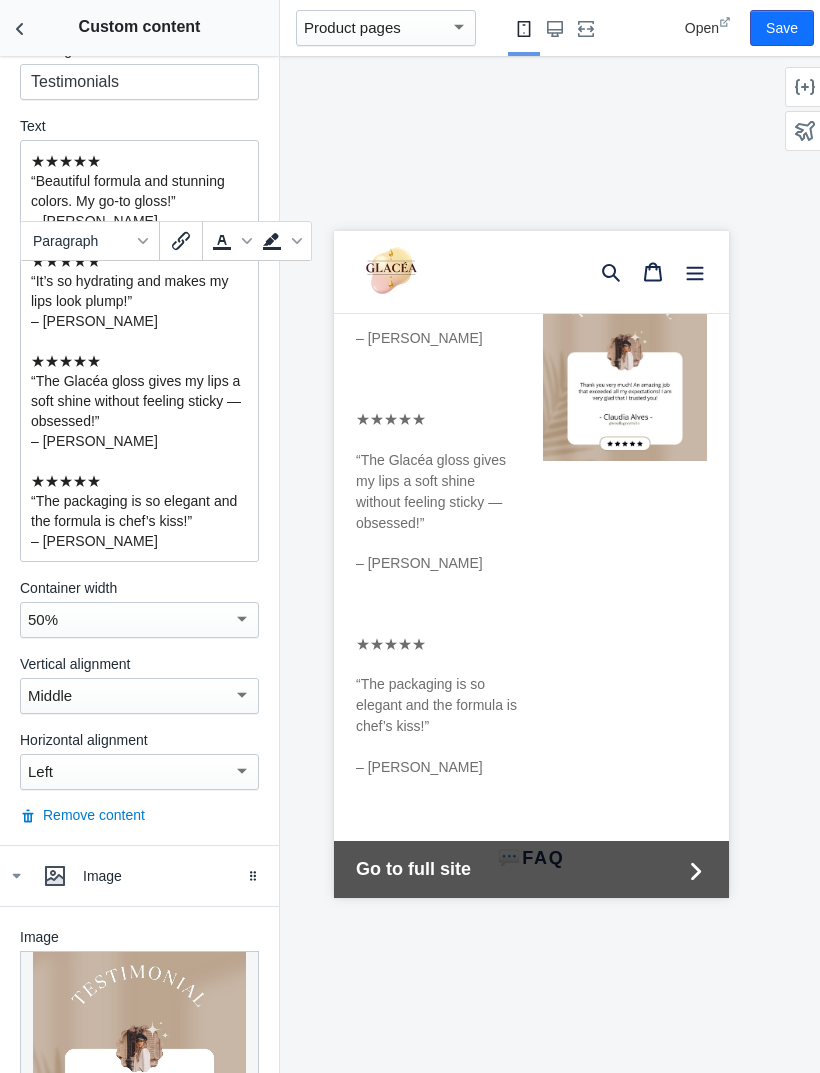 click on "Save" at bounding box center (782, 28) 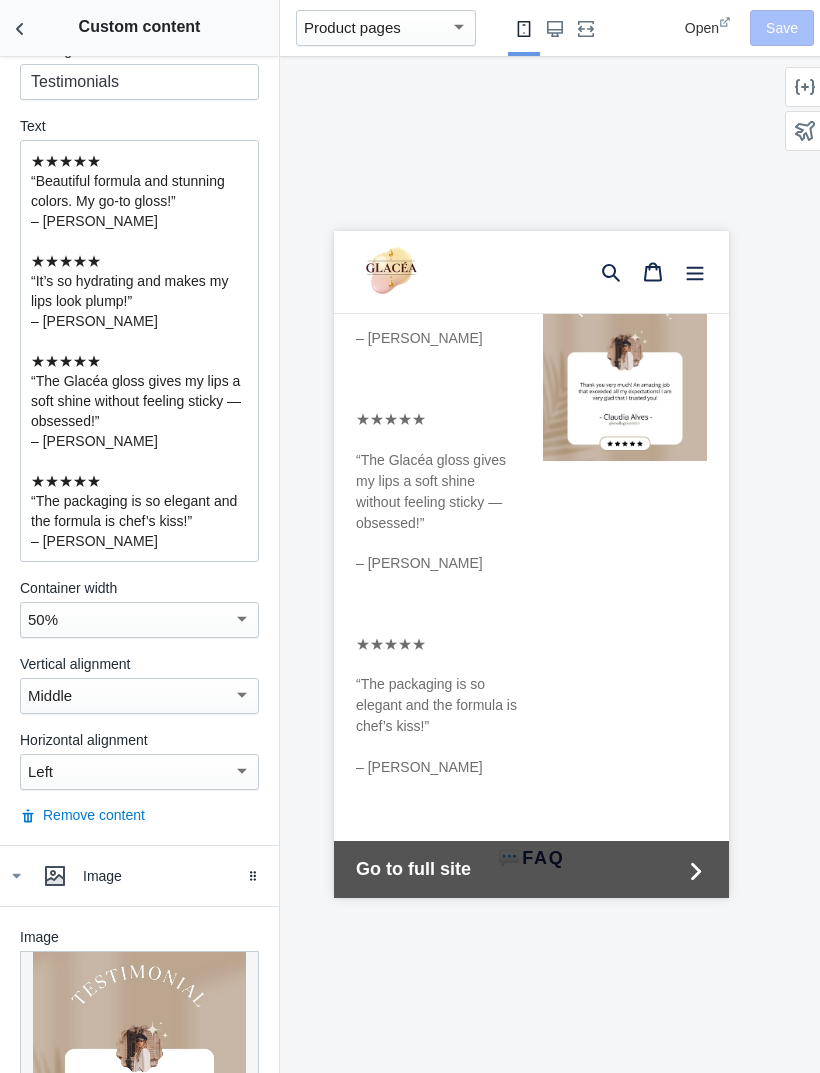 click at bounding box center (20, 28) 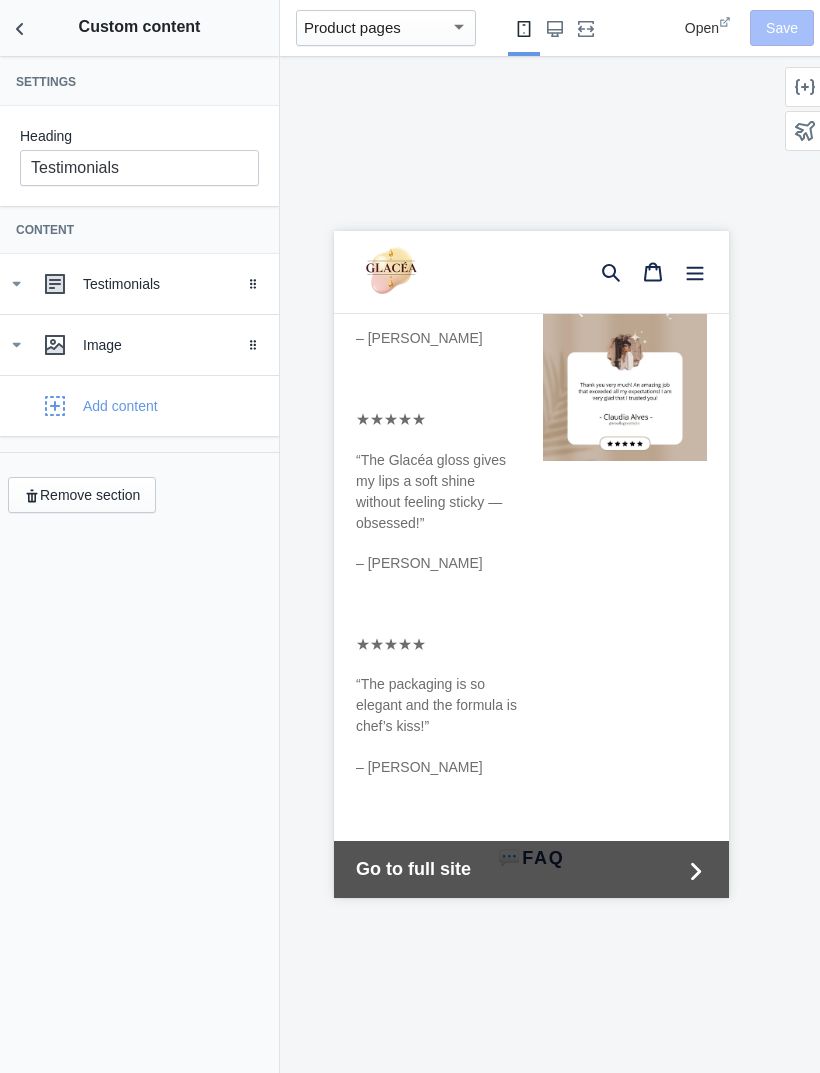 scroll, scrollTop: 0, scrollLeft: 0, axis: both 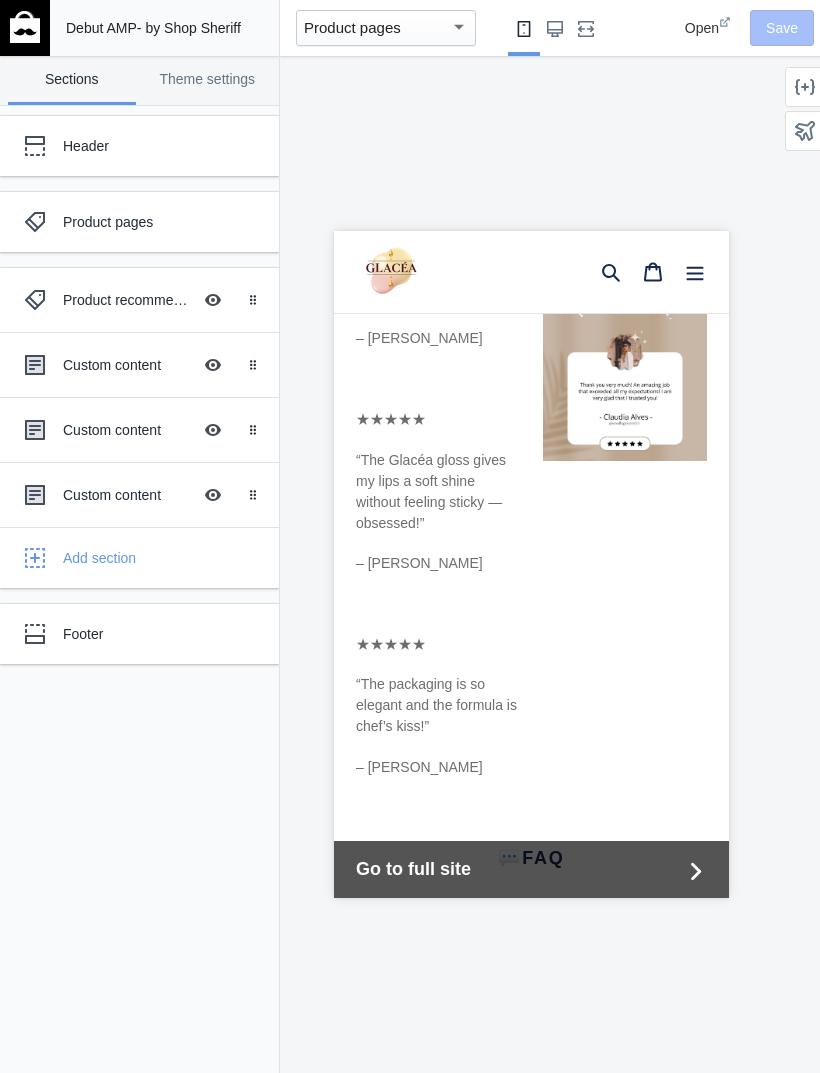 click on "Custom content  Hide Image with text overlay" at bounding box center [125, 430] 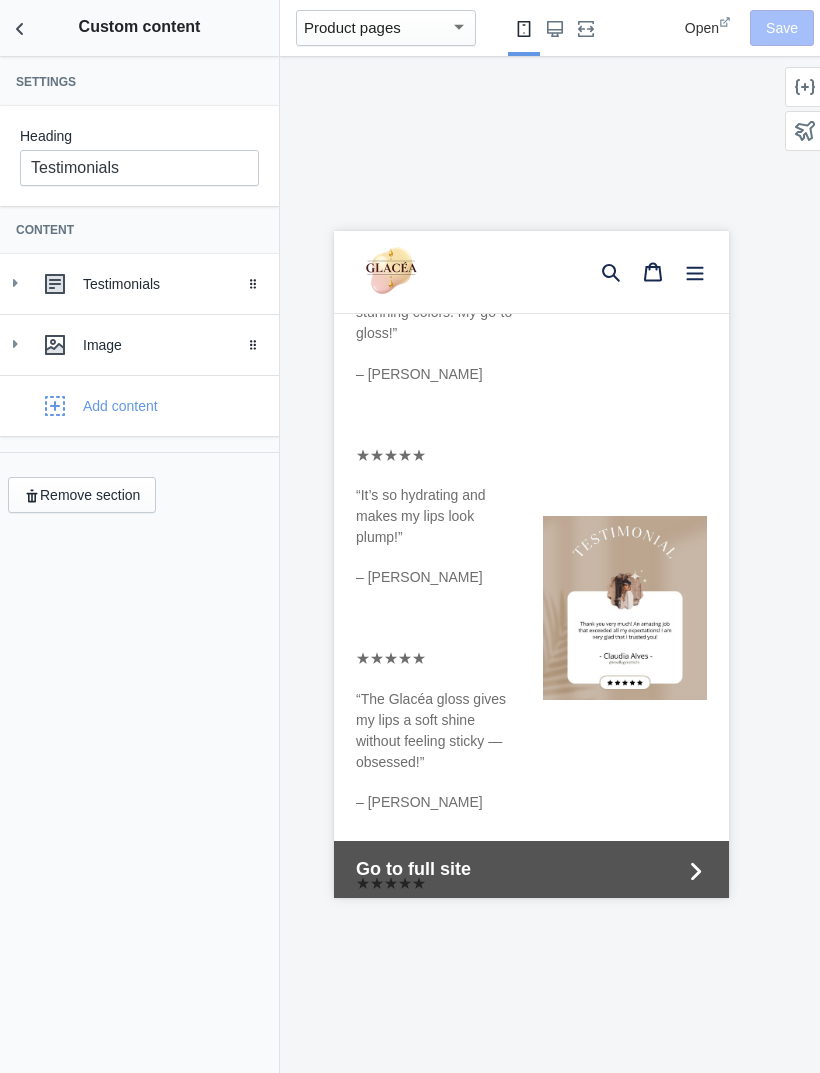 scroll, scrollTop: 1186, scrollLeft: 0, axis: vertical 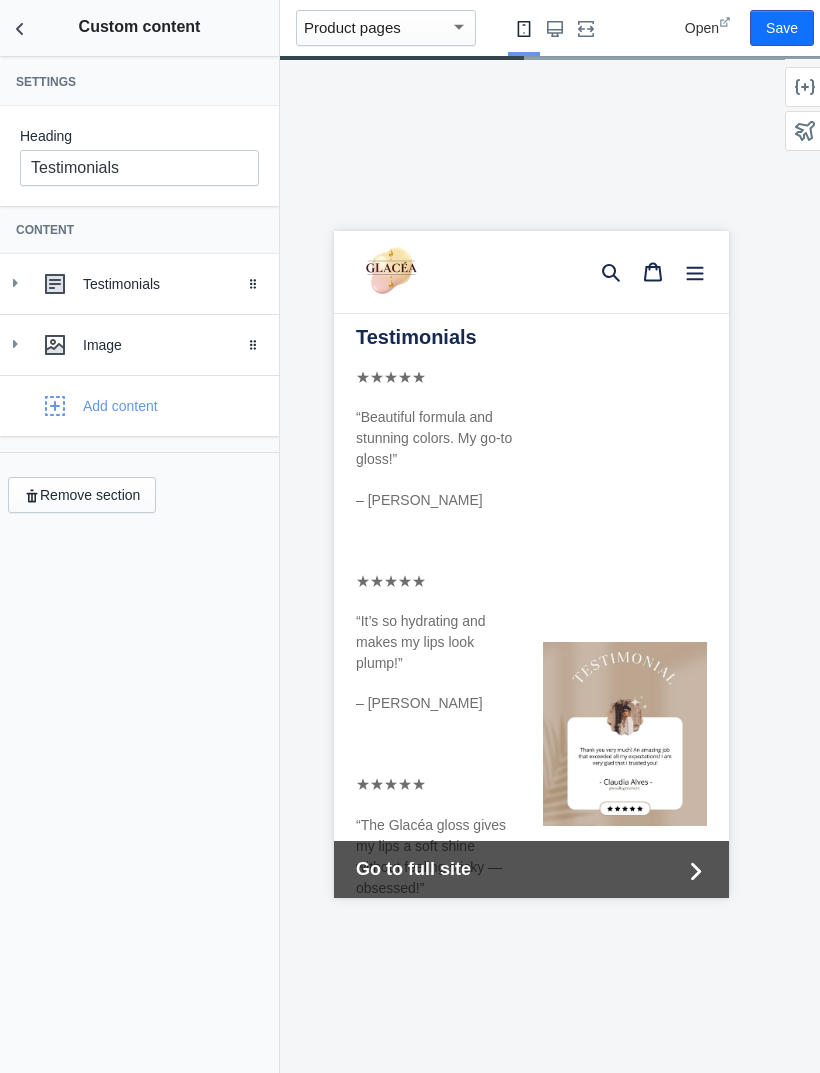 click 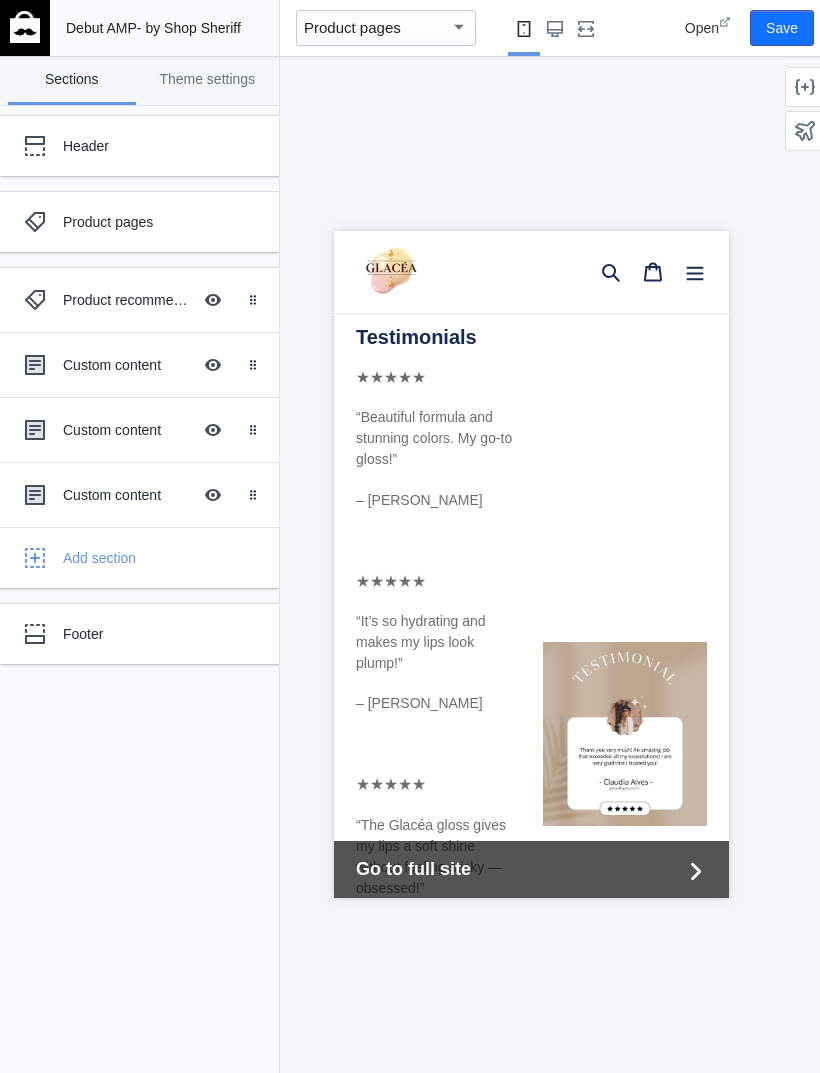 click on "Hide Image with text overlay" at bounding box center [213, 495] 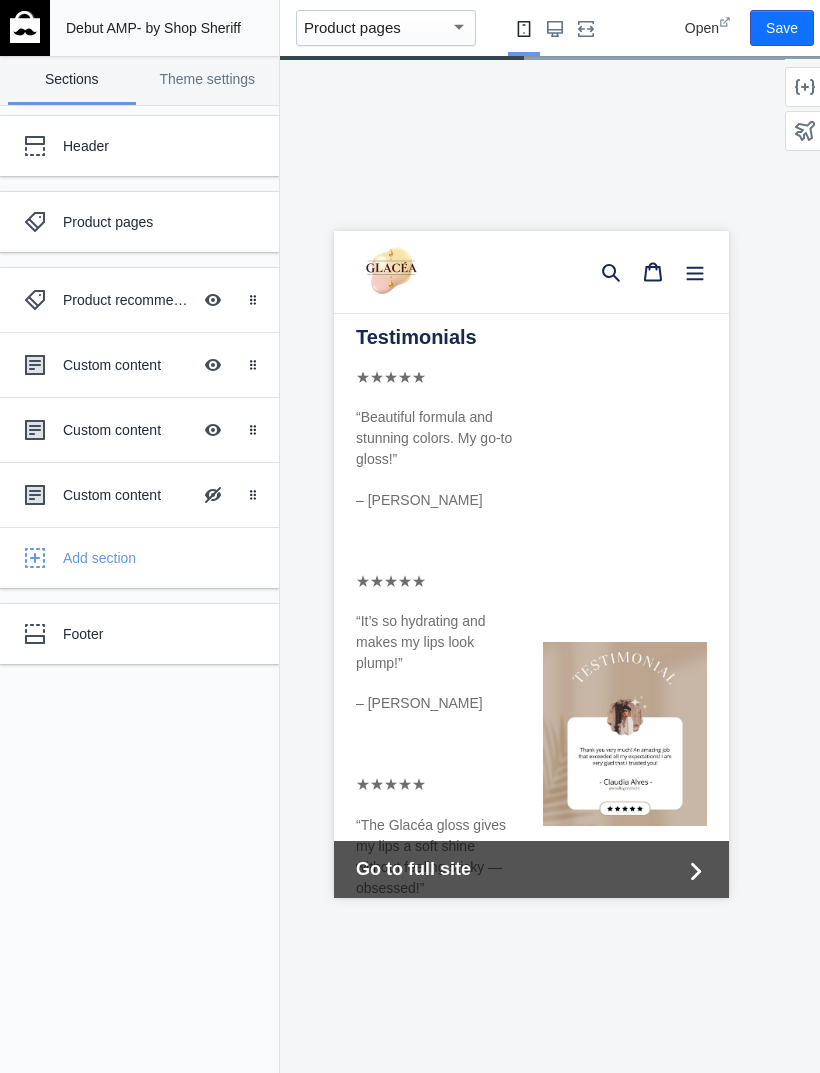 click on "Hide Image with text overlay" at bounding box center [213, 495] 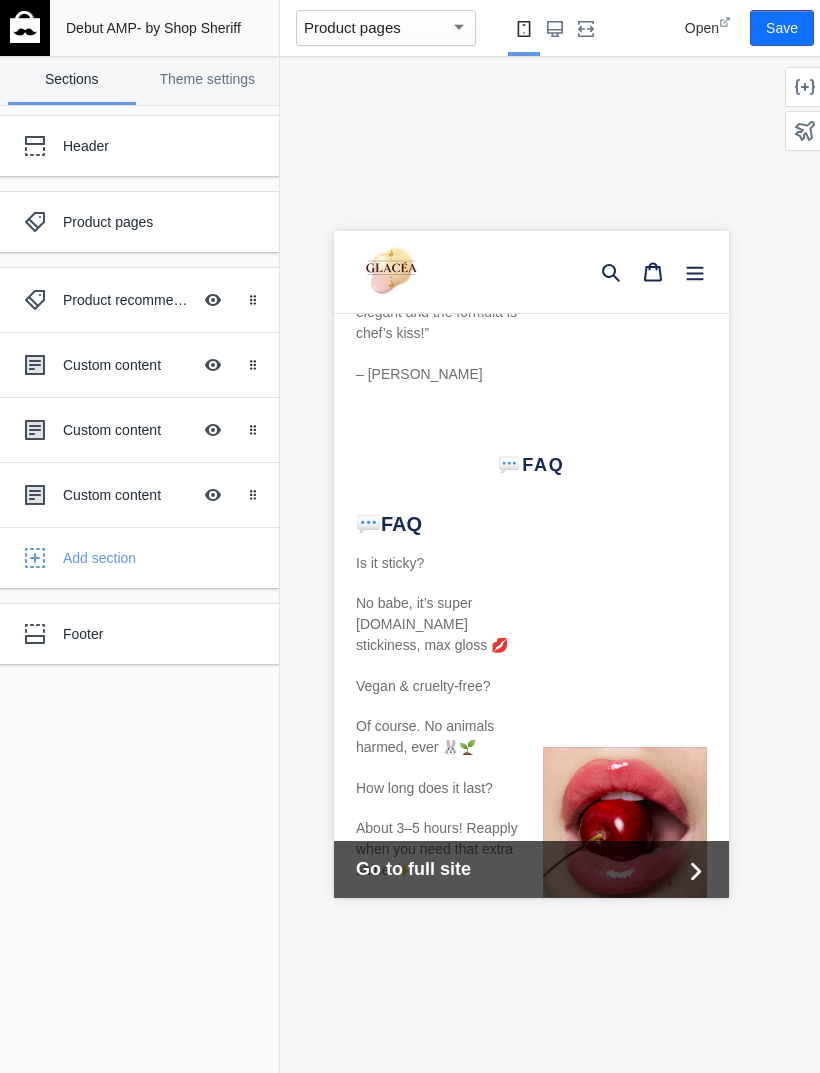 scroll, scrollTop: 2105, scrollLeft: 0, axis: vertical 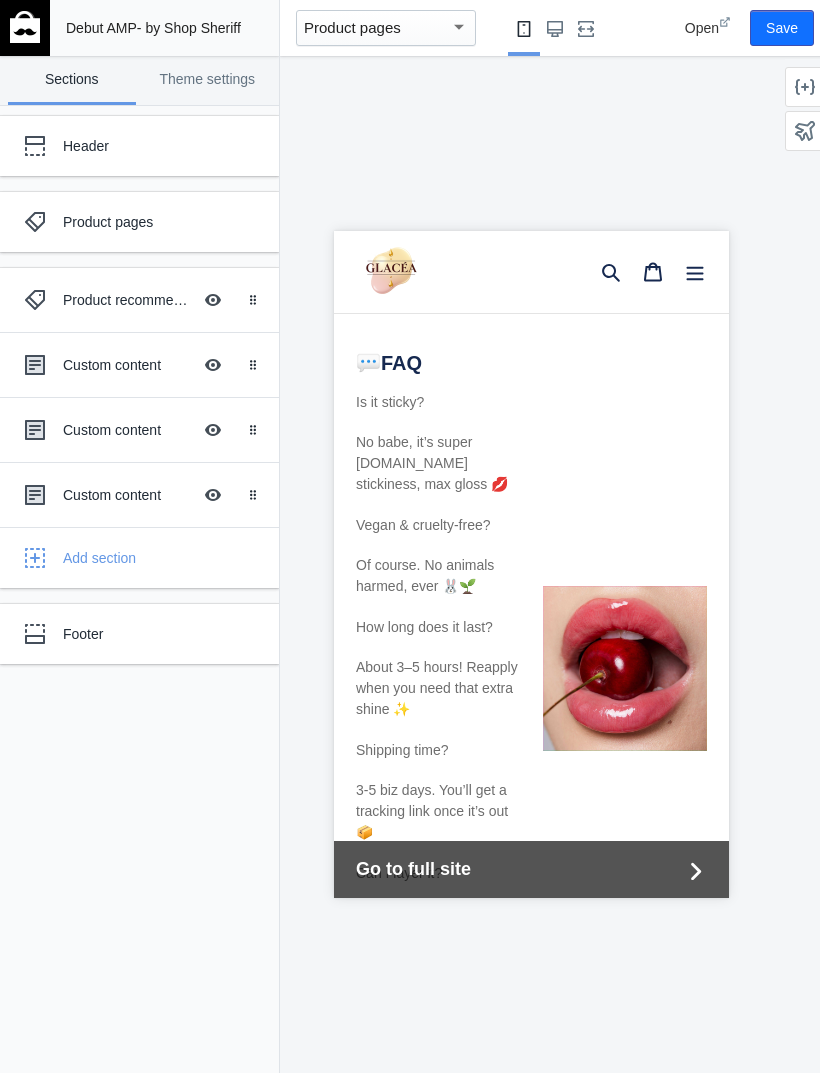 click on "Custom content  Hide Image with text overlay" at bounding box center [125, 365] 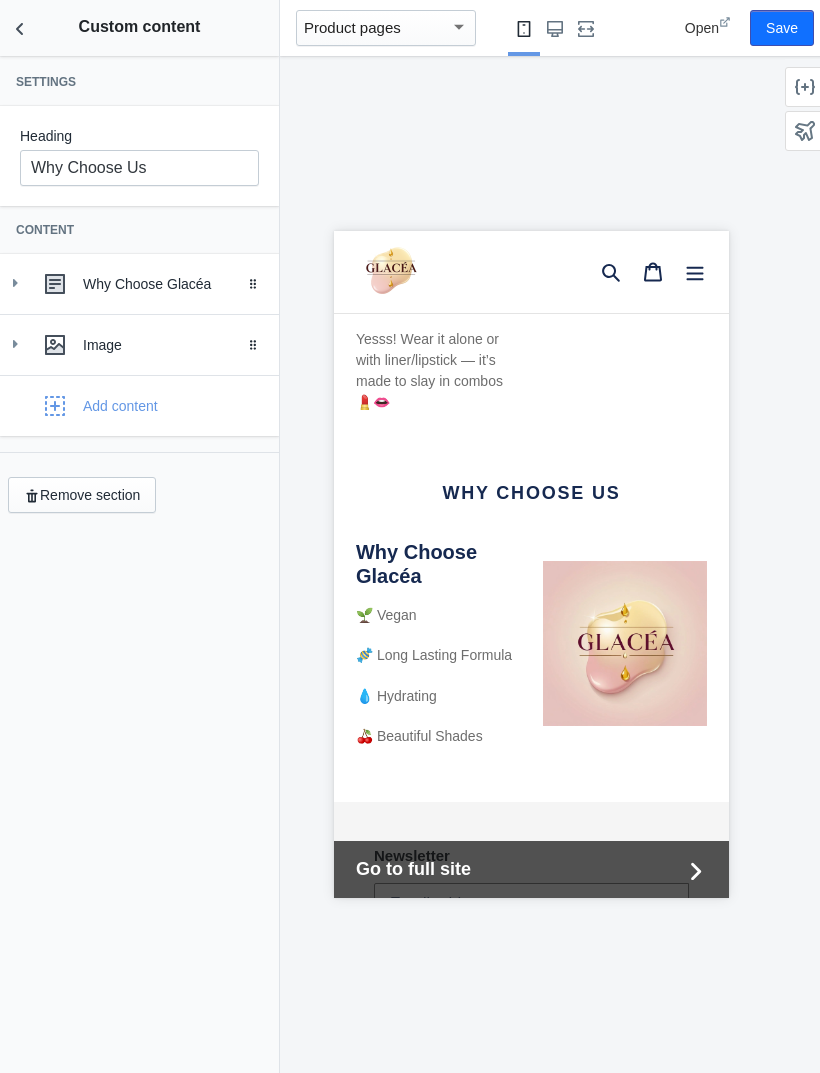 scroll, scrollTop: 2847, scrollLeft: 0, axis: vertical 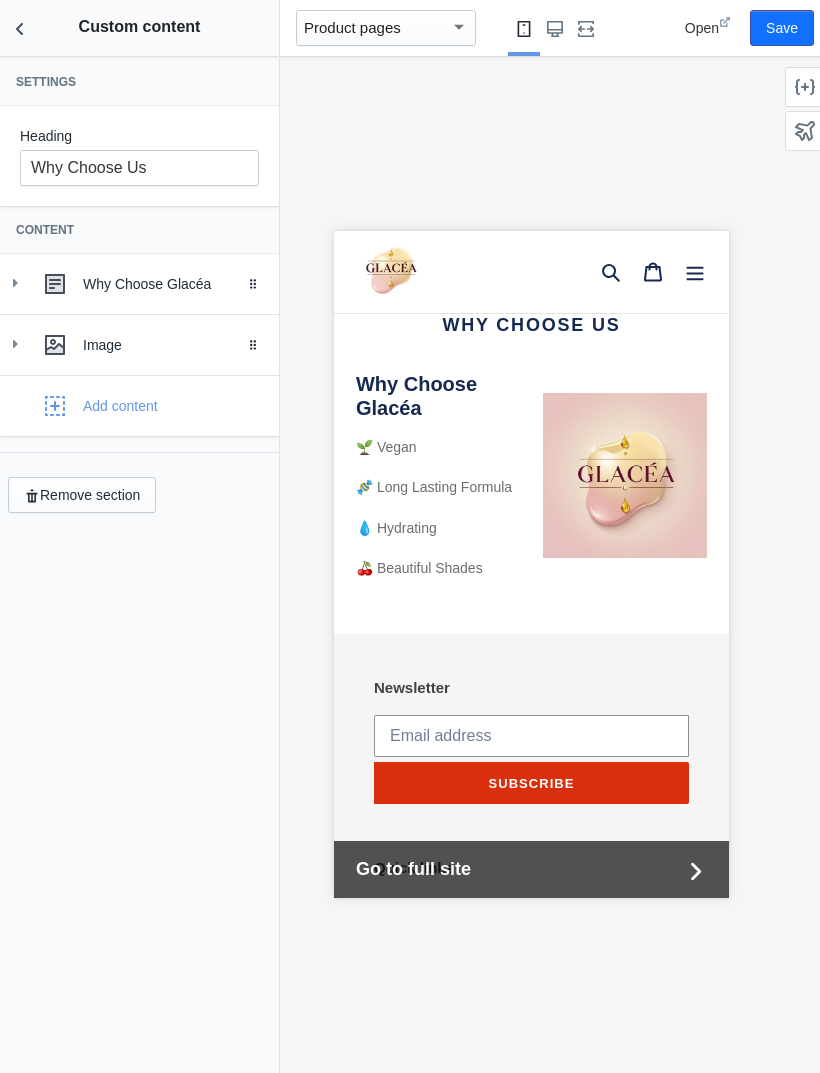 click on "Save" at bounding box center [782, 28] 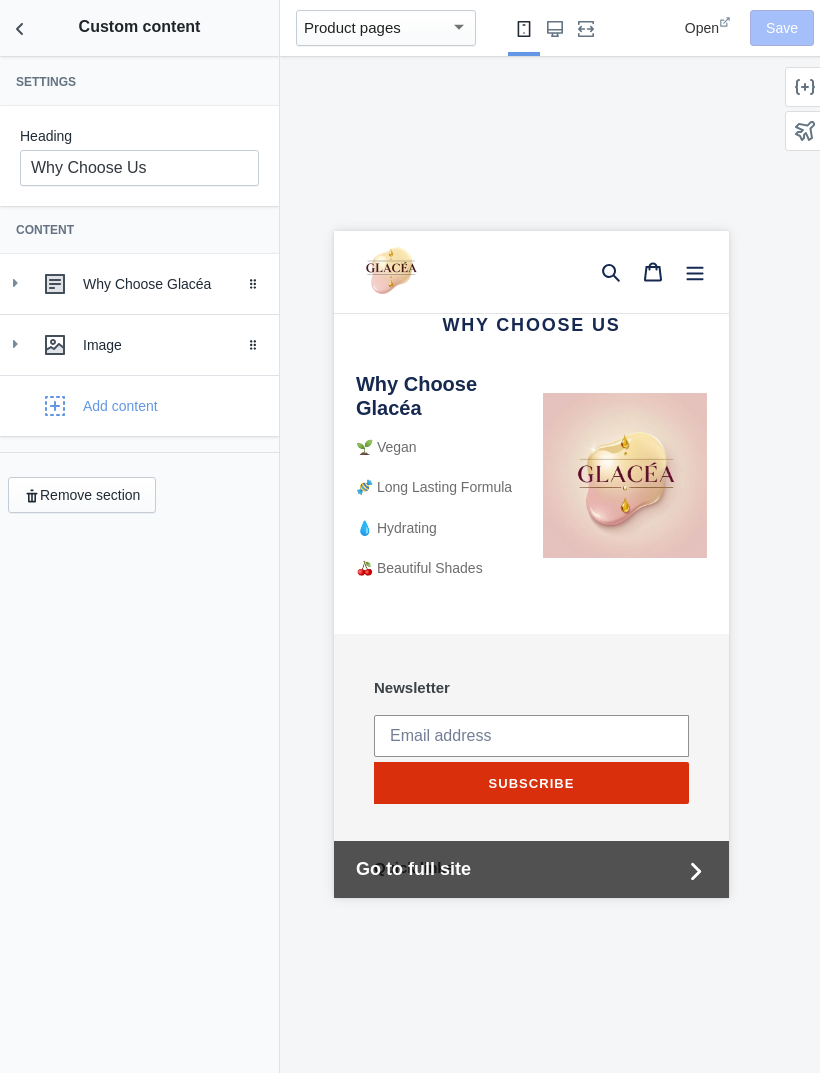 click 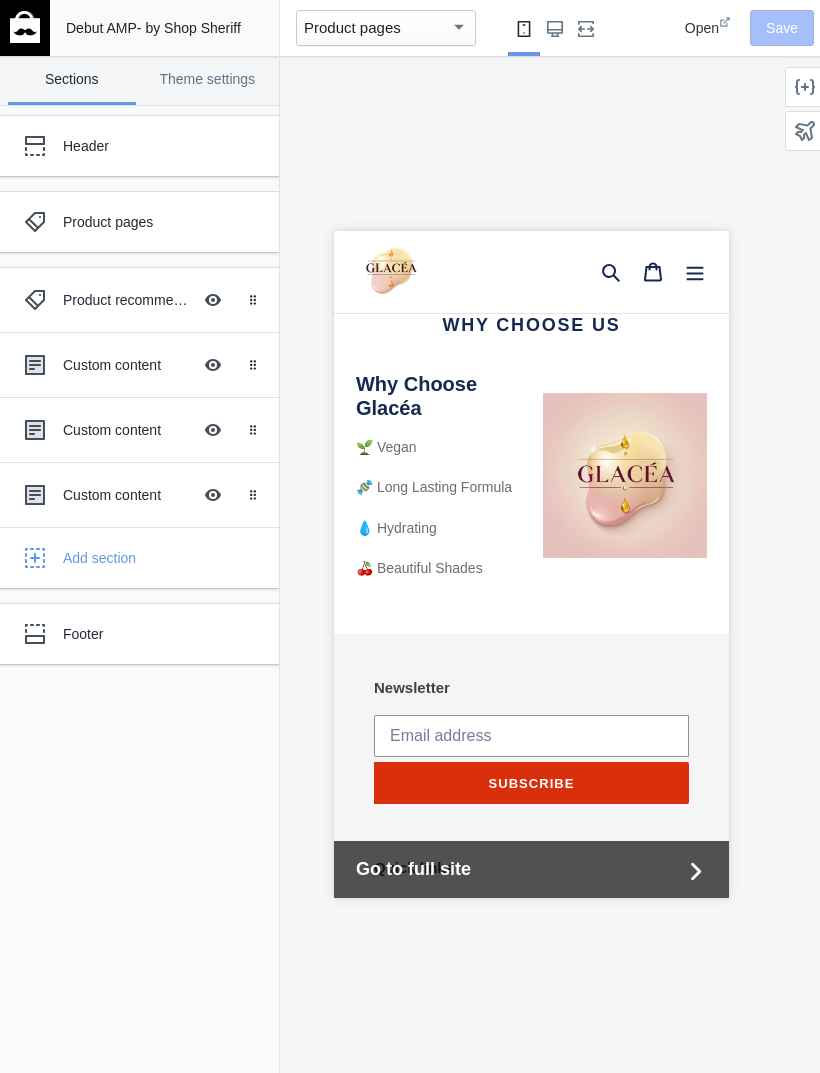 click on "Add section" at bounding box center [163, 558] 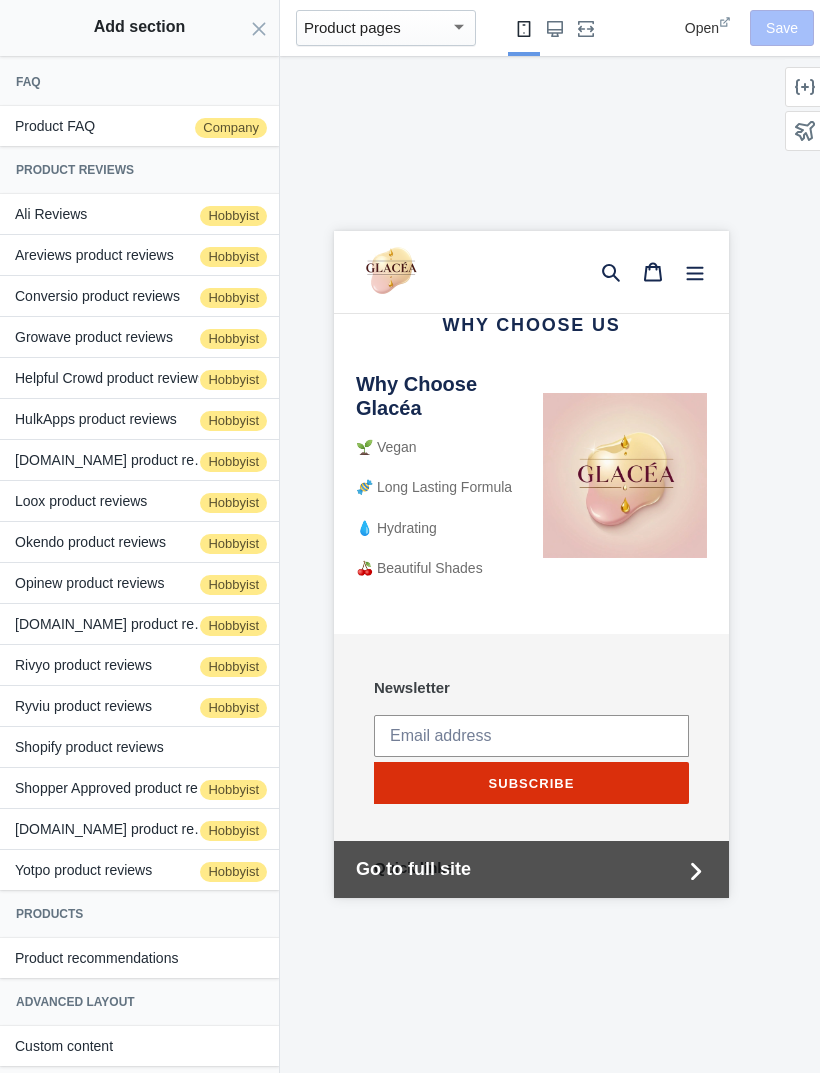 click on "Custom content" 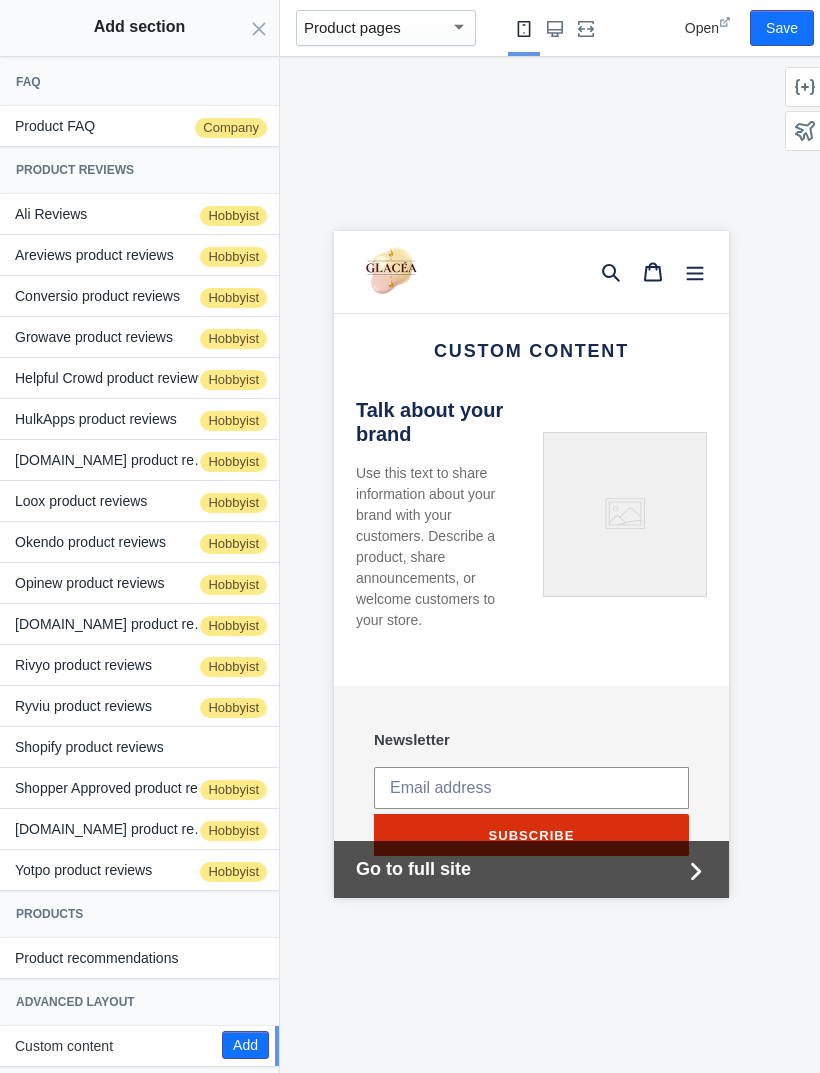 scroll, scrollTop: 3174, scrollLeft: 0, axis: vertical 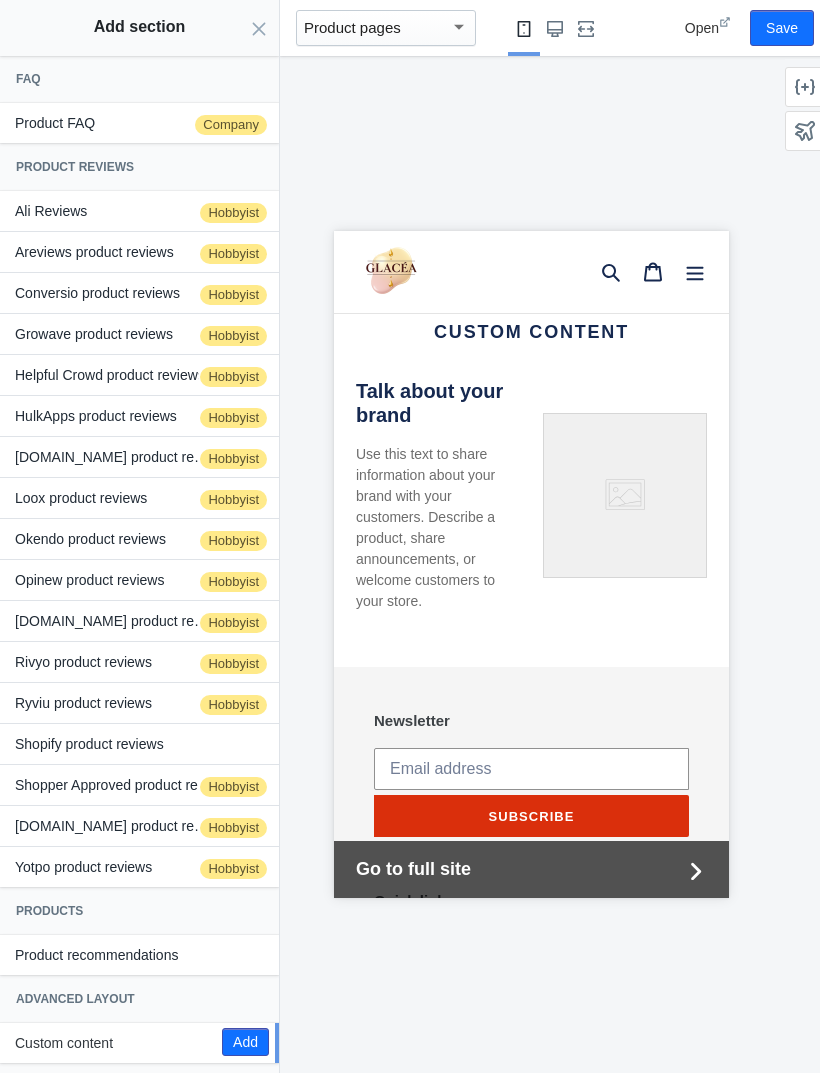 click on "Add" 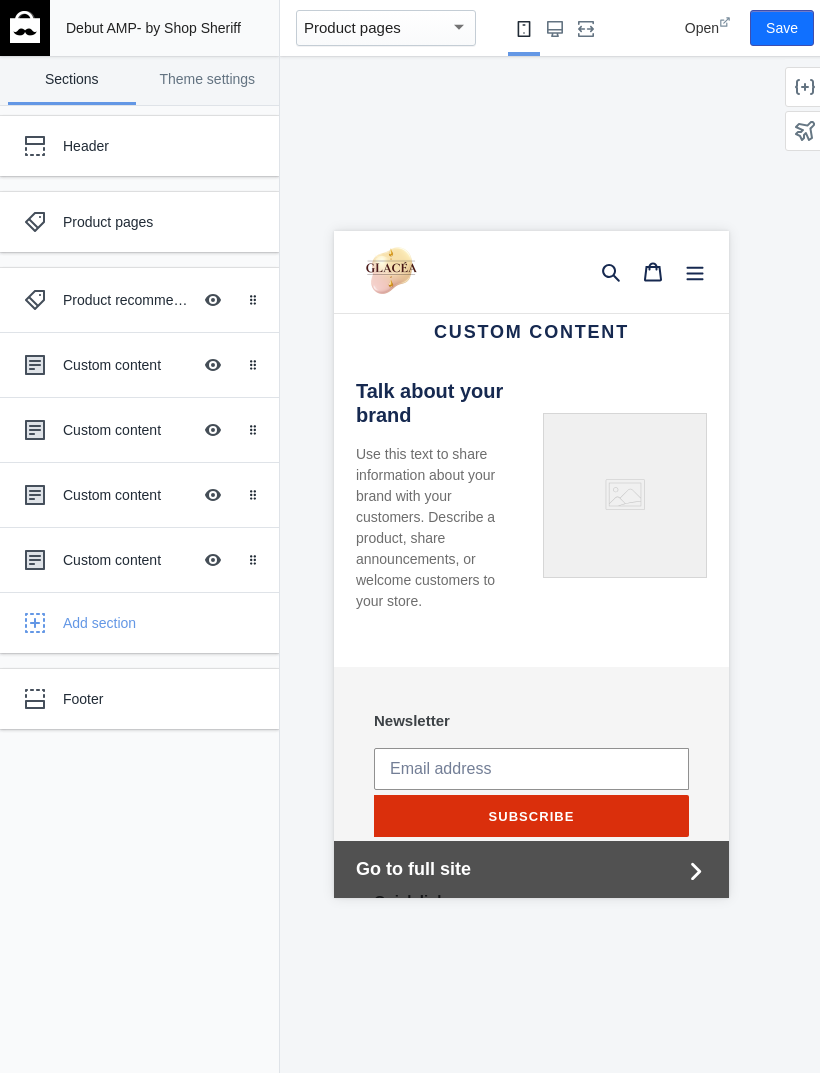 click on "Custom content" at bounding box center (127, 495) 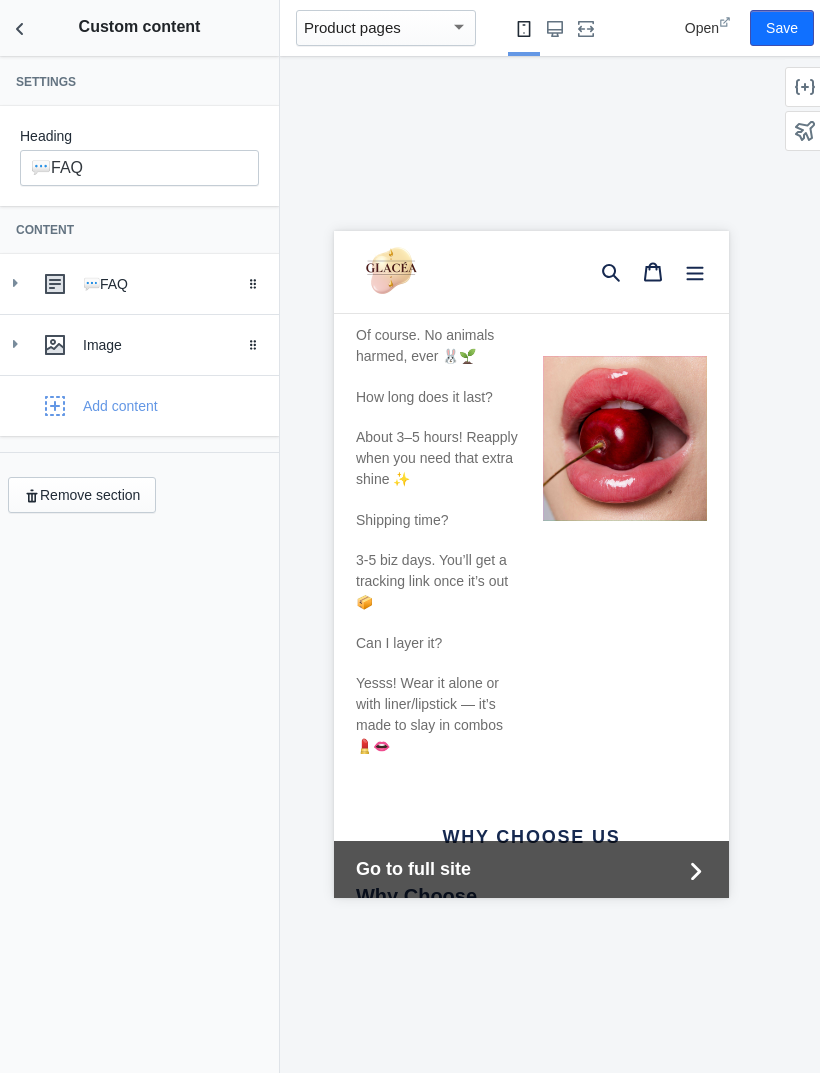 scroll, scrollTop: 2105, scrollLeft: 0, axis: vertical 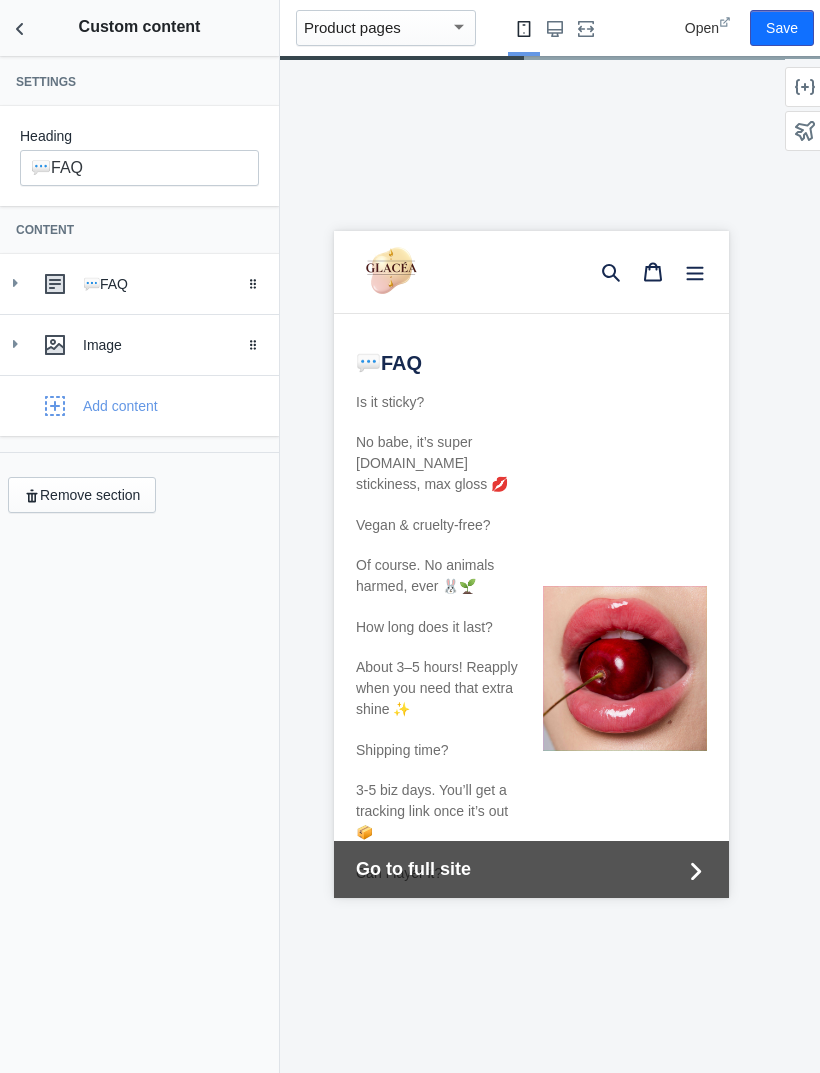 click at bounding box center (20, 28) 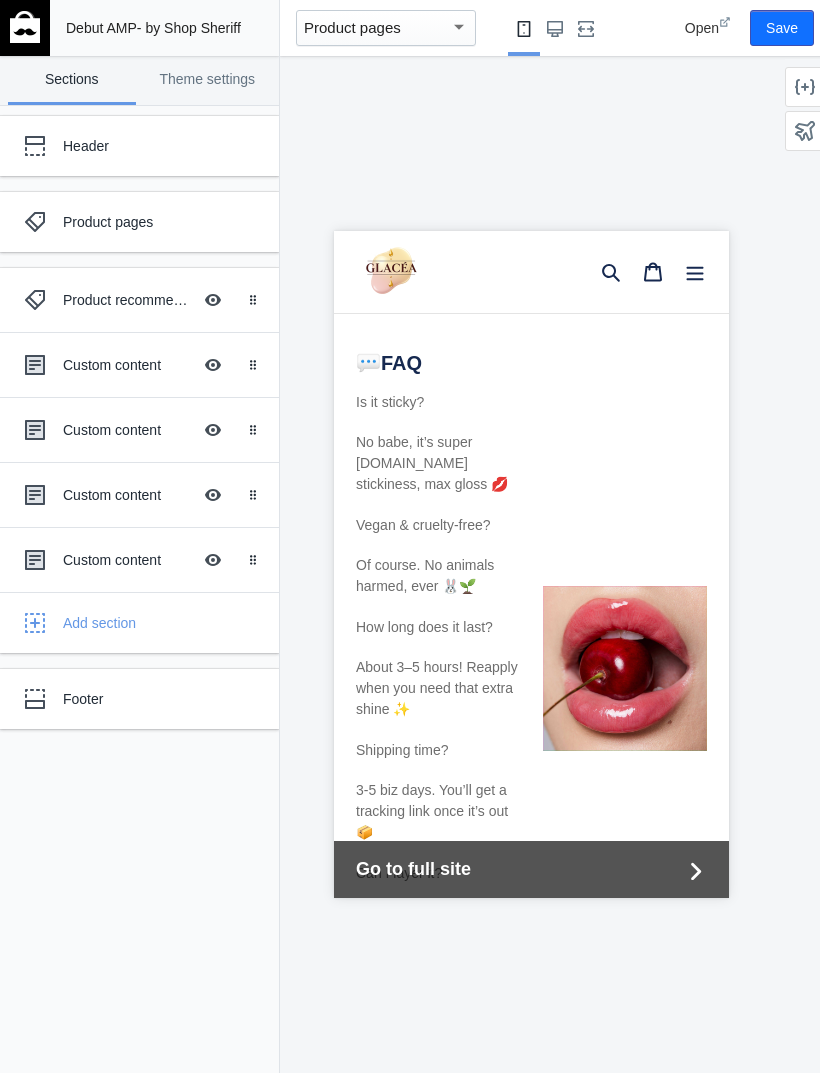 click on "Custom content  Hide Image with text overlay" at bounding box center (125, 560) 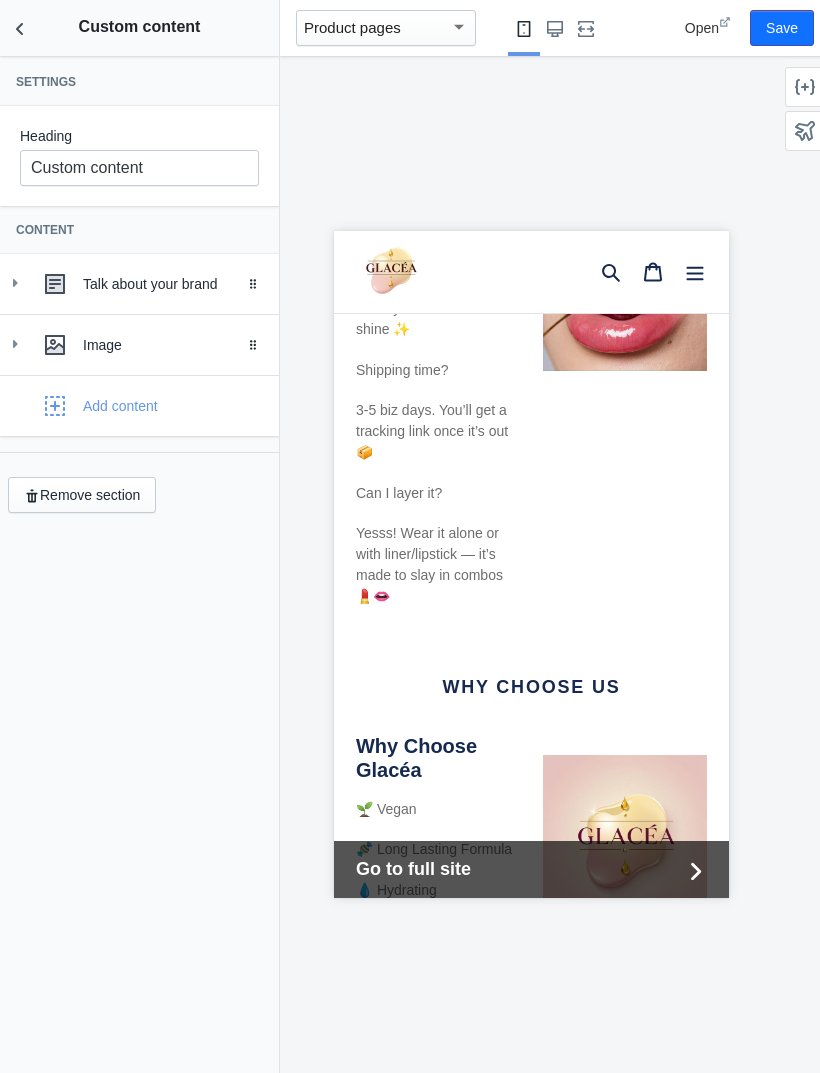 scroll, scrollTop: 3174, scrollLeft: 0, axis: vertical 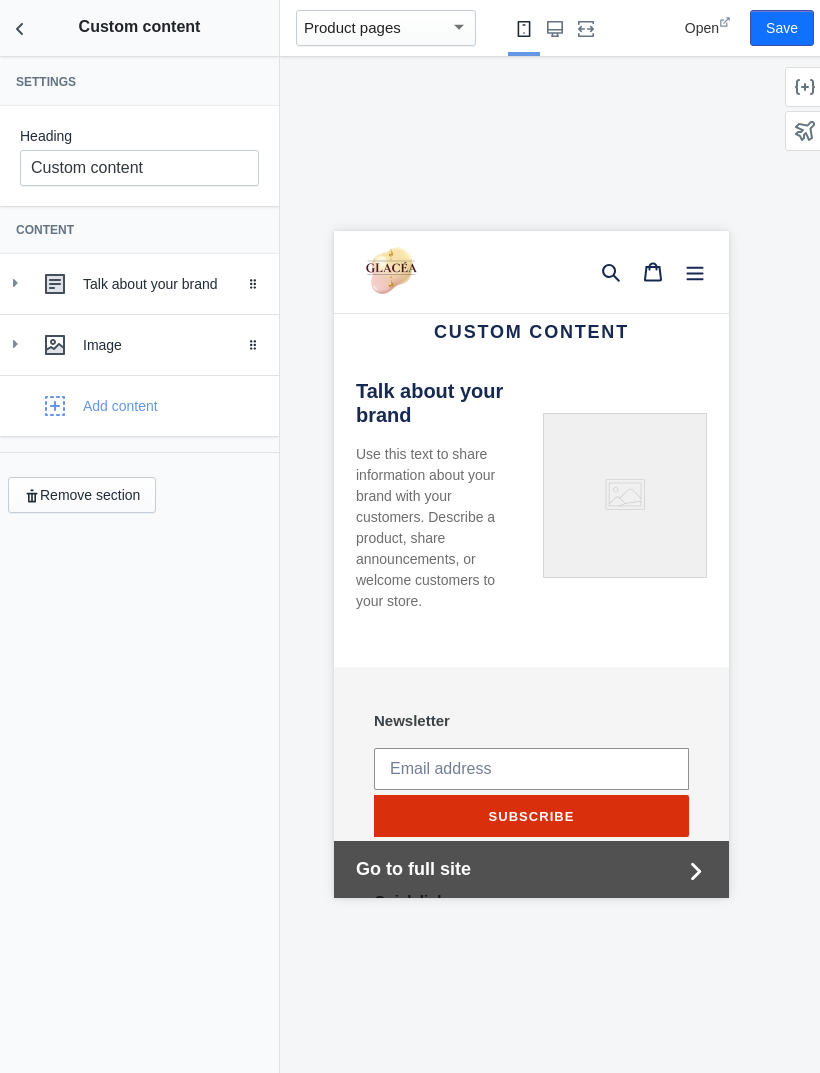 click on "Talk about your brand" at bounding box center [173, 284] 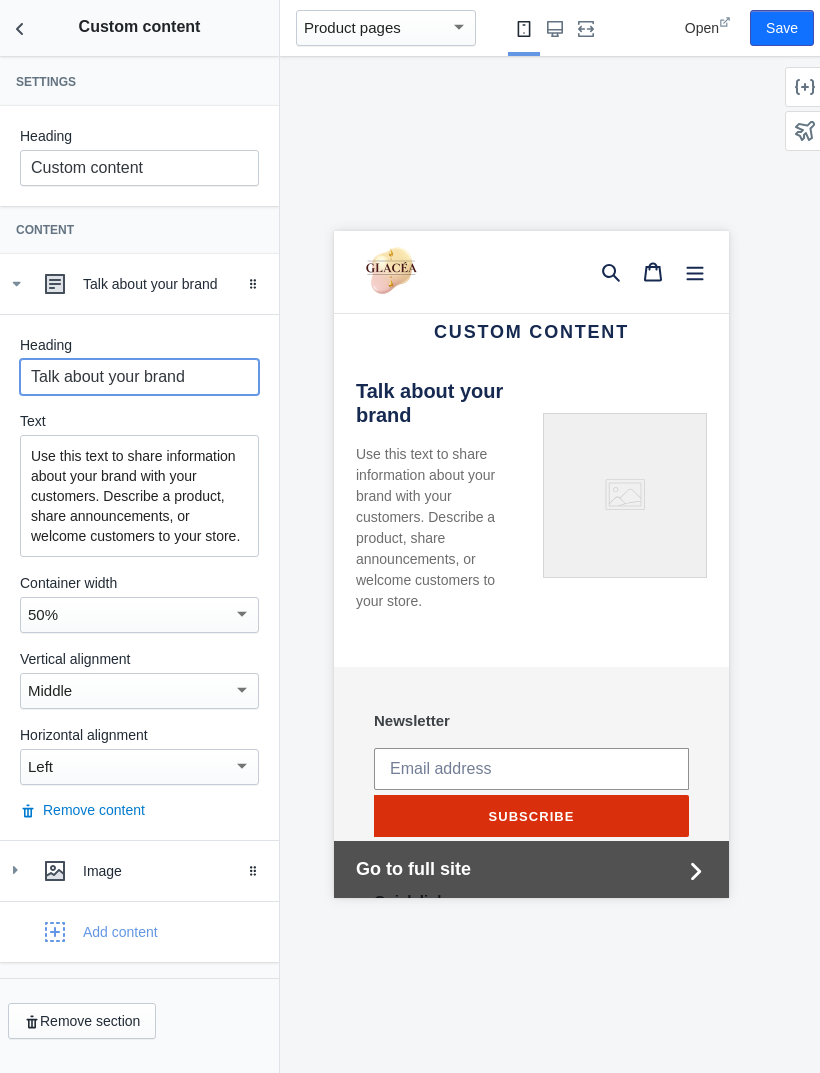 click on "Talk about your brand" at bounding box center (139, 377) 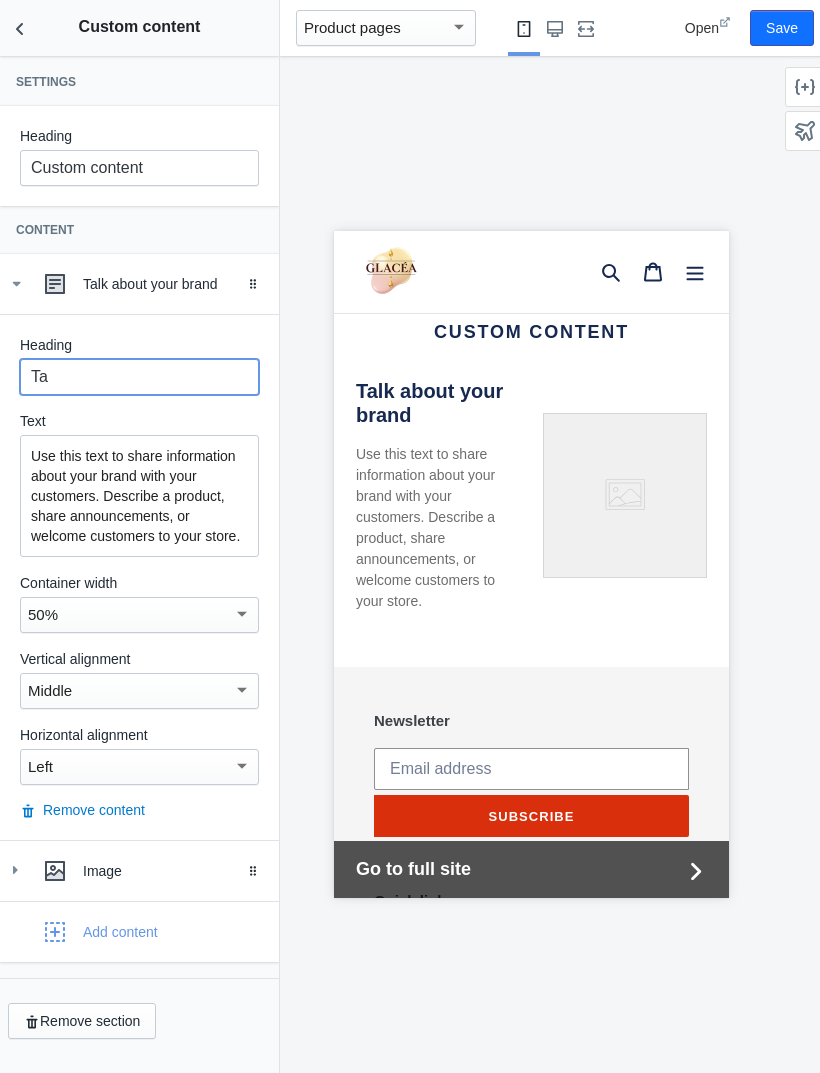 type on "T" 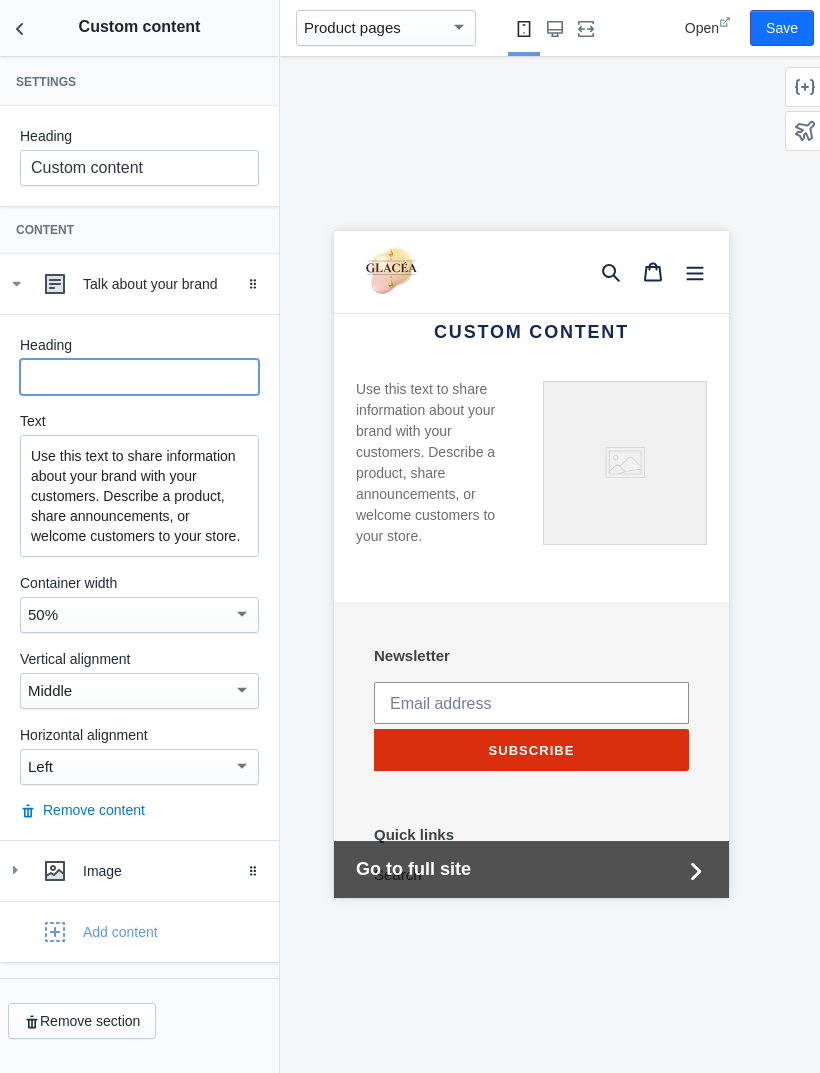 type 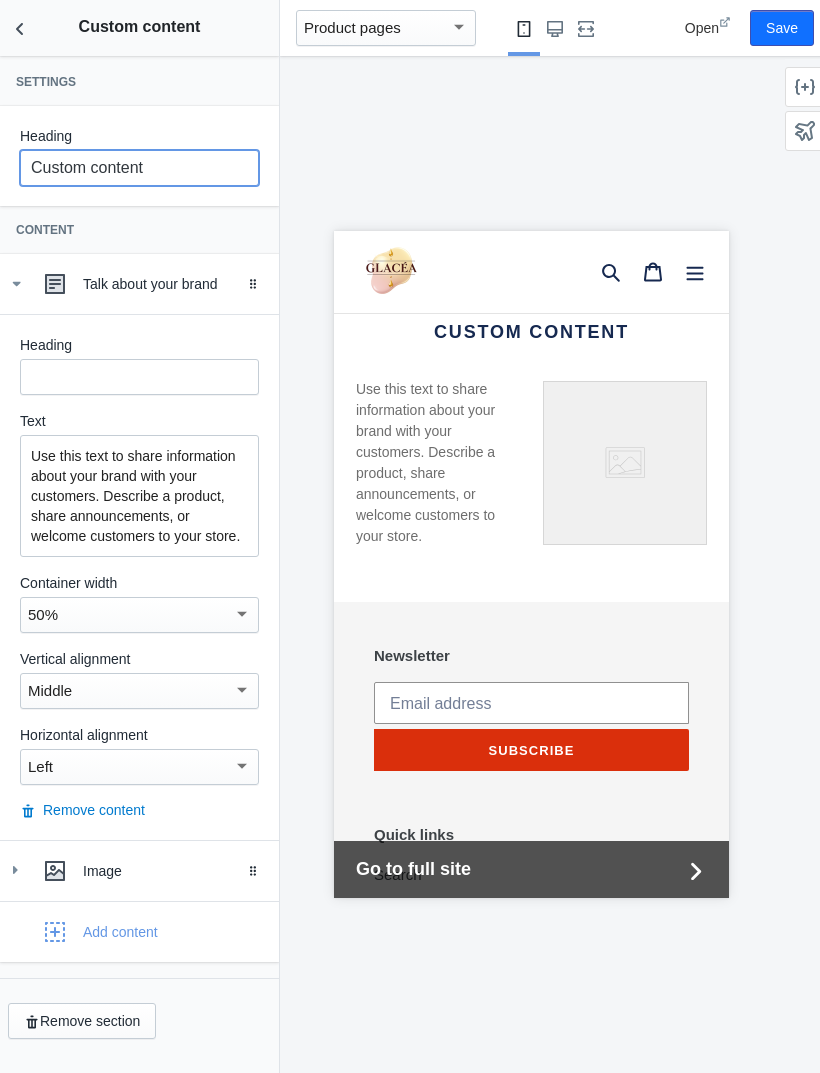 click on "Custom content" at bounding box center (139, 168) 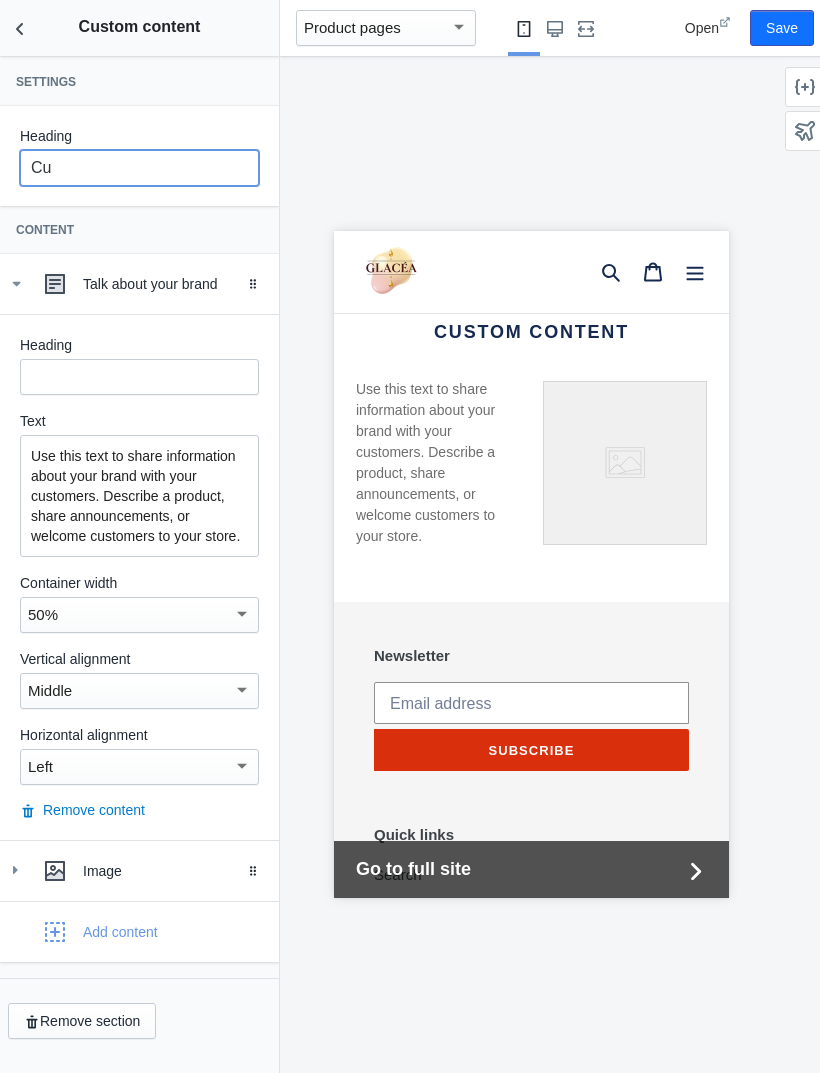 type on "C" 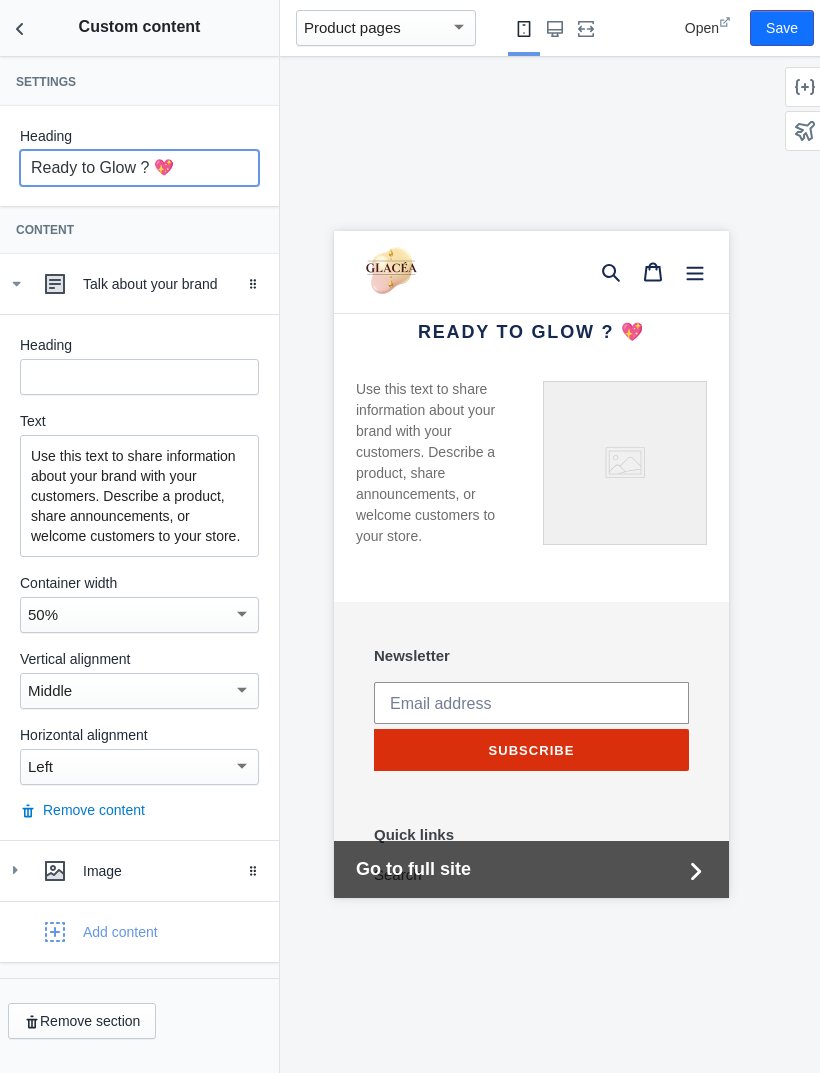 type on "Ready to Glow ? 💖" 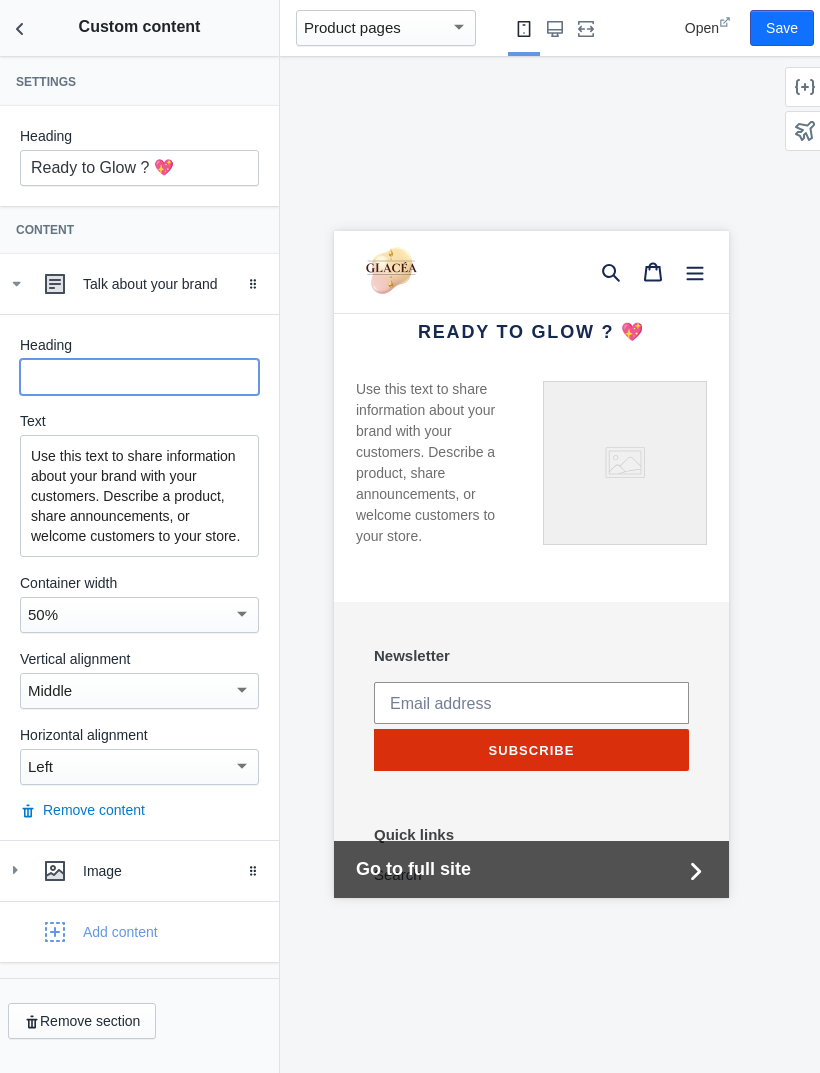 click at bounding box center (139, 377) 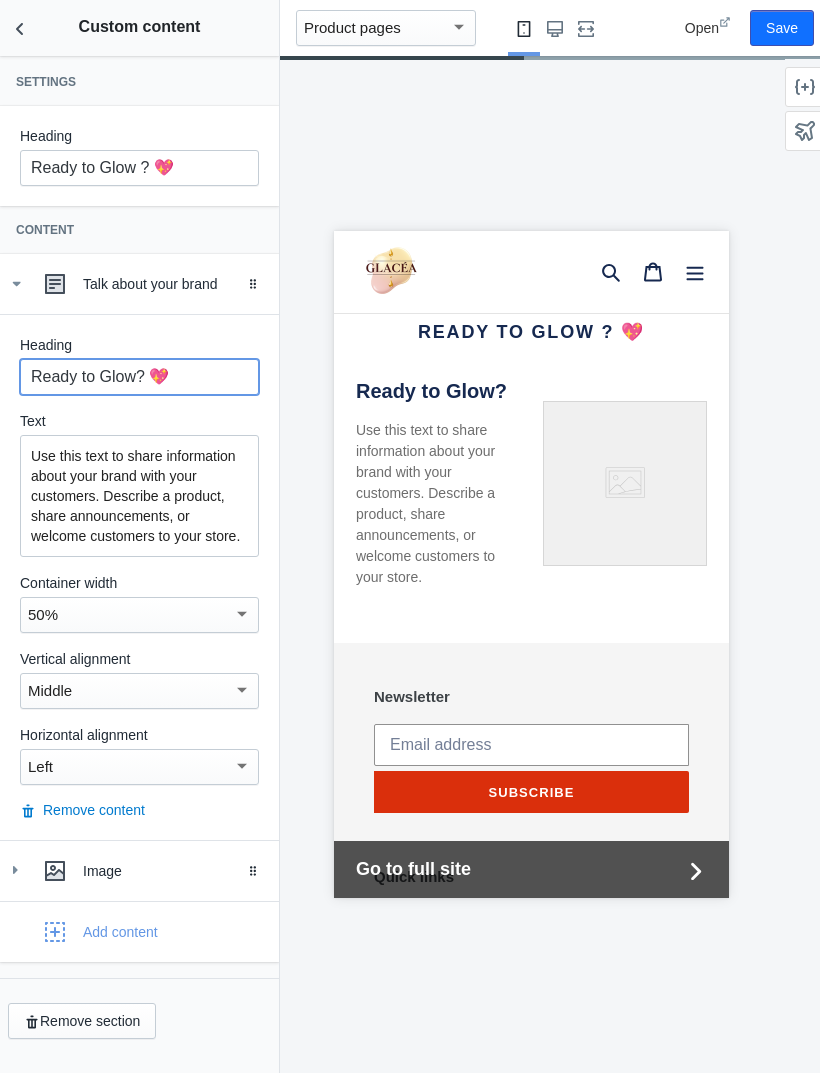 type on "Ready to Glow? 💖" 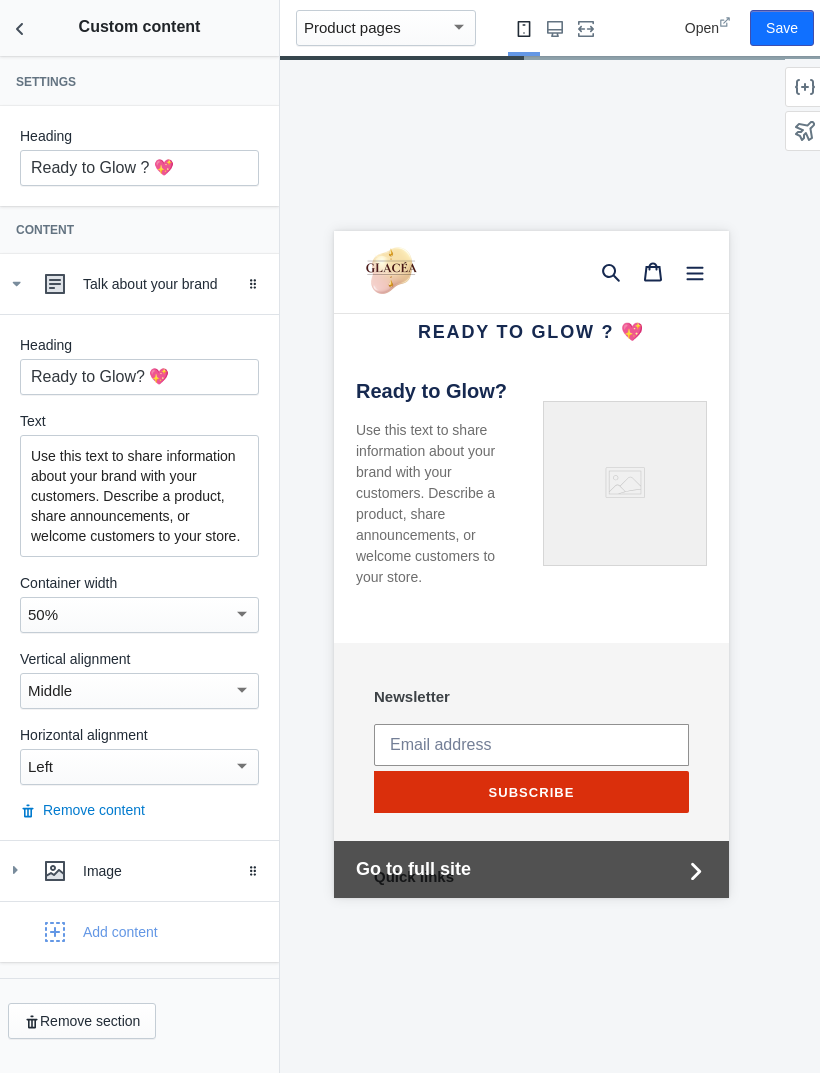 click on "Use this text to share information about your brand with your customers. Describe a product, share announcements, or welcome customers to your store." at bounding box center [139, 496] 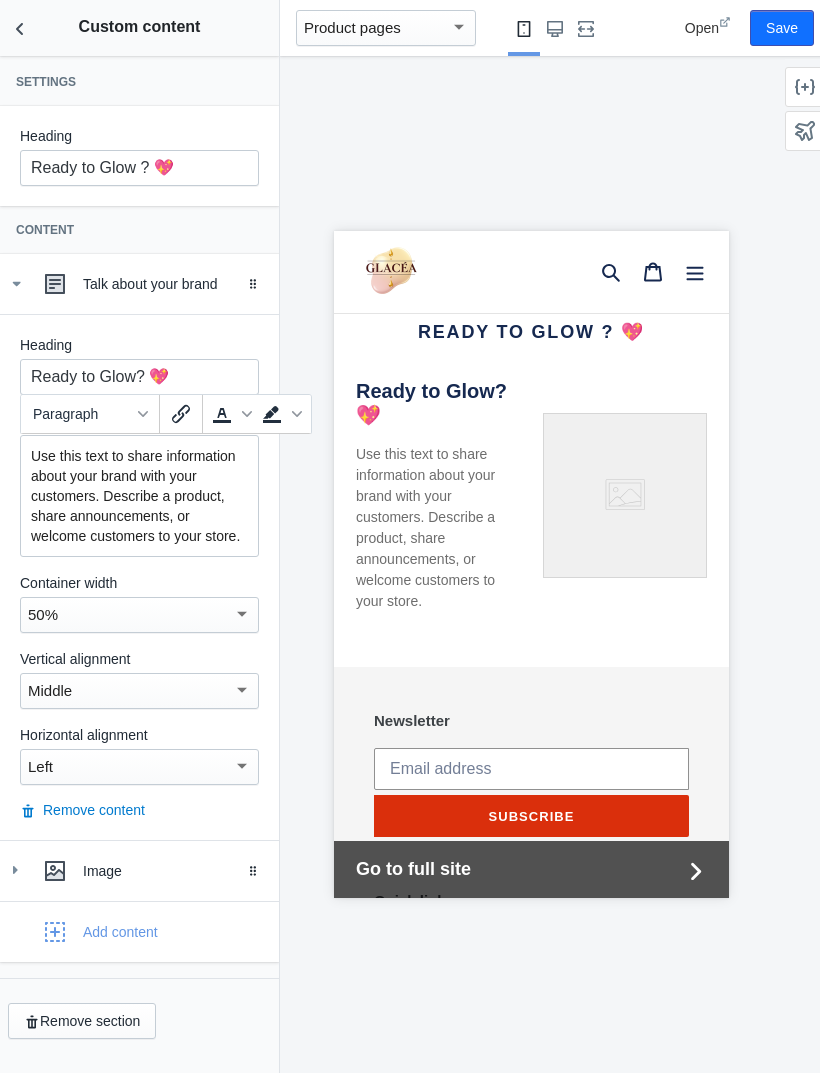 click on "Use this text to share information about your brand with your customers. Describe a product, share announcements, or welcome customers to your store." at bounding box center (139, 496) 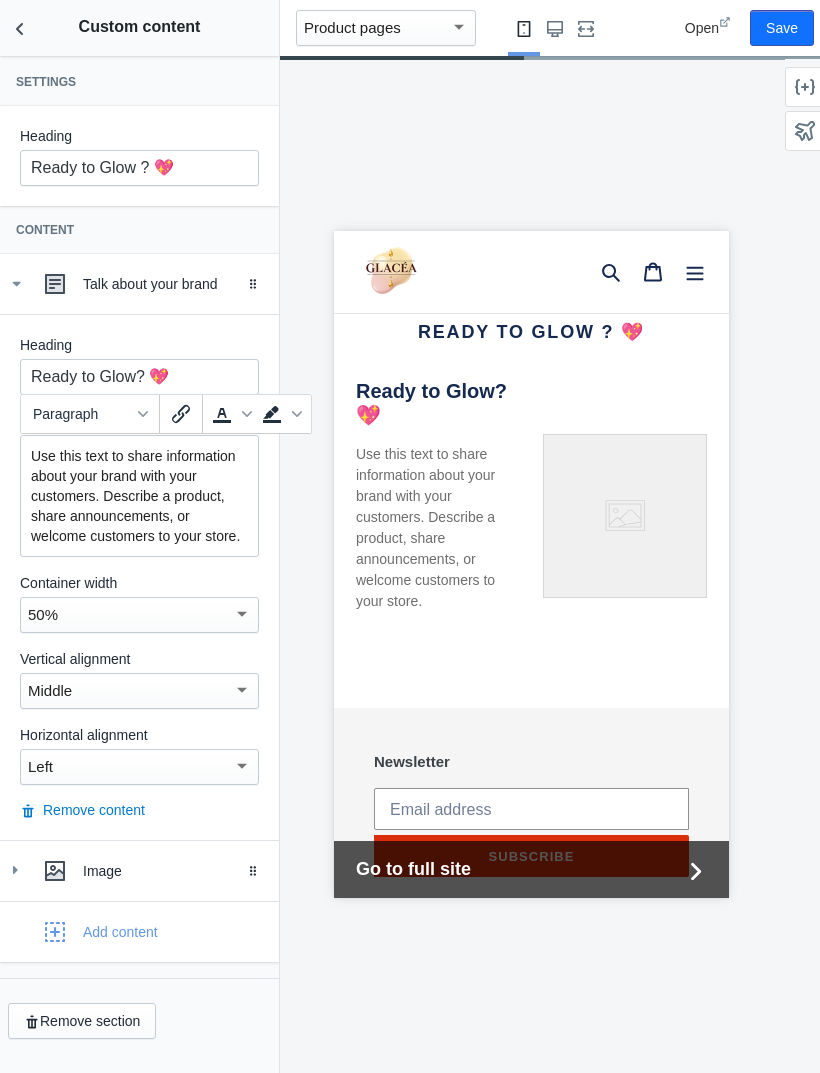 type 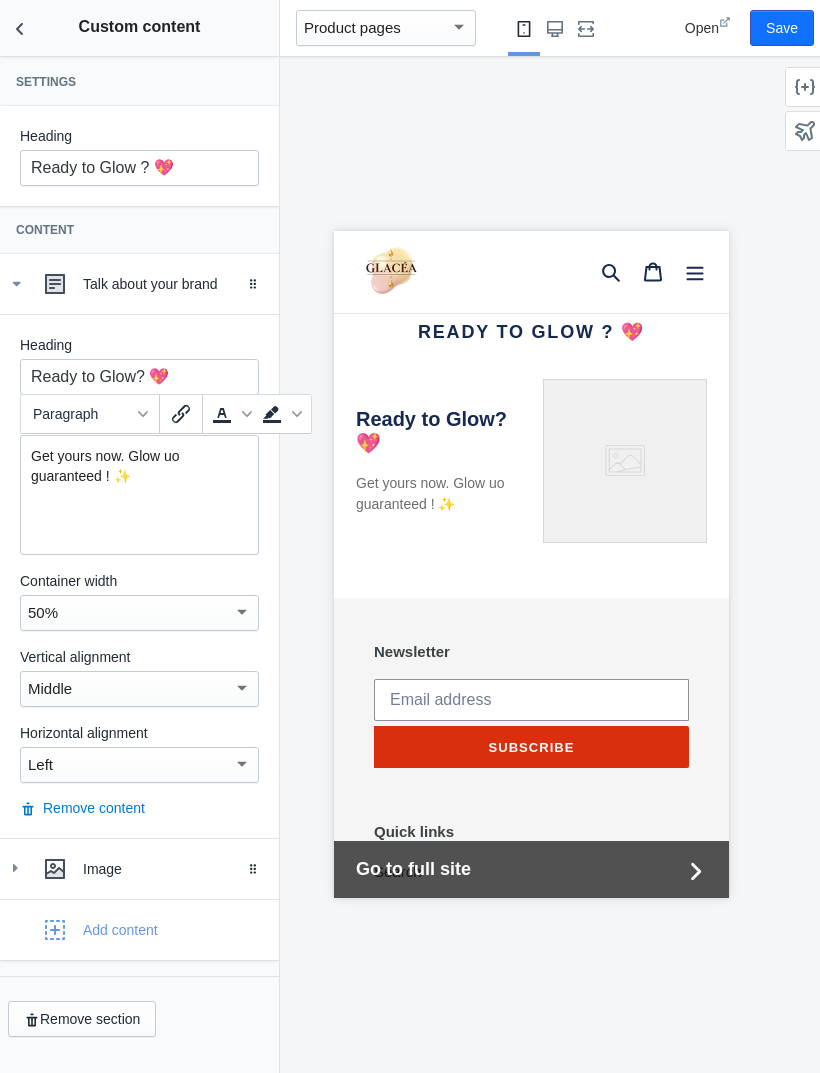 scroll, scrollTop: 64, scrollLeft: 0, axis: vertical 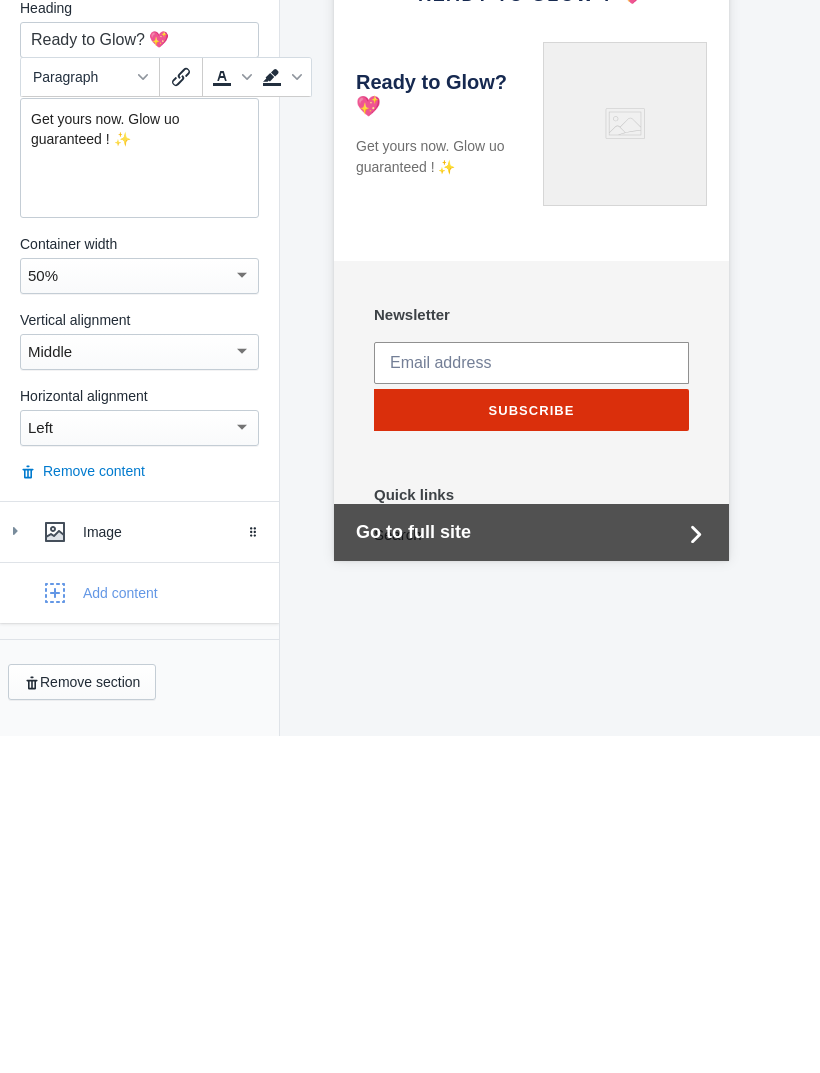 click on "Add content" at bounding box center [86, 930] 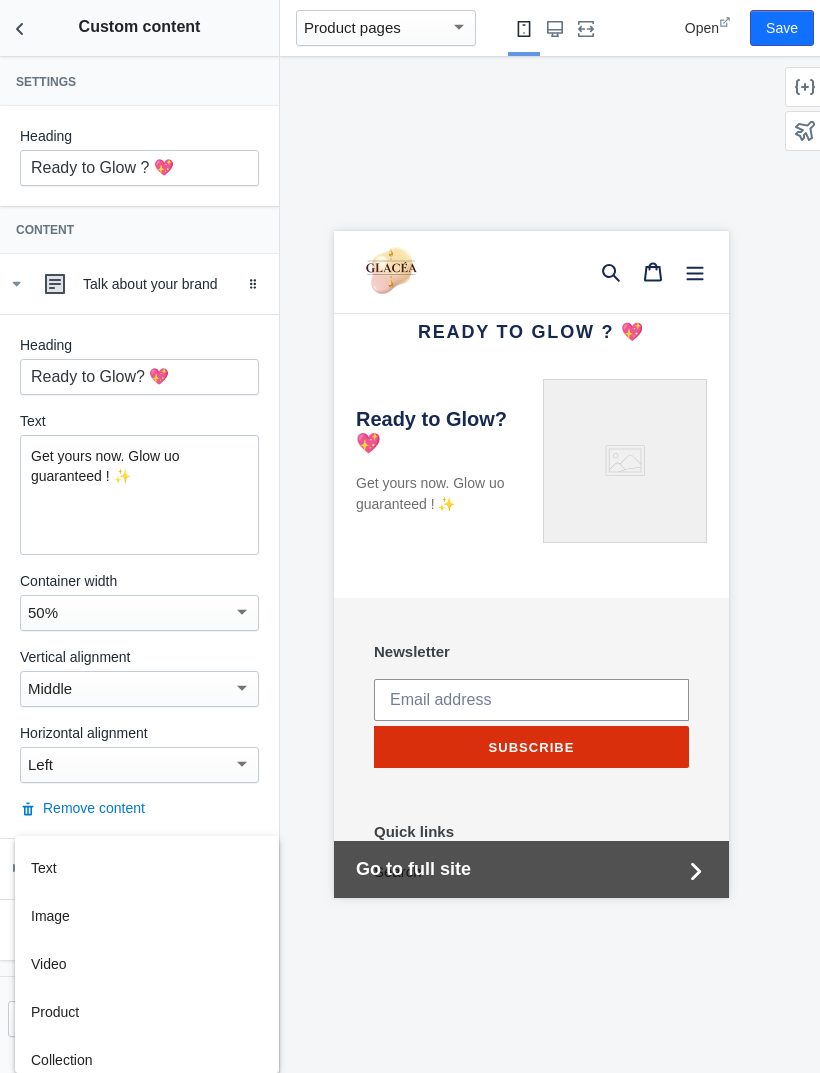 click on "Text" at bounding box center [147, 868] 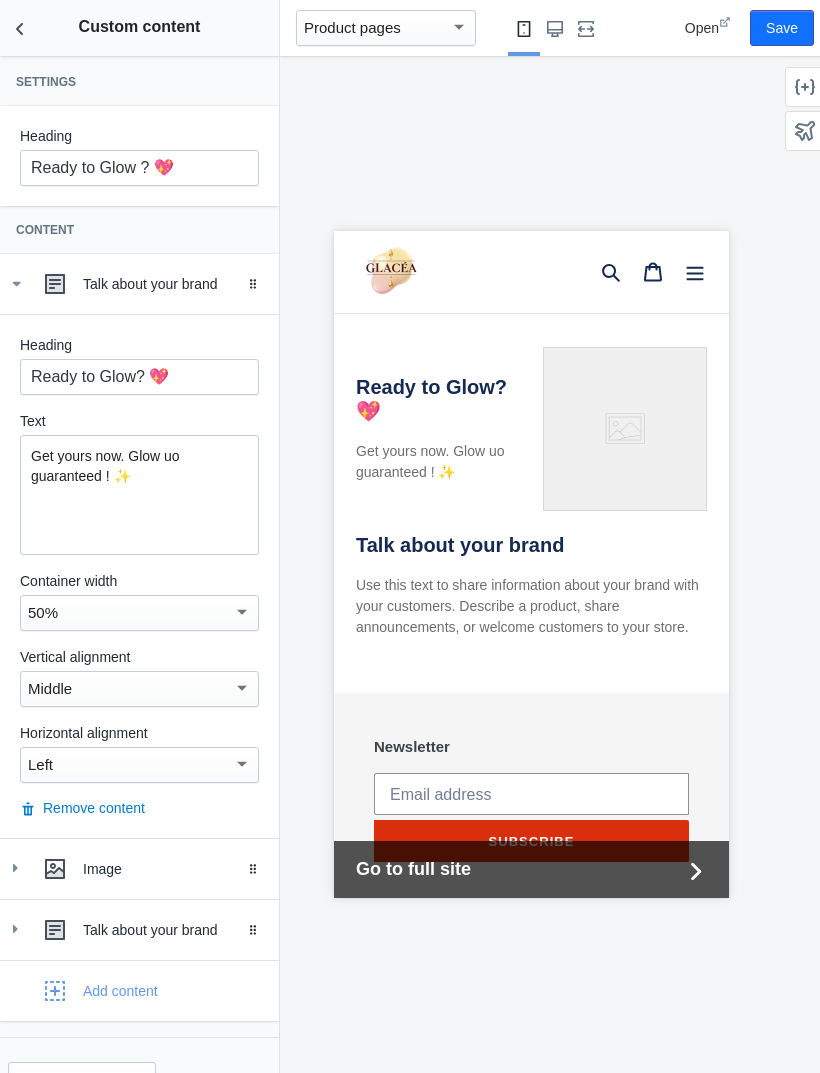 scroll, scrollTop: 3204, scrollLeft: 0, axis: vertical 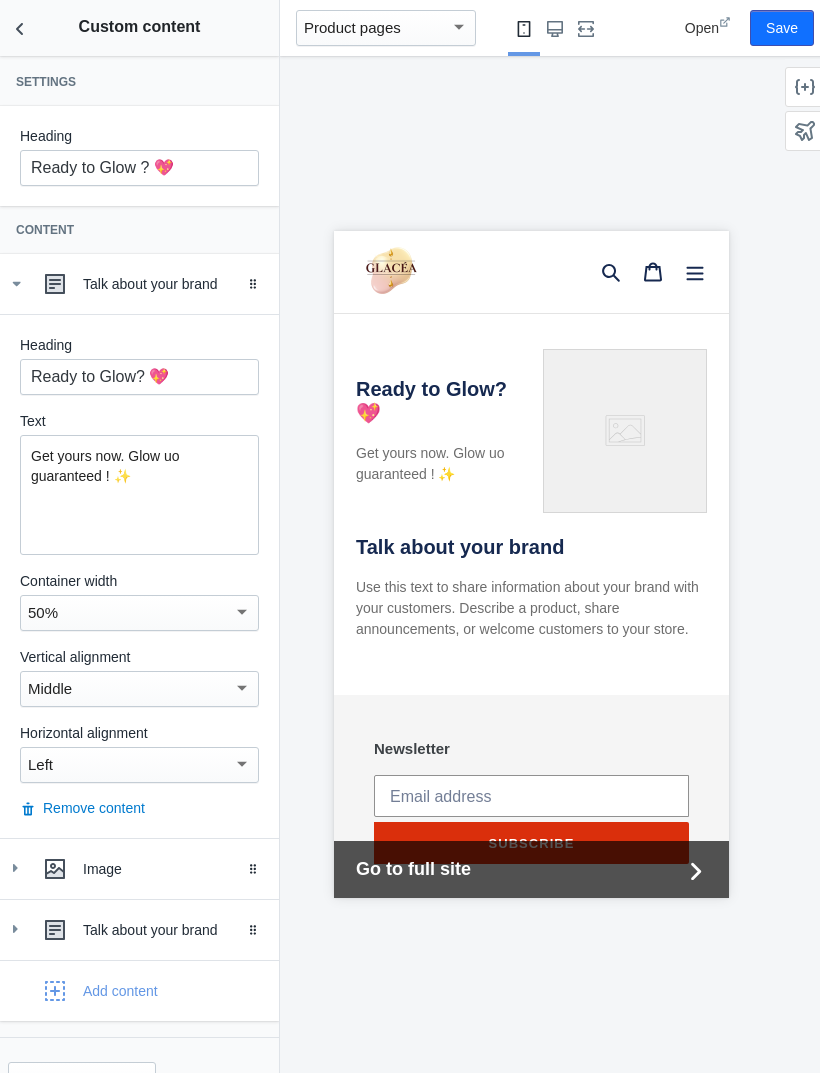 click on "Talk about your brand" at bounding box center (139, 930) 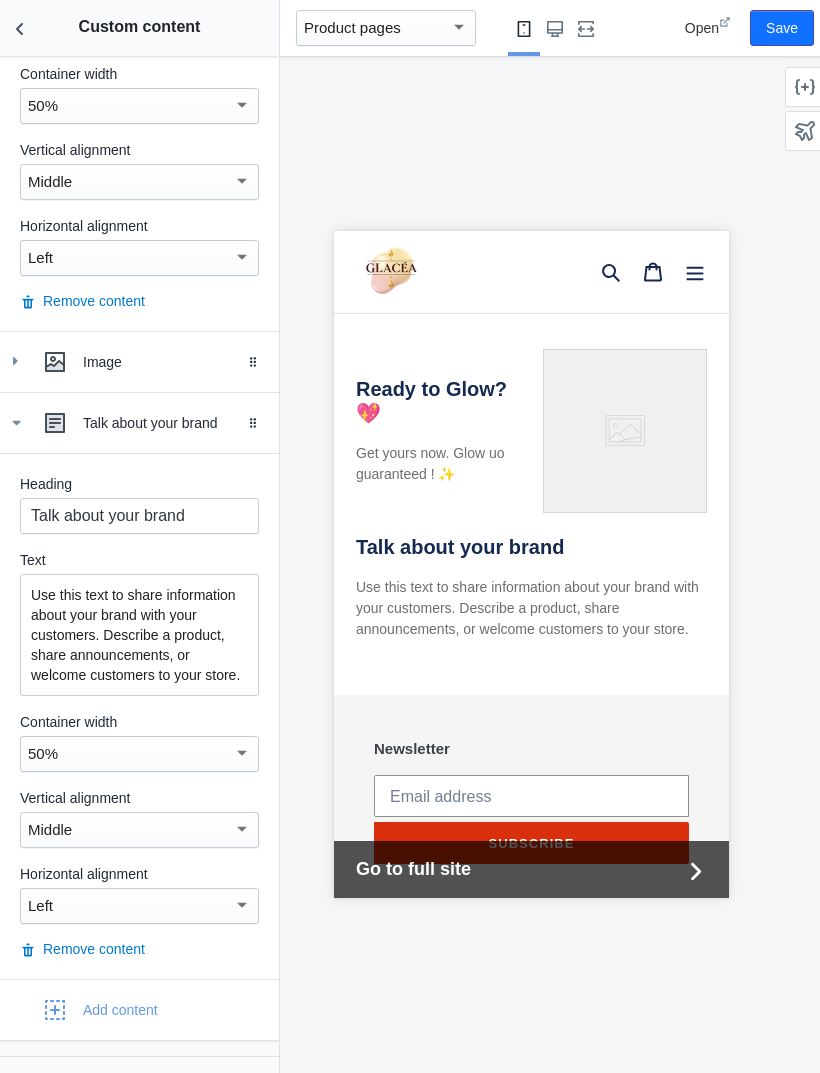 scroll, scrollTop: 505, scrollLeft: 0, axis: vertical 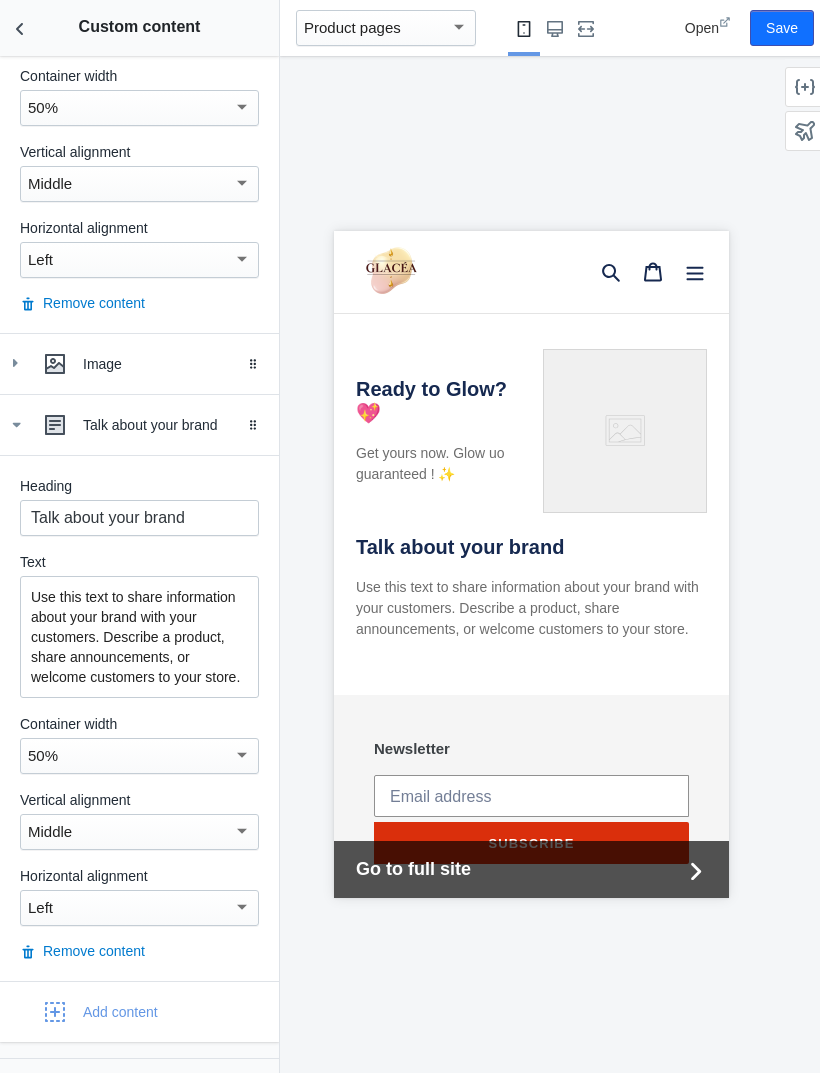 click on "Remove content" at bounding box center [82, 951] 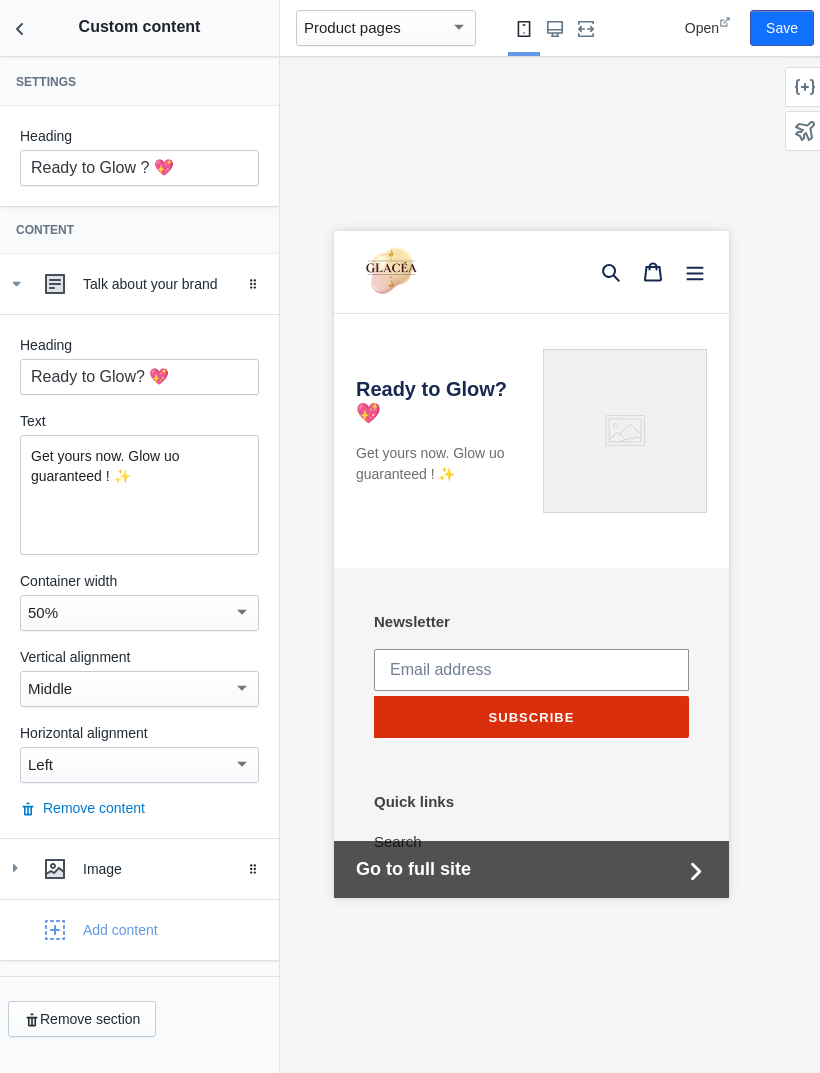 click on "Save" at bounding box center (782, 28) 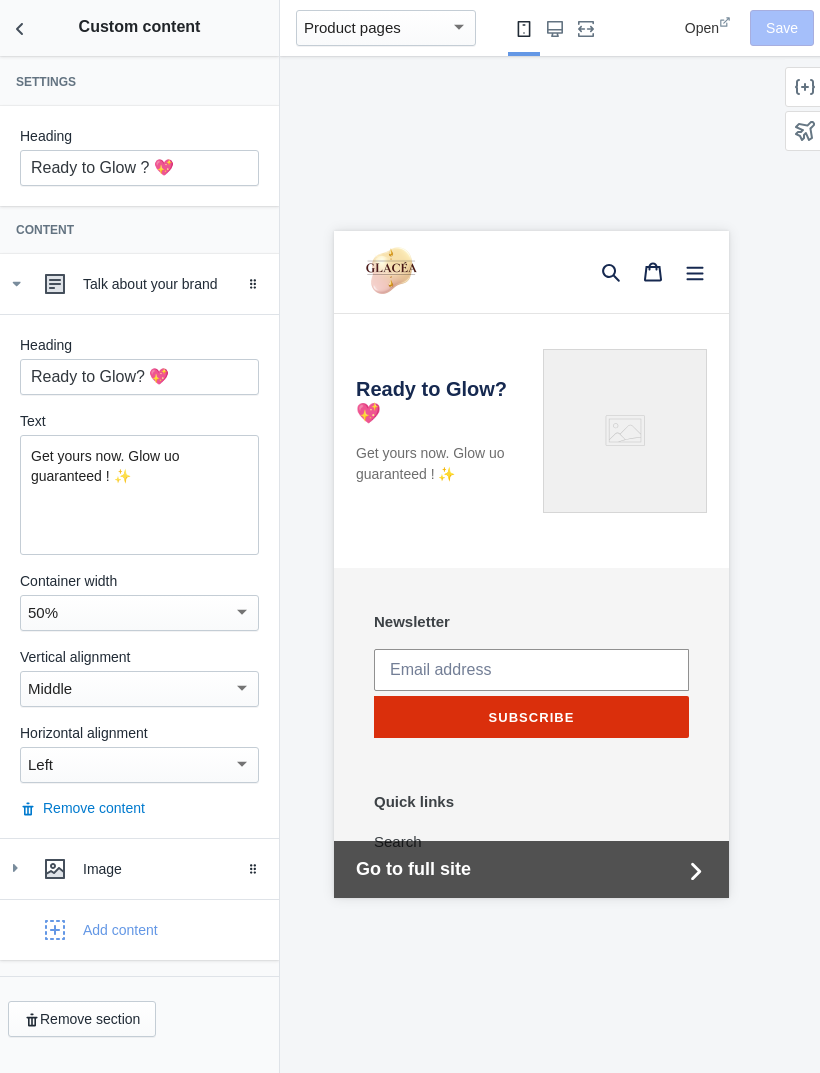 click on "Get yours now. Glow uo guaranteed ! ✨" at bounding box center [139, 466] 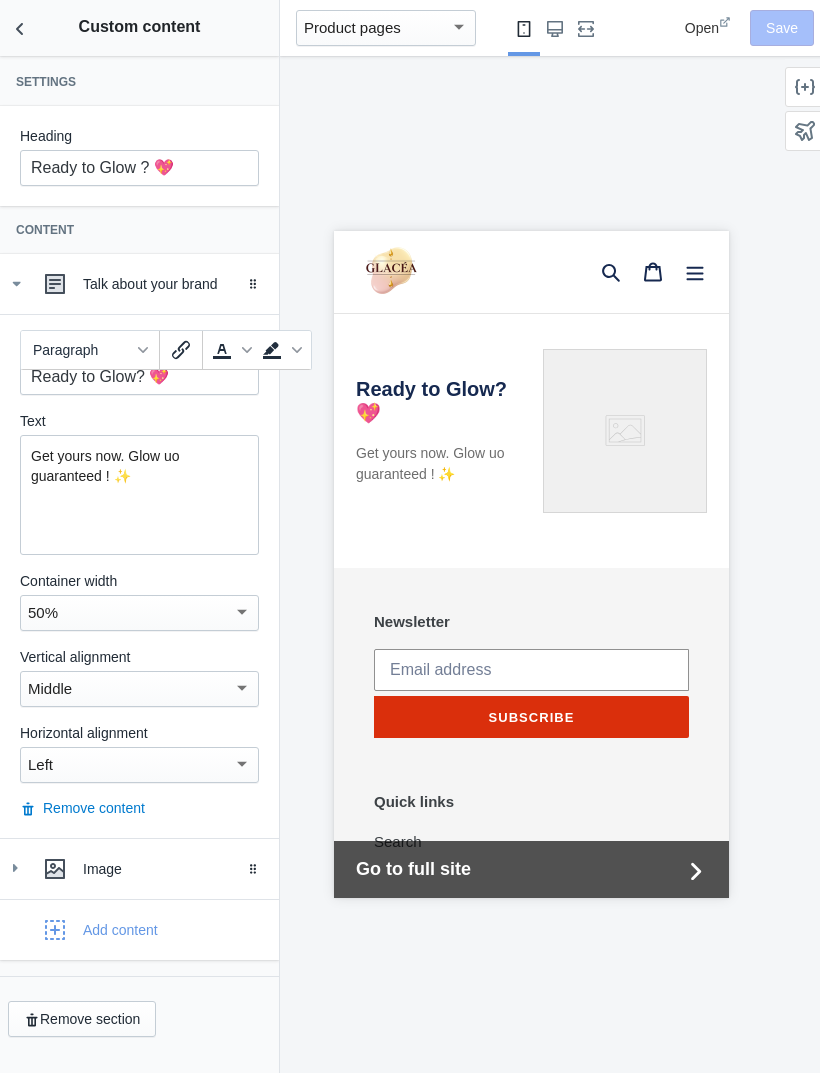 click on "Get yours now. Glow uo guaranteed ! ✨" at bounding box center [139, 466] 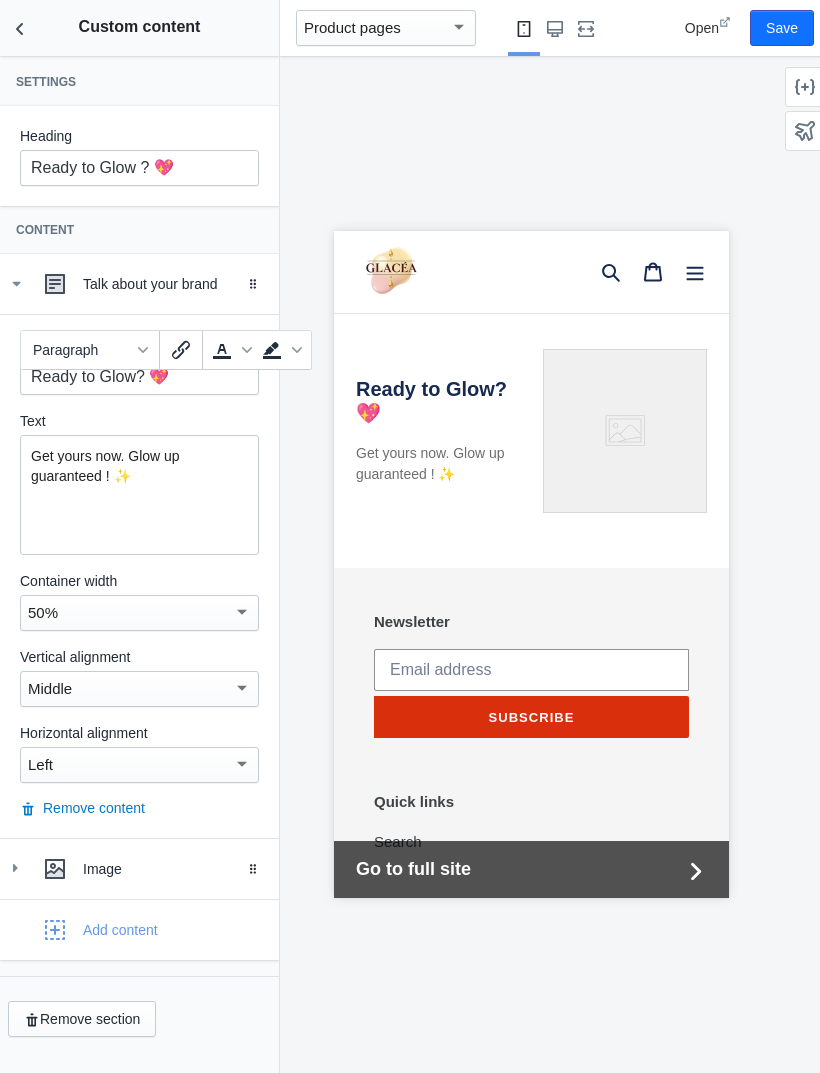 click on "Save" at bounding box center (782, 28) 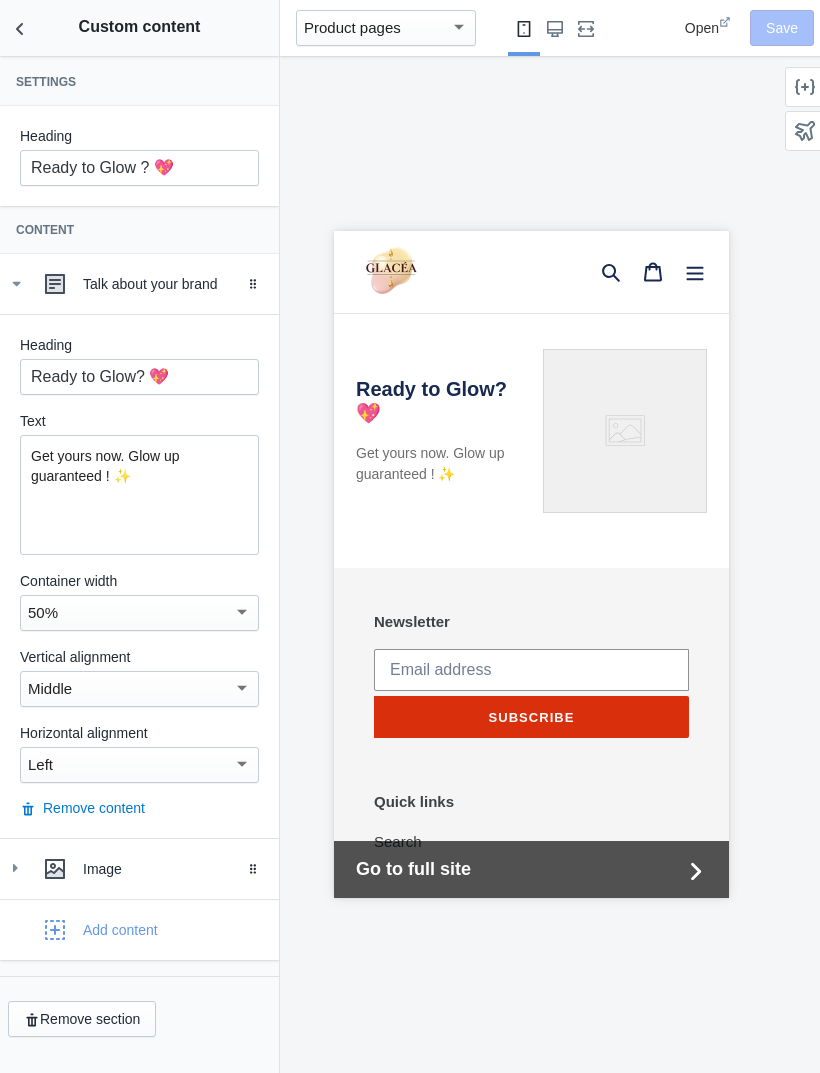 click 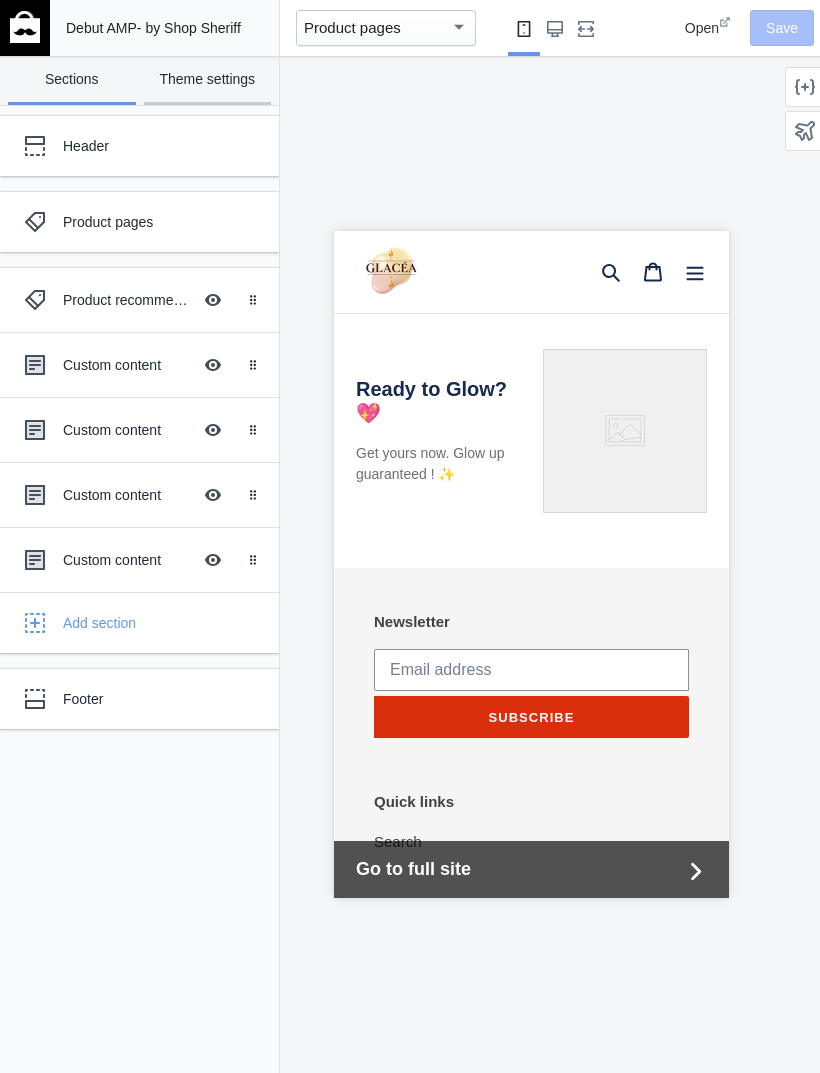 click on "Theme settings" at bounding box center [208, 80] 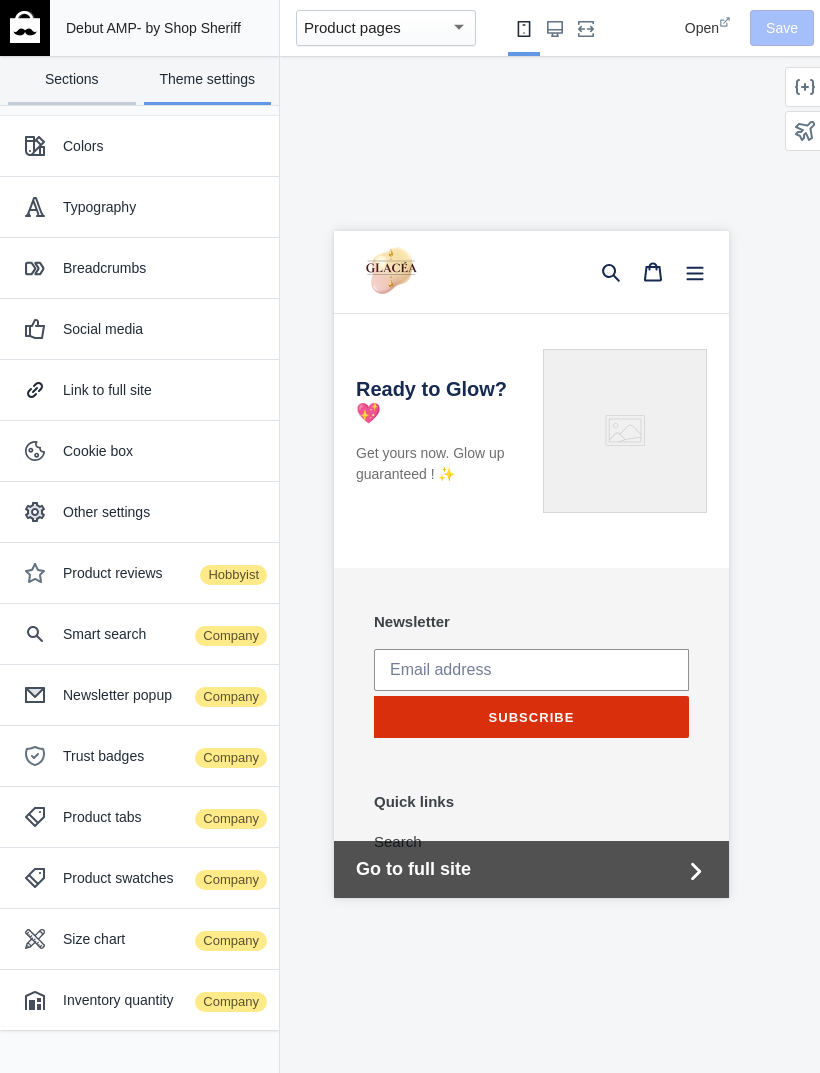 click on "Sections" at bounding box center [72, 80] 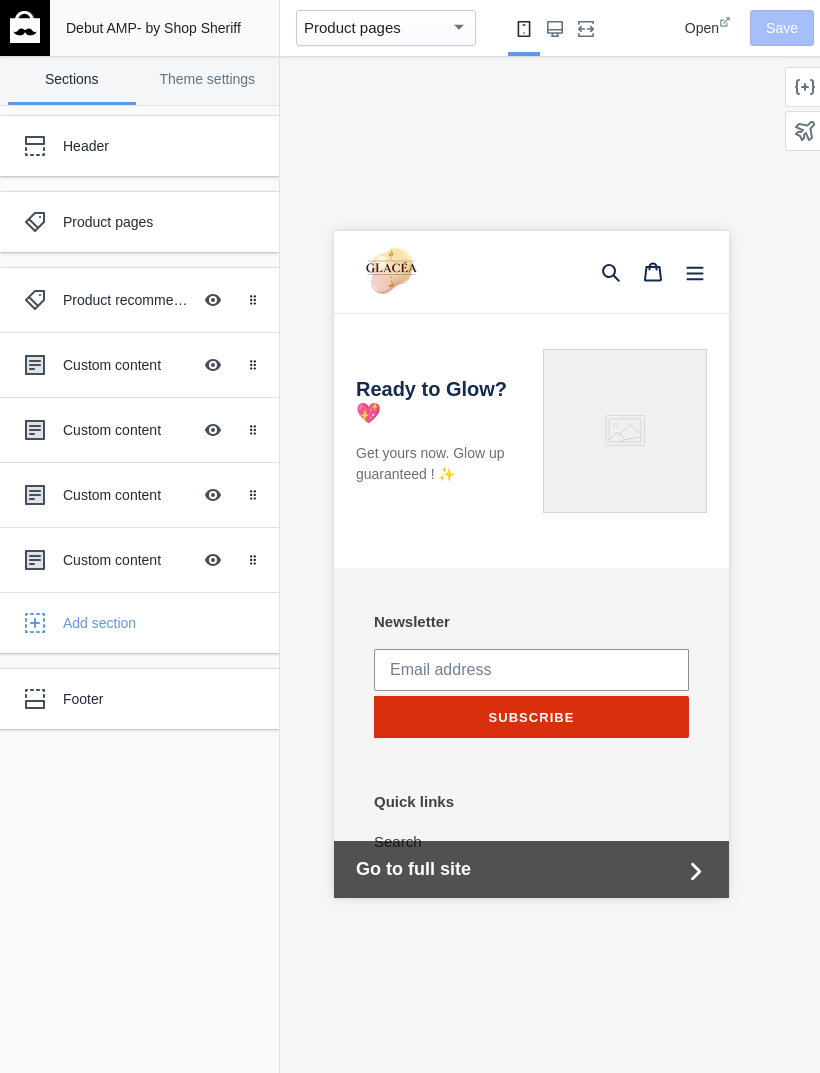click on "Product pages" at bounding box center [149, 222] 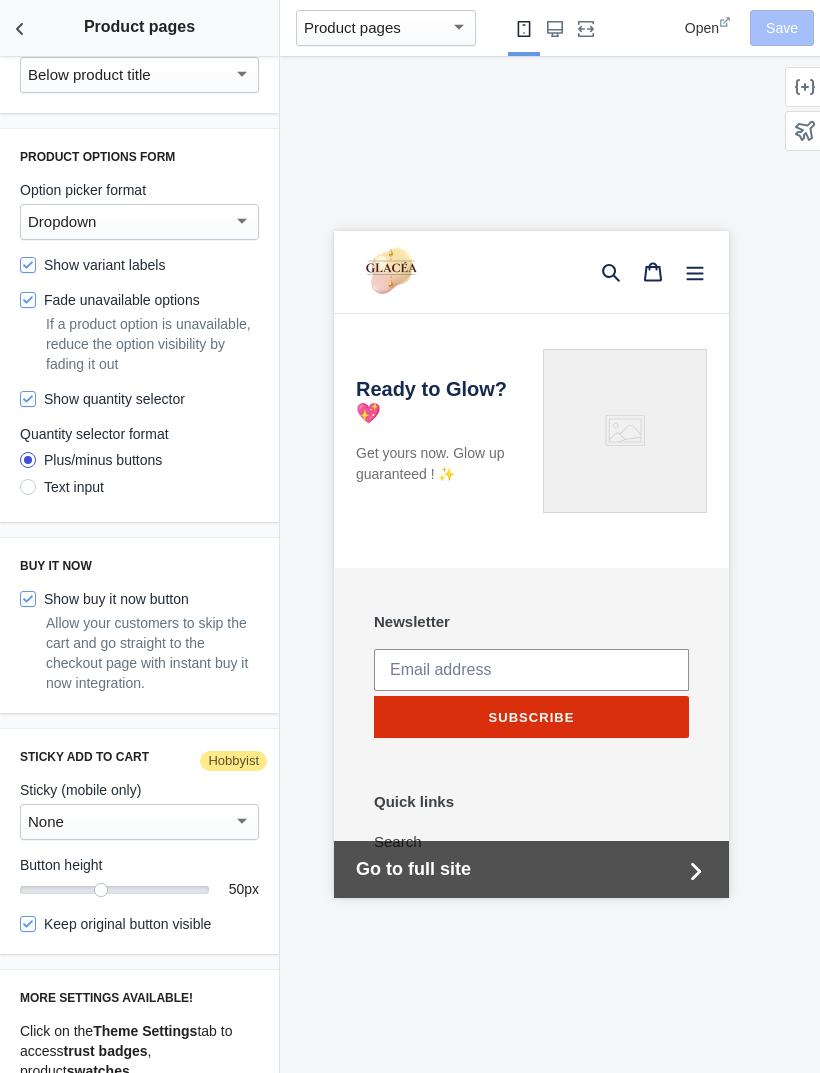 scroll, scrollTop: 1049, scrollLeft: 0, axis: vertical 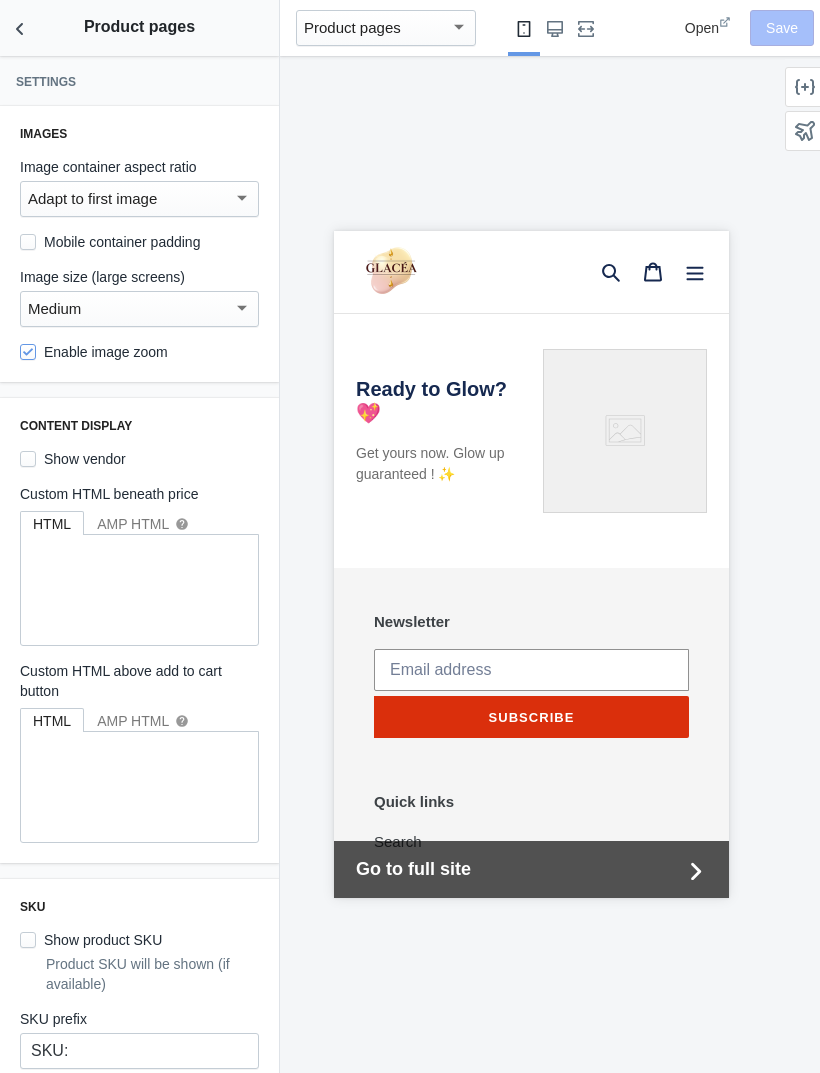 click on "Mobile container padding" at bounding box center [110, 242] 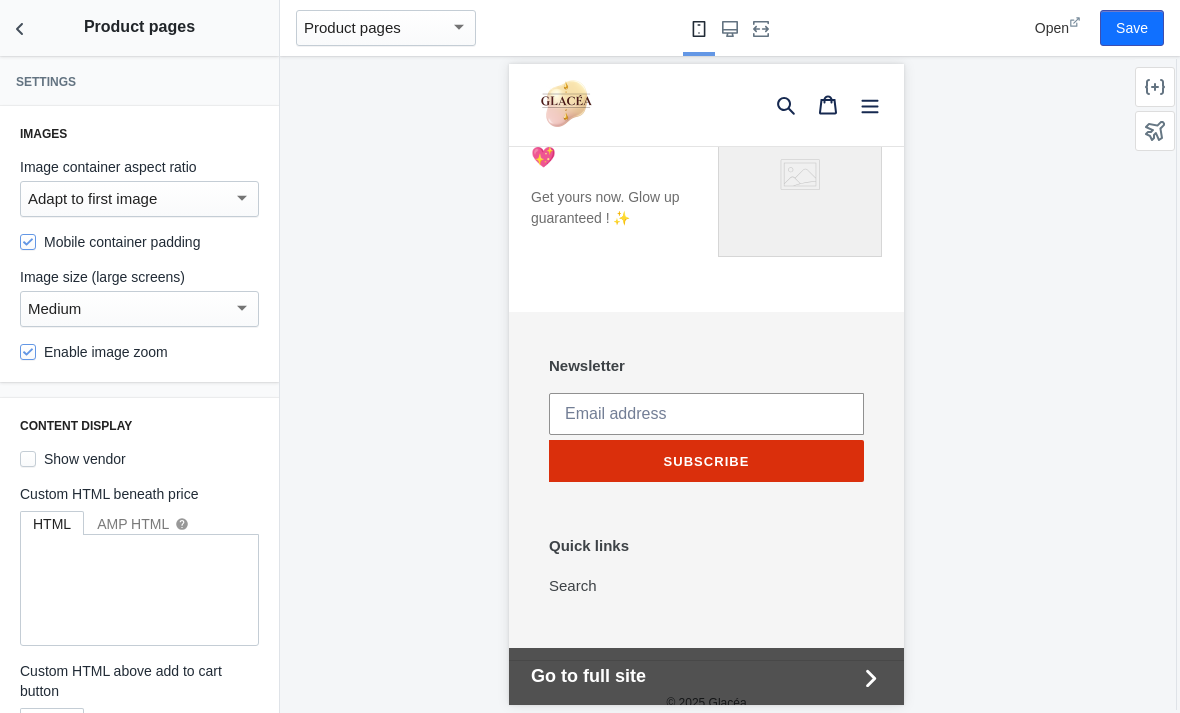 scroll, scrollTop: 3272, scrollLeft: 0, axis: vertical 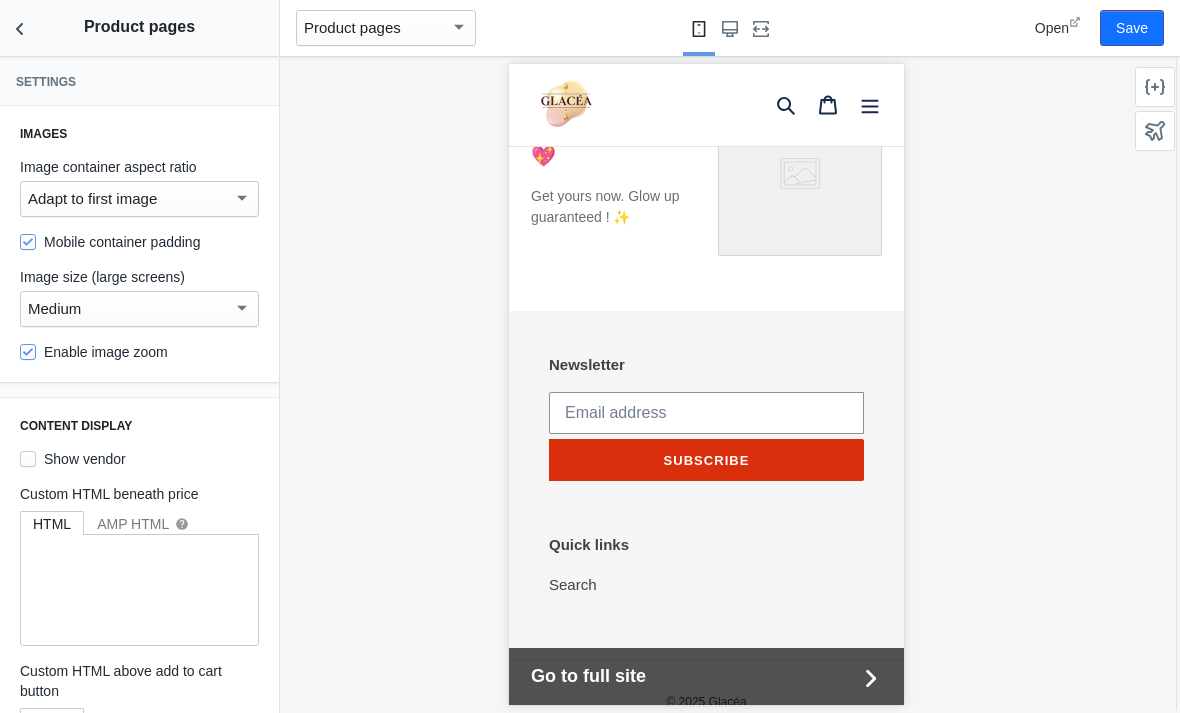 click on "Search" at bounding box center (572, 584) 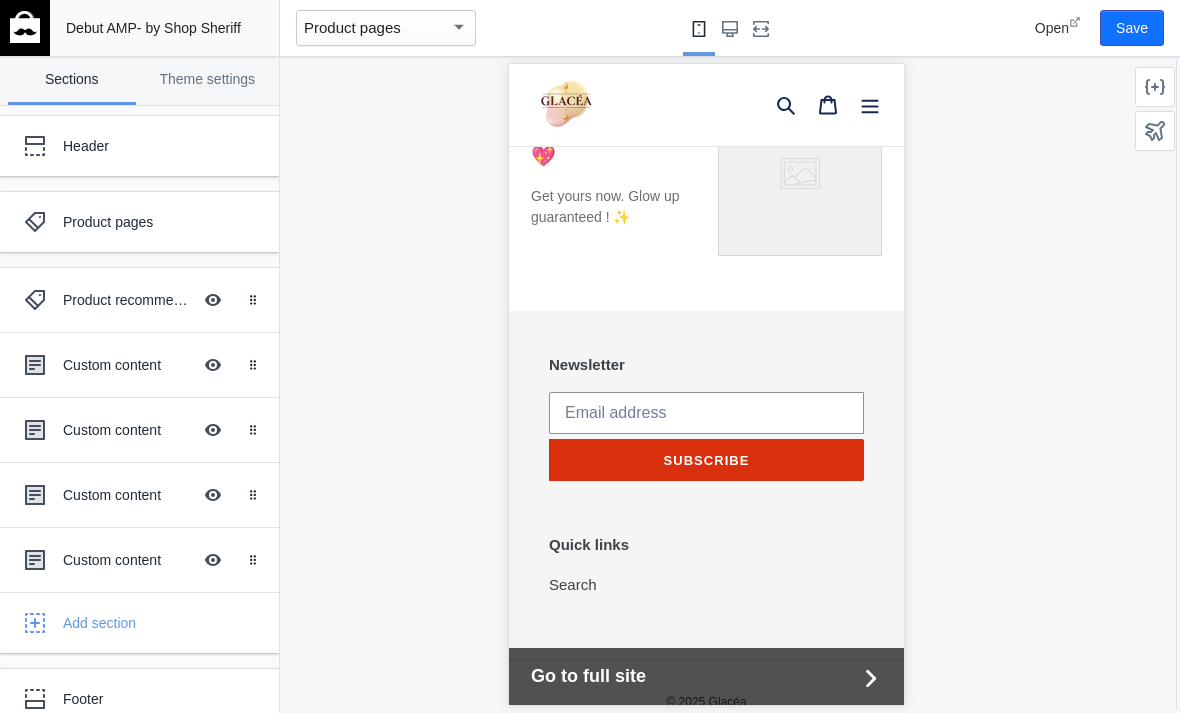 click on "Product pages" at bounding box center (149, 222) 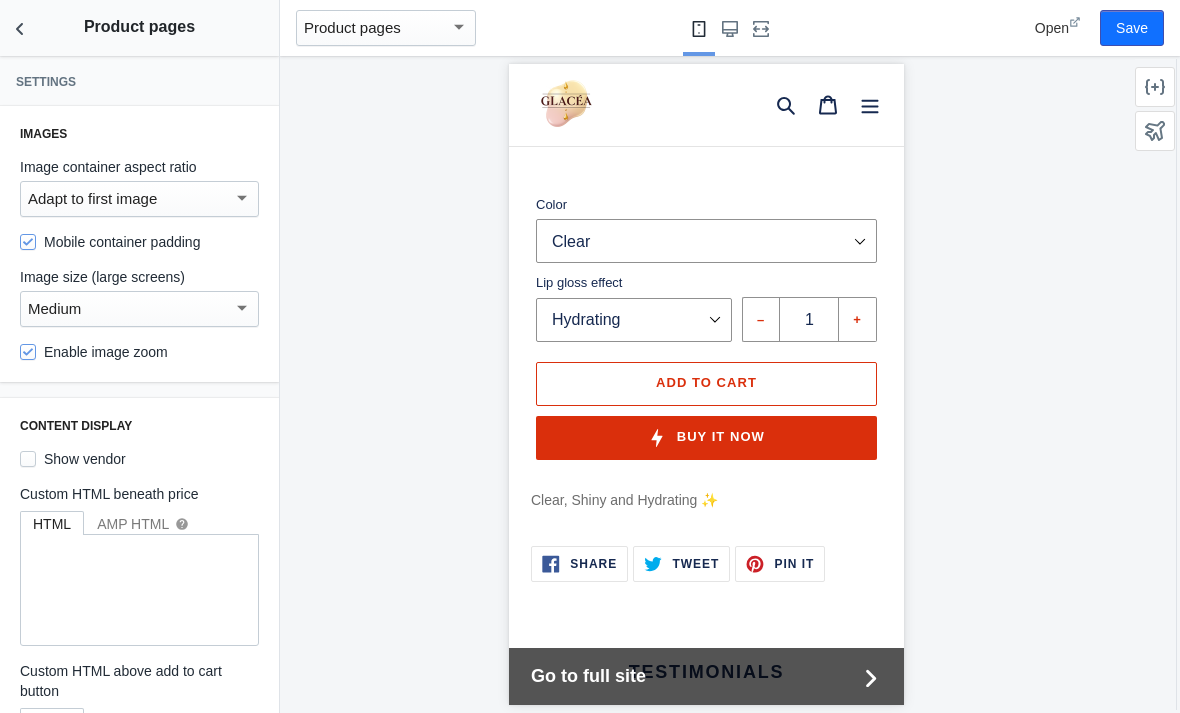 scroll, scrollTop: 607, scrollLeft: 0, axis: vertical 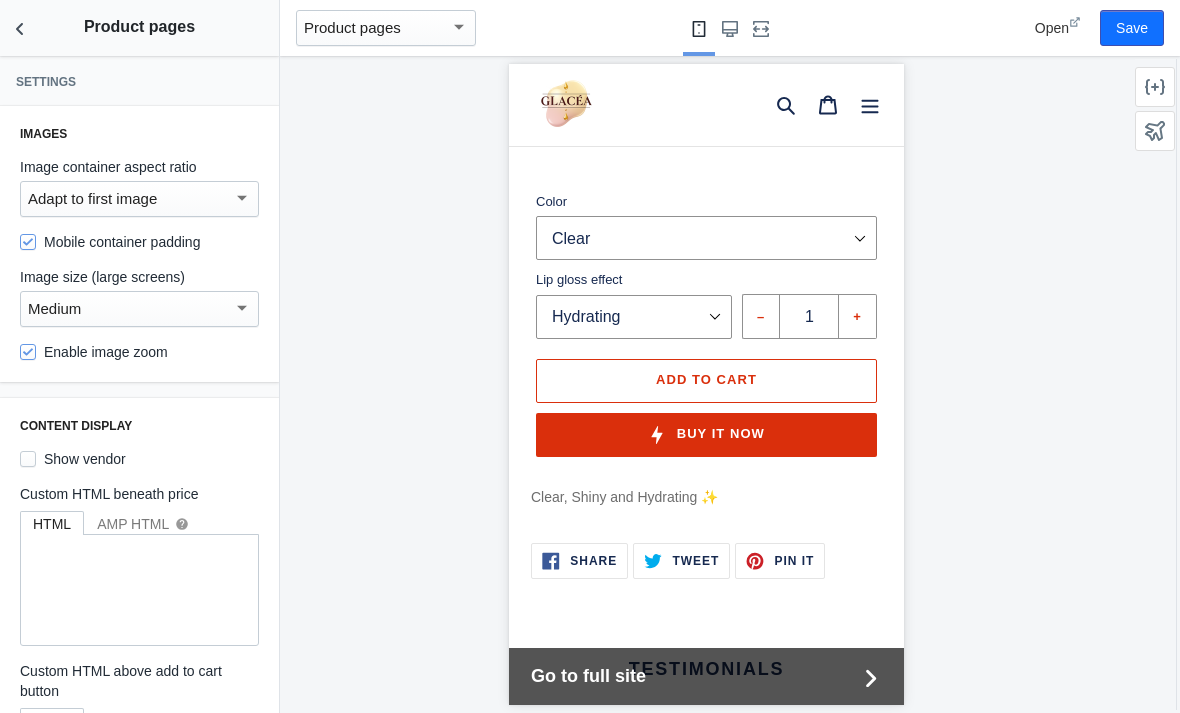 click 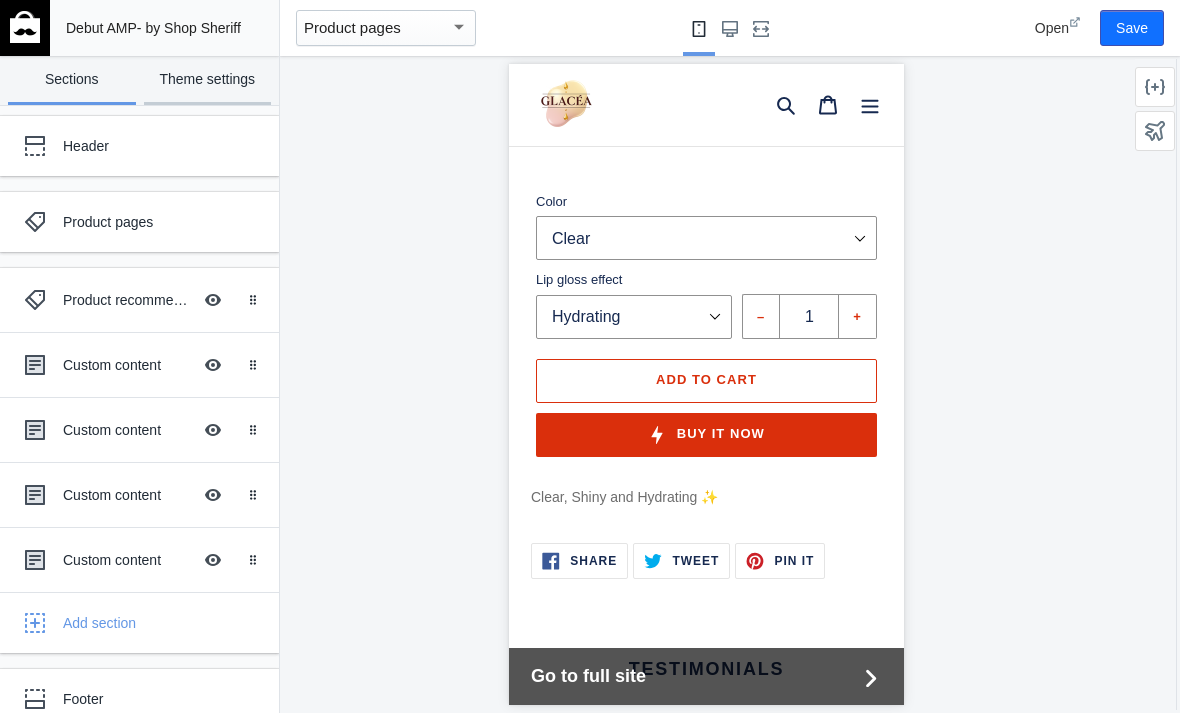 click on "Theme settings" at bounding box center [208, 80] 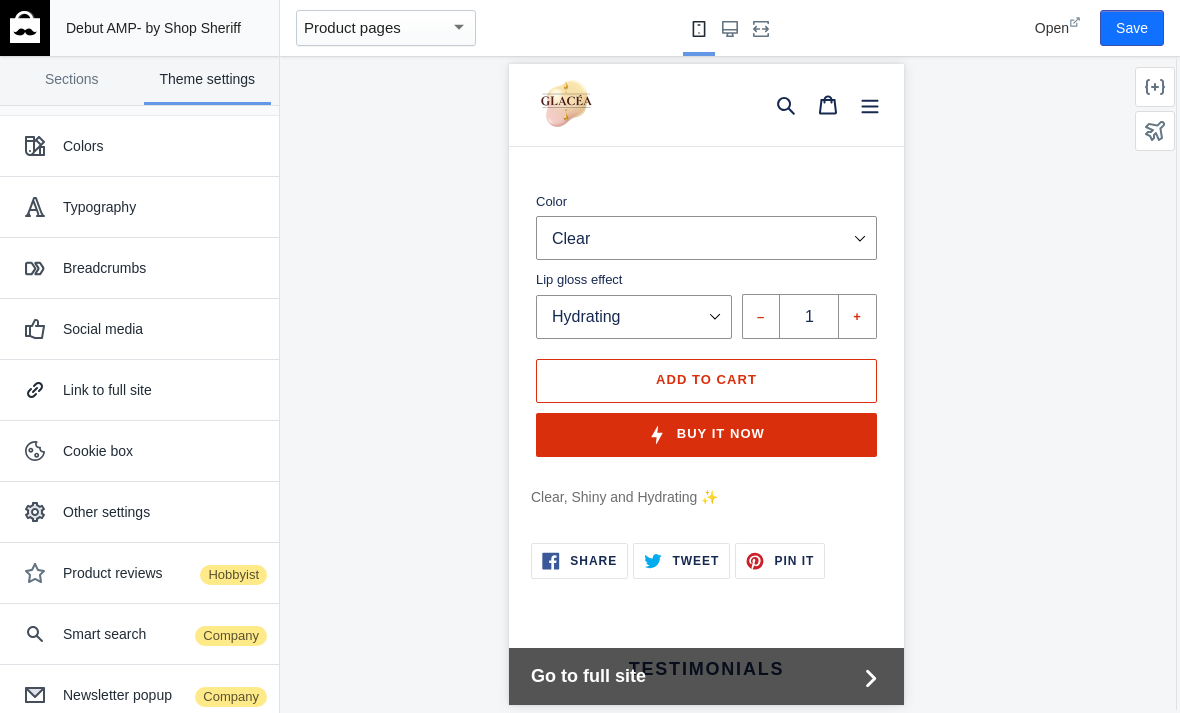 scroll, scrollTop: 0, scrollLeft: 0, axis: both 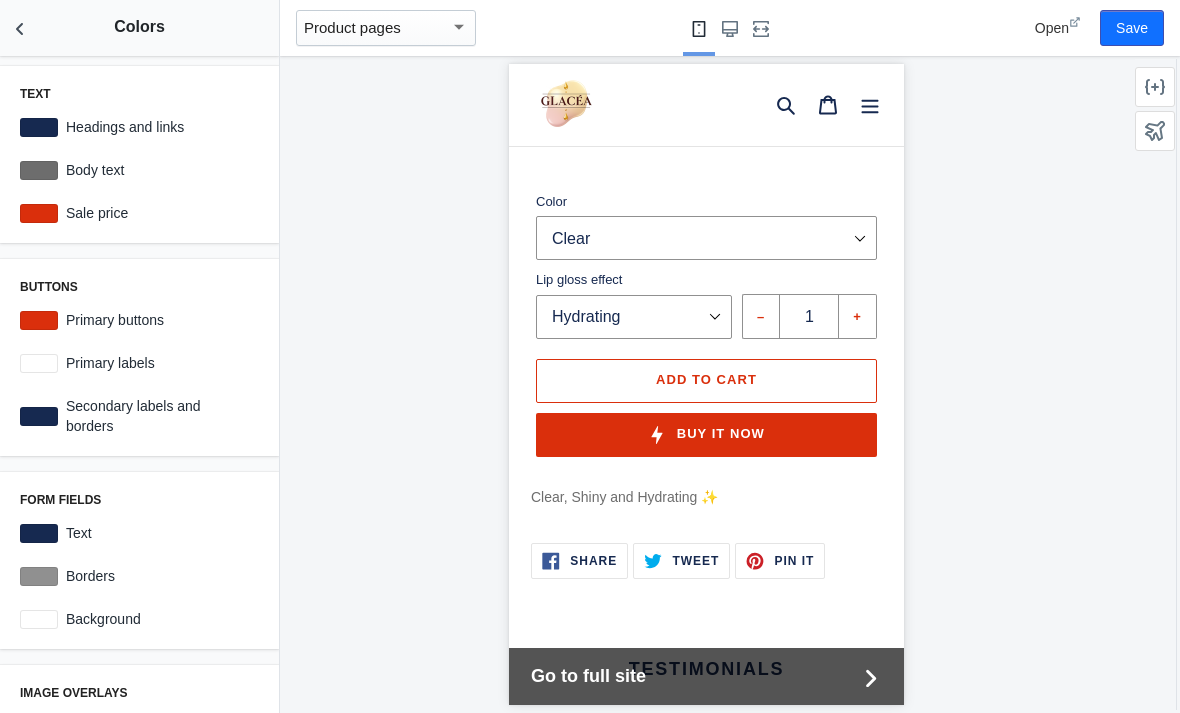 click 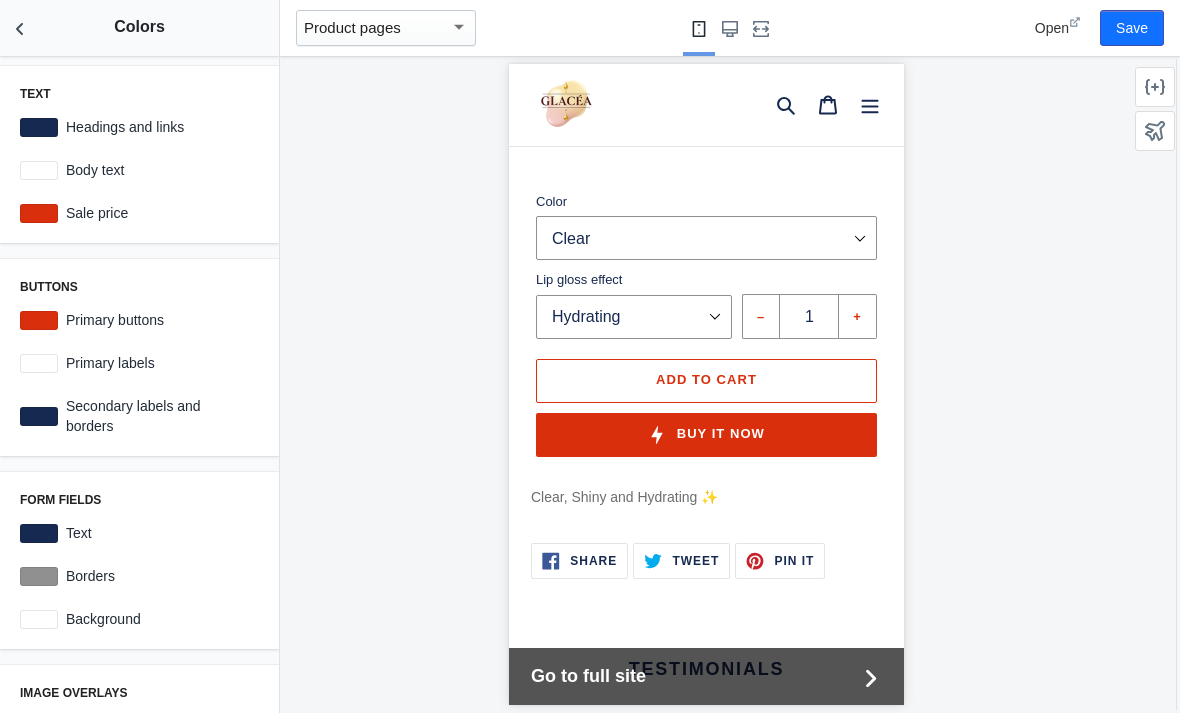click on "Body text" at bounding box center [158, 170] 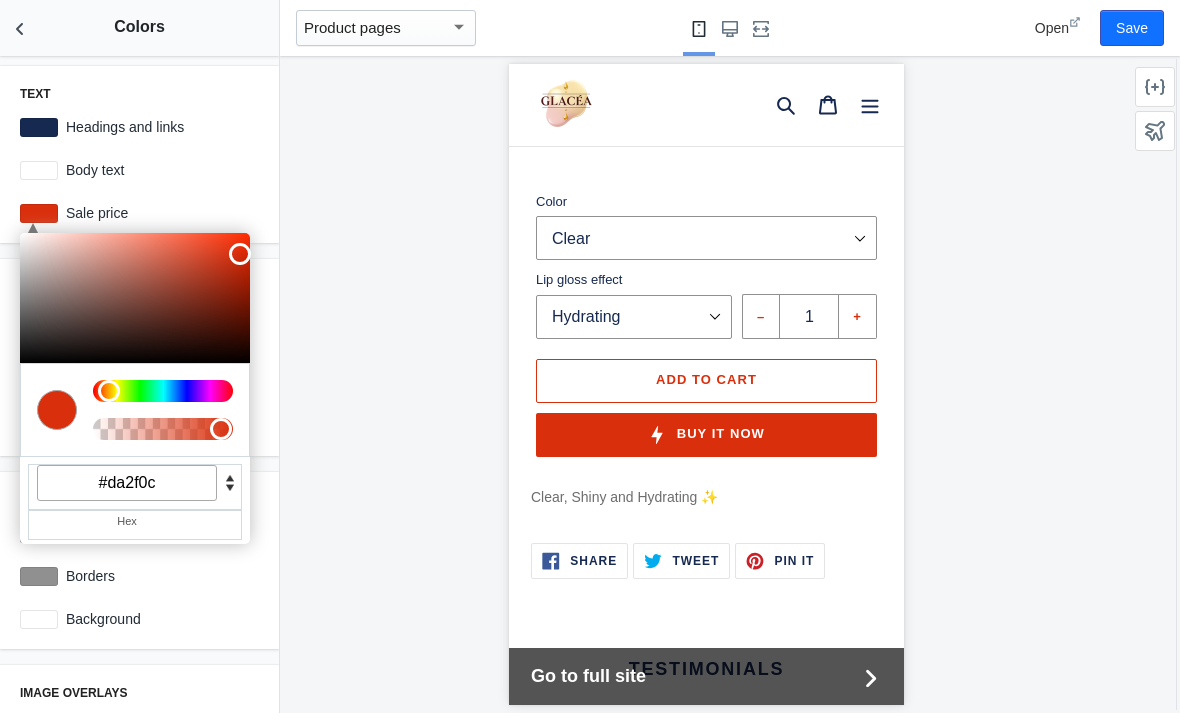 click at bounding box center [39, 170] 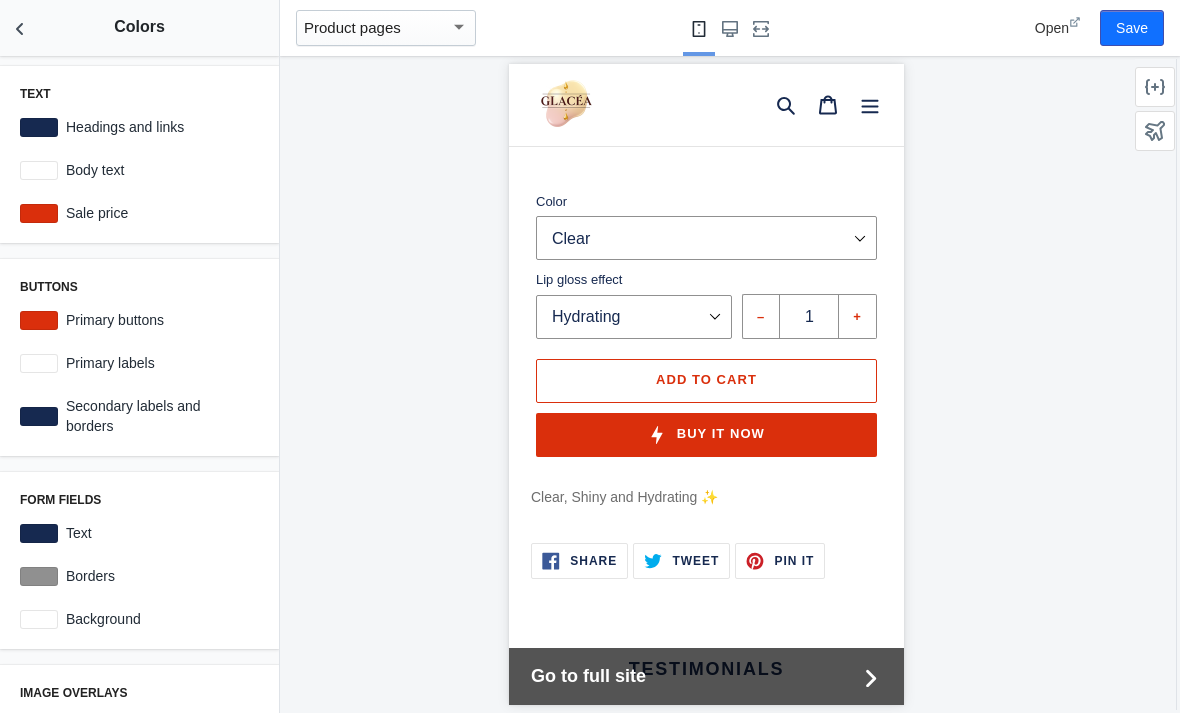 click at bounding box center [39, 170] 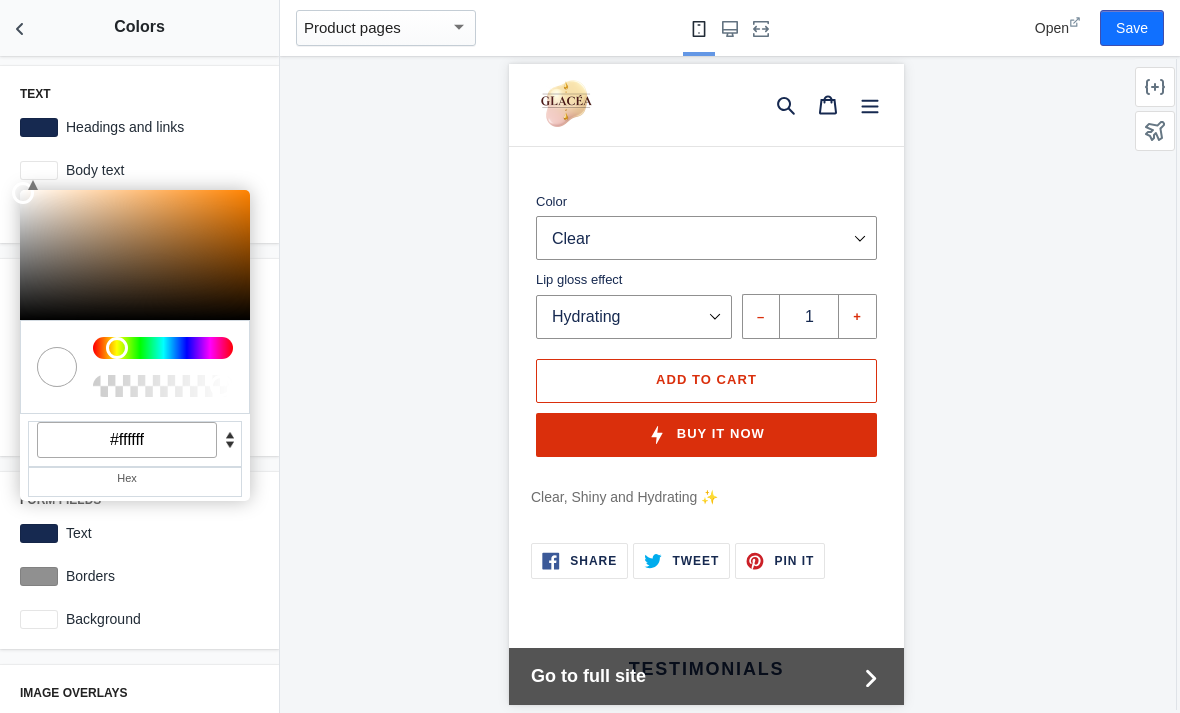 type on "#000000" 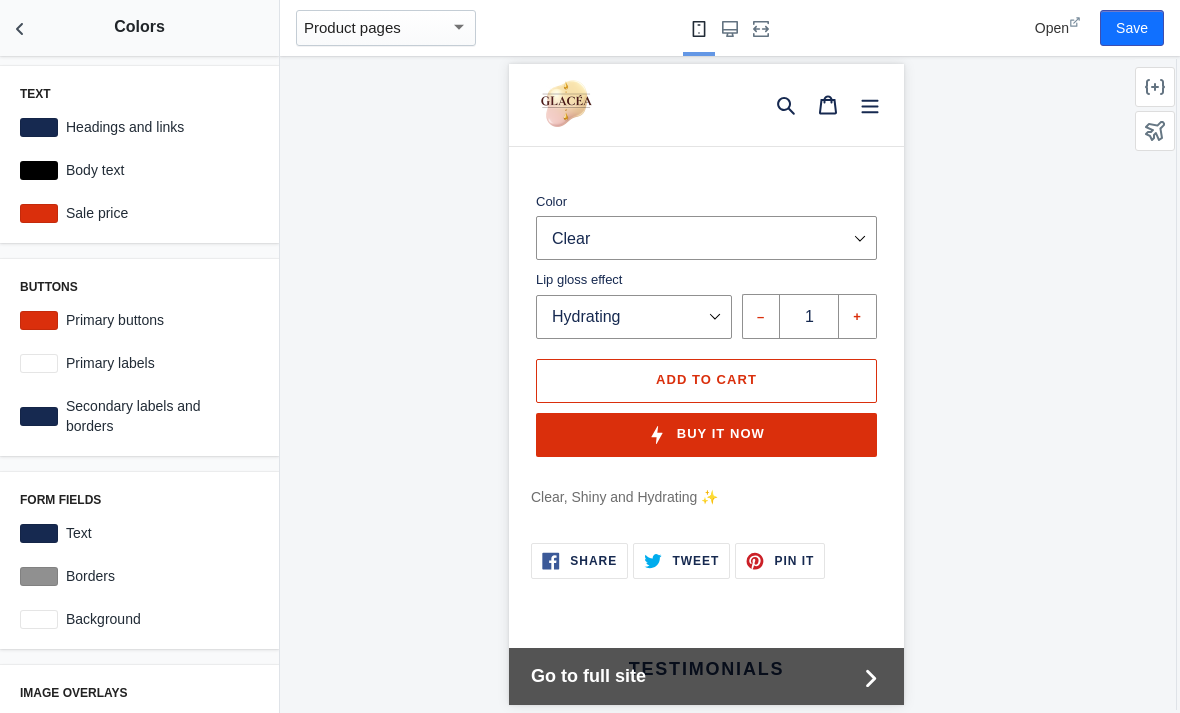 click at bounding box center [39, 170] 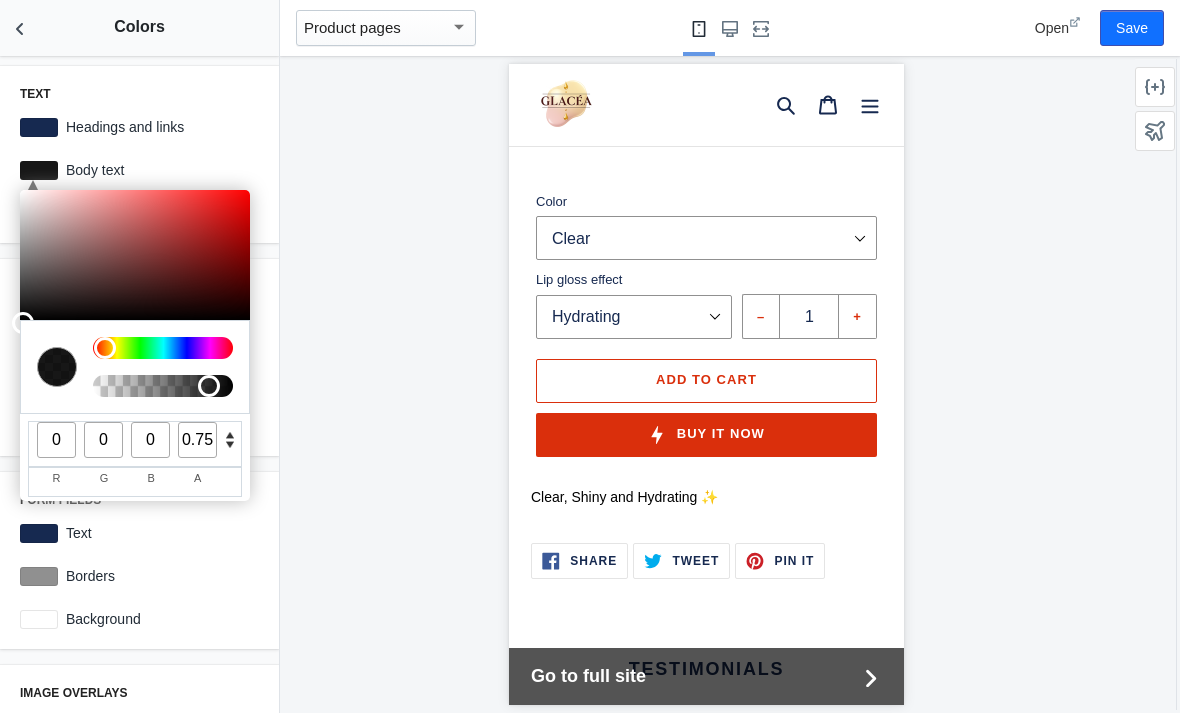 type on "0.71" 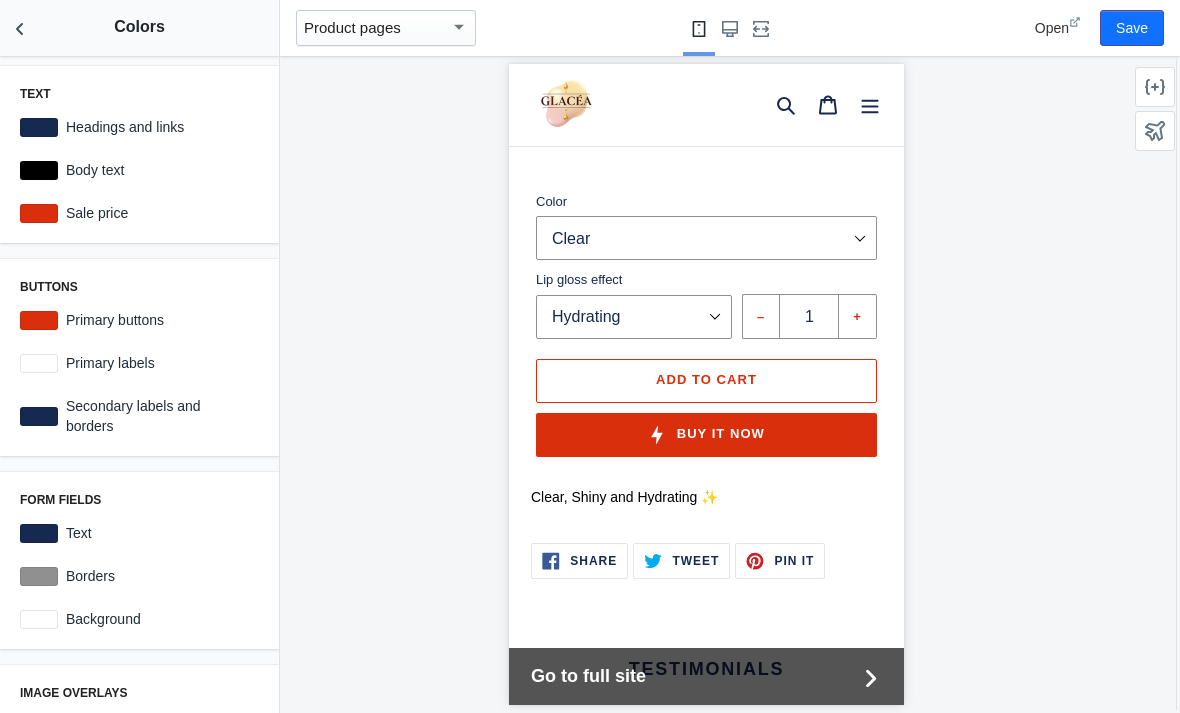 click at bounding box center (39, 170) 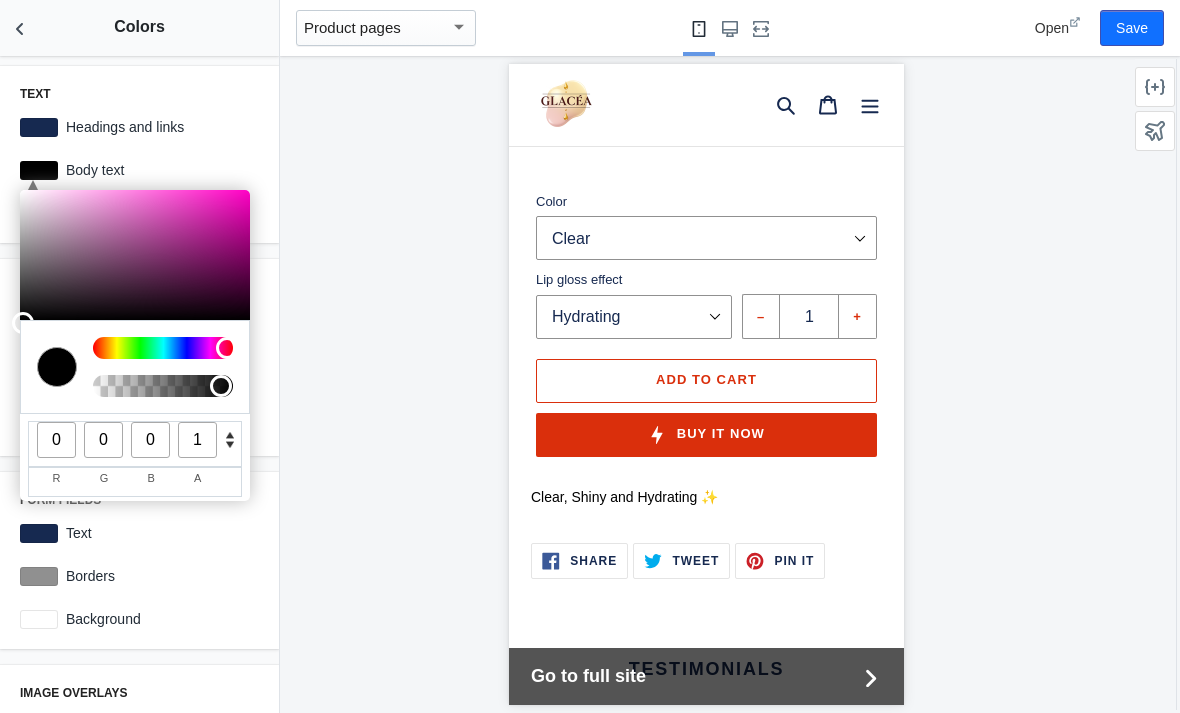 click at bounding box center (163, 348) 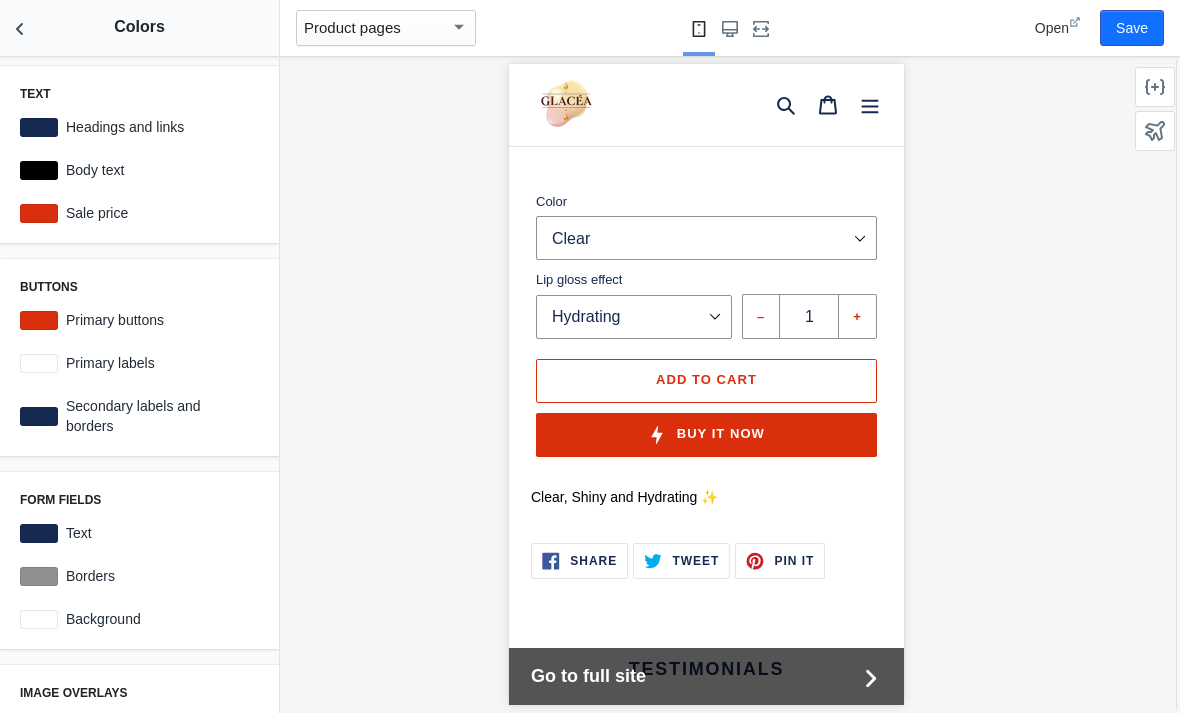 click at bounding box center [39, 170] 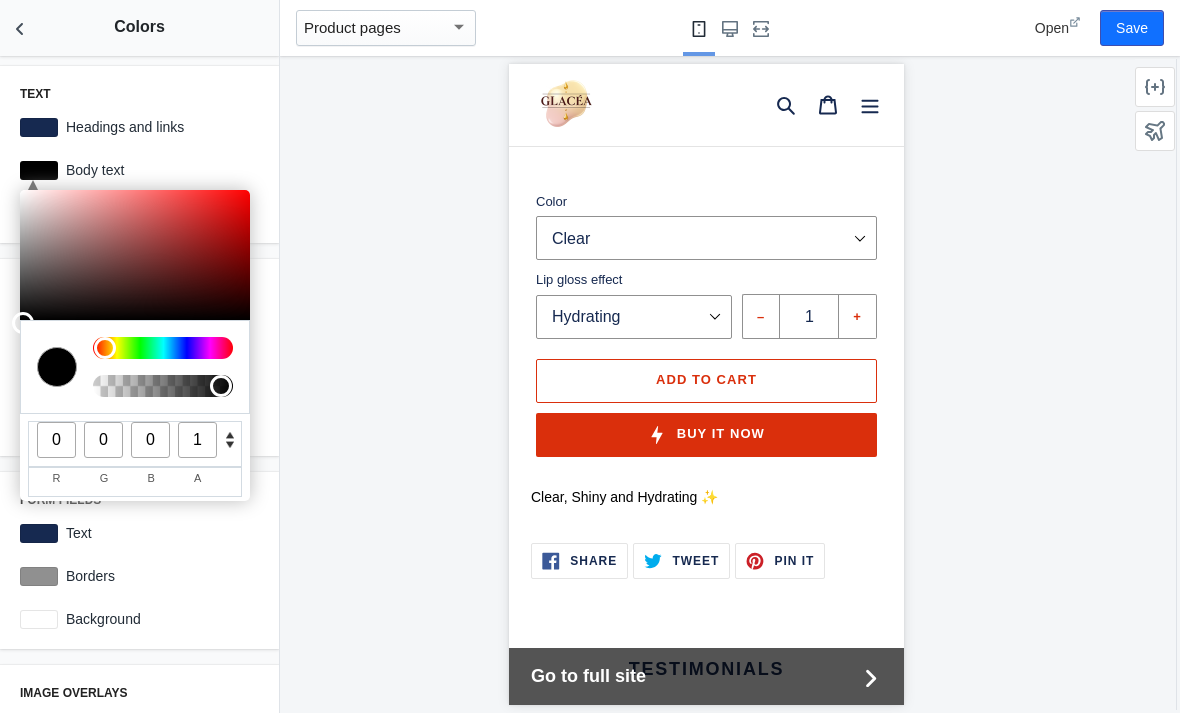 click at bounding box center [230, 434] 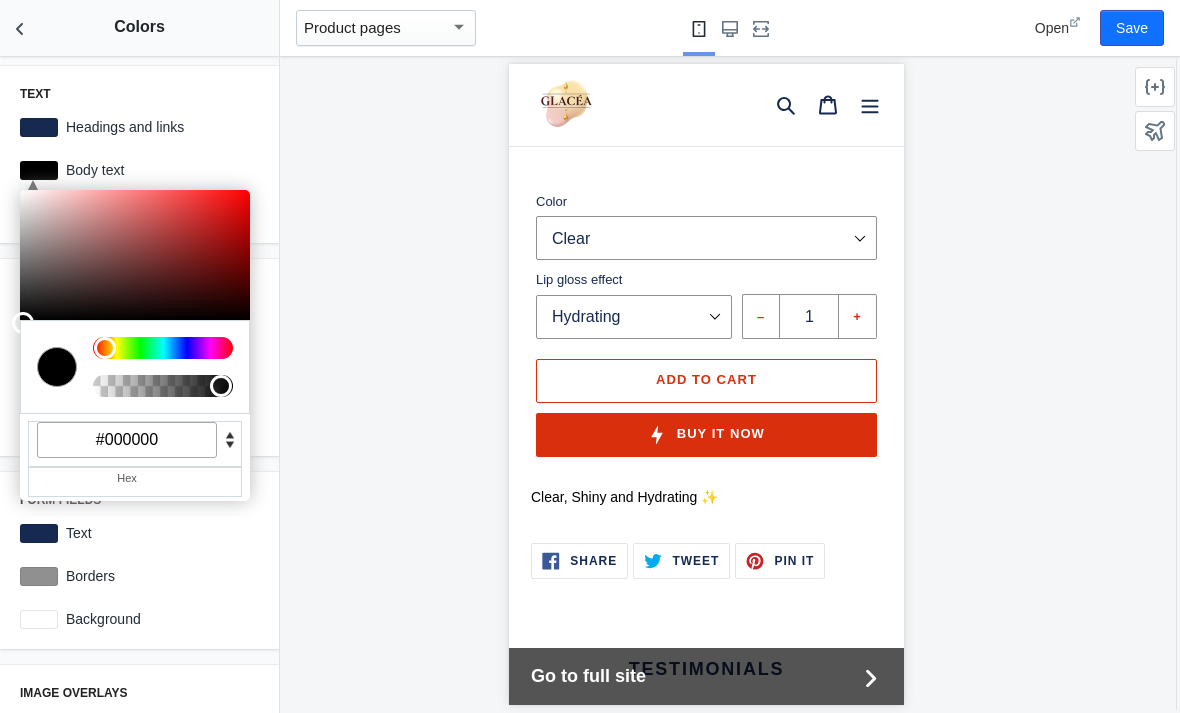 click on "#000000" at bounding box center (127, 440) 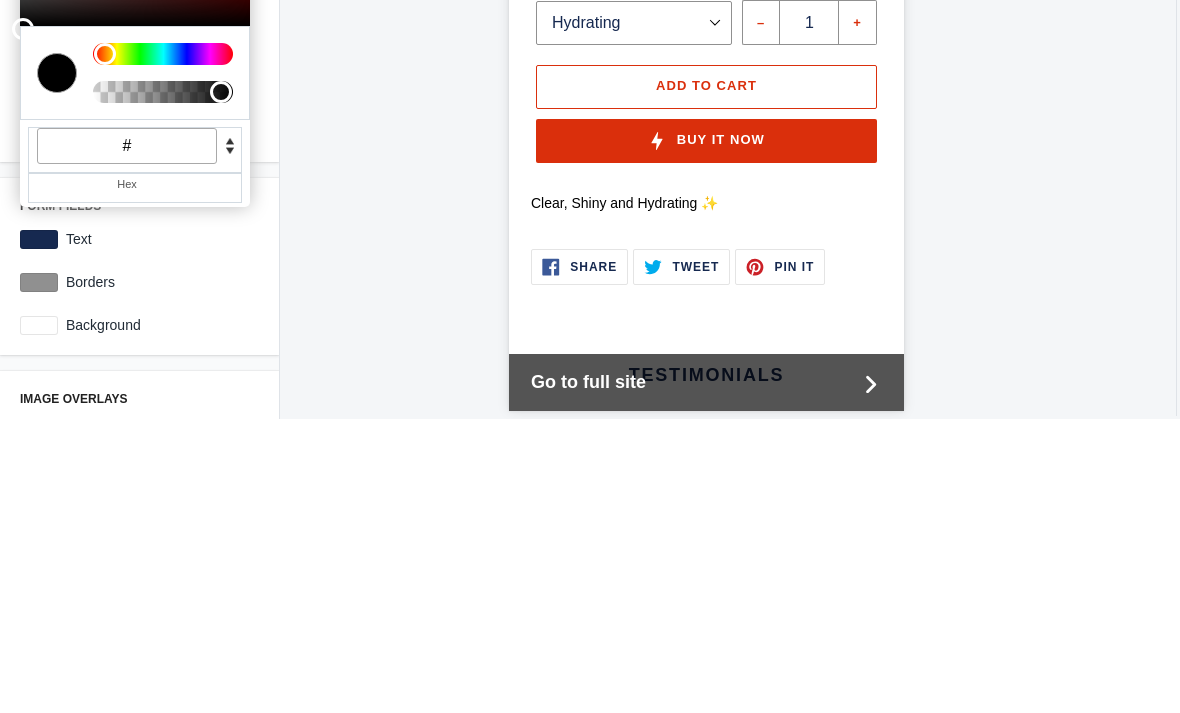 paste on "D87A93" 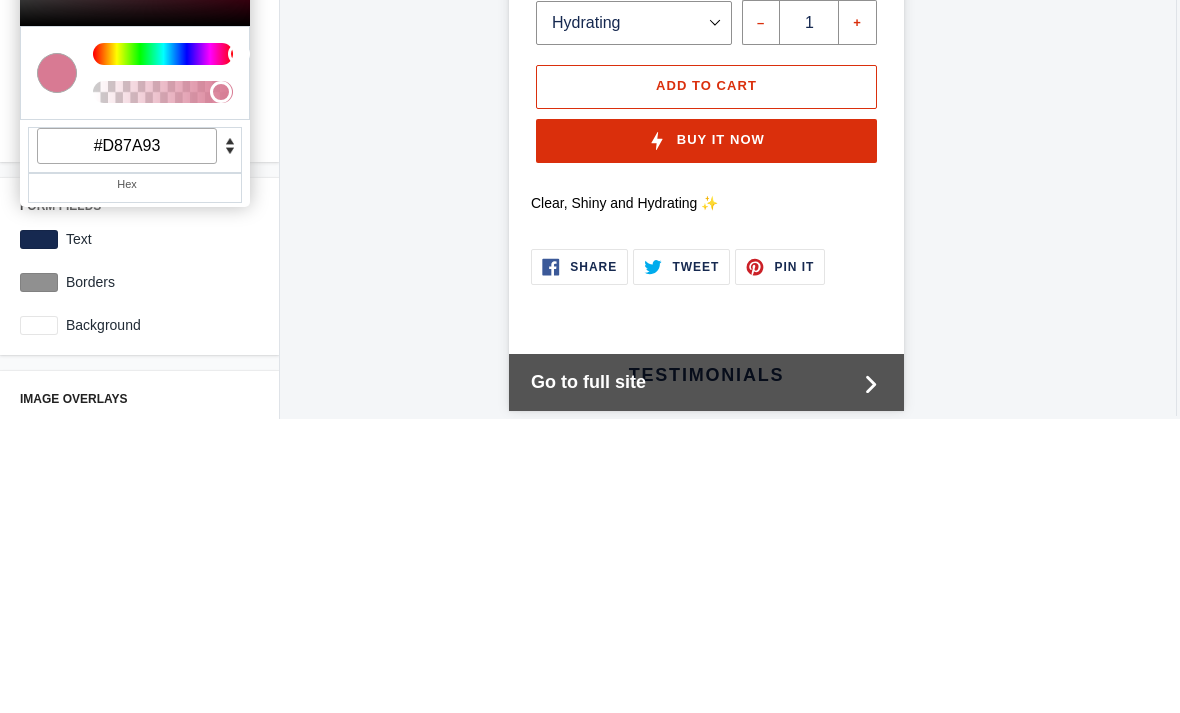 click 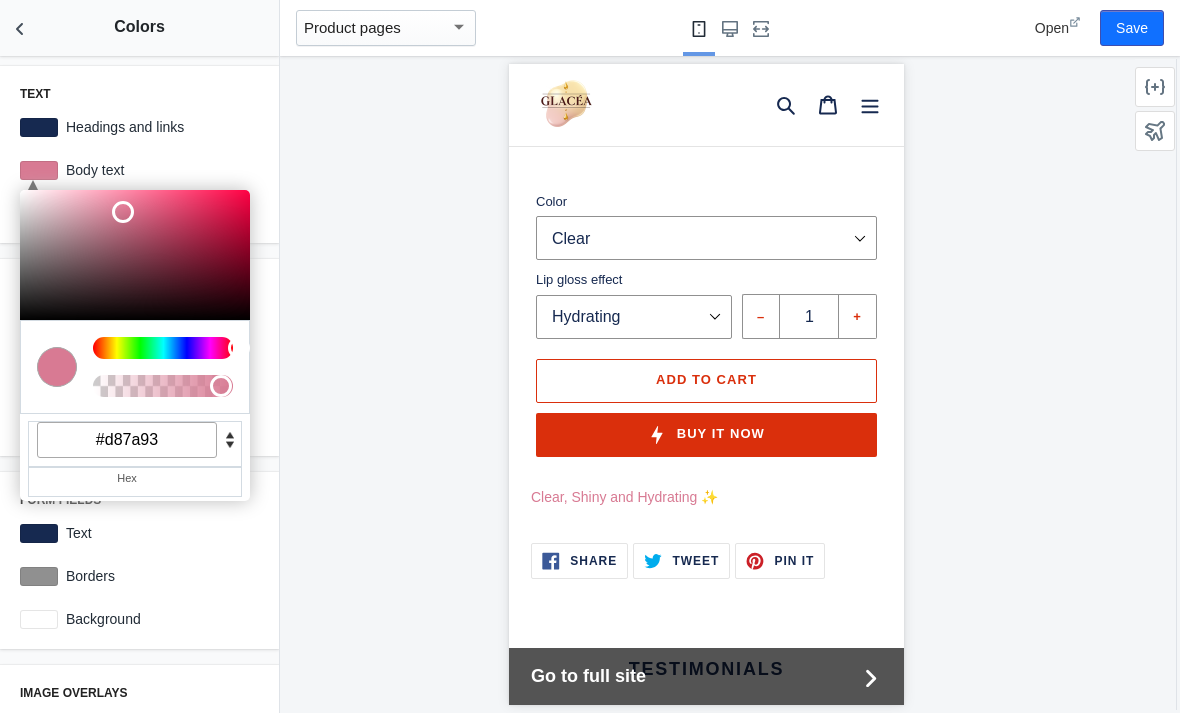 click 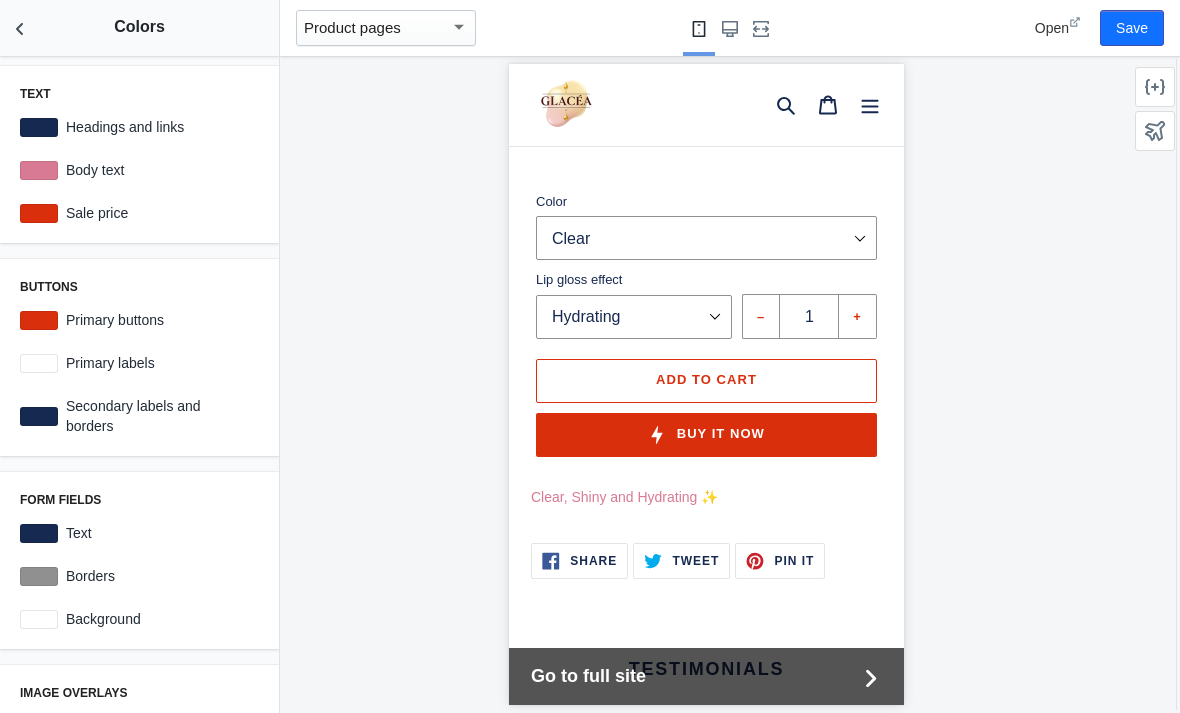 click at bounding box center [39, 127] 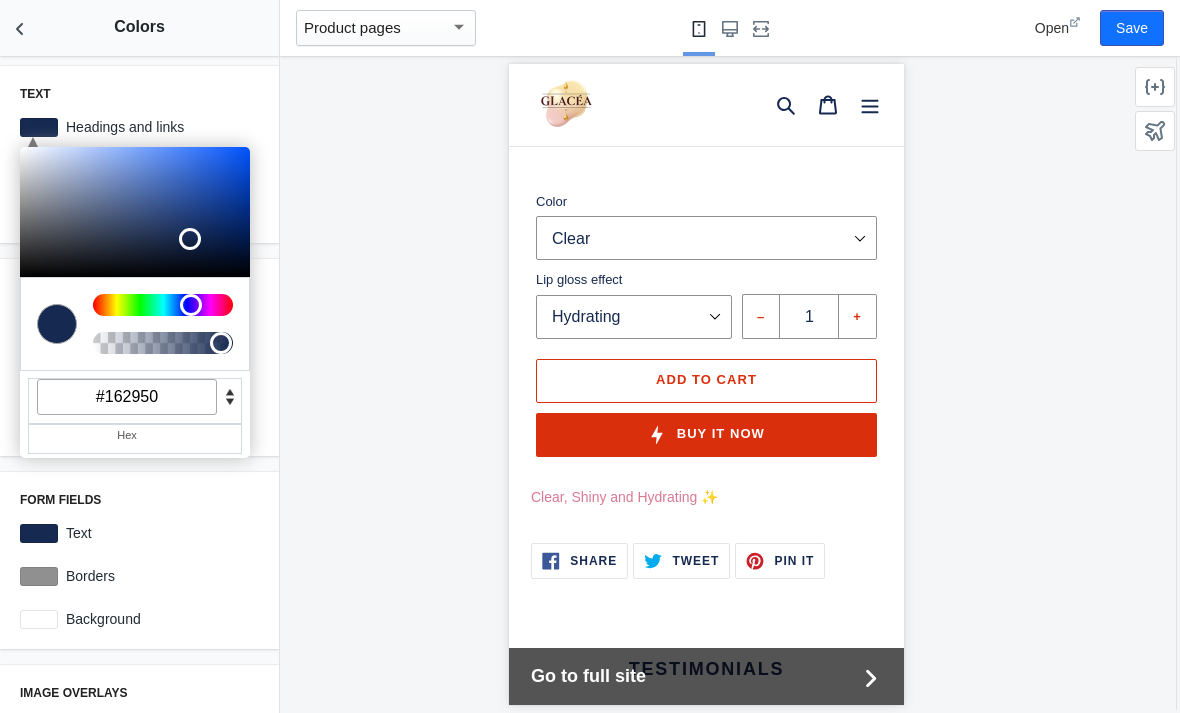 click on "#162950" at bounding box center (127, 397) 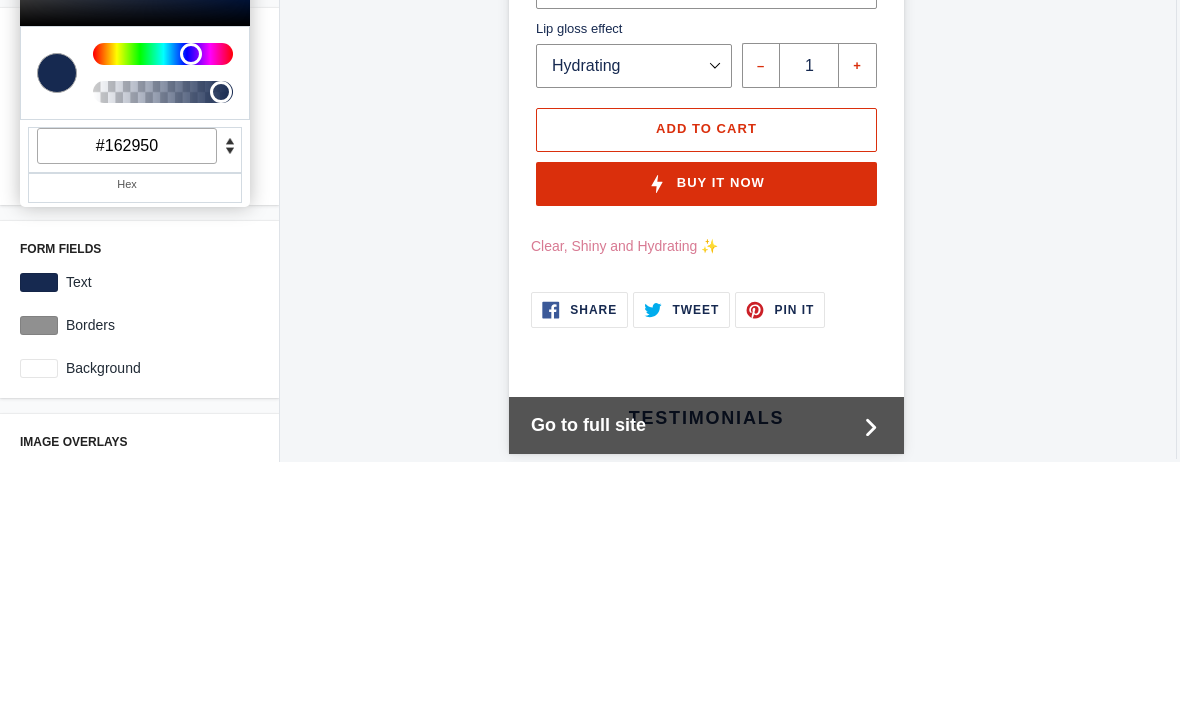 click on "#162950" at bounding box center [127, 397] 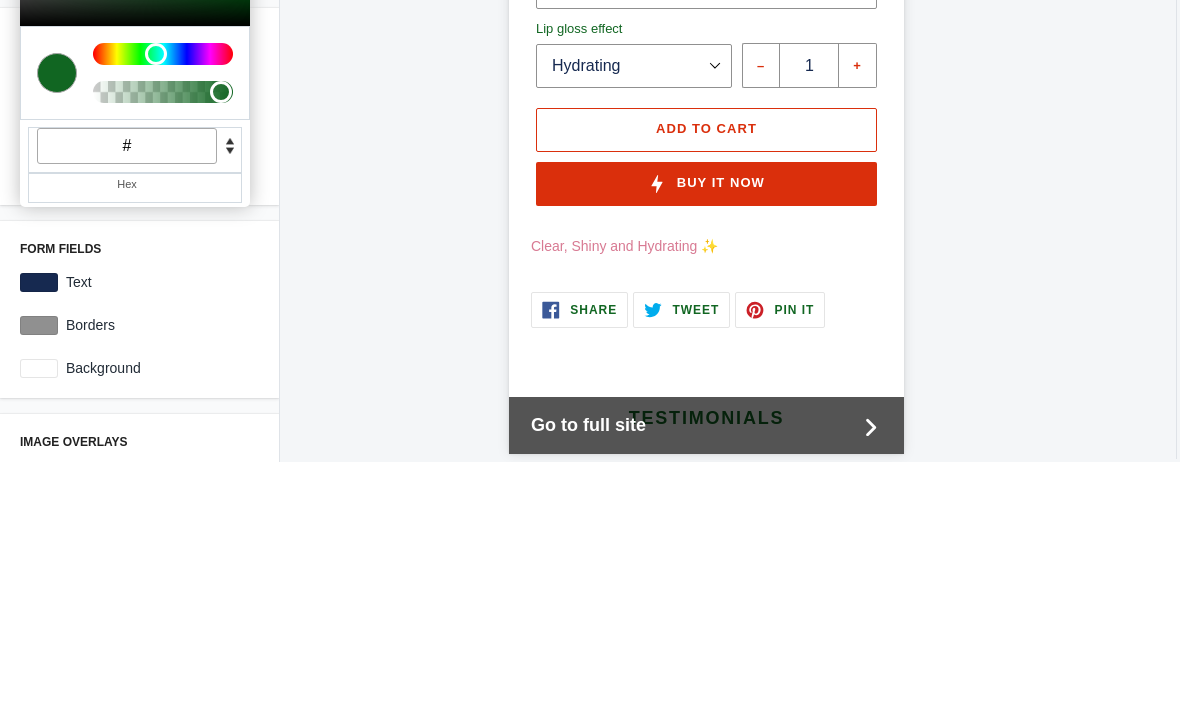 paste on "FCEFB9" 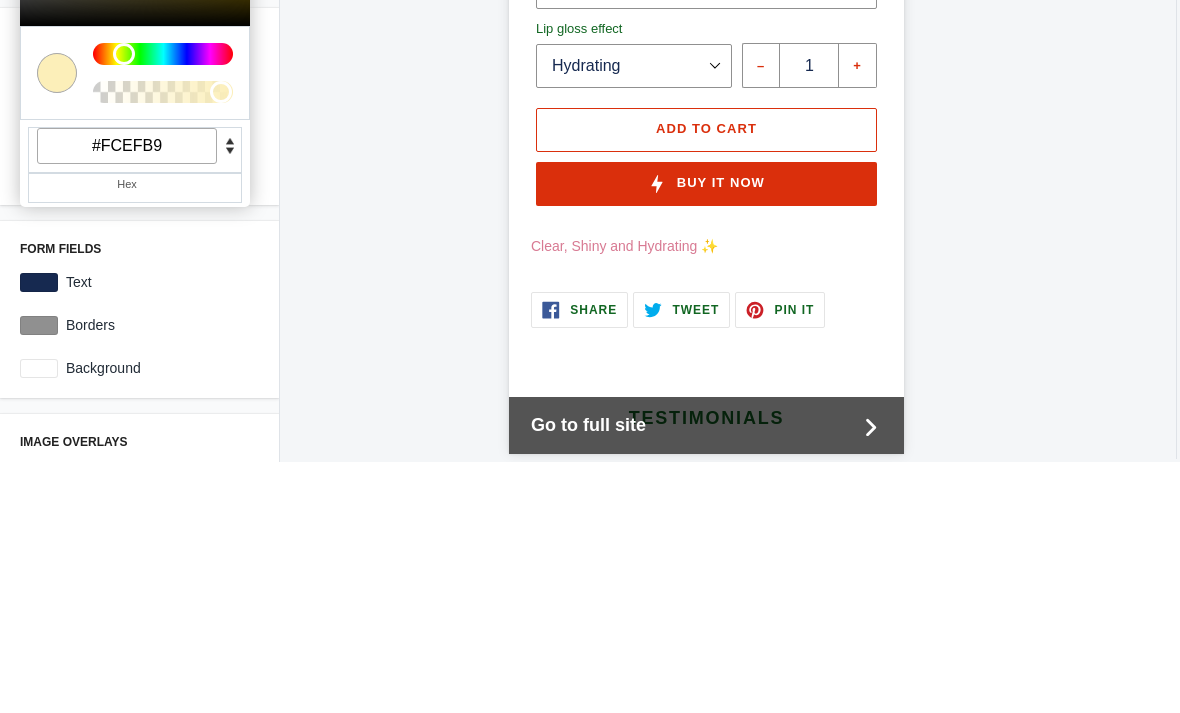 click 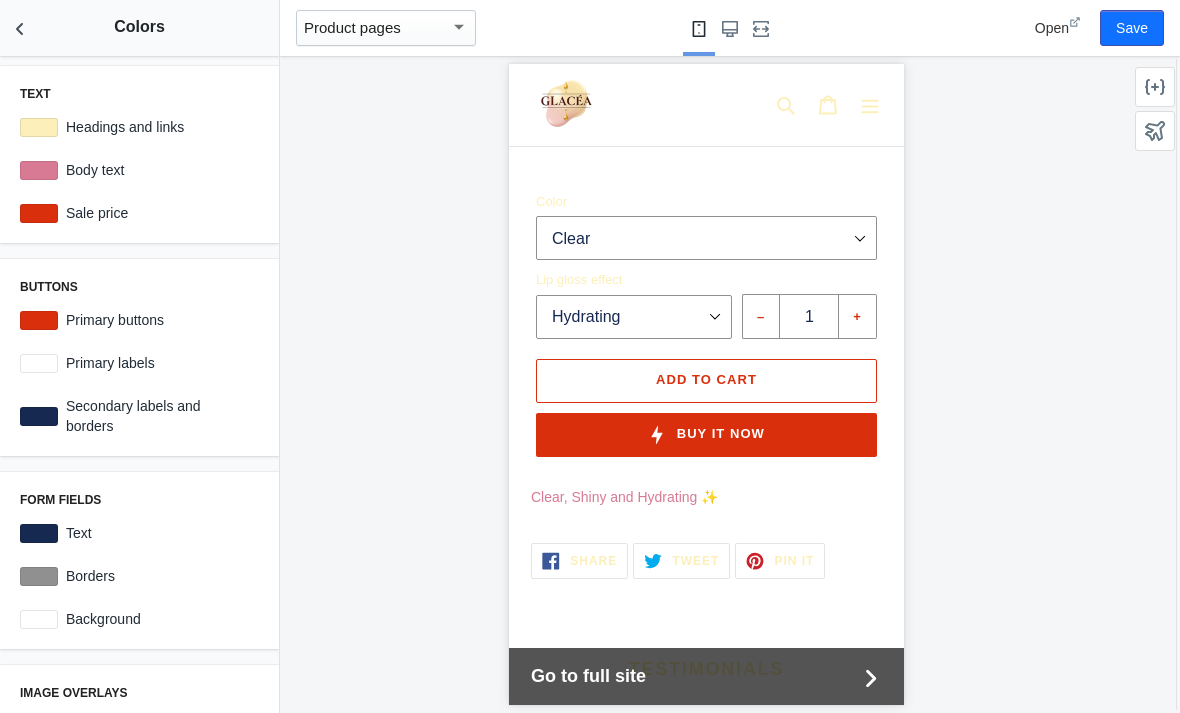 click on "Headings and links" at bounding box center [158, 127] 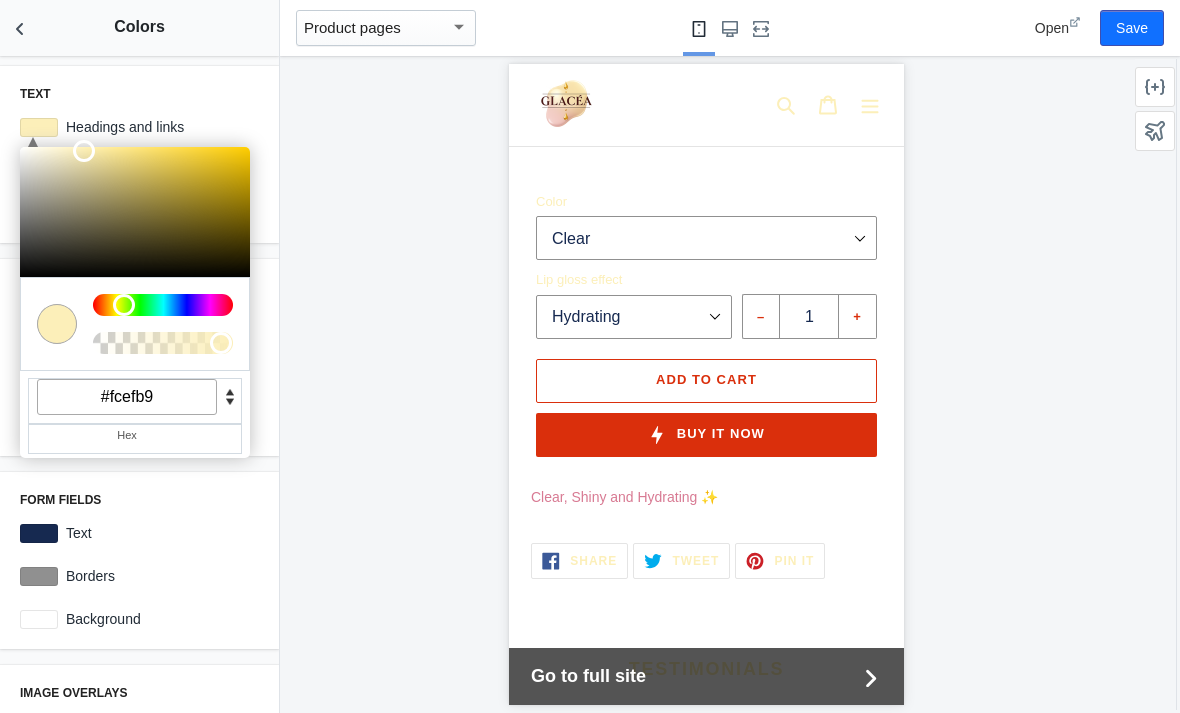 click on "#fcefb9" at bounding box center [127, 397] 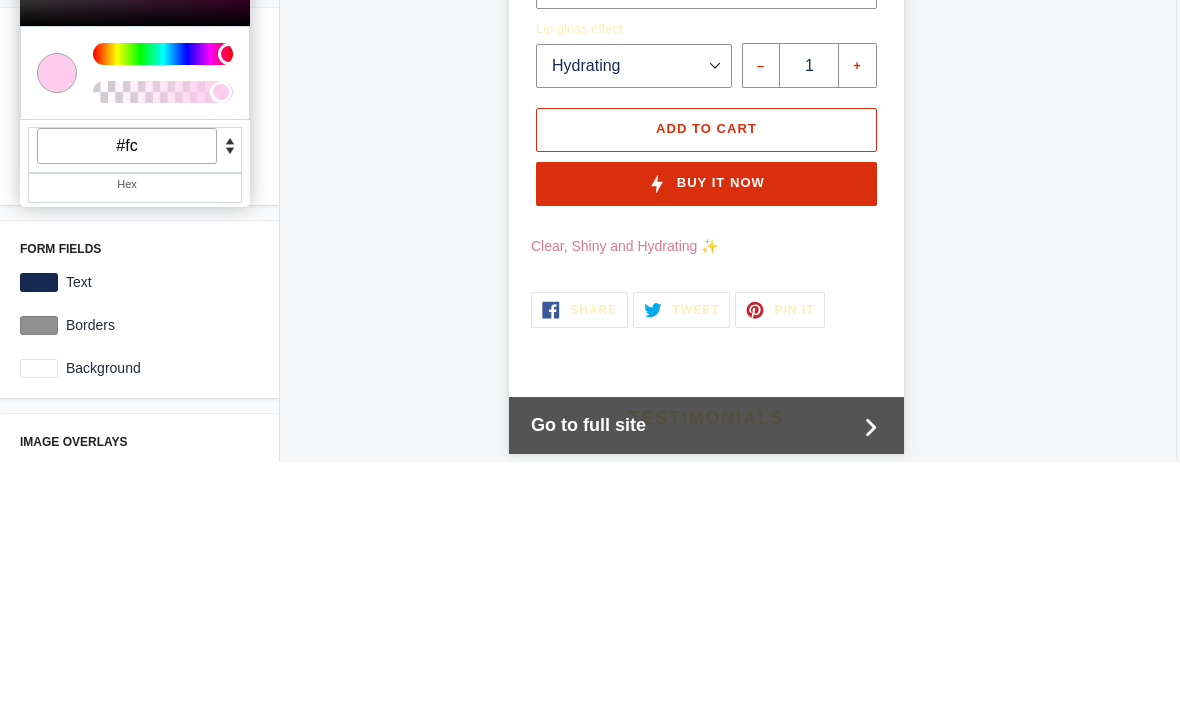 click 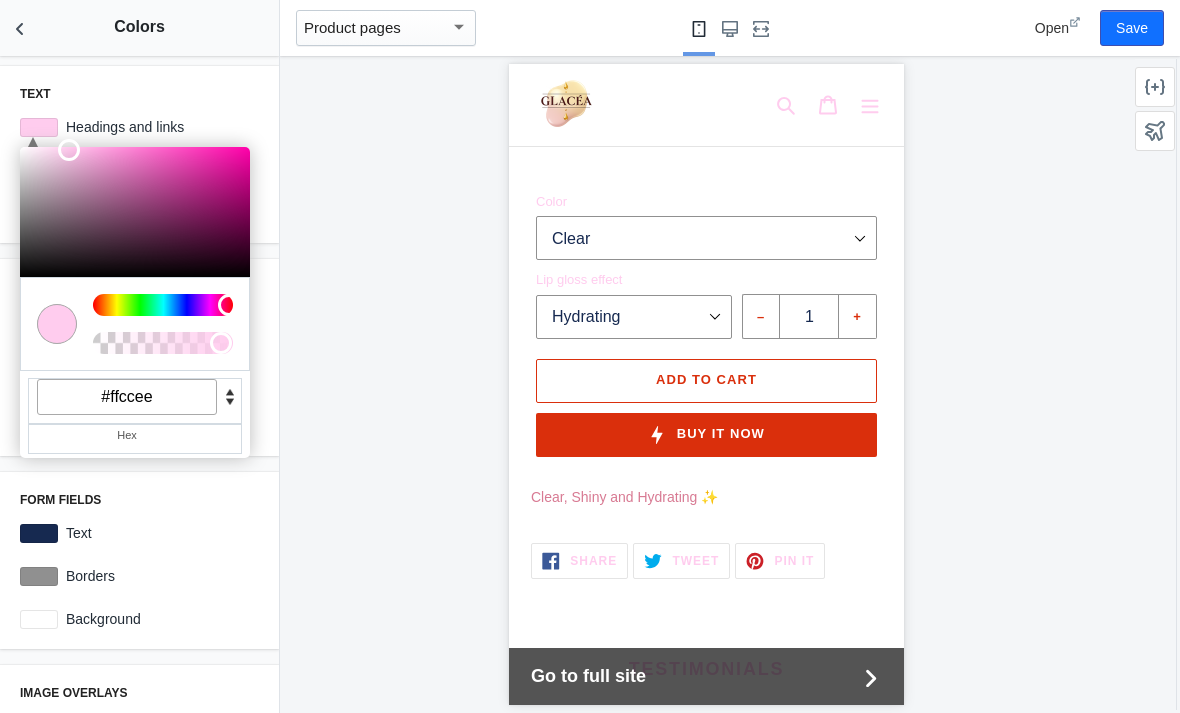 click 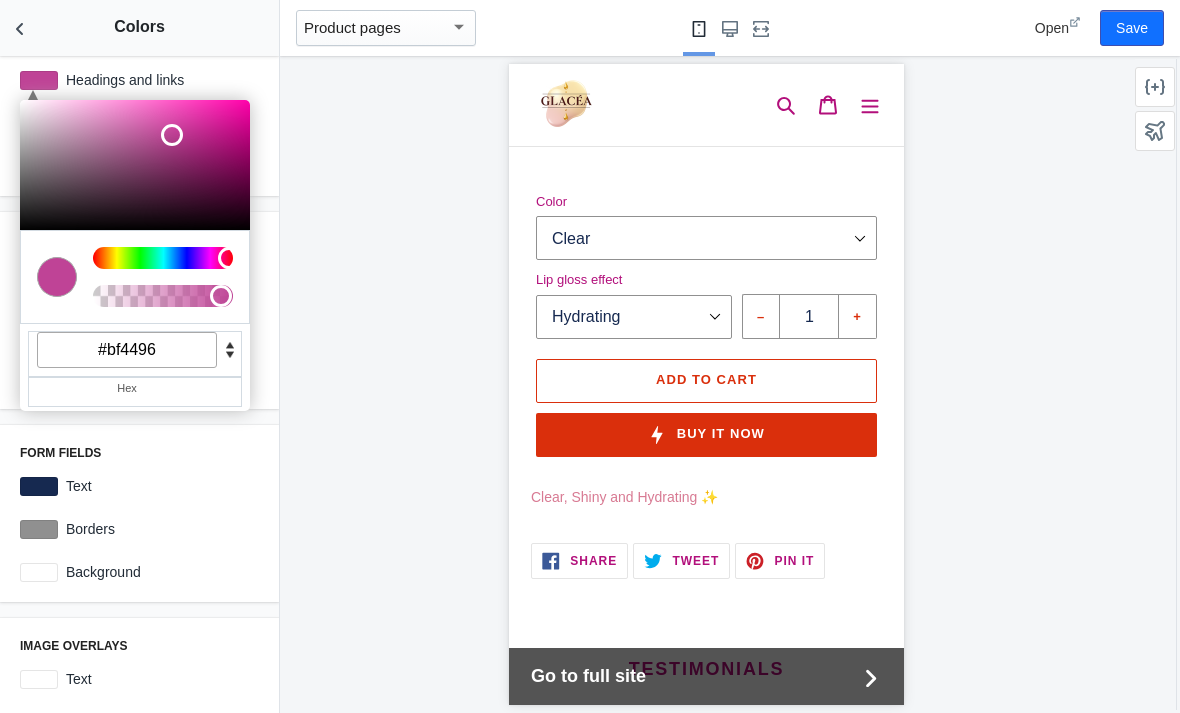 scroll, scrollTop: 48, scrollLeft: 0, axis: vertical 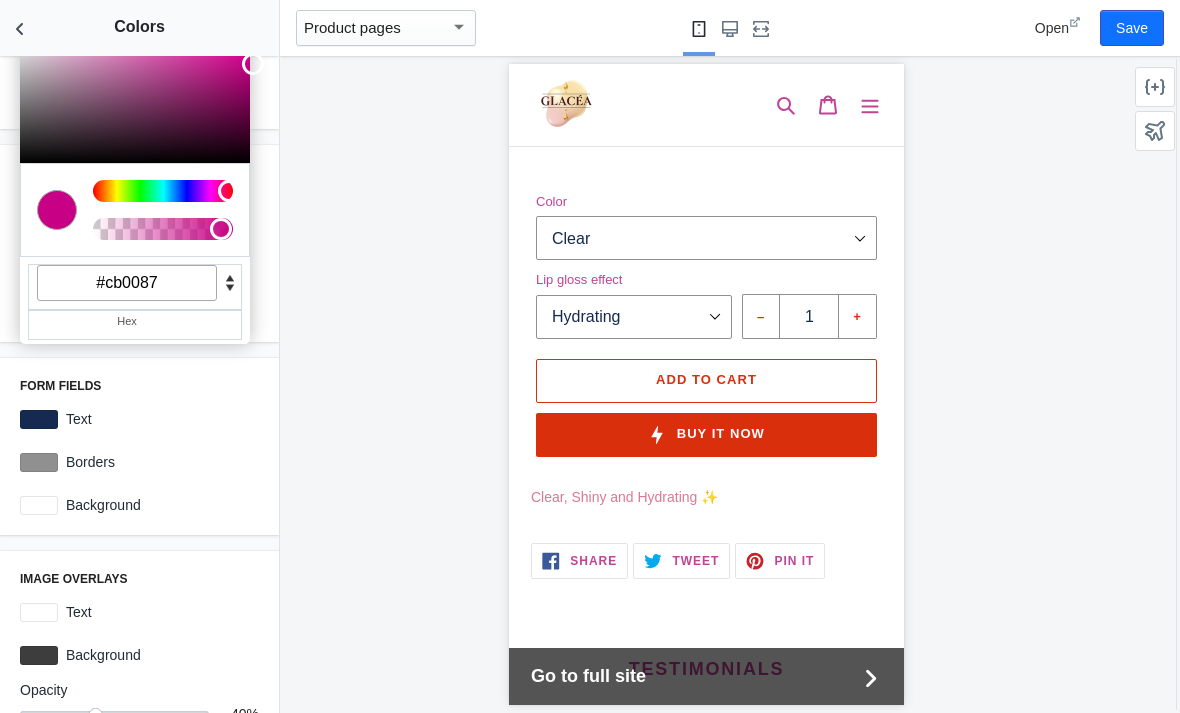 type on "#cd0089" 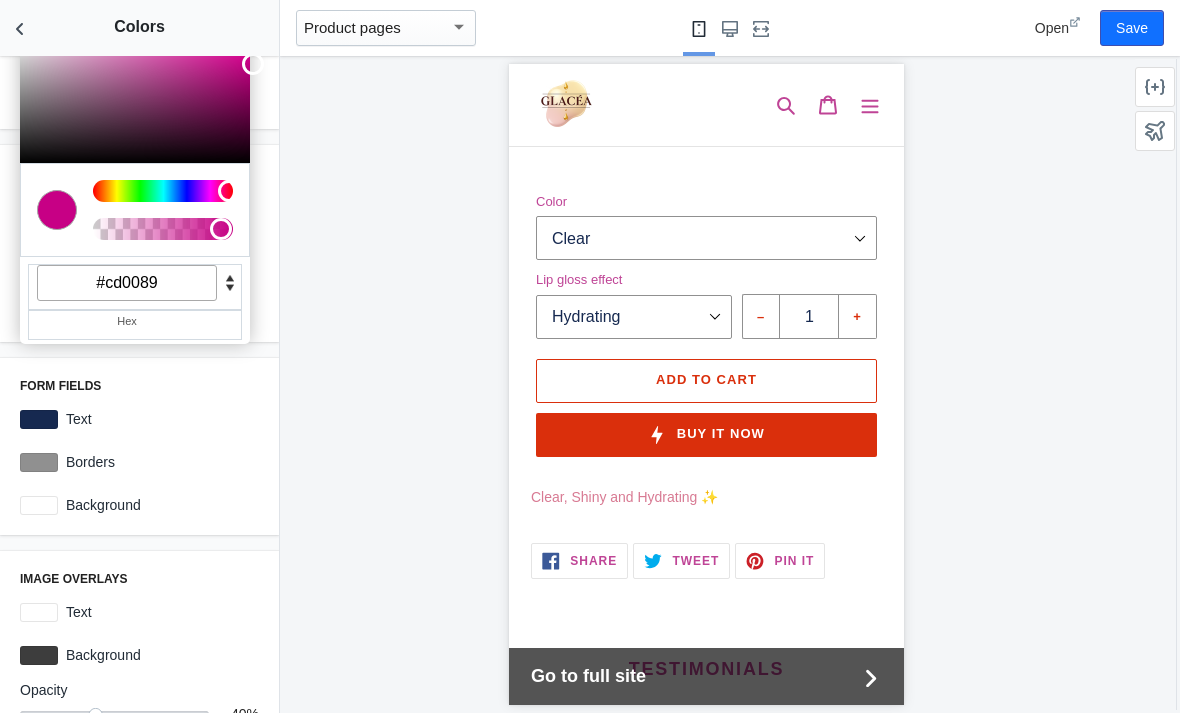 scroll, scrollTop: 117, scrollLeft: 0, axis: vertical 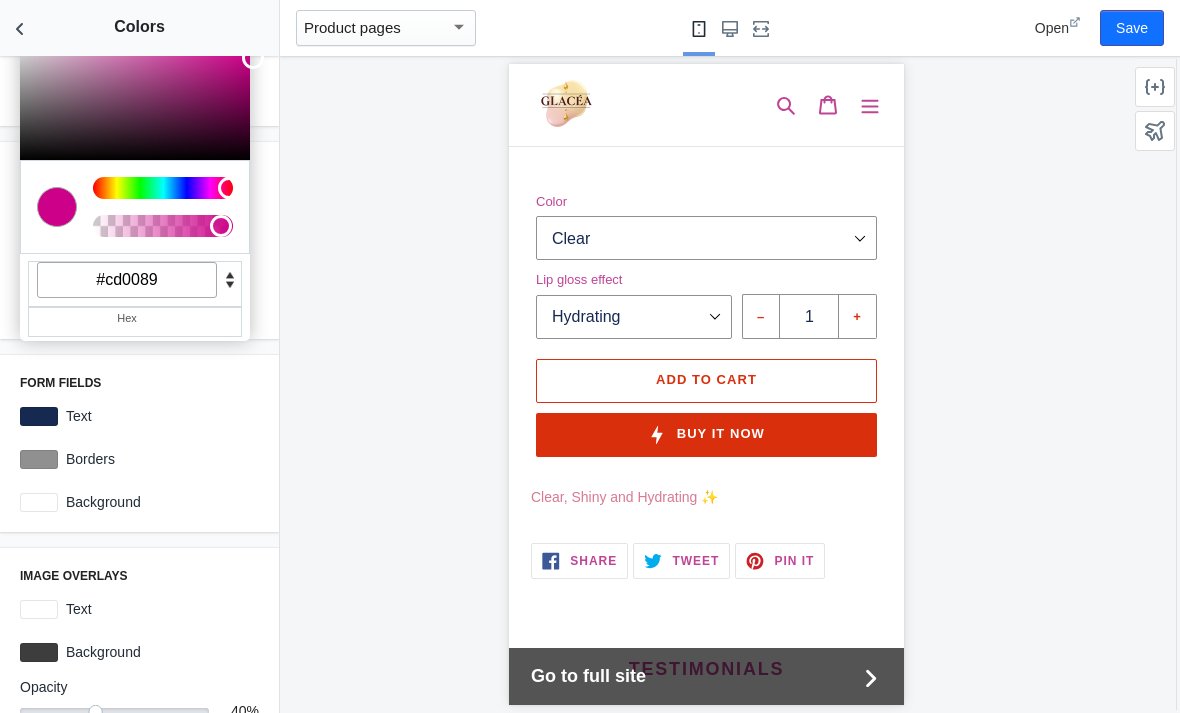 click 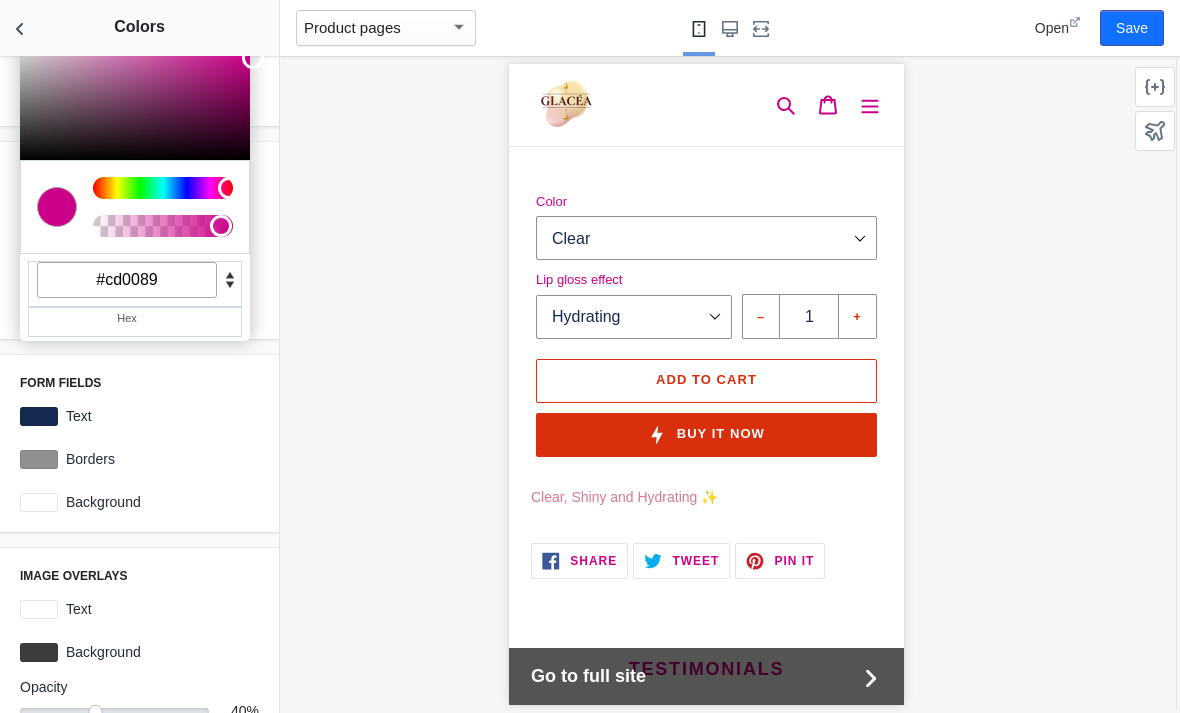 click 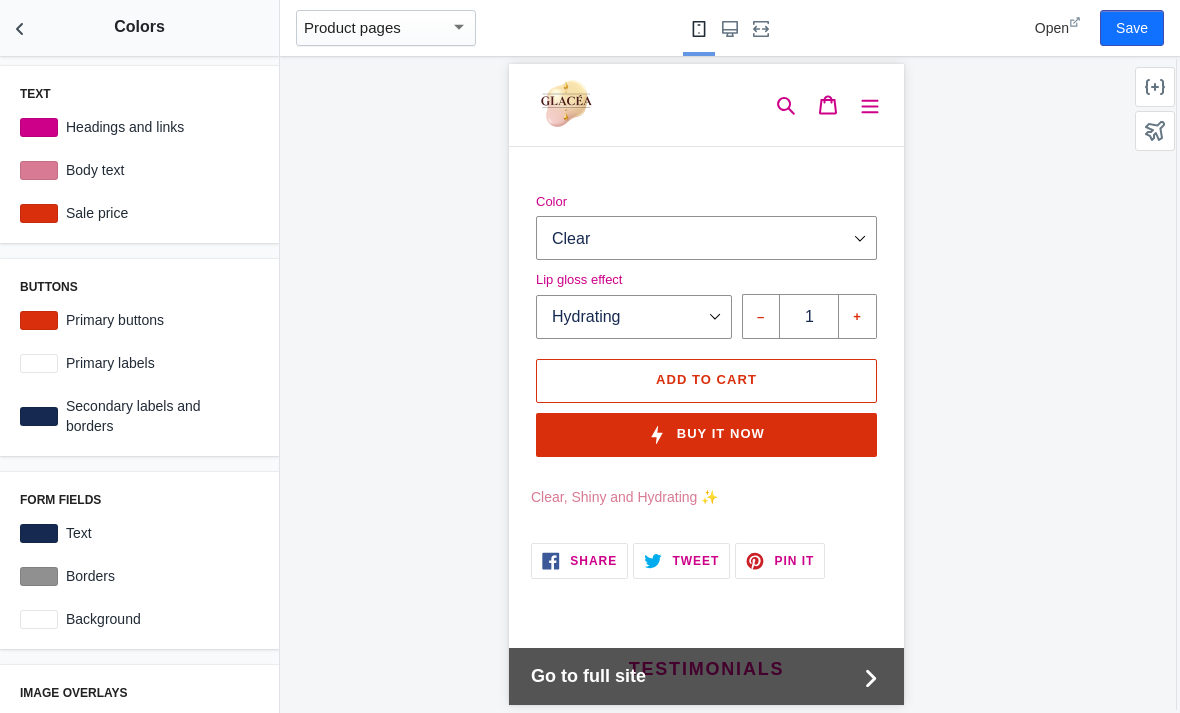 scroll, scrollTop: 0, scrollLeft: 0, axis: both 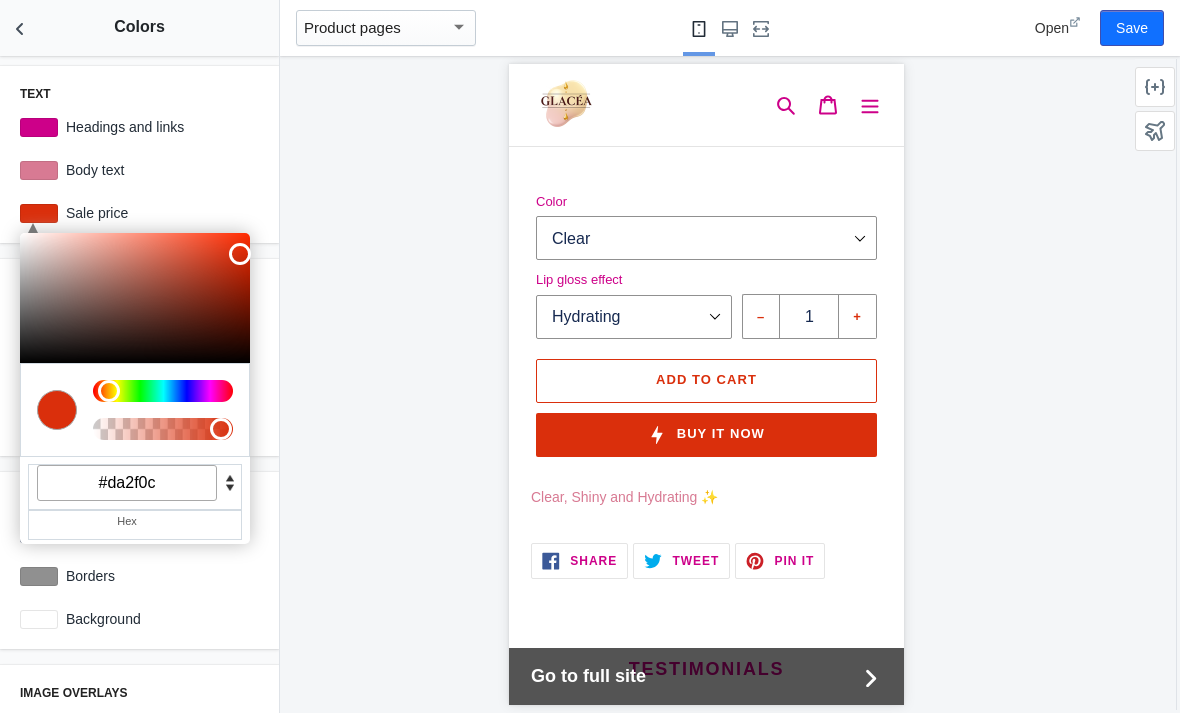 click on "#da2f0c" at bounding box center [127, 483] 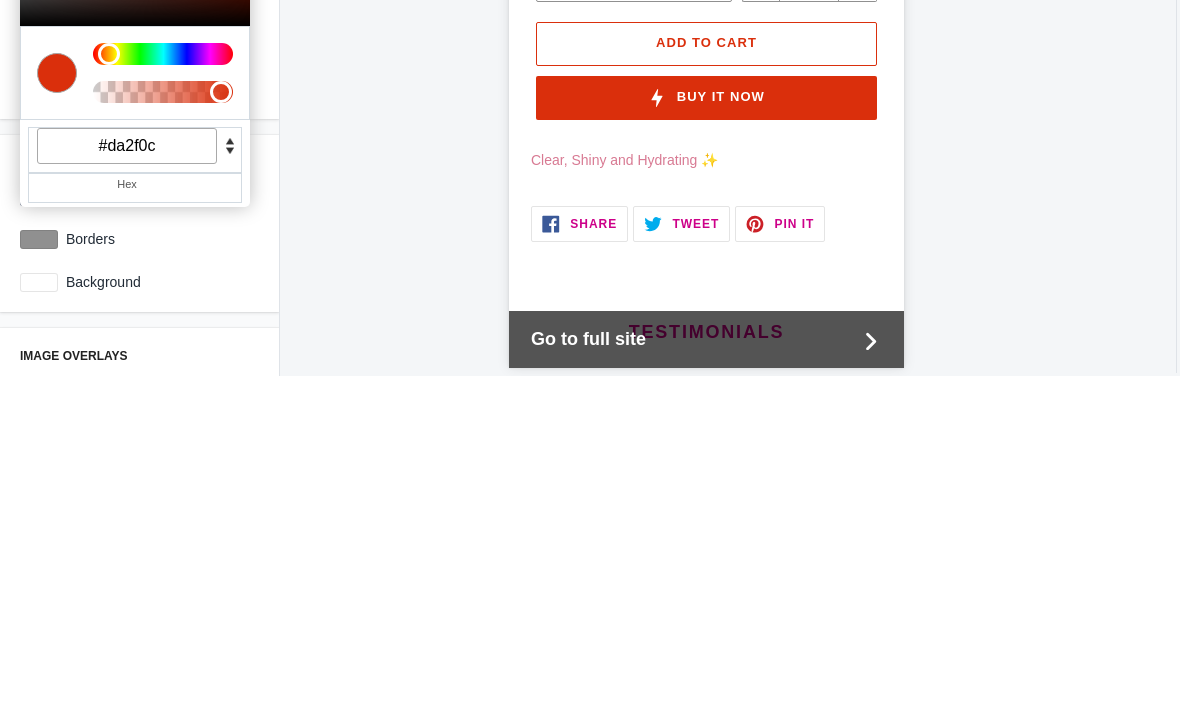 click on "#da2f0c" at bounding box center [127, 483] 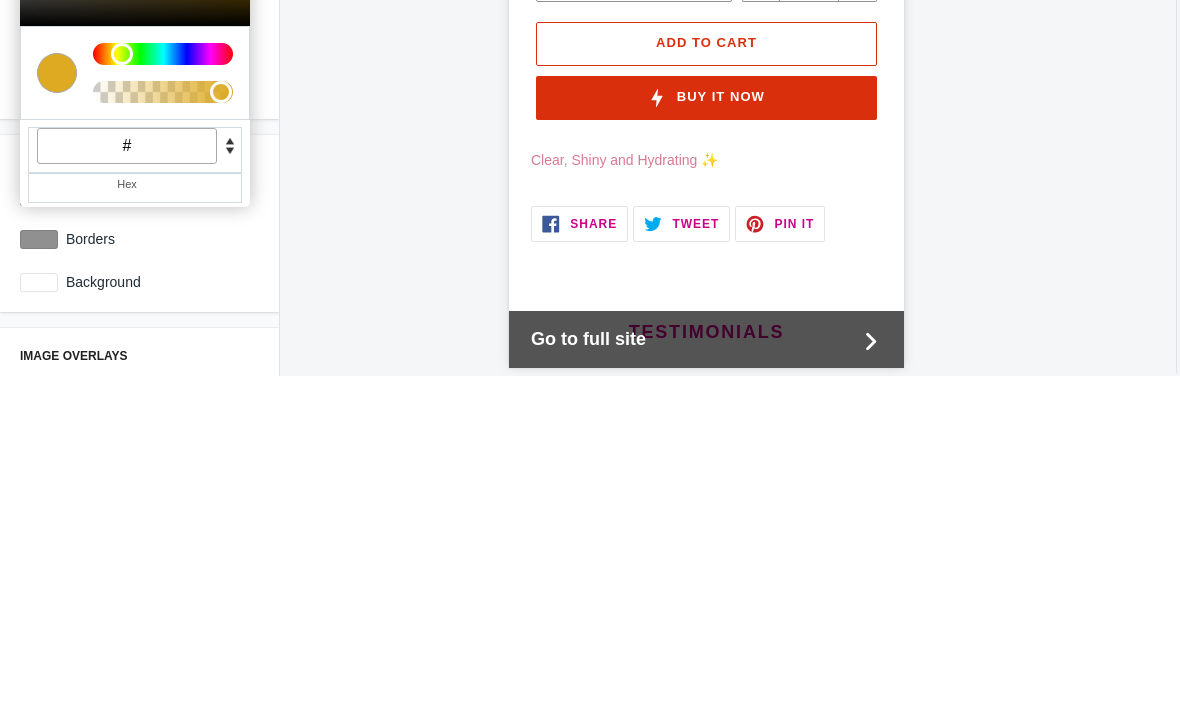 click on "#" at bounding box center (127, 483) 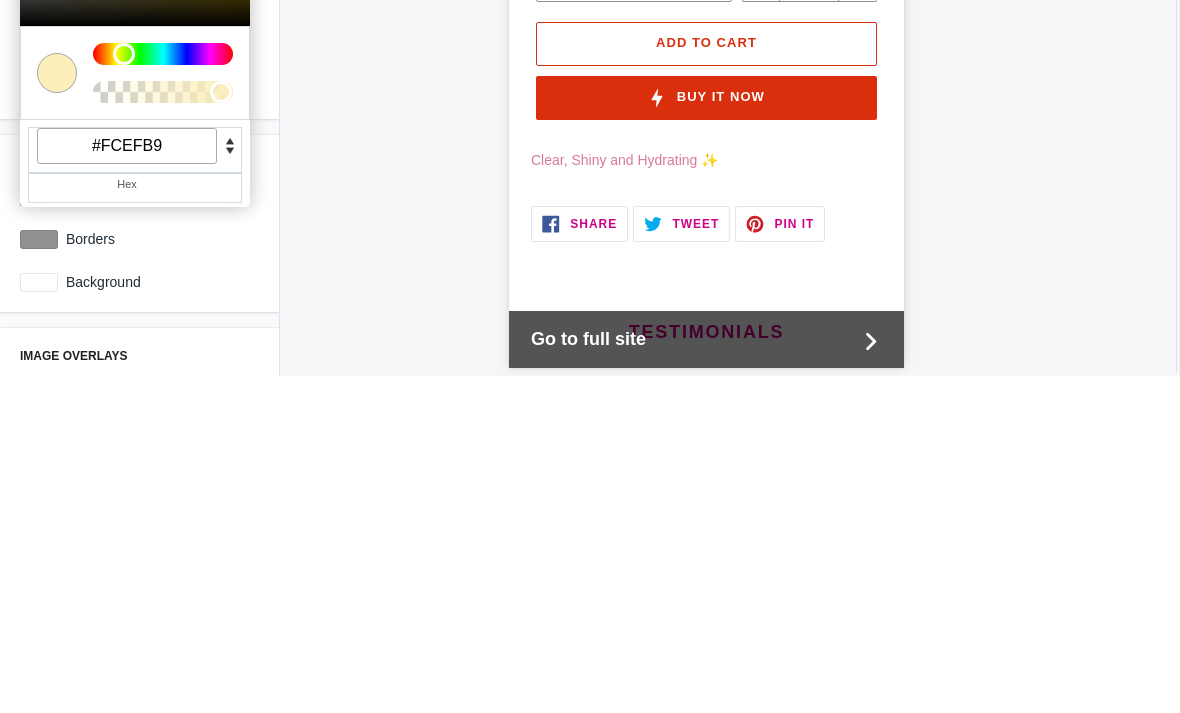 click 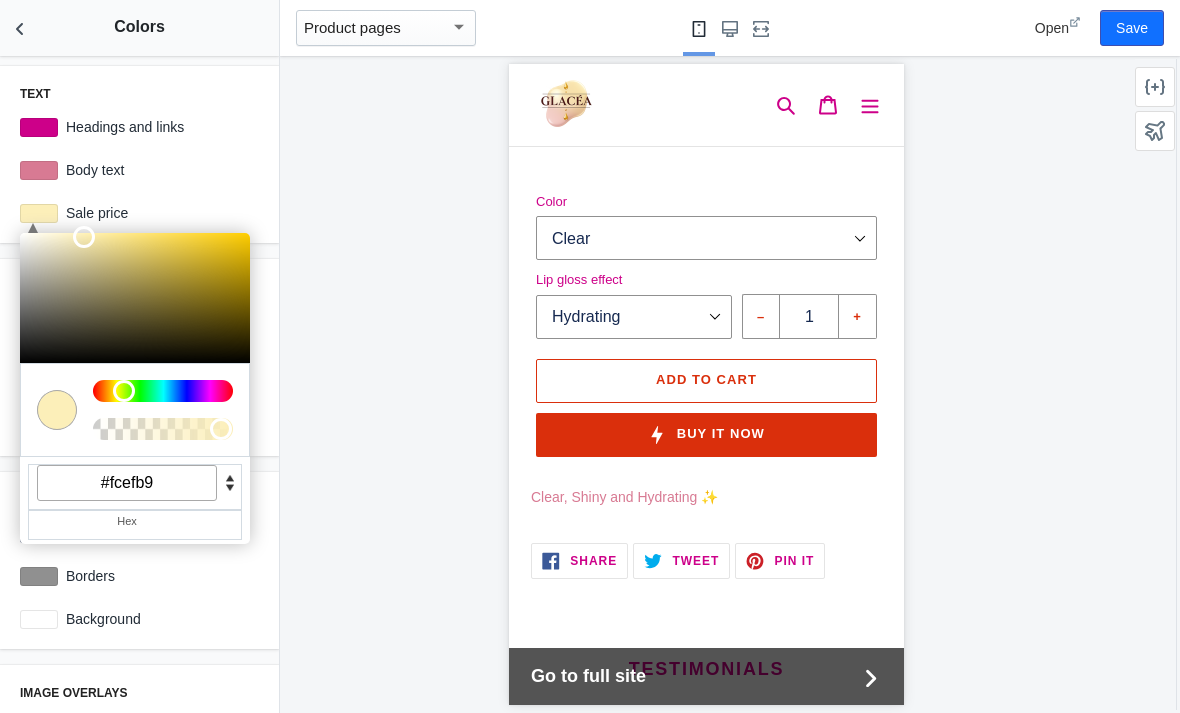 click 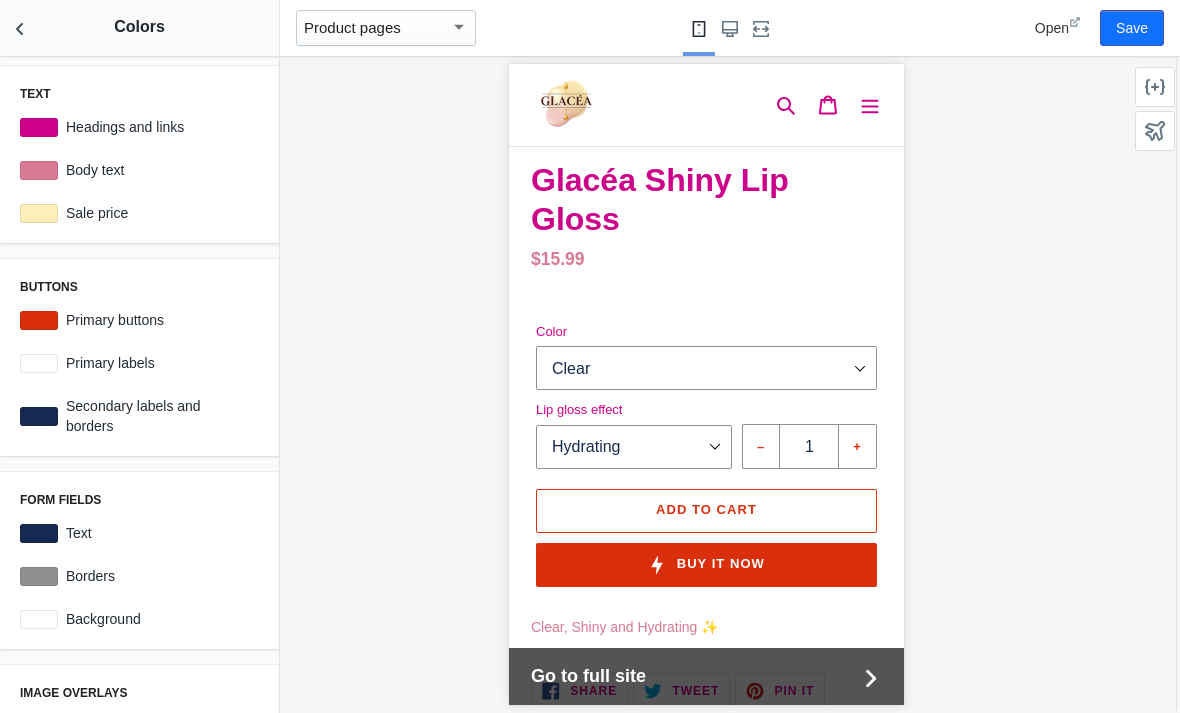 scroll, scrollTop: 476, scrollLeft: 0, axis: vertical 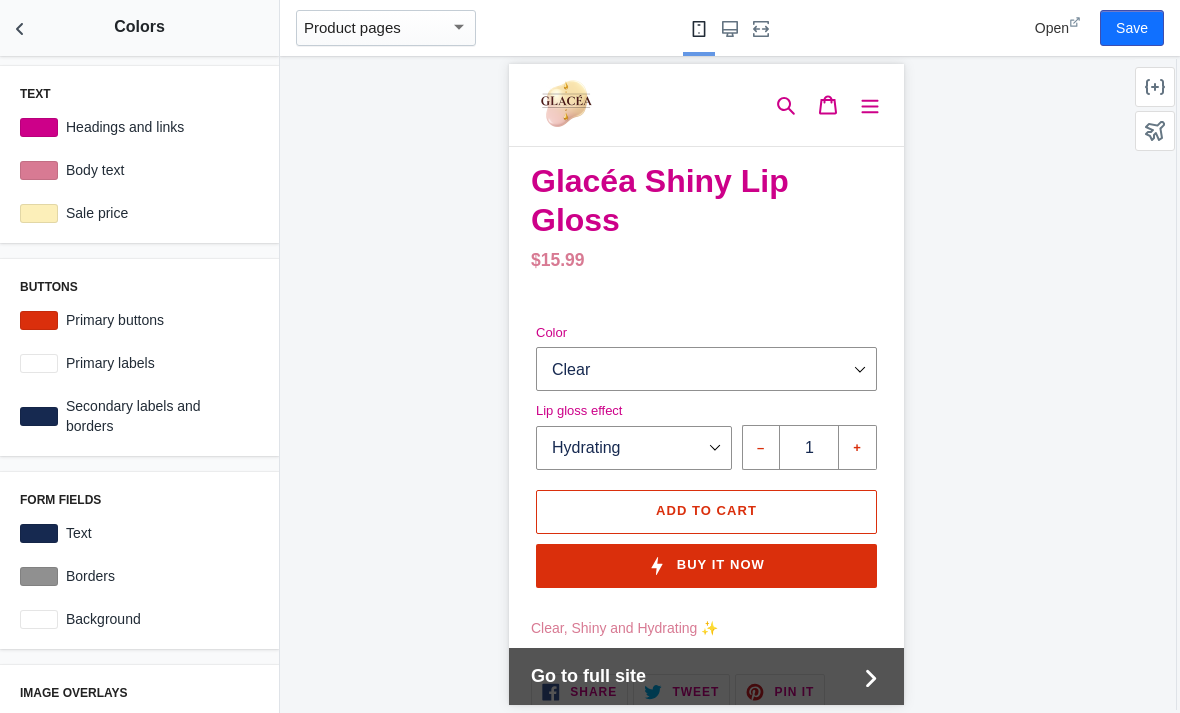 click at bounding box center (39, 127) 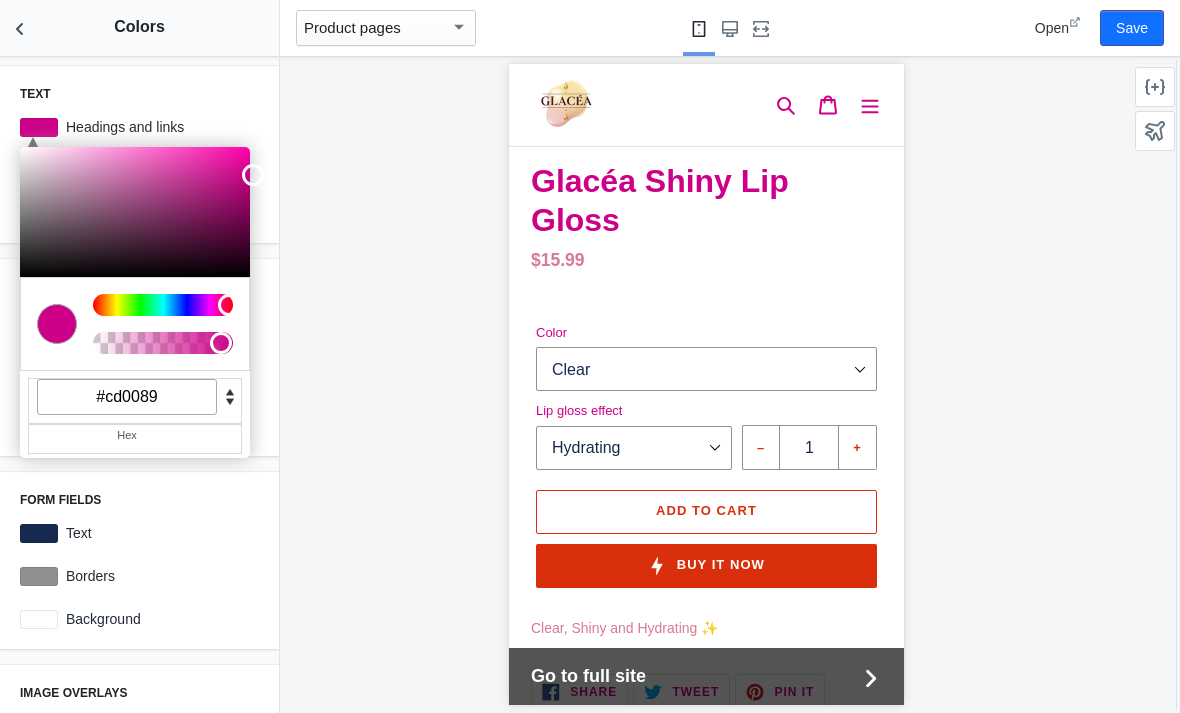 click 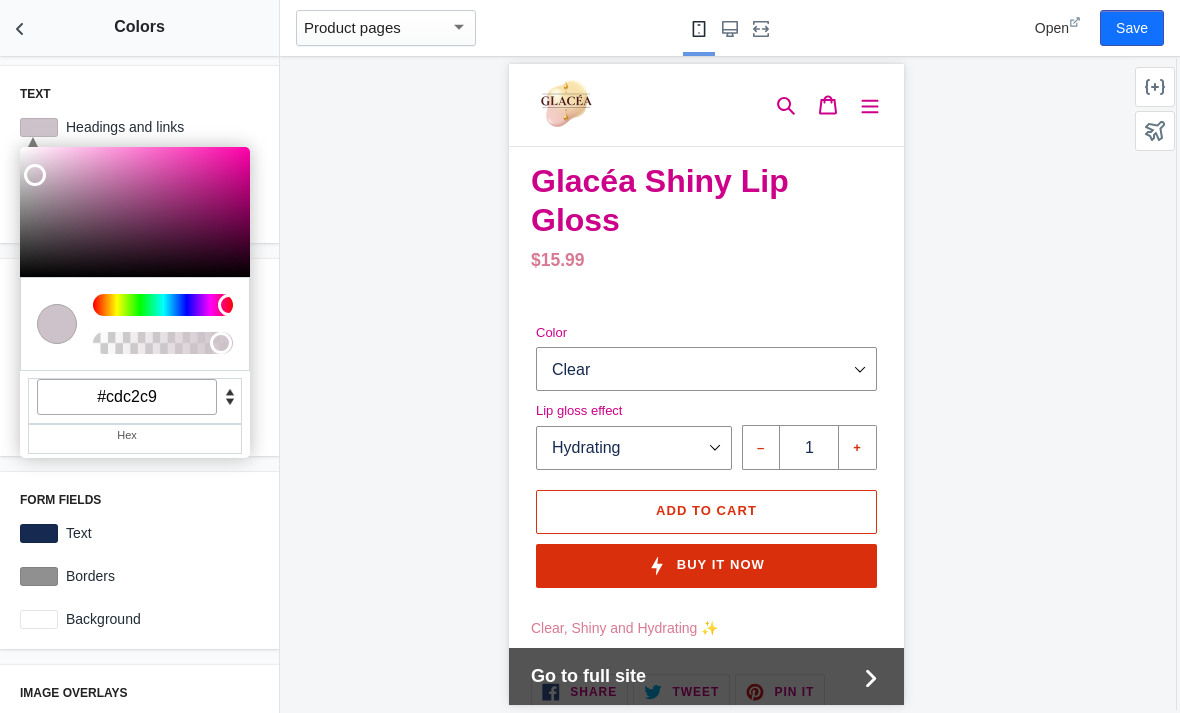 click 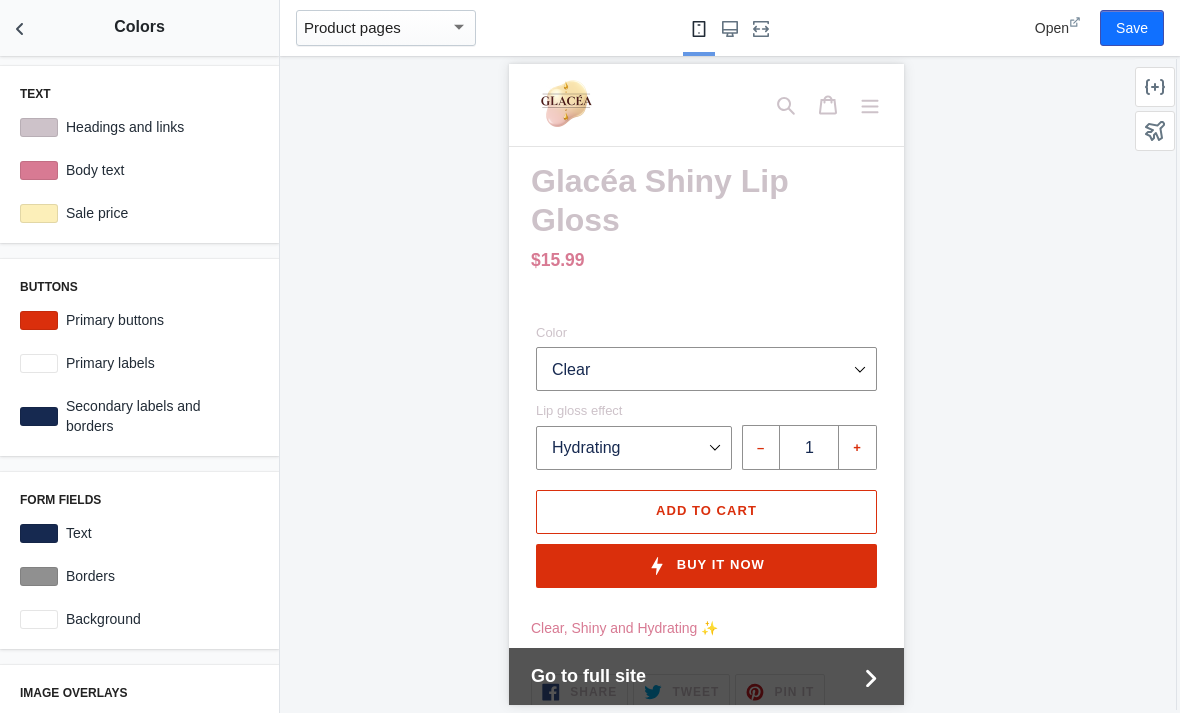 click at bounding box center (39, 170) 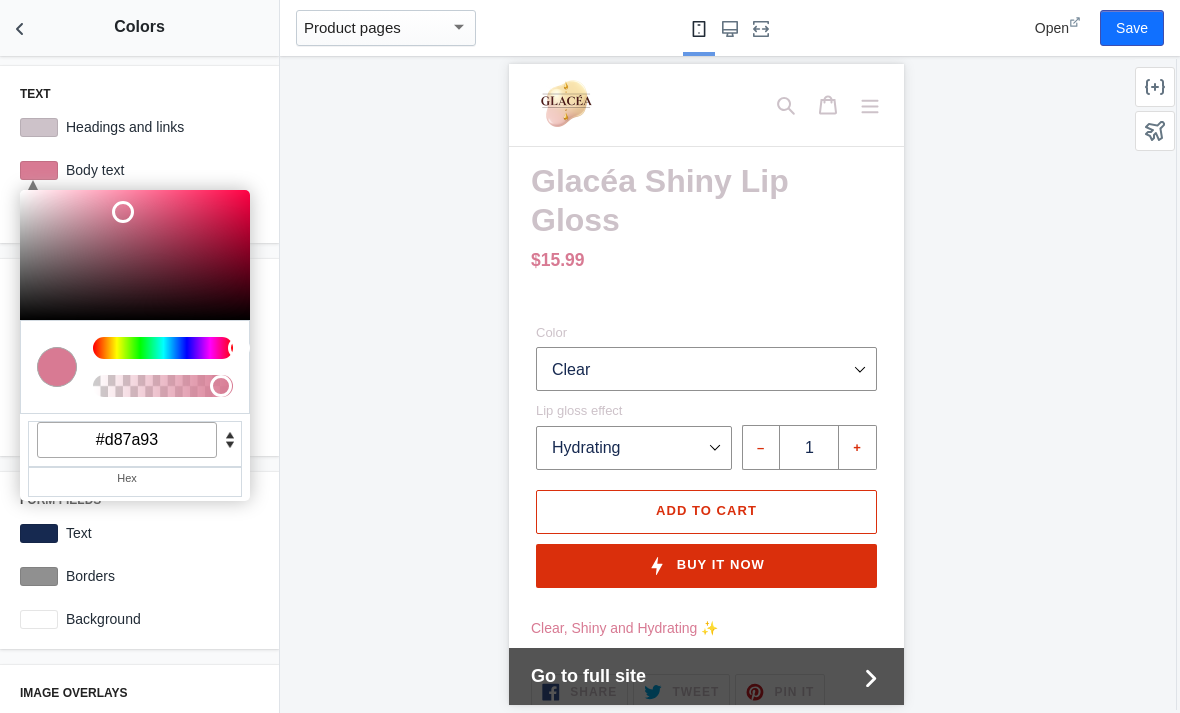 click 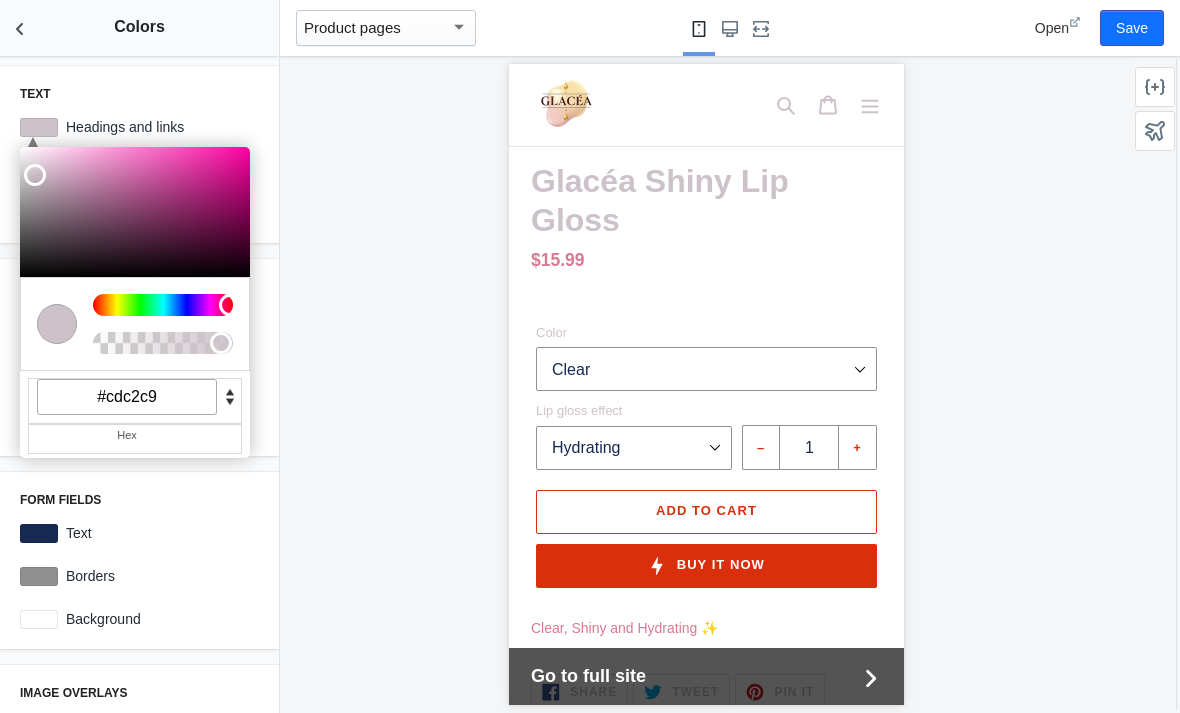 click on "#cdc2c9" at bounding box center [127, 397] 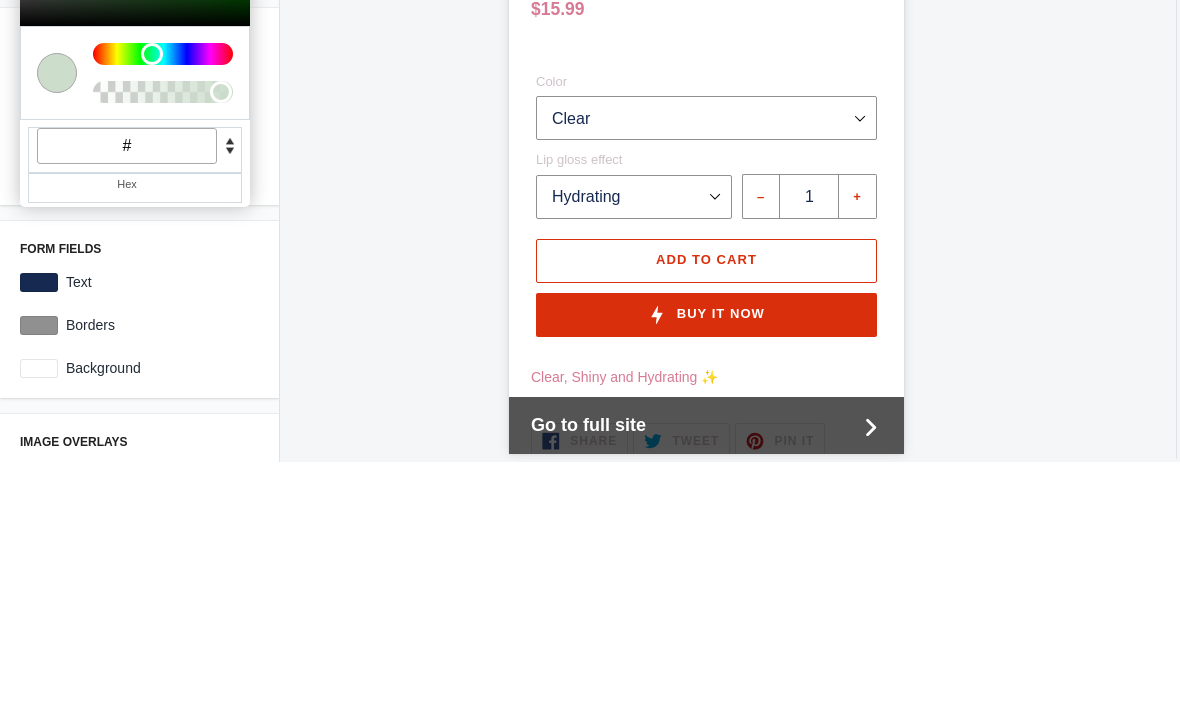 click on "#" at bounding box center (127, 397) 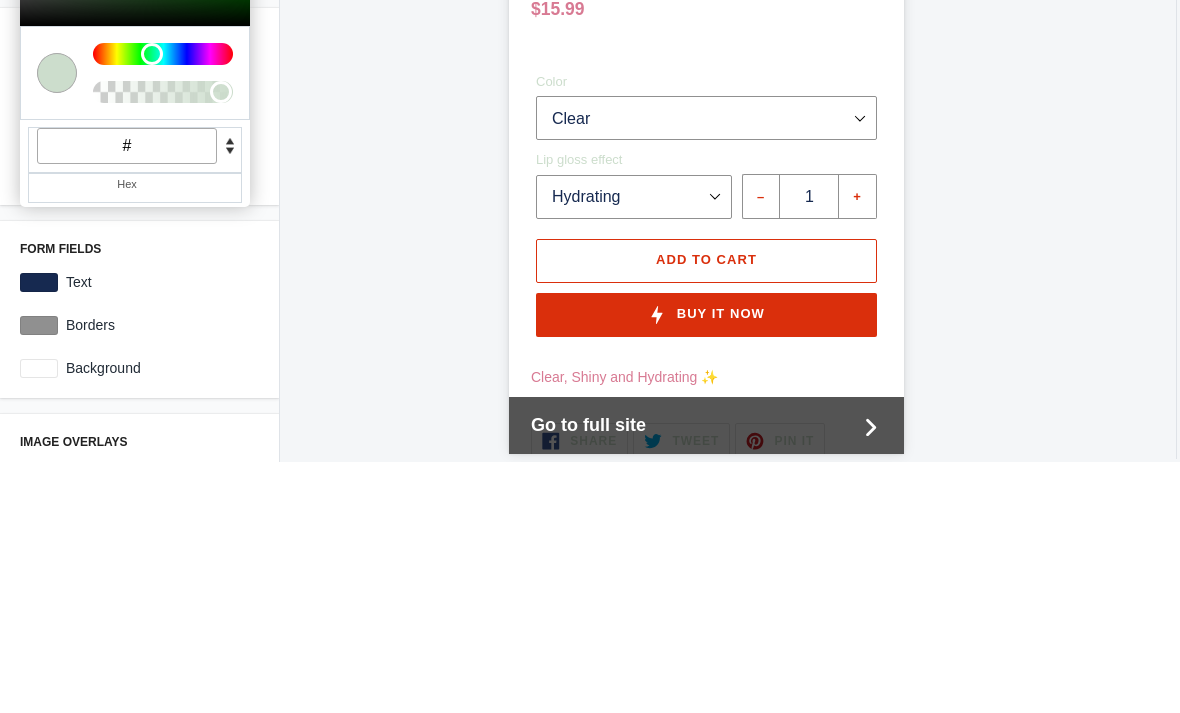 paste on "d87a93" 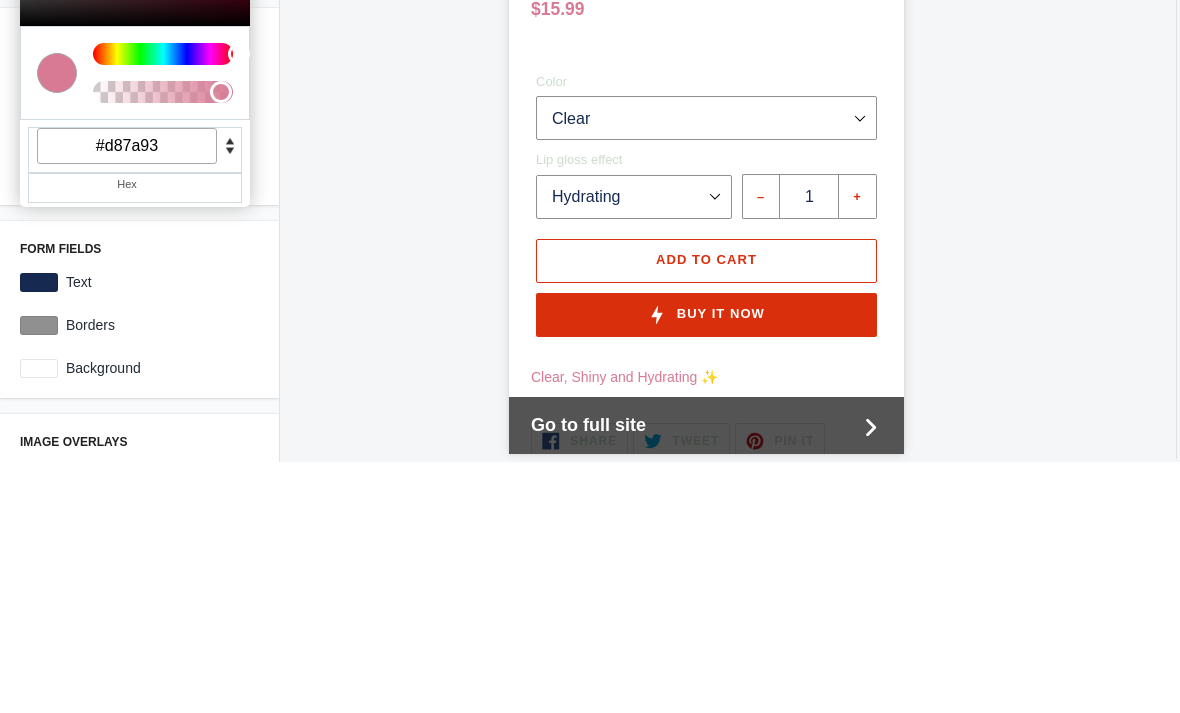 type on "#d87a93" 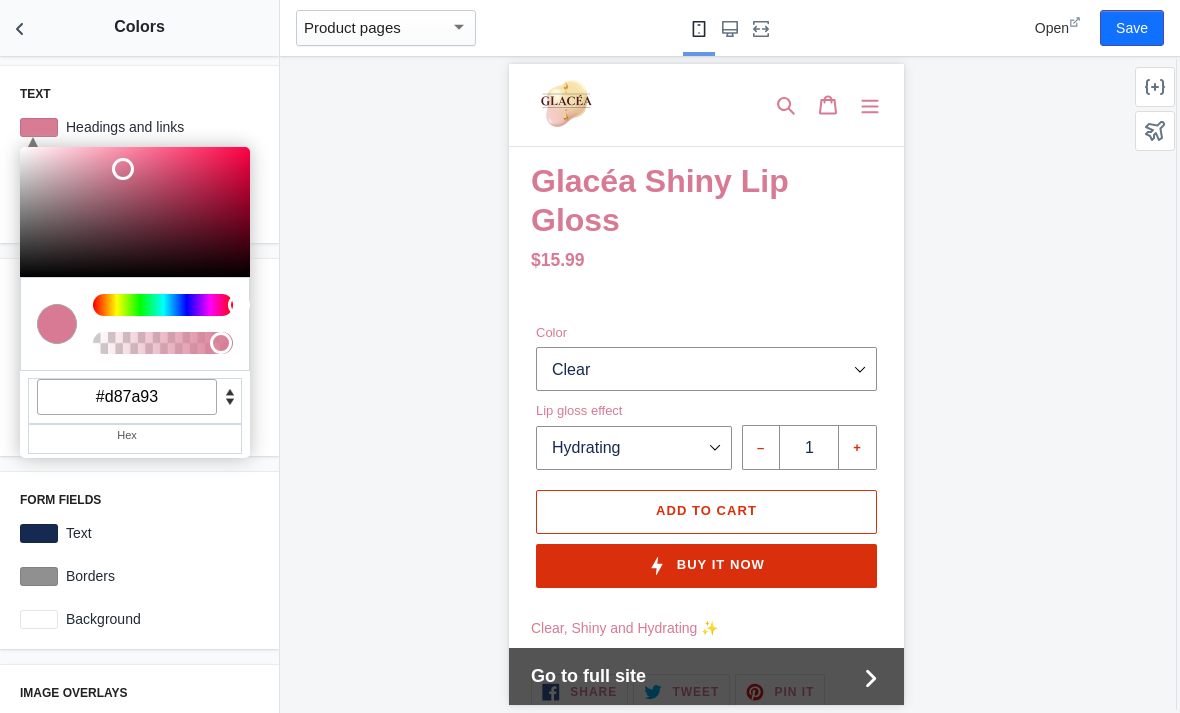 click on "Hex" at bounding box center [135, 439] 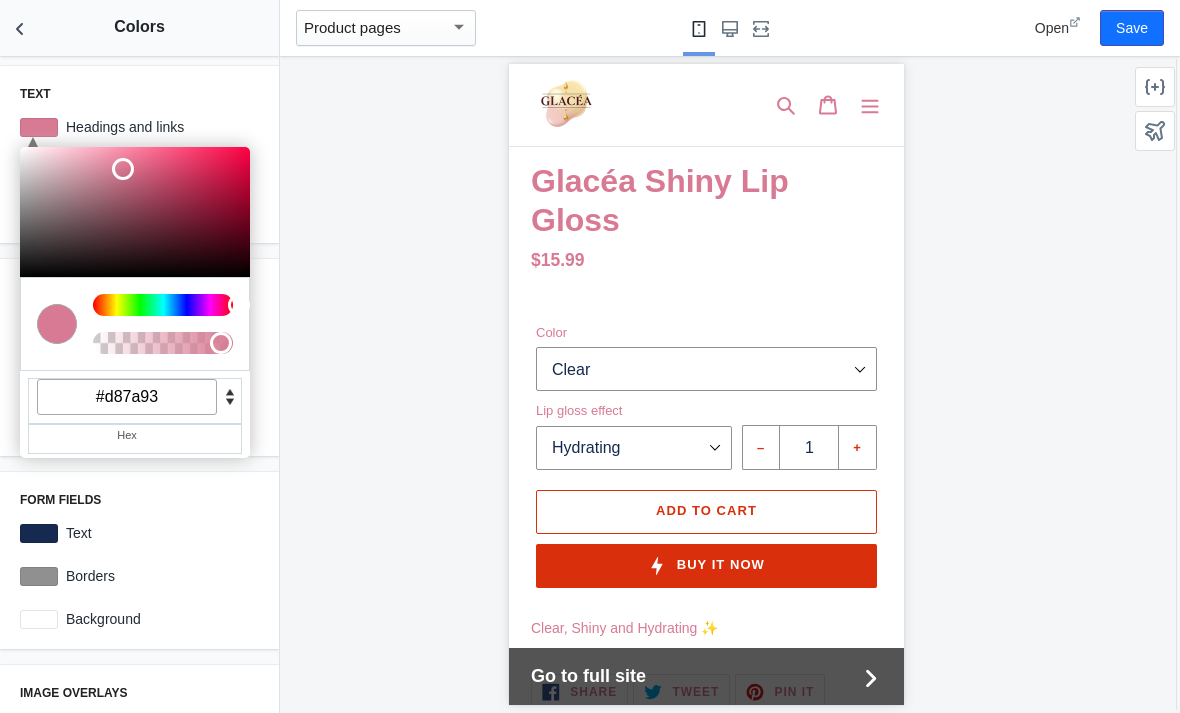 click on "Text  C M Y K A 344 55 66 1 H S L A 216 122 147 1 R G B A #d87a93 Hex  Headings and links  #d87a93 C M Y K A 344 55 66 1 H S L A 216 122 147 1 R G B A #d87a93 Hex  Body text  #d87a93 C M Y K A 48 92 86 1 H S L A 252 239 185 1 R G B A #fcefb9 Hex  Sale price  #fcefb9" at bounding box center (139, 154) 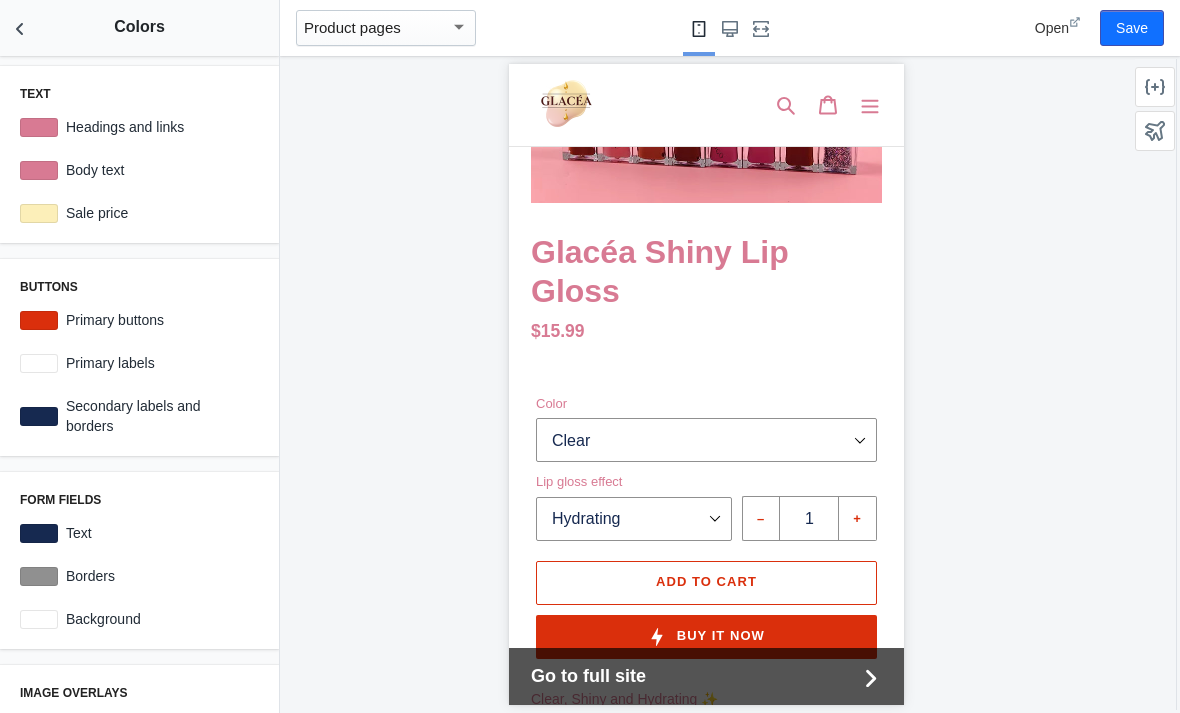 scroll, scrollTop: 415, scrollLeft: 0, axis: vertical 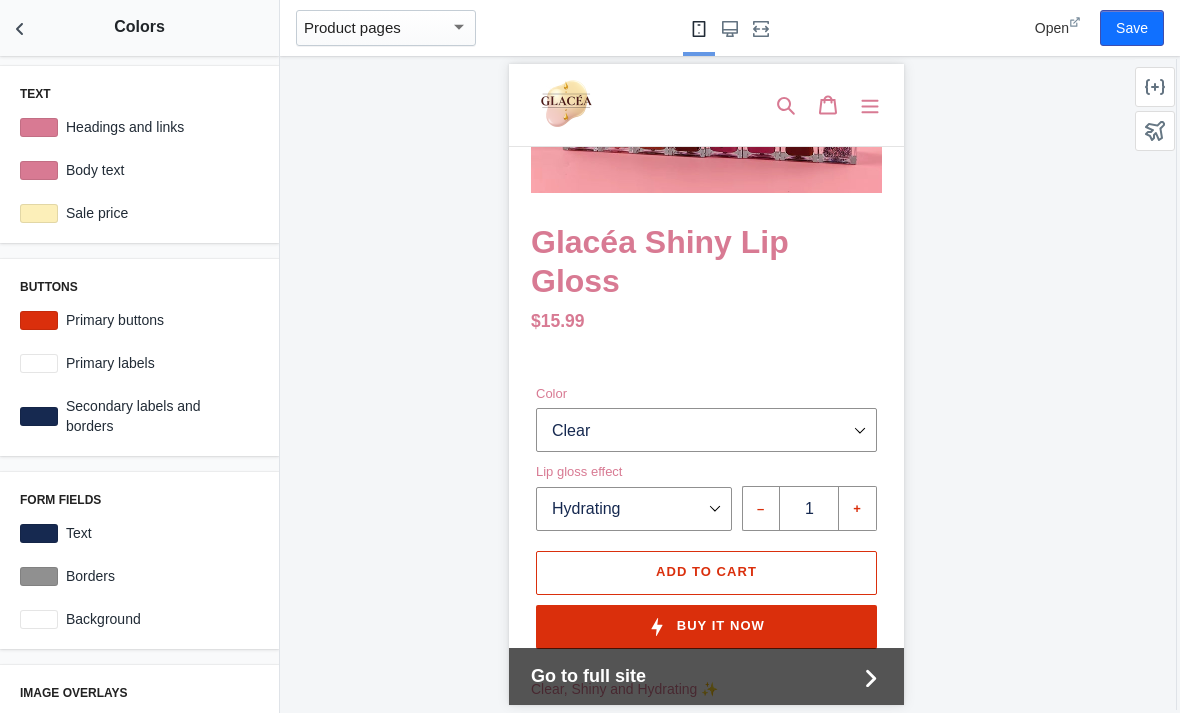 click on "Buttons   Primary buttons  #DA2F0C  Primary labels  #ffffff  Secondary labels and borders  #162950" at bounding box center (139, 357) 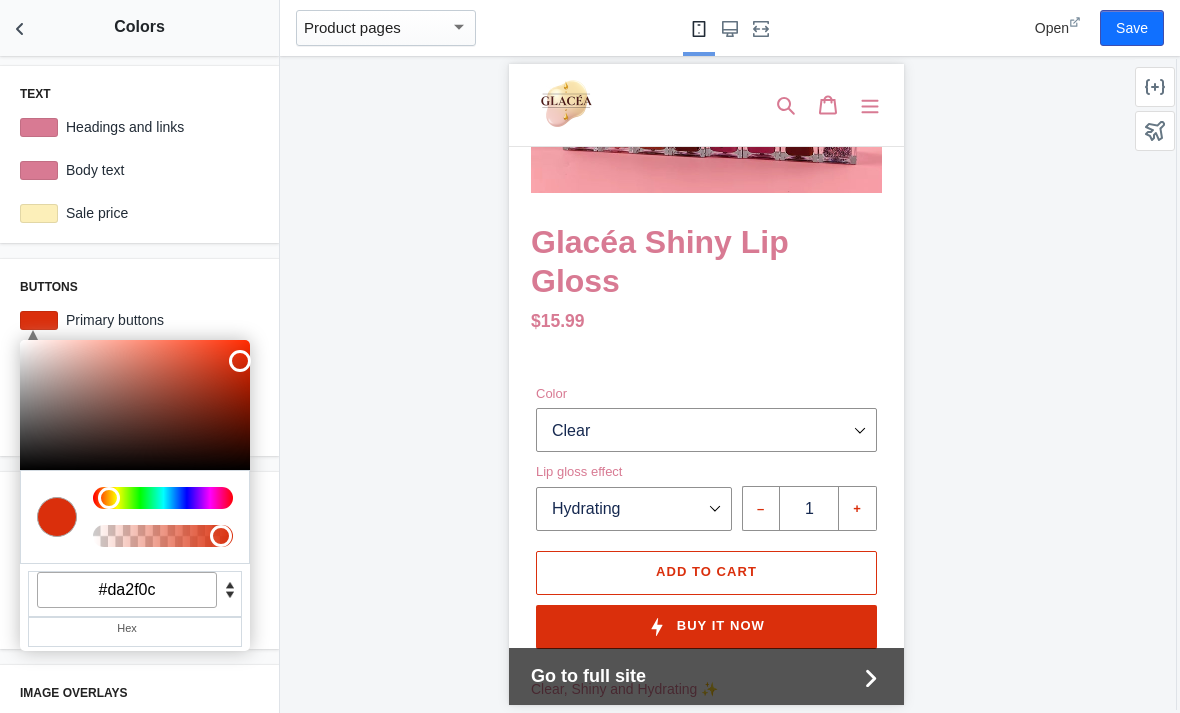click on "#da2f0c" at bounding box center (127, 590) 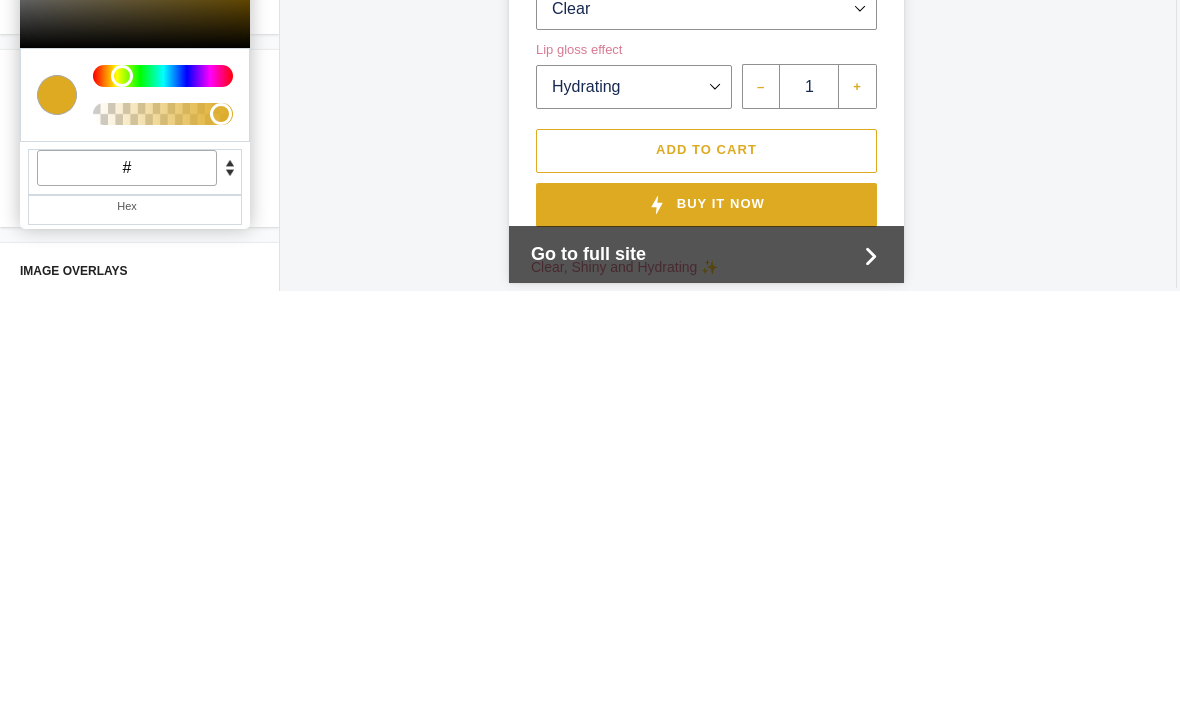 paste on "d87a93" 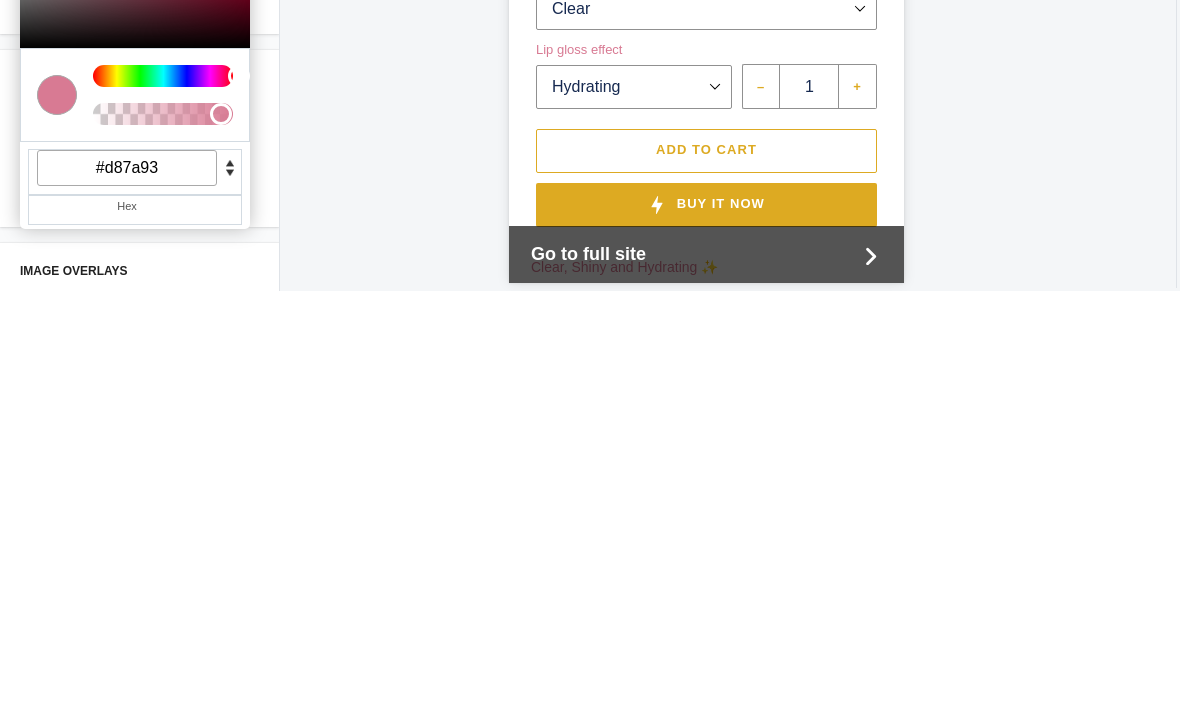 type on "#d87a93" 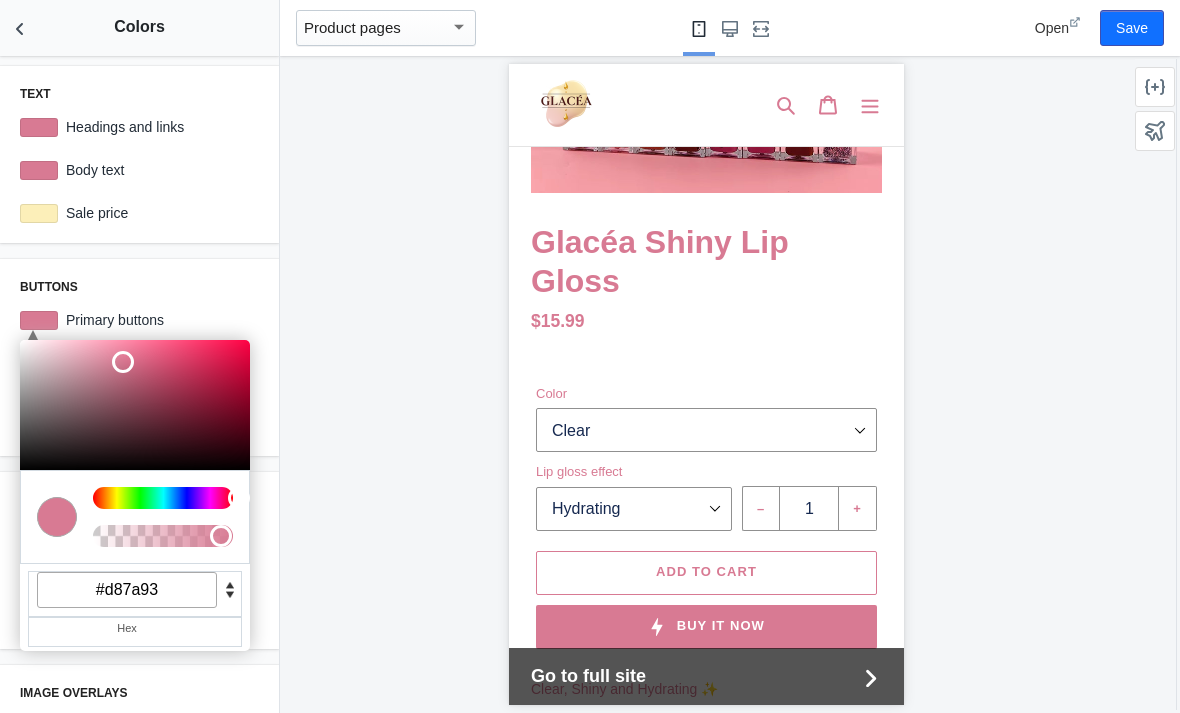 click on "Buttons" at bounding box center [139, 287] 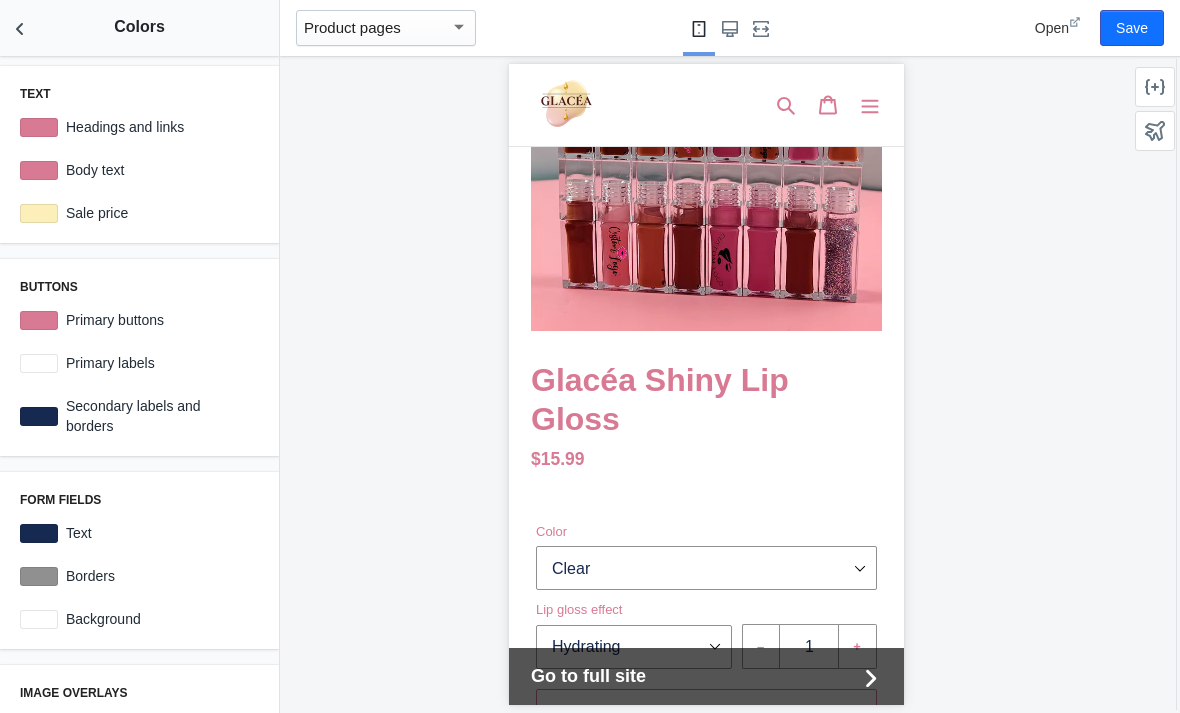 click at bounding box center [39, 416] 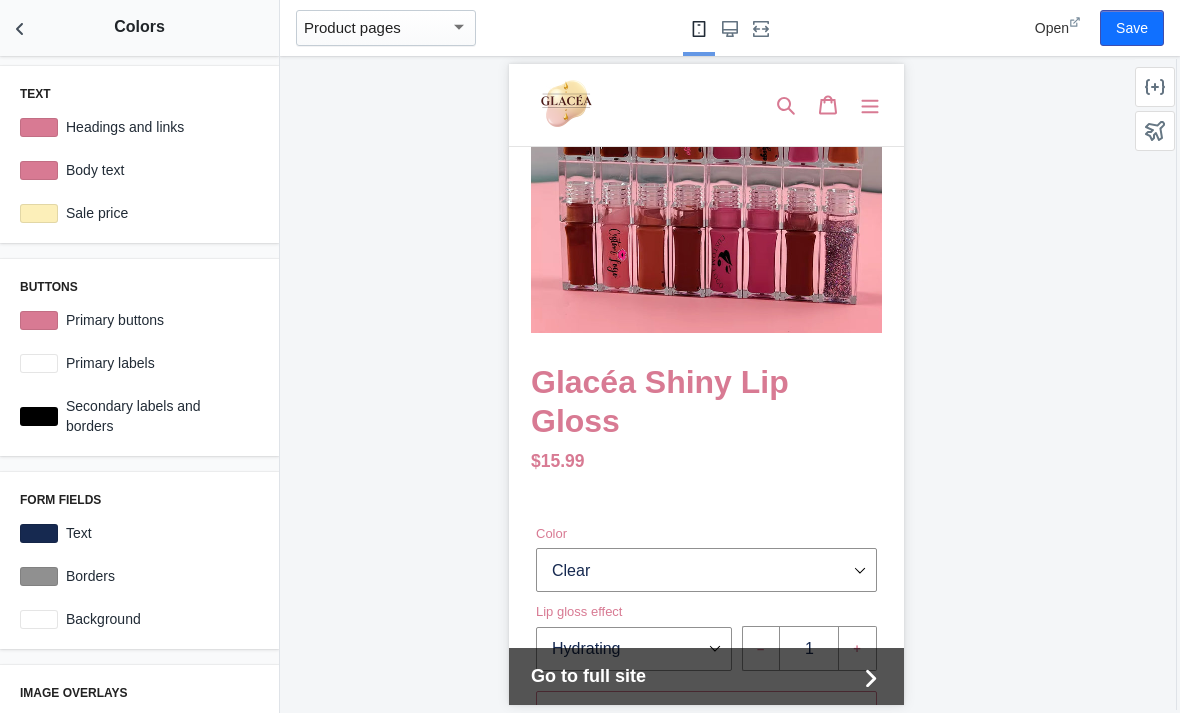 click at bounding box center (39, 416) 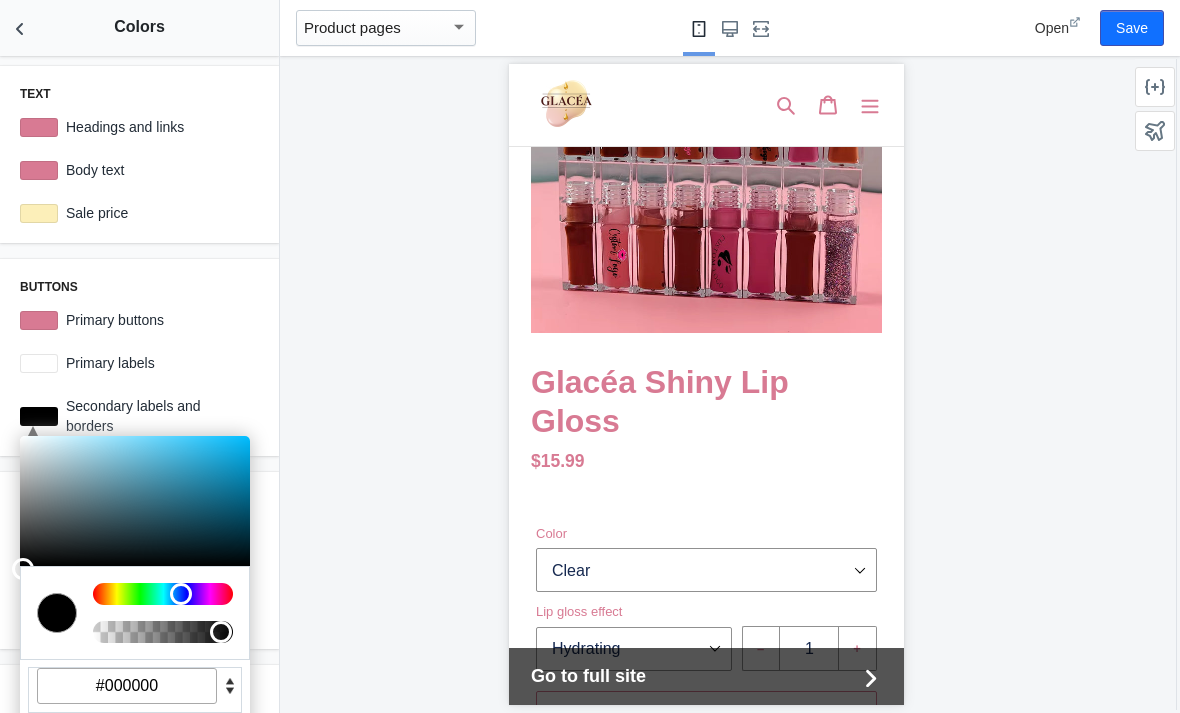 click 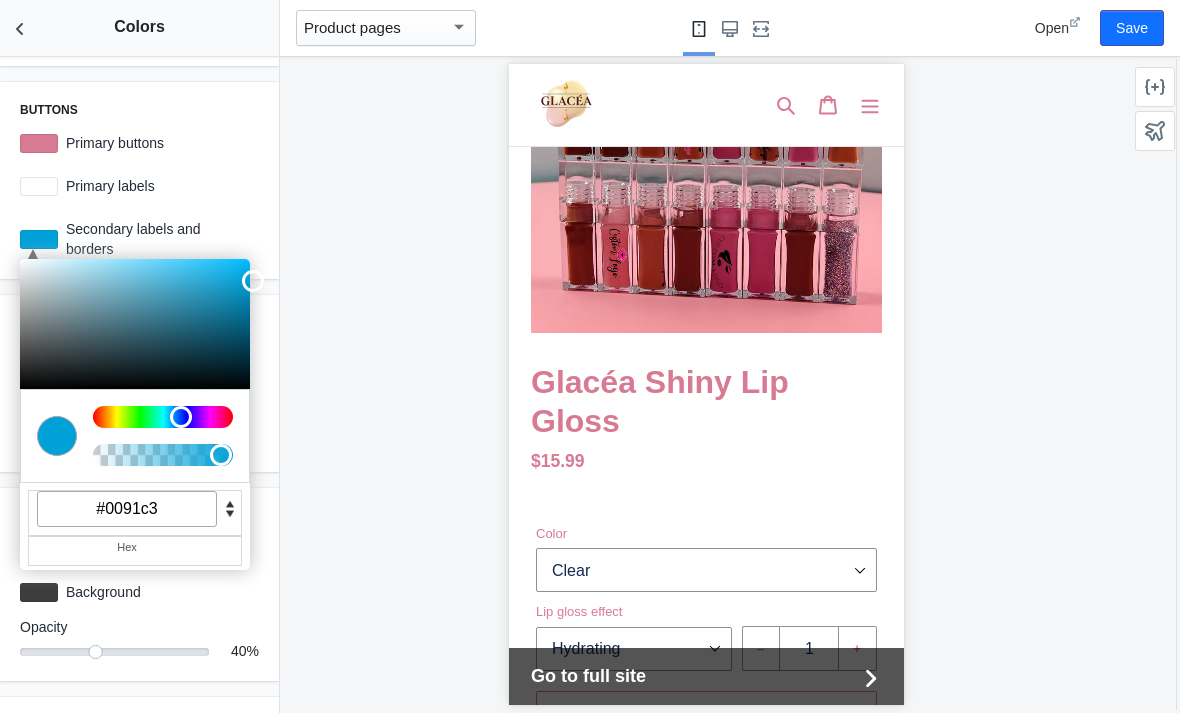 type on "#008ebf" 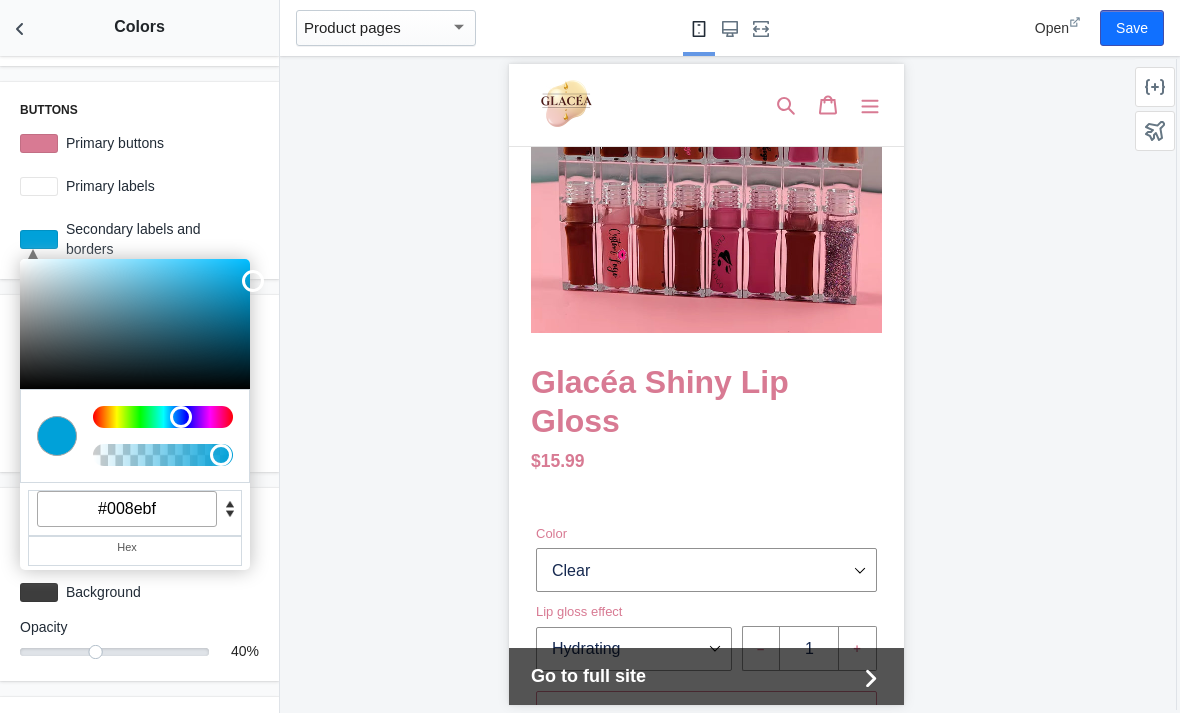 scroll, scrollTop: 176, scrollLeft: 0, axis: vertical 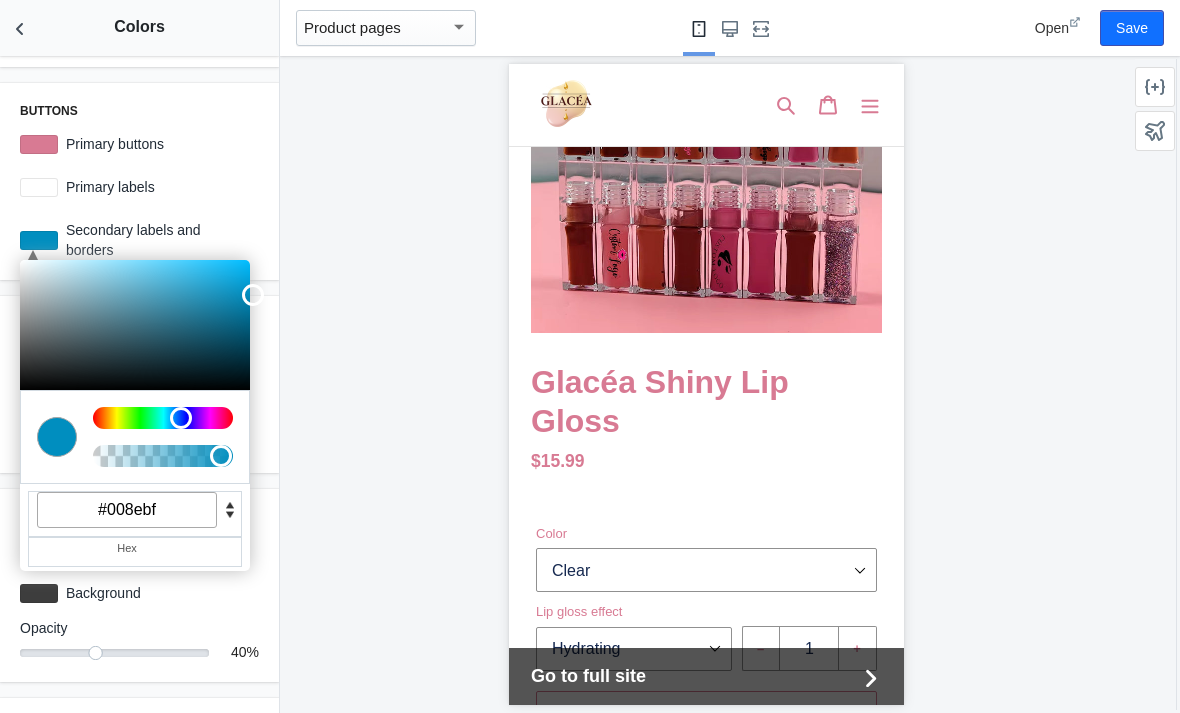 click 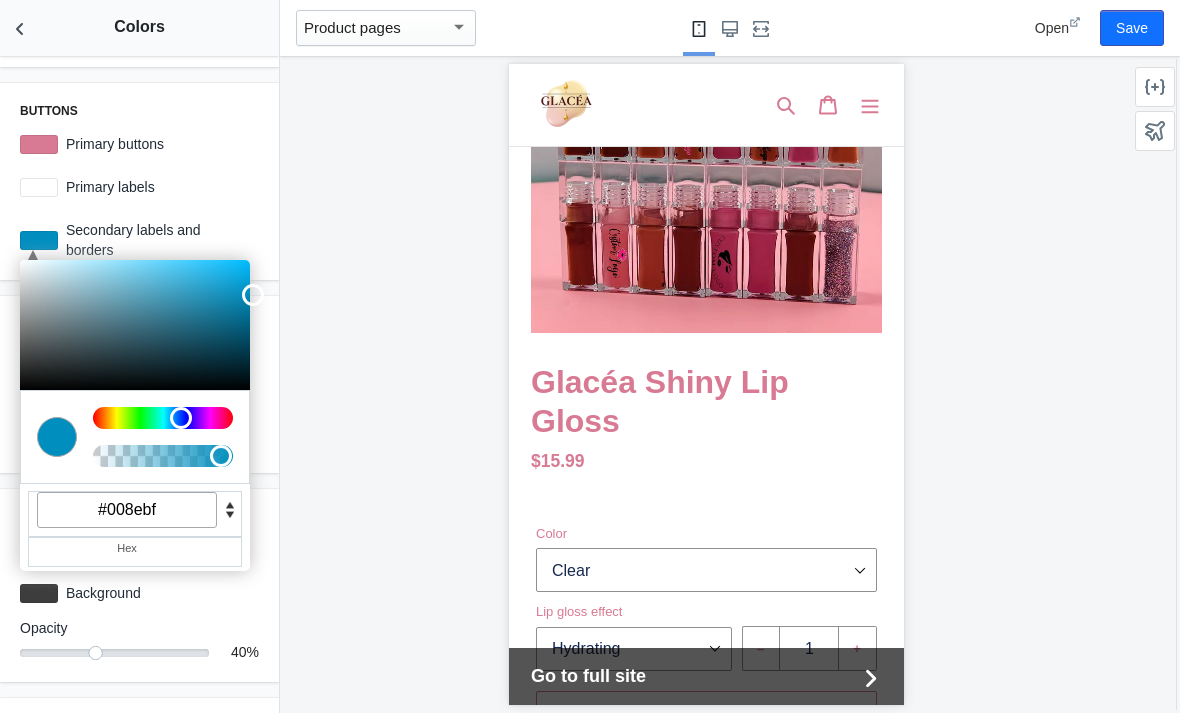 click on "Hex" at bounding box center (127, 548) 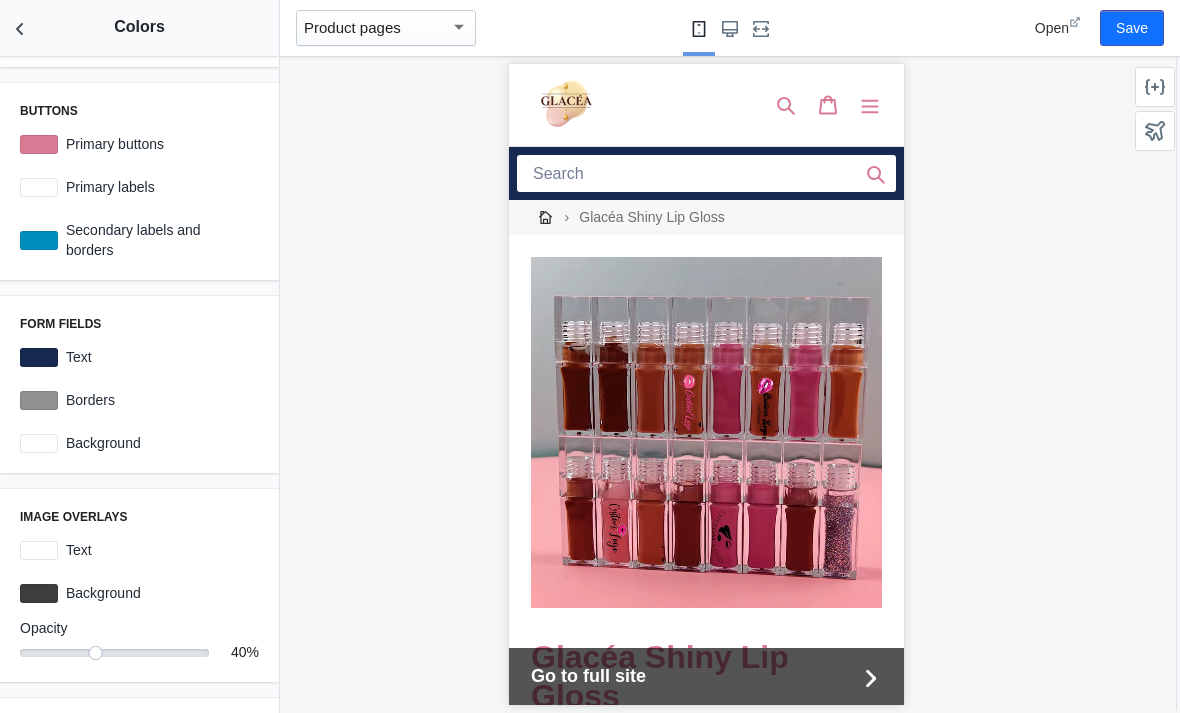 scroll, scrollTop: 0, scrollLeft: 0, axis: both 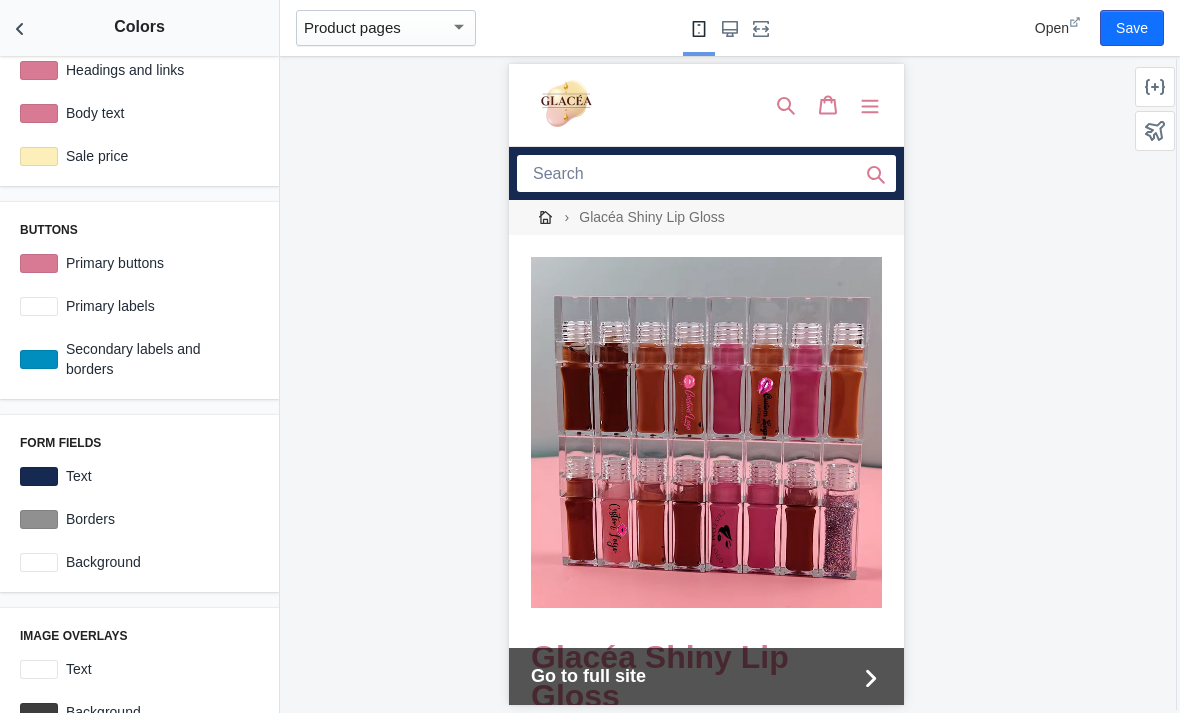 click on "Sale price" at bounding box center [158, 156] 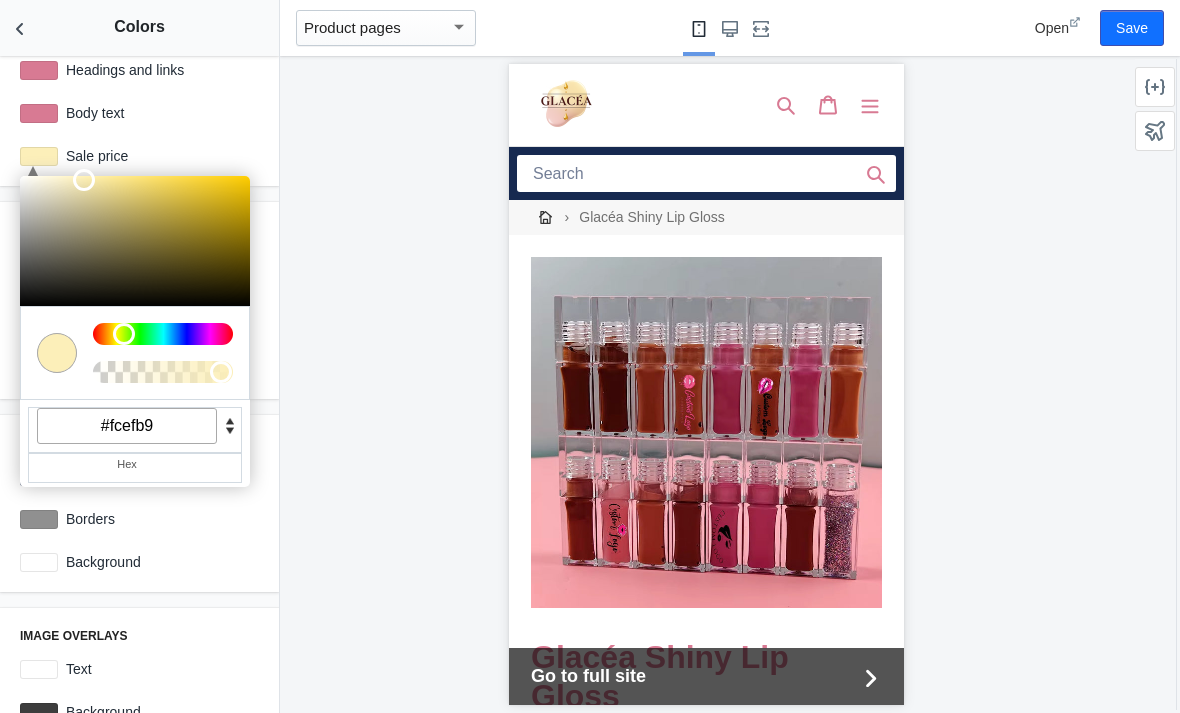 click 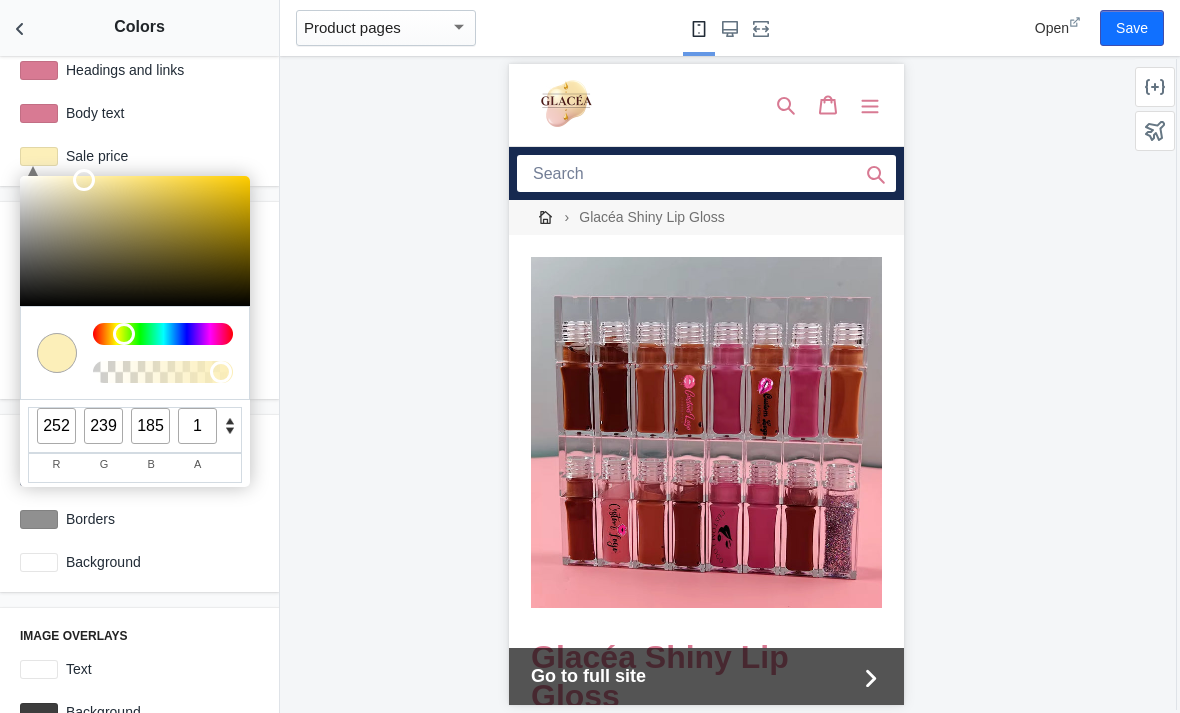click 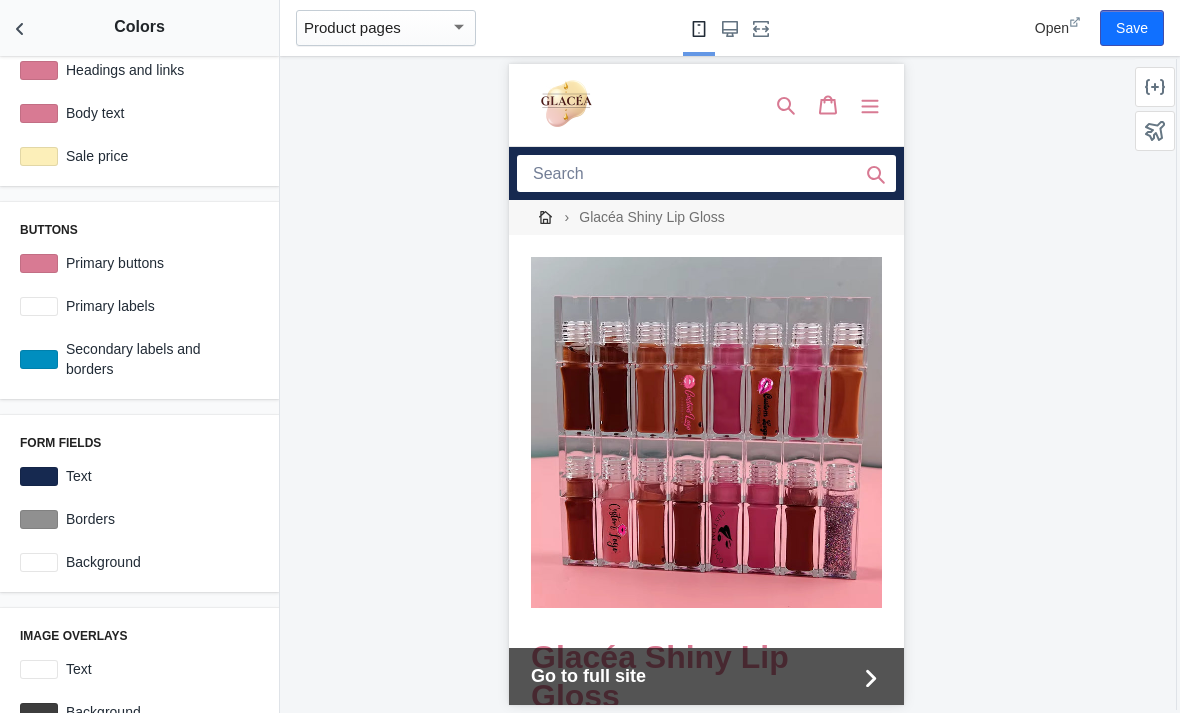 click on "Buttons  C M Y K A 344 55 66 1 H S L A 216 122 147 1 R G B A #d87a93 Hex  Primary buttons  #d87a93  Primary labels  #ffffff C M Y K A 195 100 38 1 H S L A 0 142 191 1 R G B A #008ebf Hex  Secondary labels and borders  #008ebf" at bounding box center [139, 300] 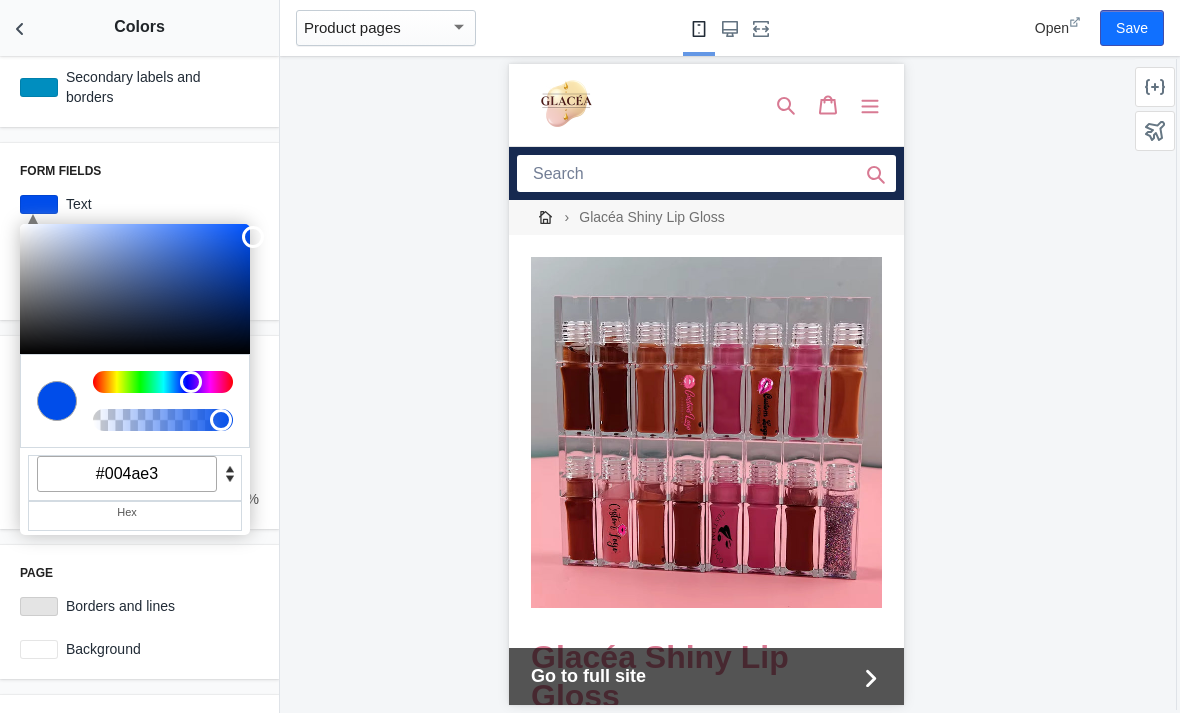 scroll, scrollTop: 324, scrollLeft: 0, axis: vertical 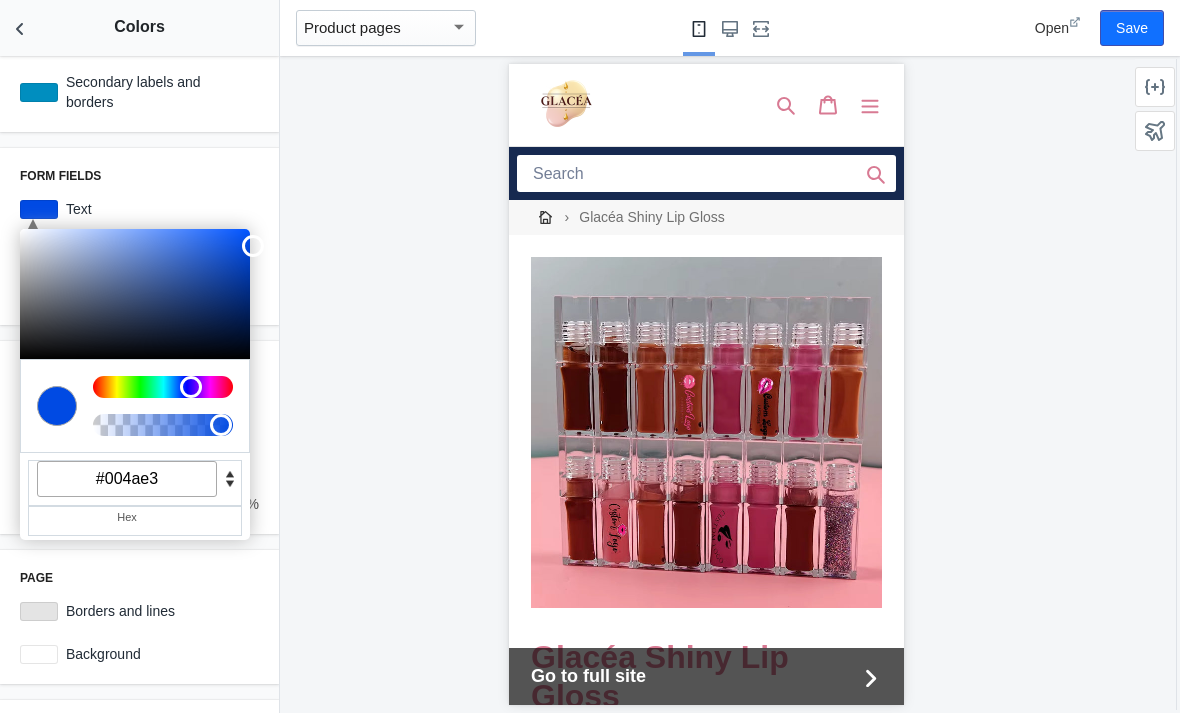 click on "#004ae3" at bounding box center (127, 479) 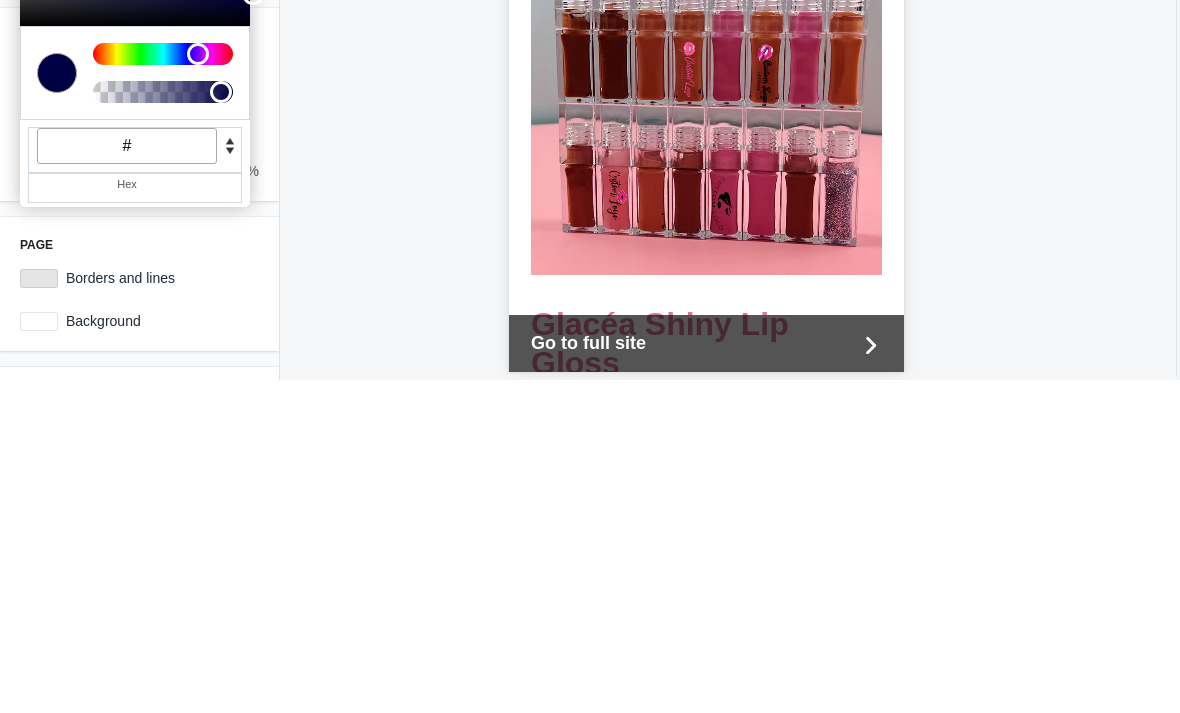 paste on "fcefb9" 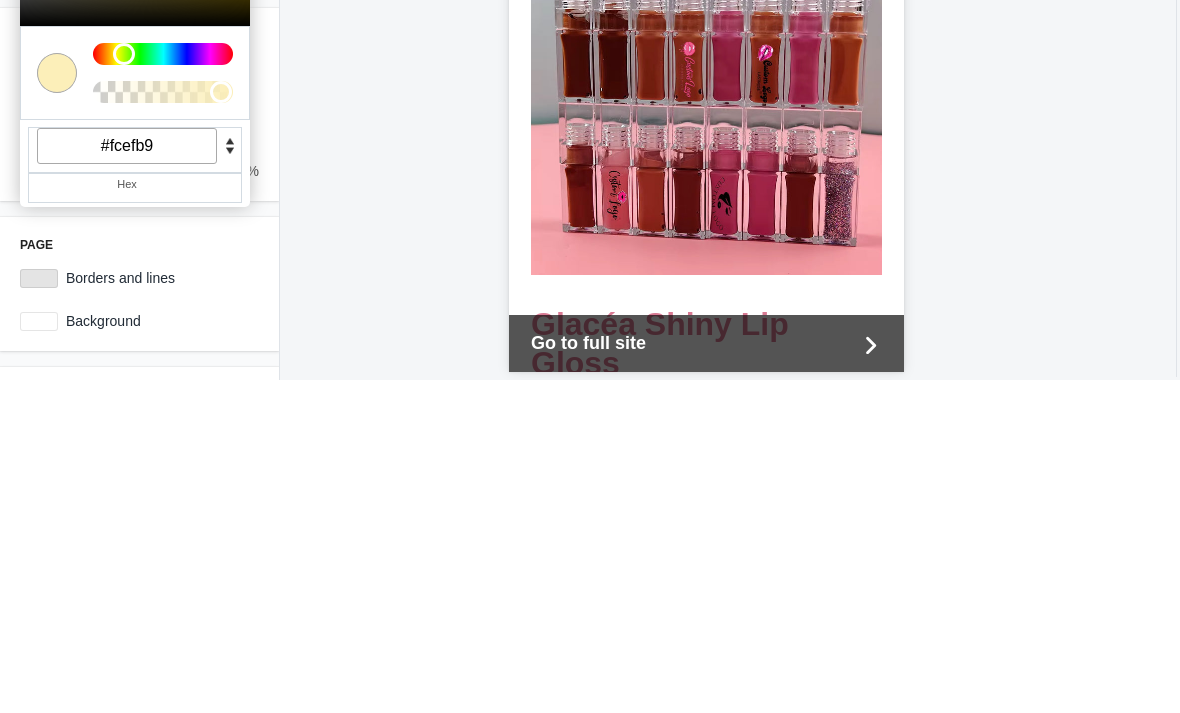 type on "#fcefb9" 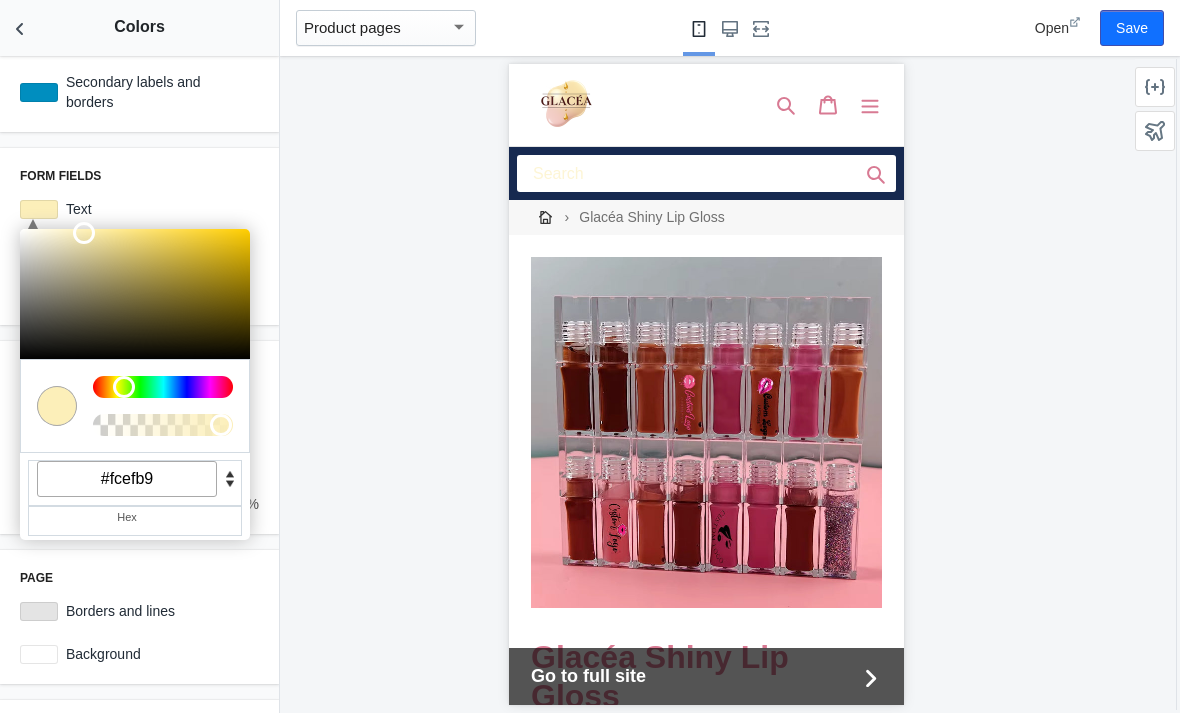 click on "Form fields" at bounding box center (139, 176) 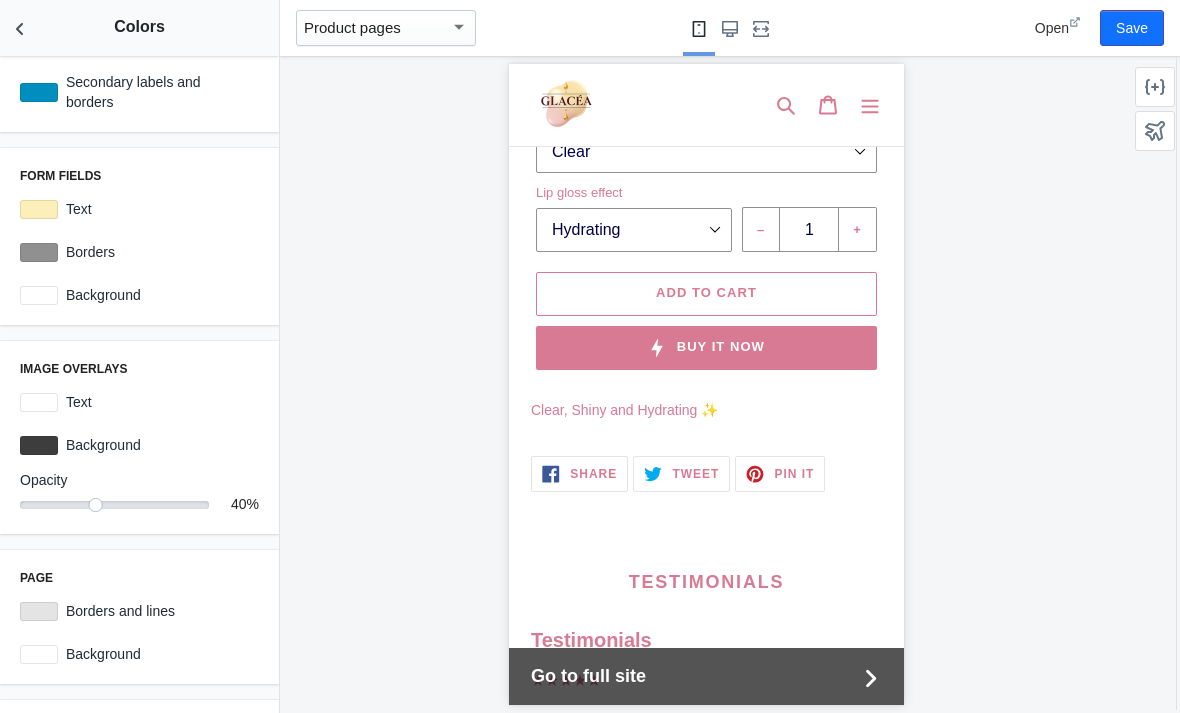 scroll, scrollTop: 798, scrollLeft: 0, axis: vertical 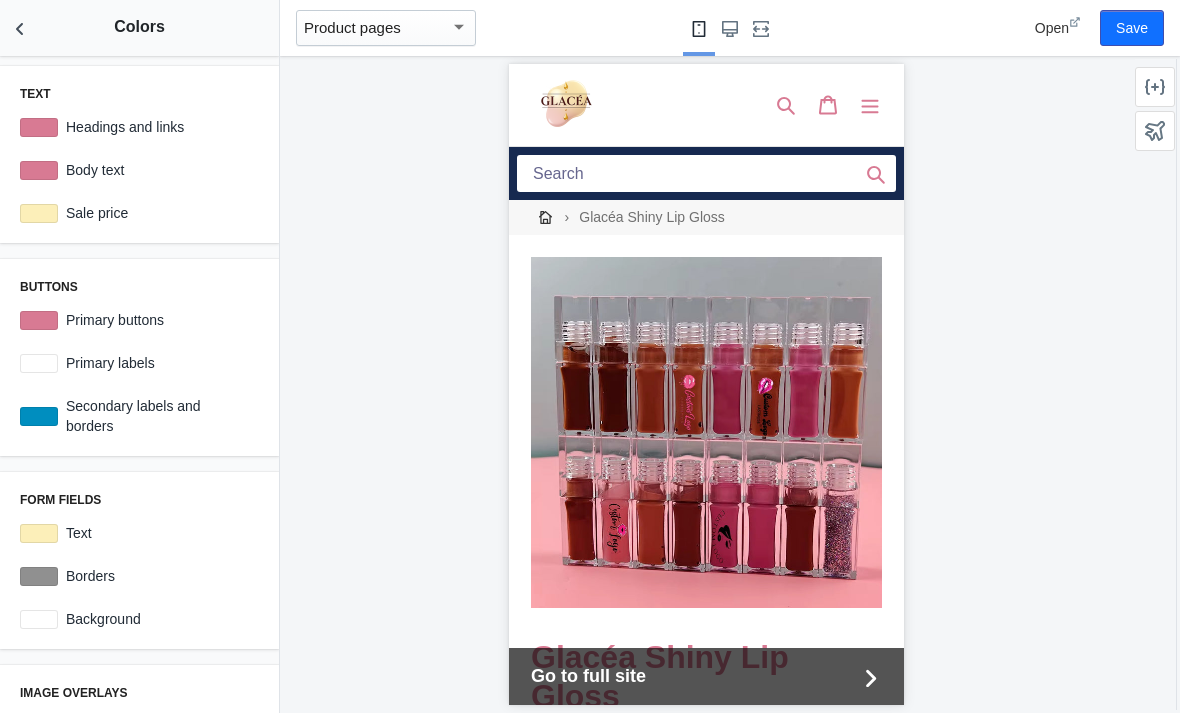 click at bounding box center [39, 416] 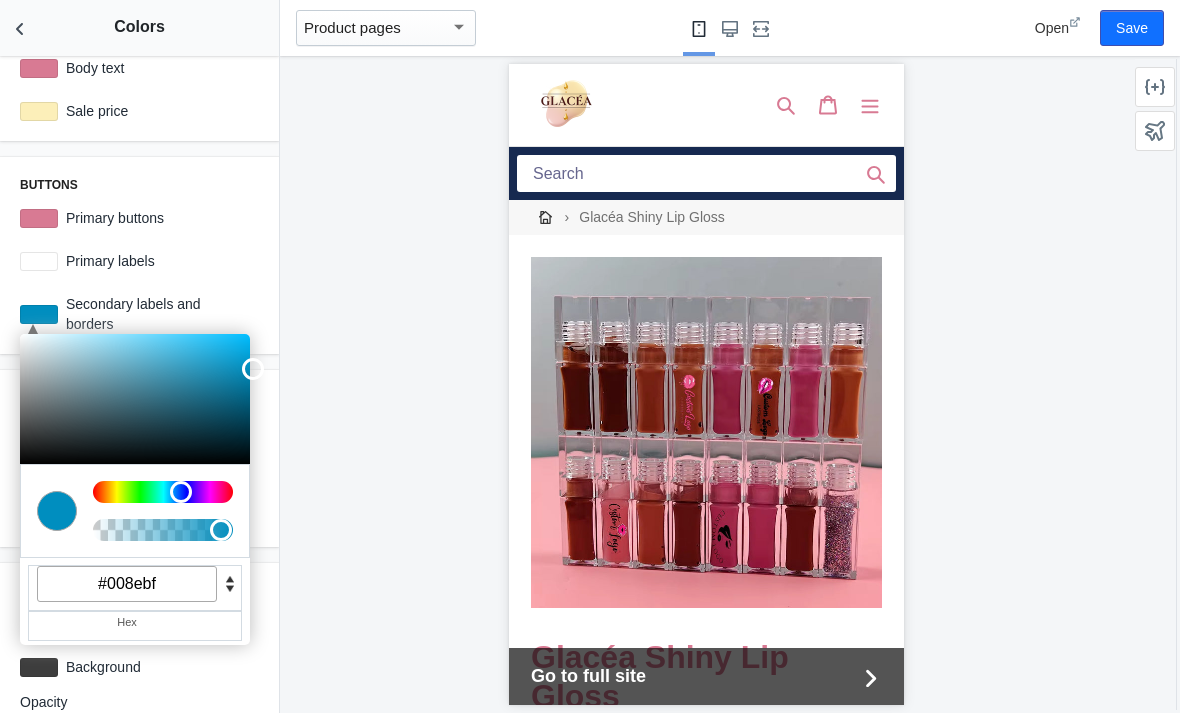 click on "#008ebf" at bounding box center (127, 584) 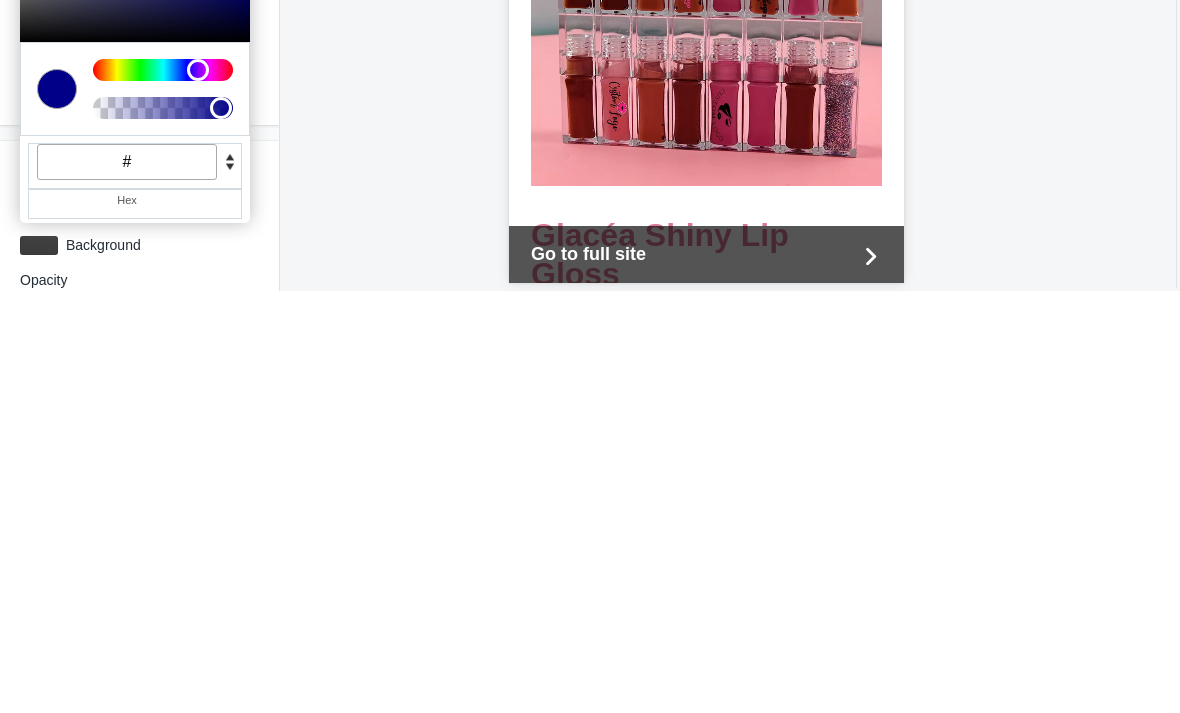 click on "#" at bounding box center (127, 584) 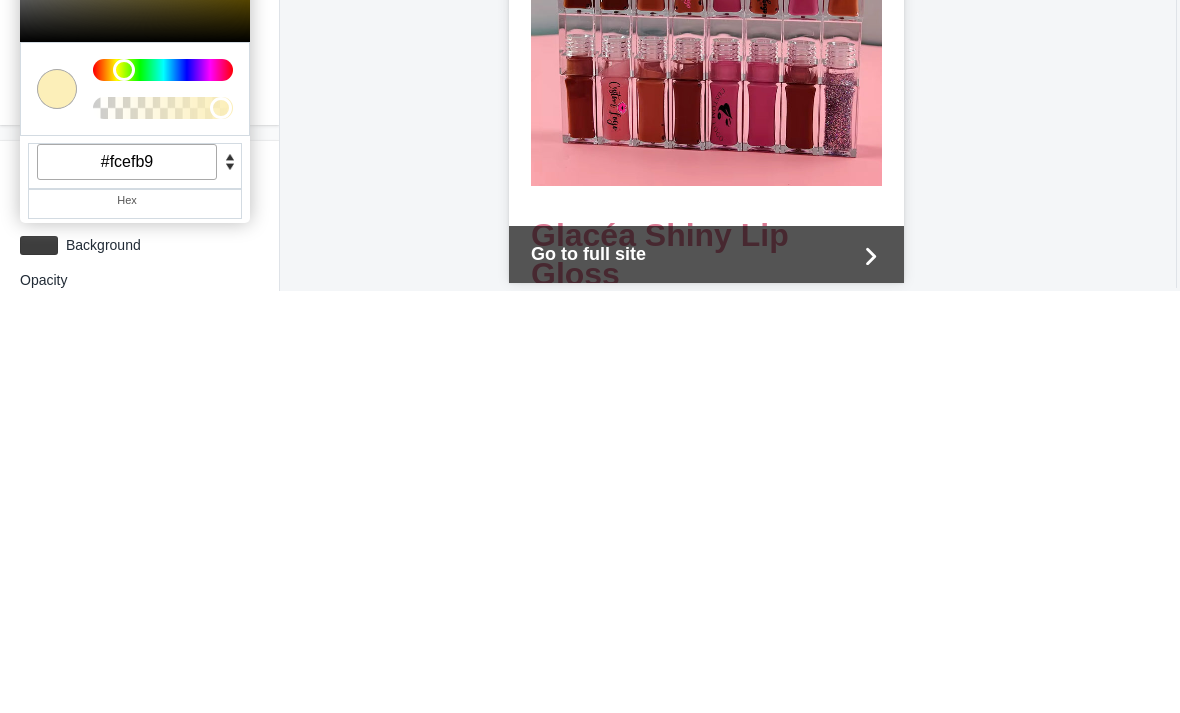 click 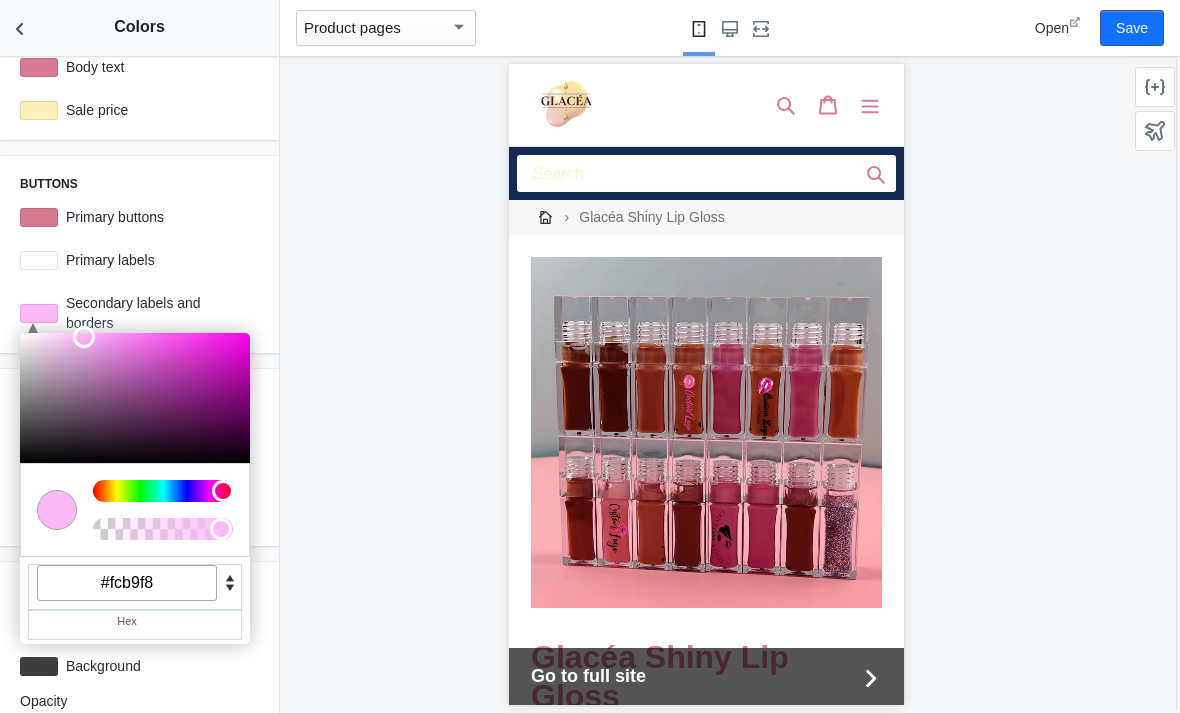 type on "#fcb9f5" 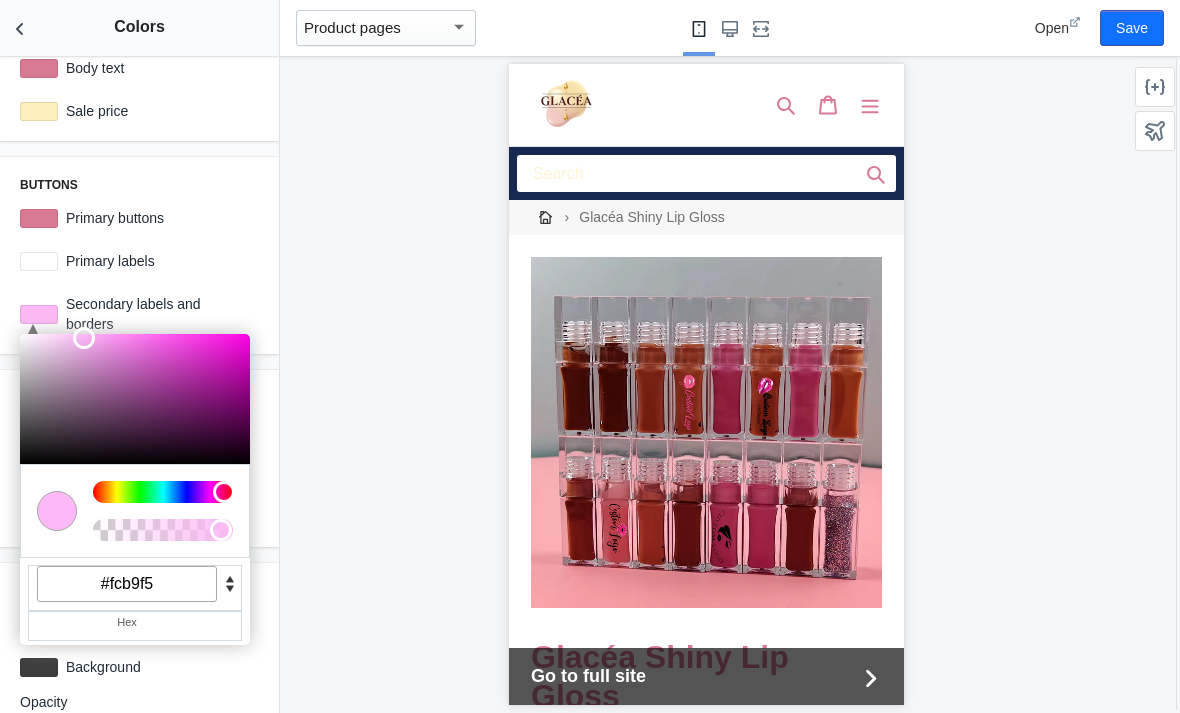 click 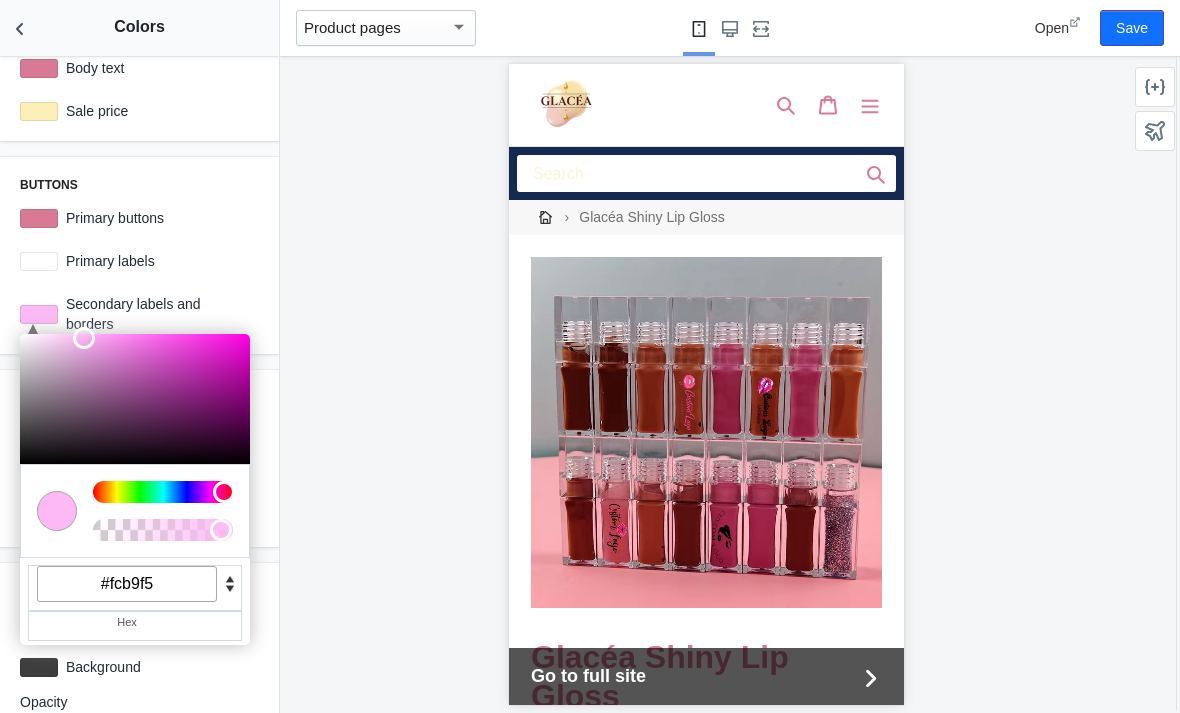 click on "Form fields  C M Y K A 48 92 86 1 H S L A 252 239 185 1 R G B A #fcefb9 Hex  Text  #fcefb9  Borders  #909090  Background  #ffffff" at bounding box center [139, 458] 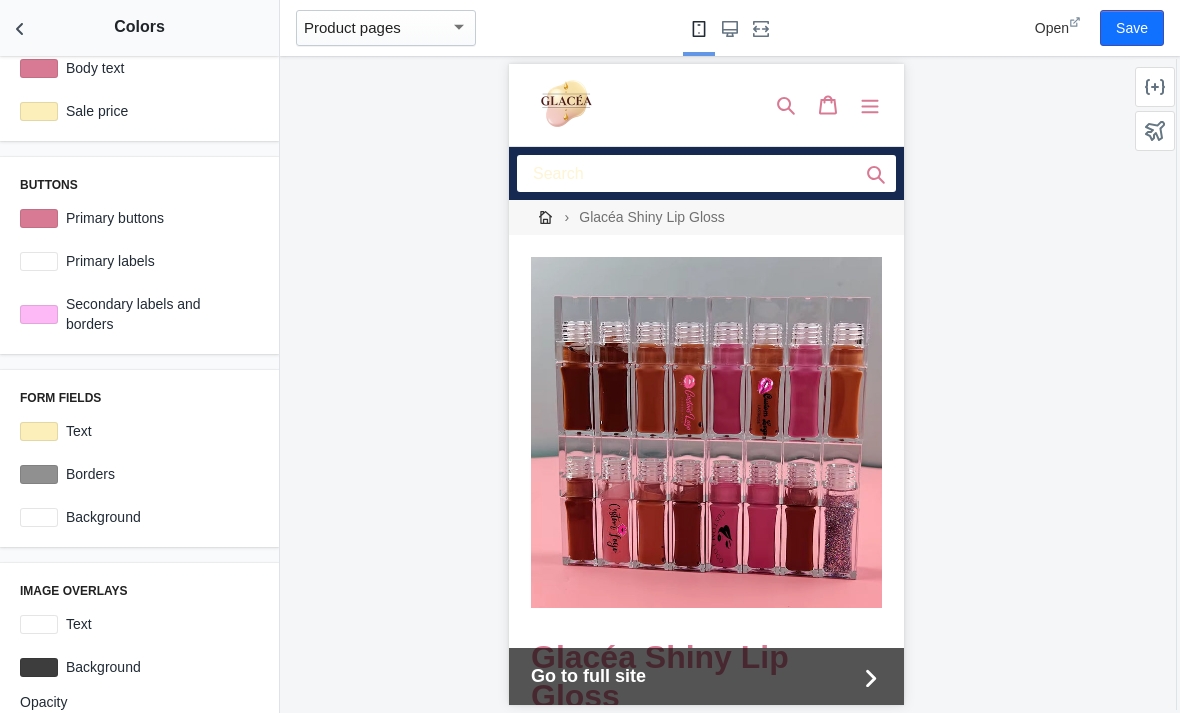 click on "Text" at bounding box center [158, 431] 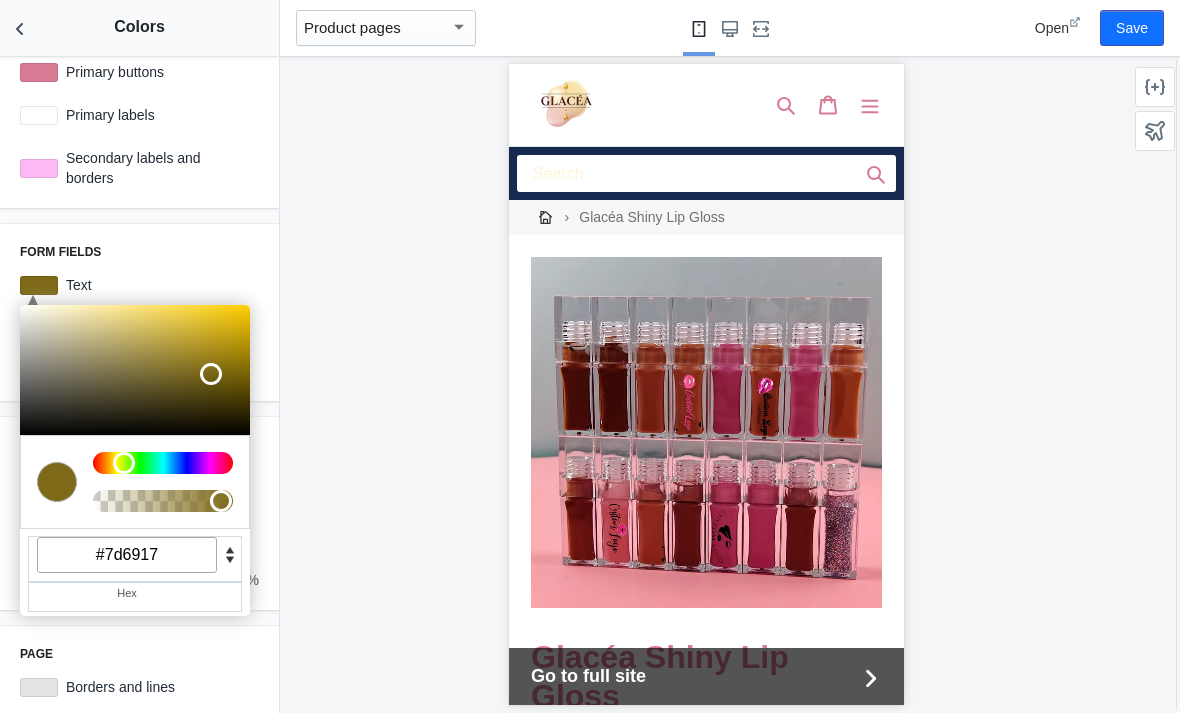 click on "#7d6917" at bounding box center [127, 555] 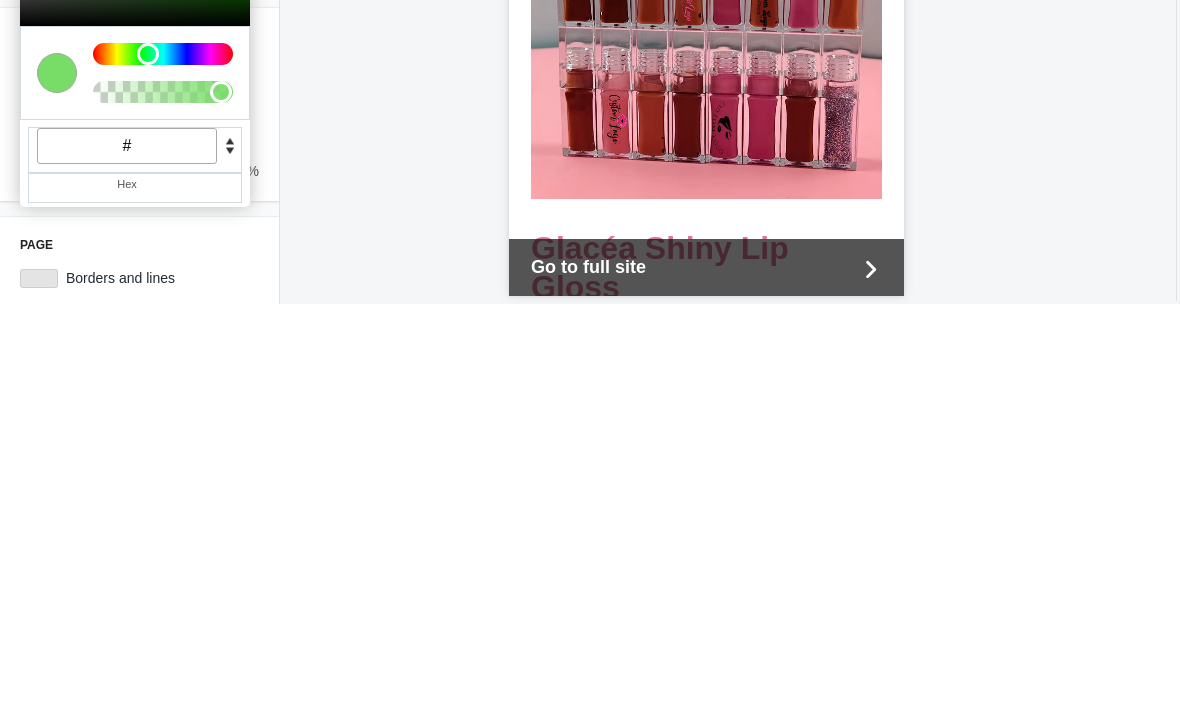 paste on "fcefb9" 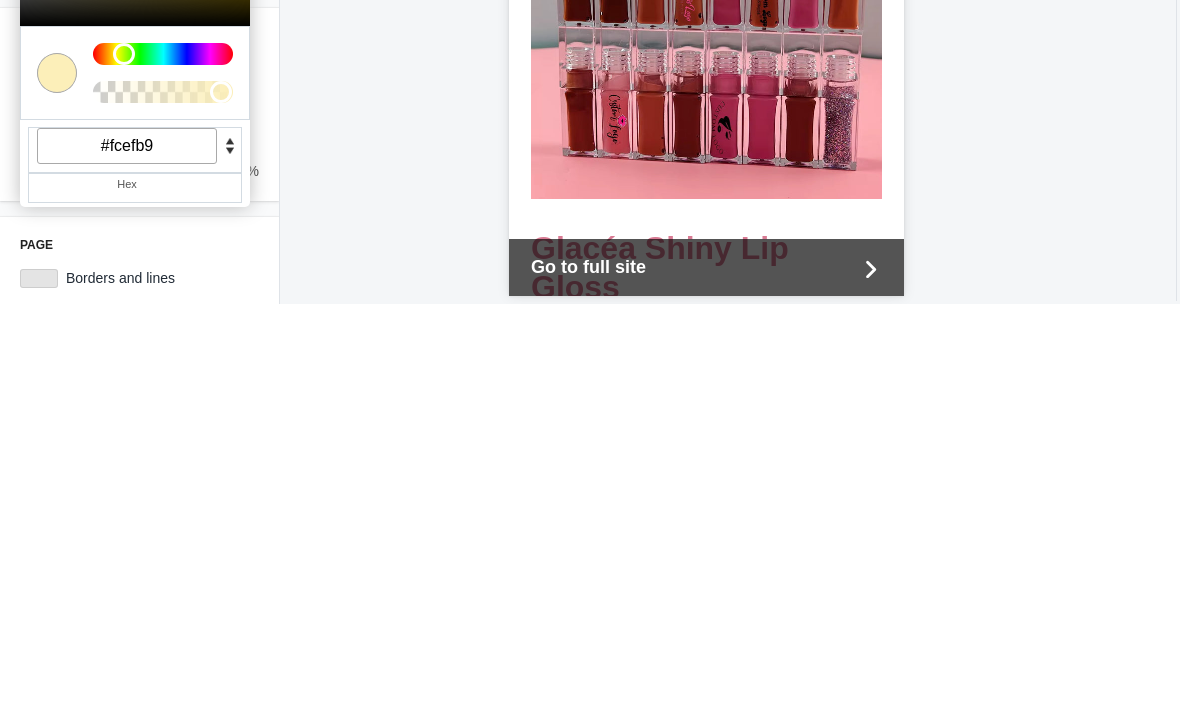 click 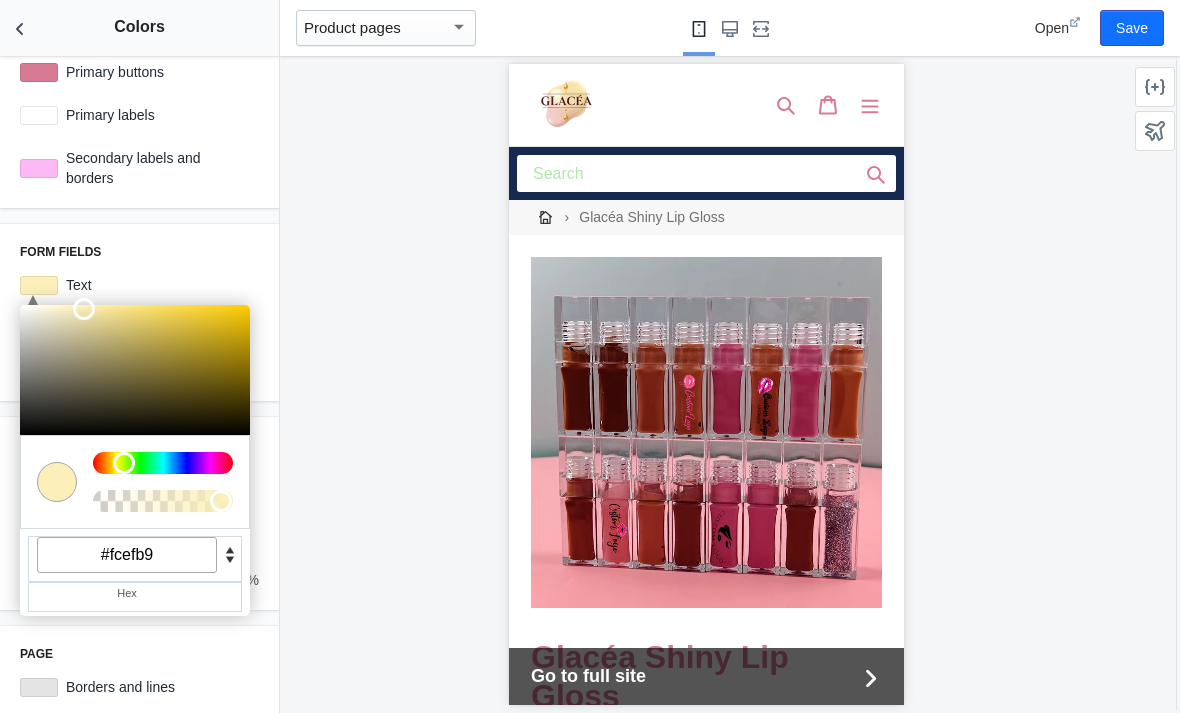 click at bounding box center (39, 72) 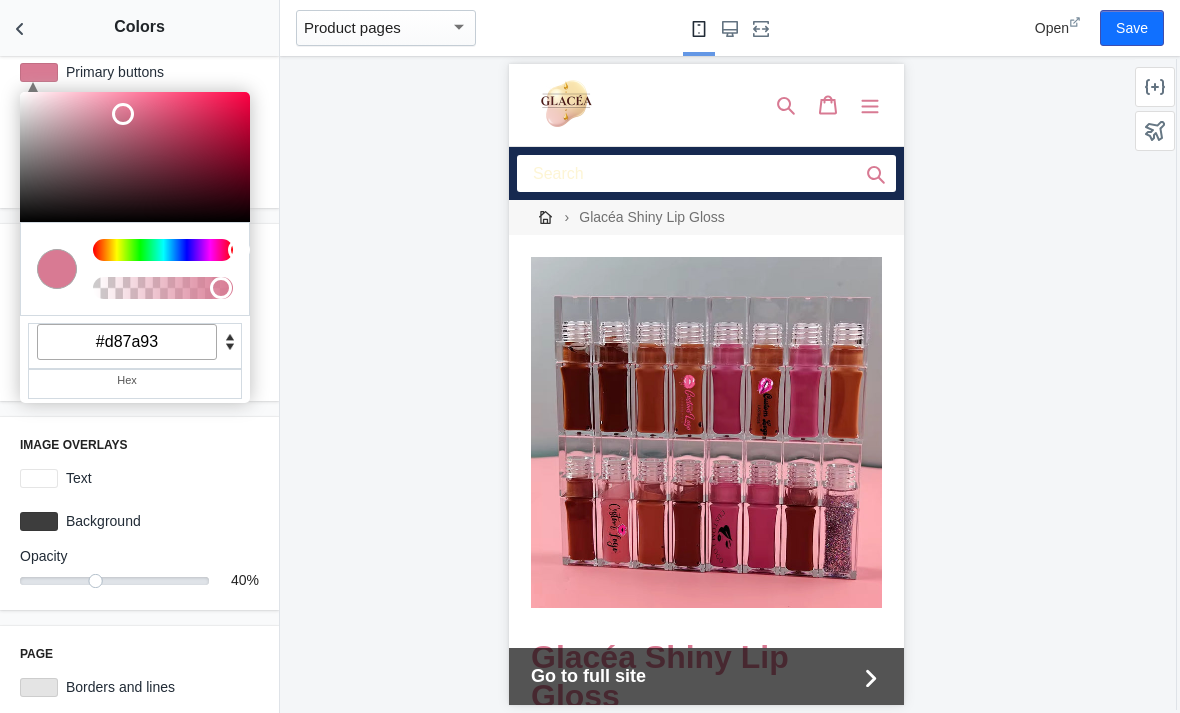 click 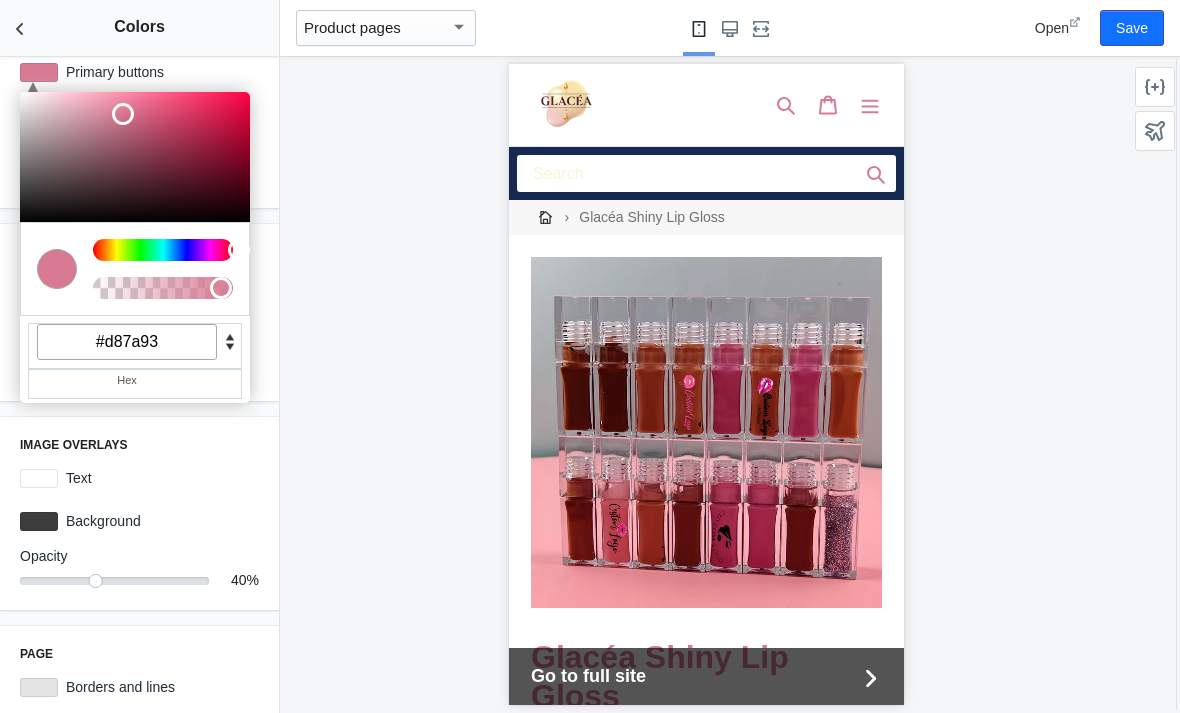 click 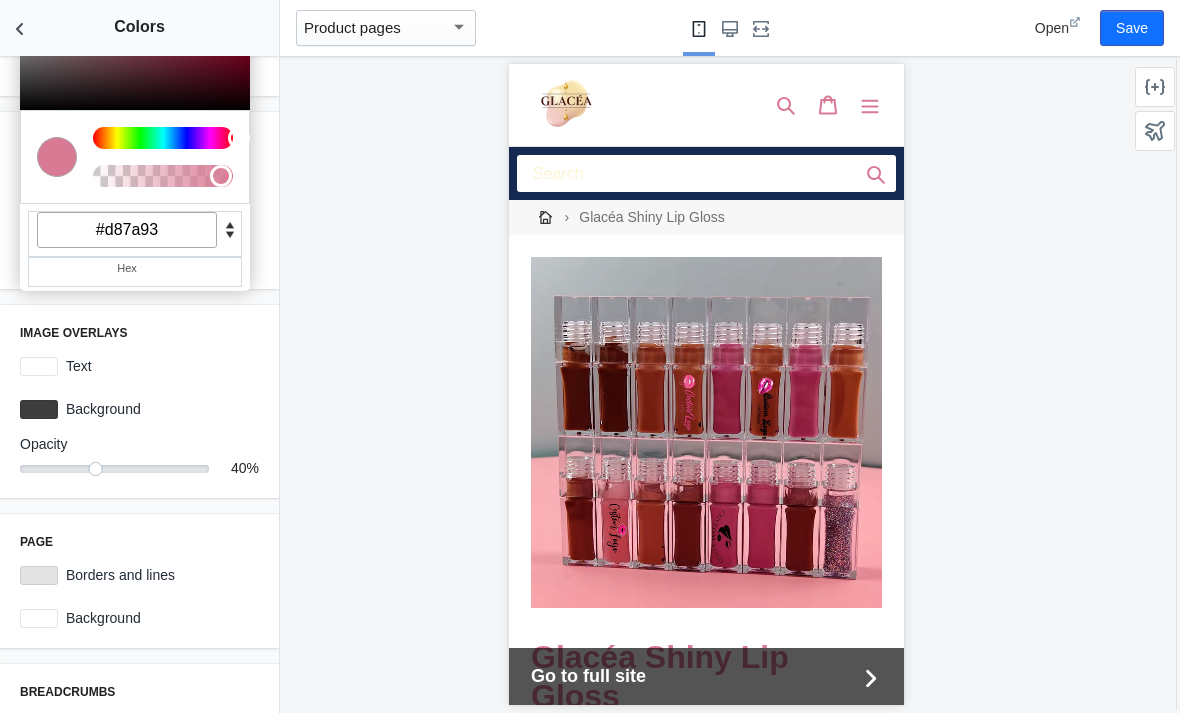 click 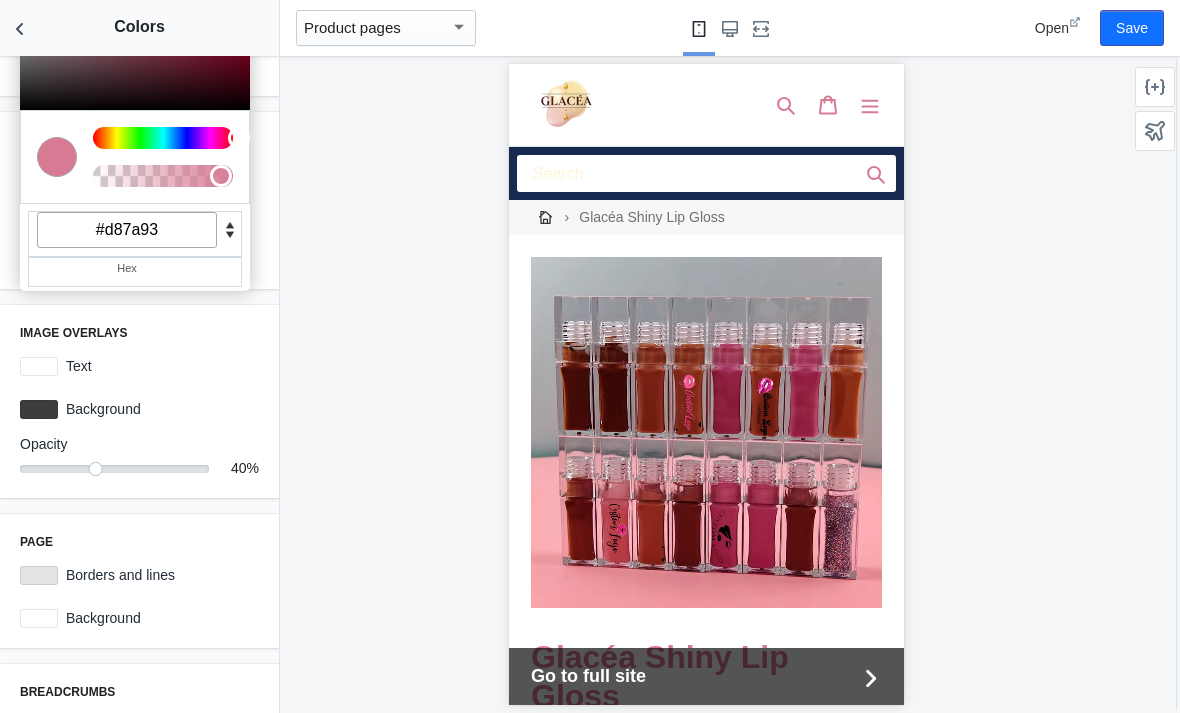 click on "Form fields  C M Y K A 48 92 86 1 H S L A 252 239 185 1 R G B A #fcefb9 Hex  Text  #fcefb9  Borders  #909090  Background  #ffffff" at bounding box center [139, 200] 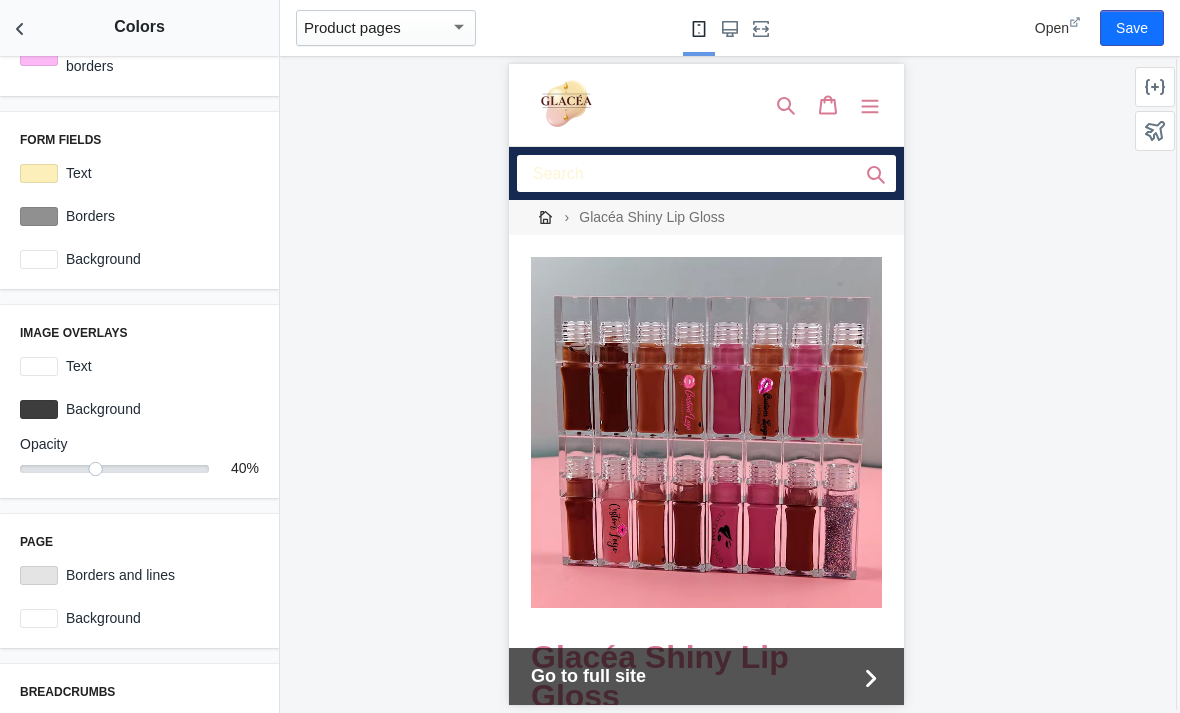 click on "Text" at bounding box center (158, 173) 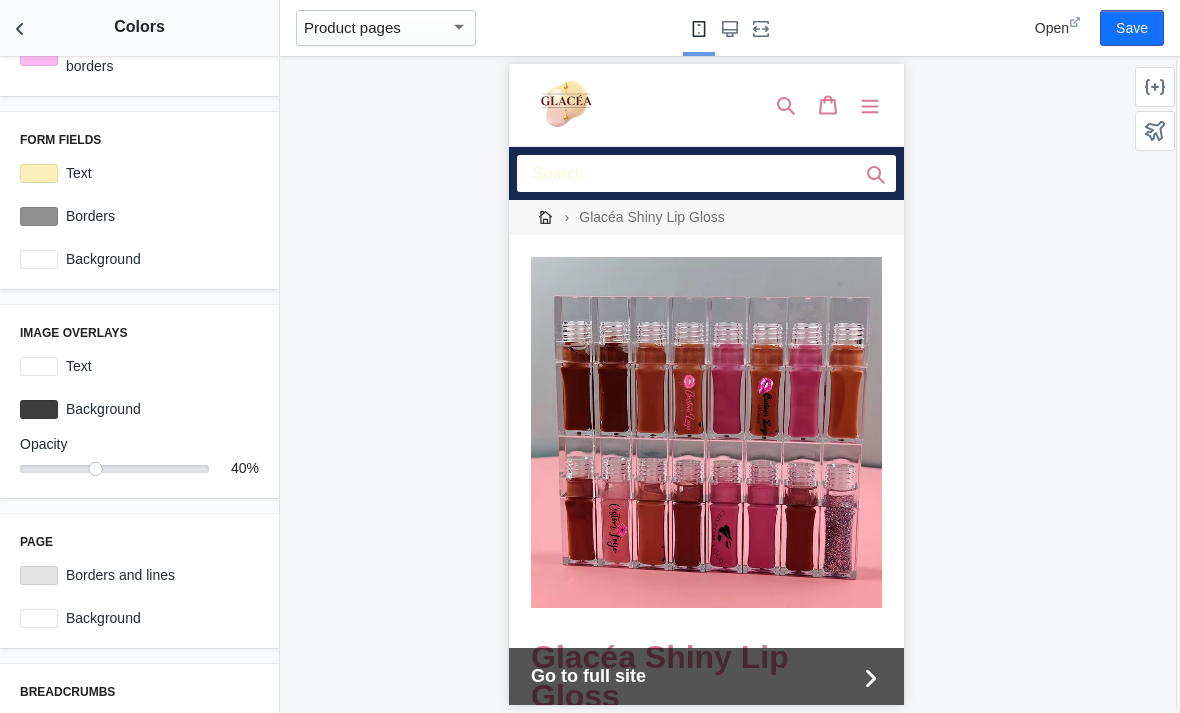 click at bounding box center (39, 173) 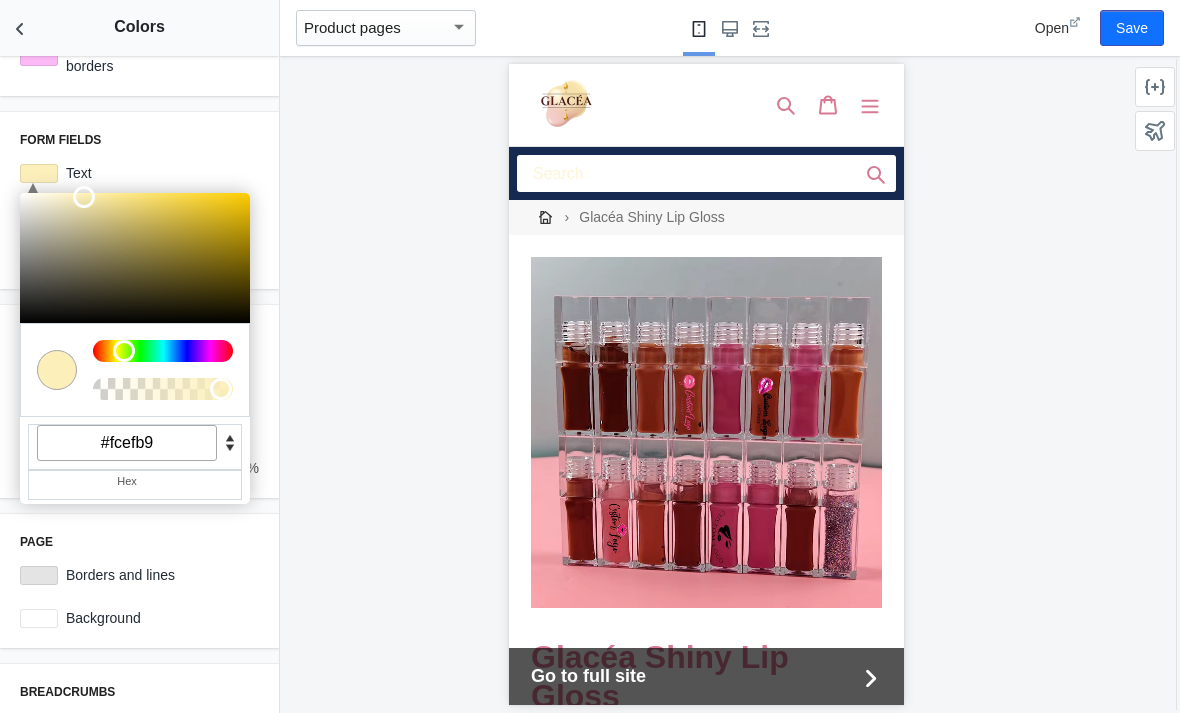 click on "#fcefb9" at bounding box center [127, 443] 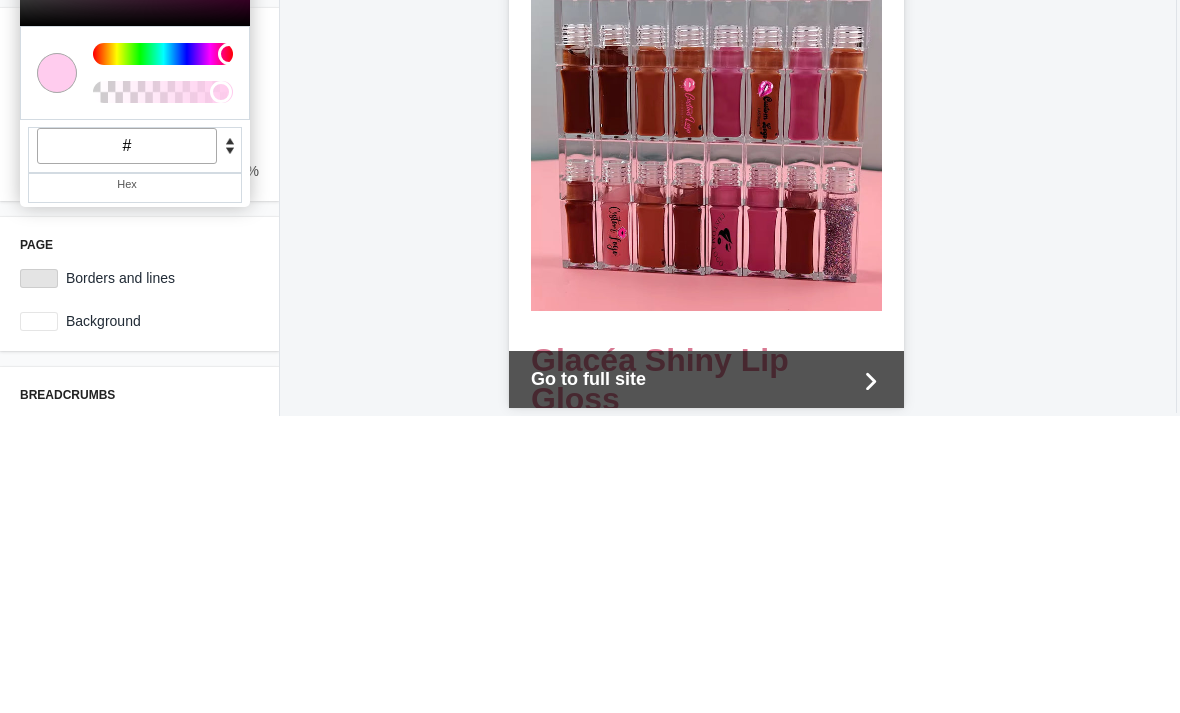 paste on "d87a93" 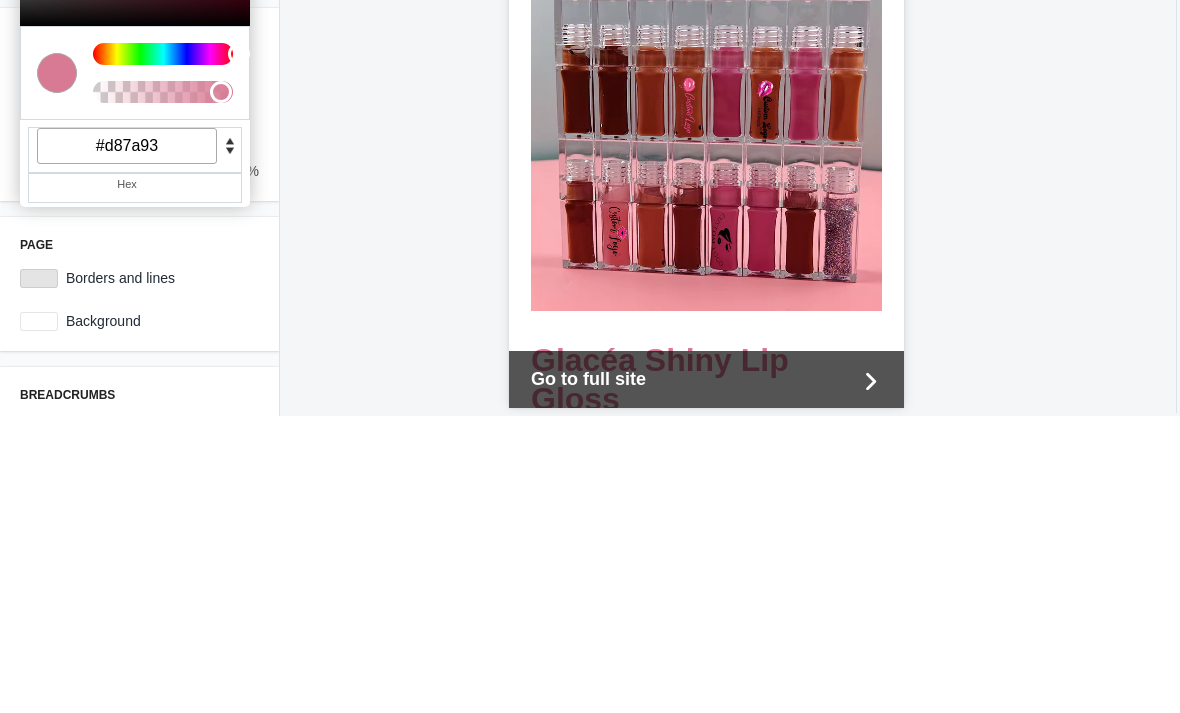 type on "#d87a93" 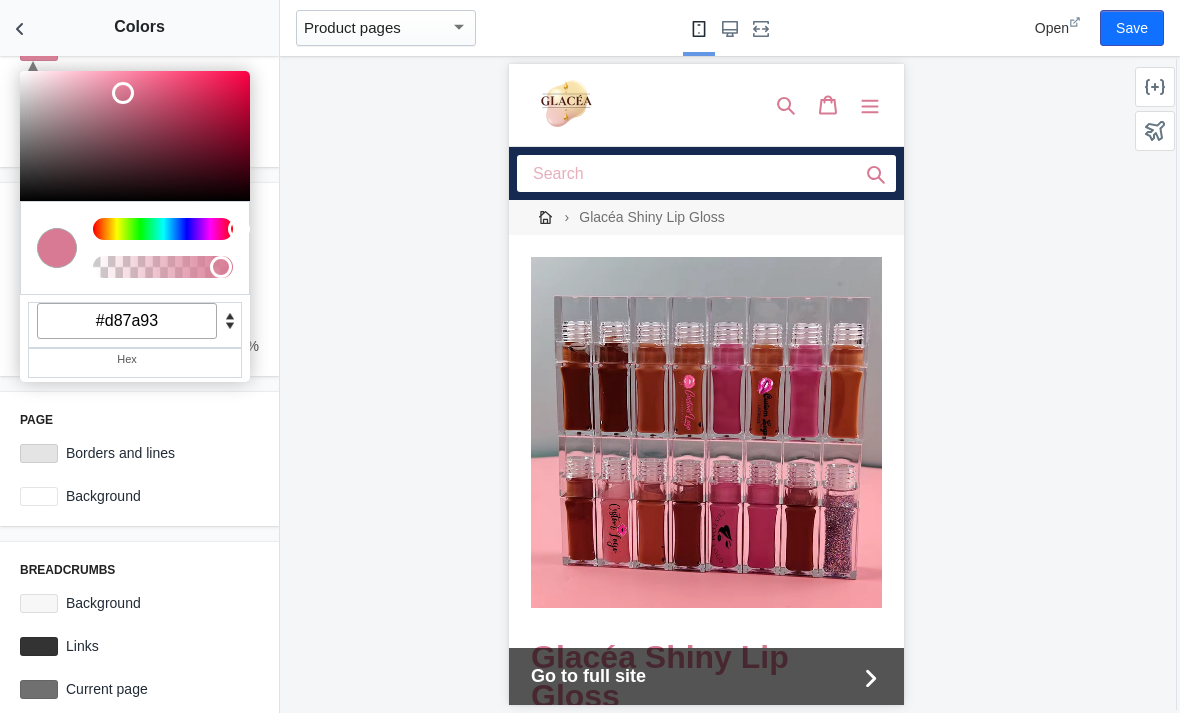 scroll, scrollTop: 479, scrollLeft: 0, axis: vertical 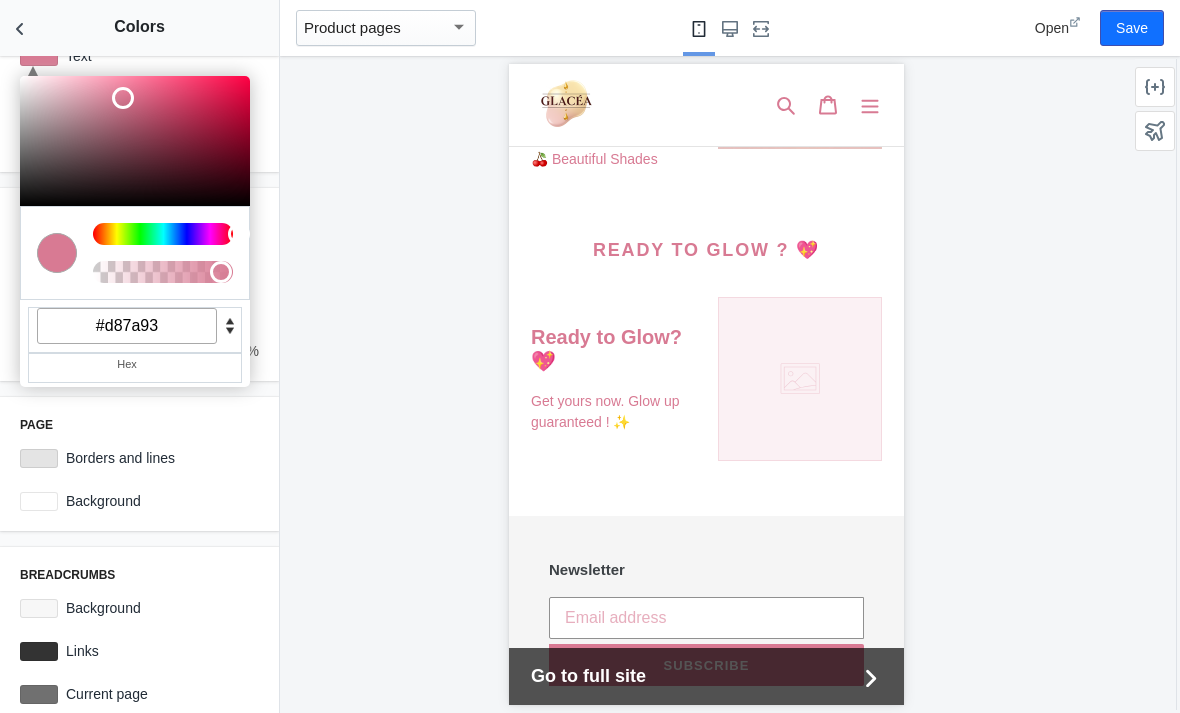 click 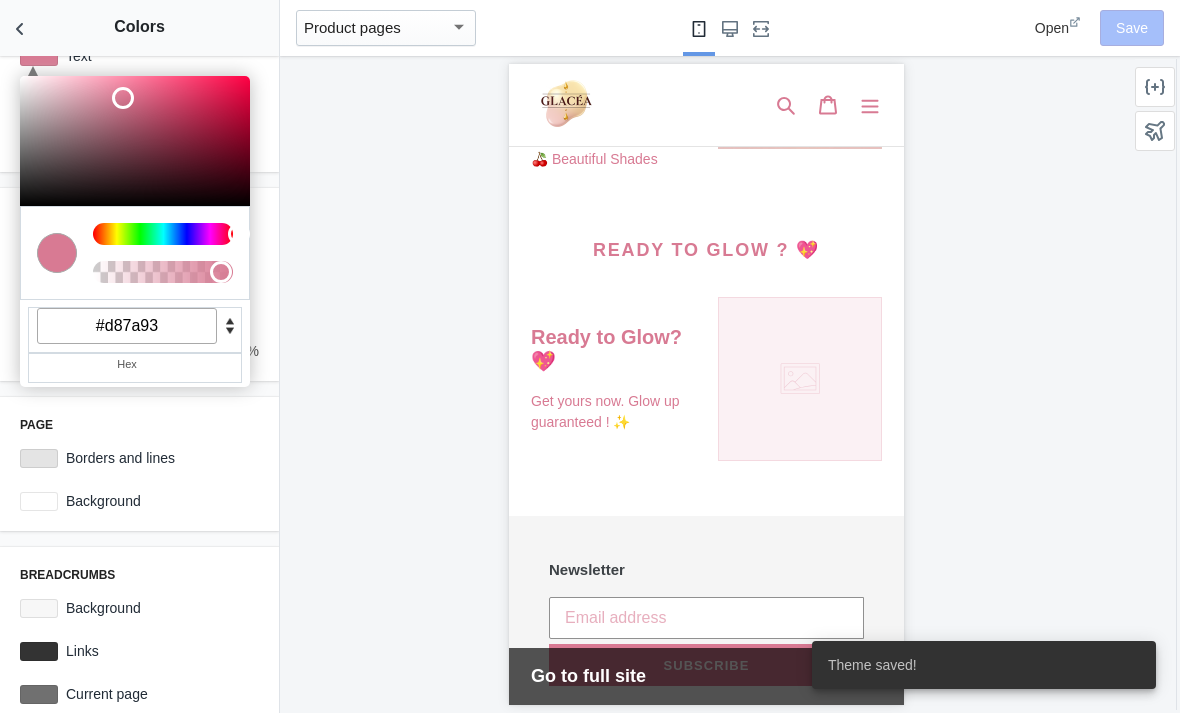 click 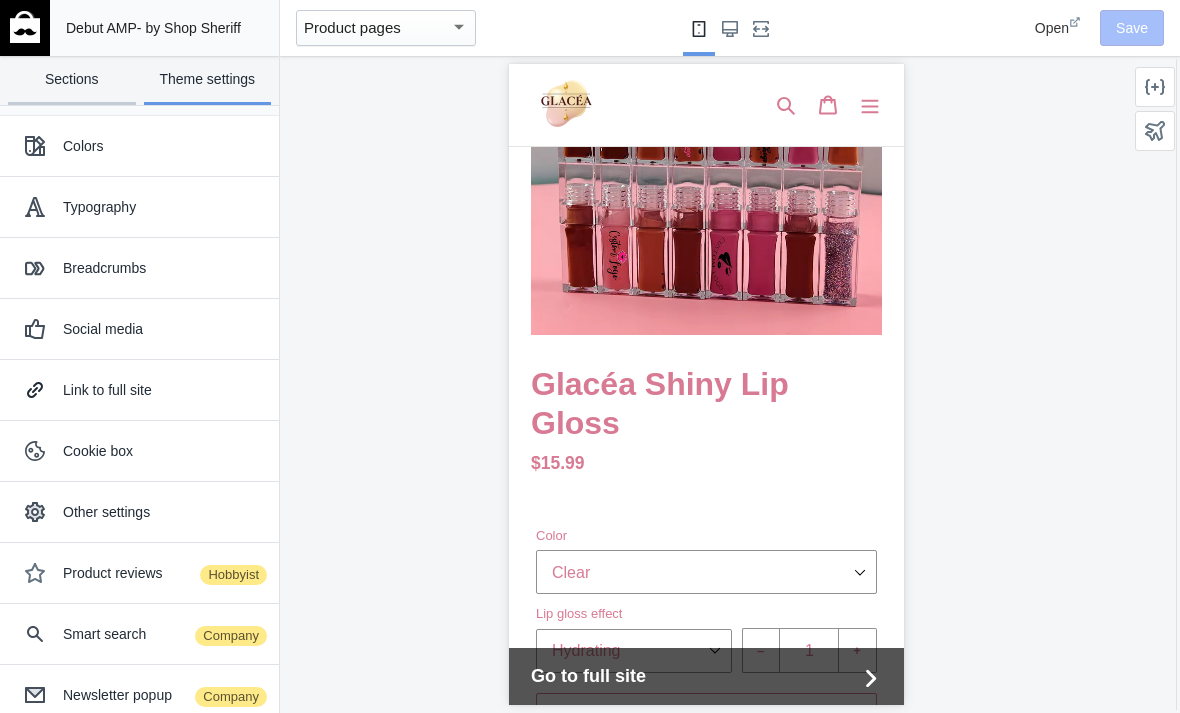 click on "Sections" at bounding box center [72, 80] 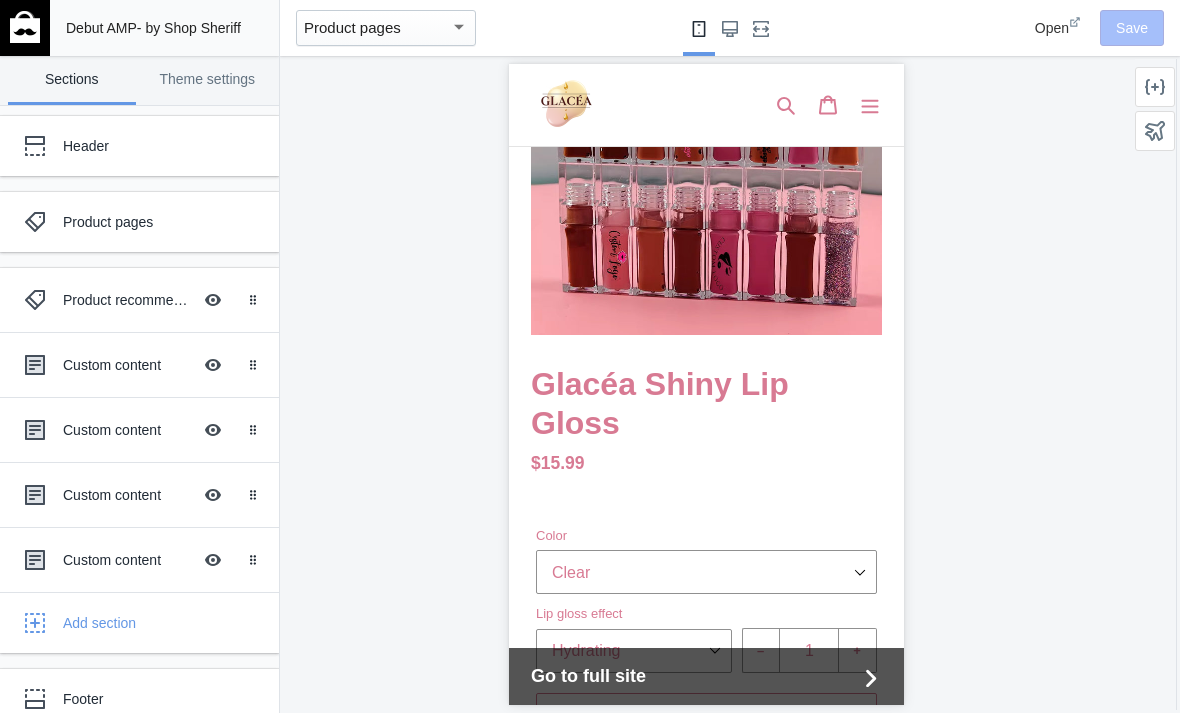 scroll, scrollTop: 272, scrollLeft: 0, axis: vertical 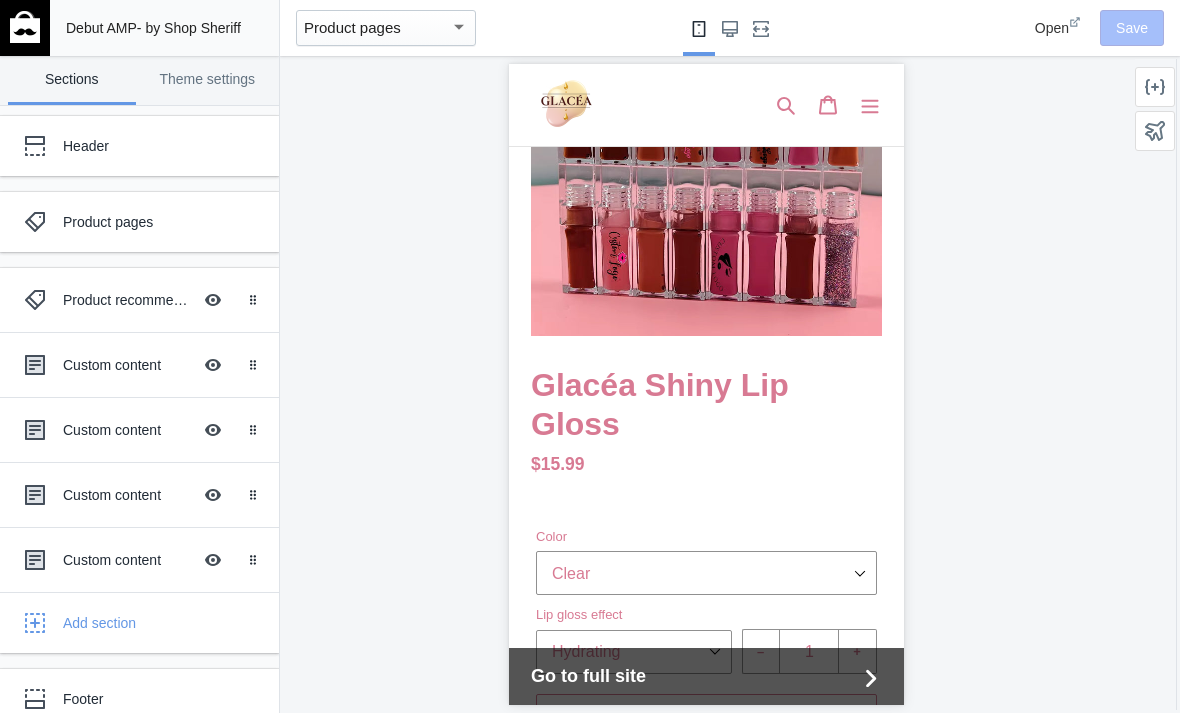 click on "Custom content  Hide Image with text overlay" at bounding box center (125, 560) 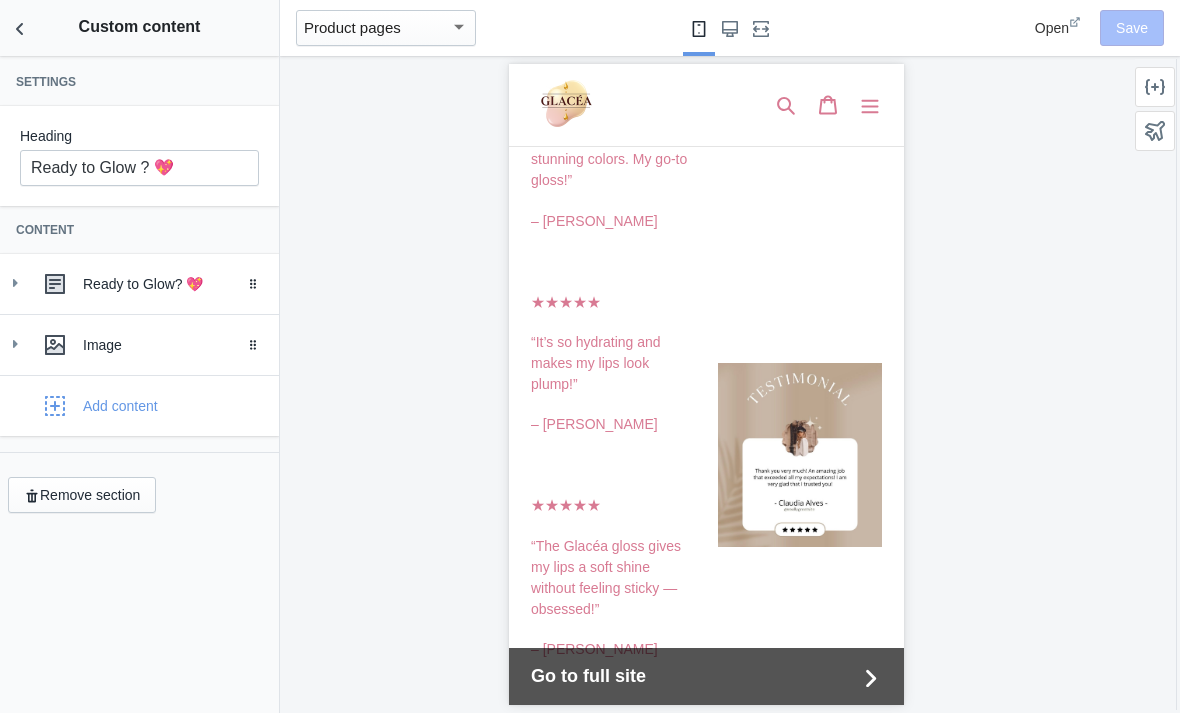 scroll, scrollTop: 3152, scrollLeft: 0, axis: vertical 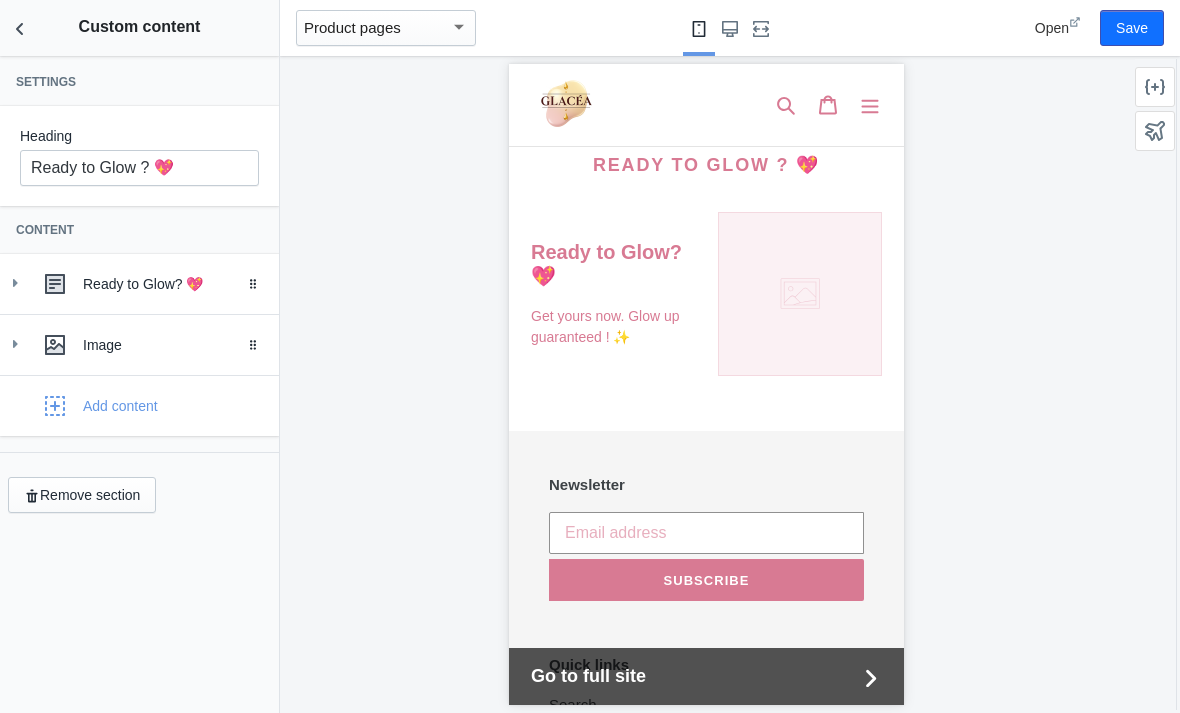 click on "Image" at bounding box center (173, 345) 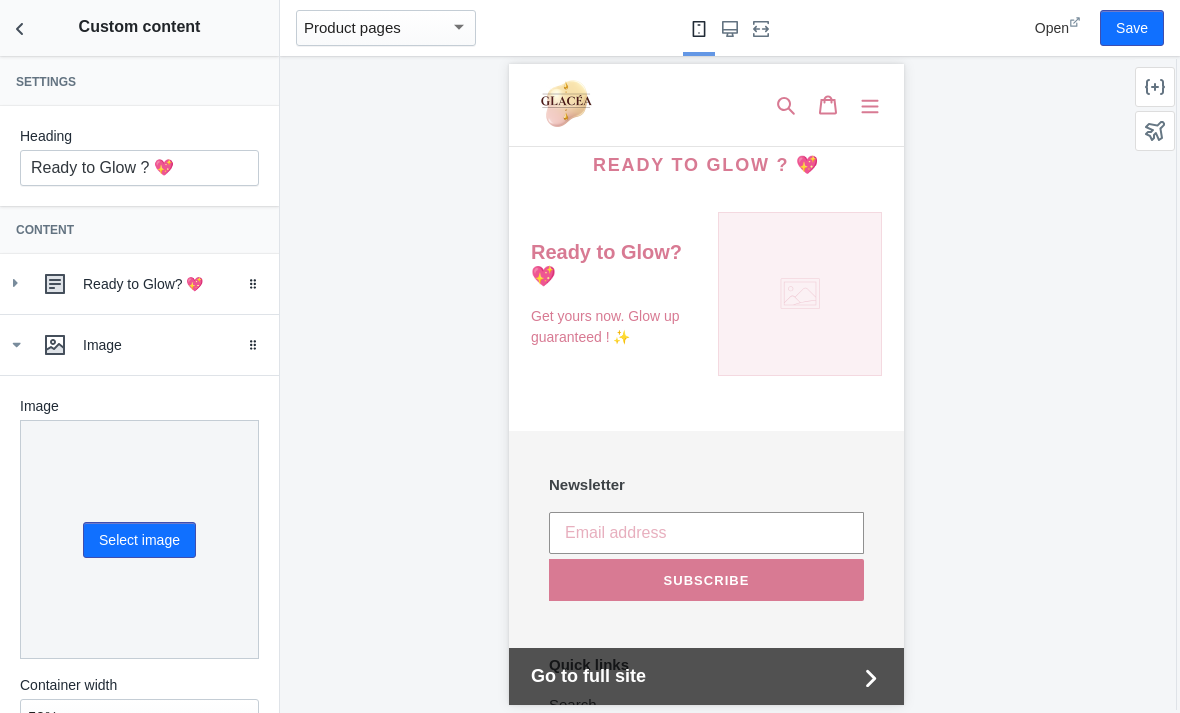 click on "Select image" at bounding box center [139, 540] 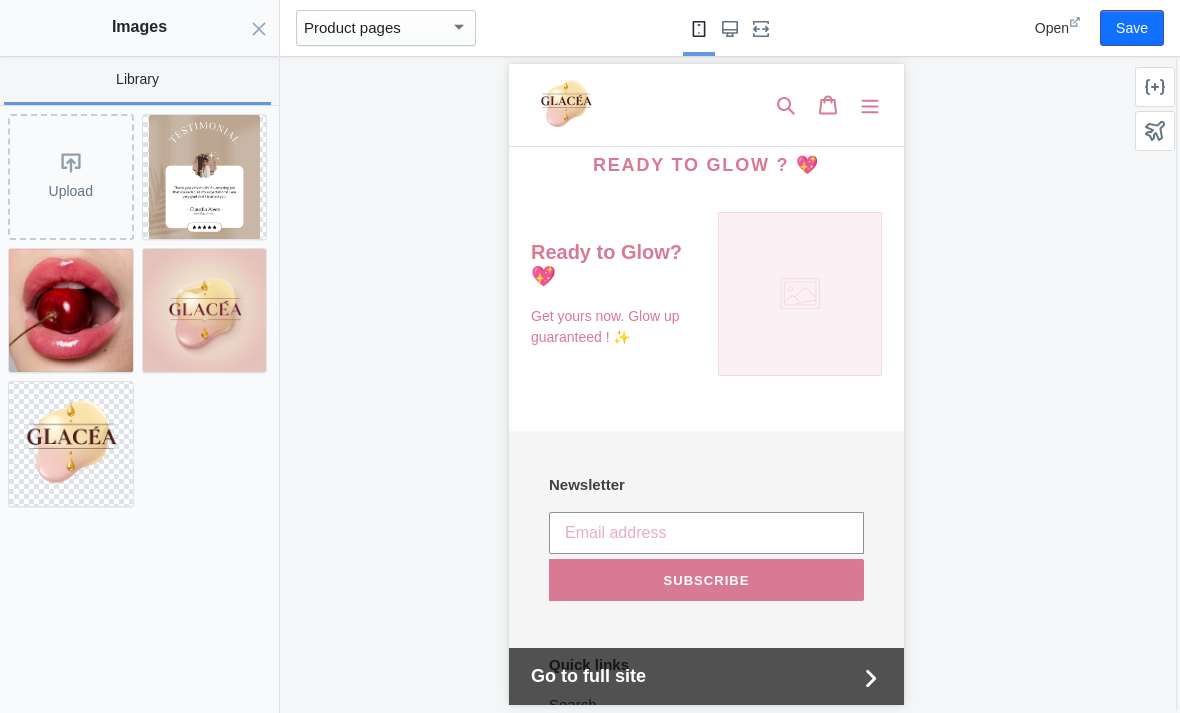 click on "Upload" 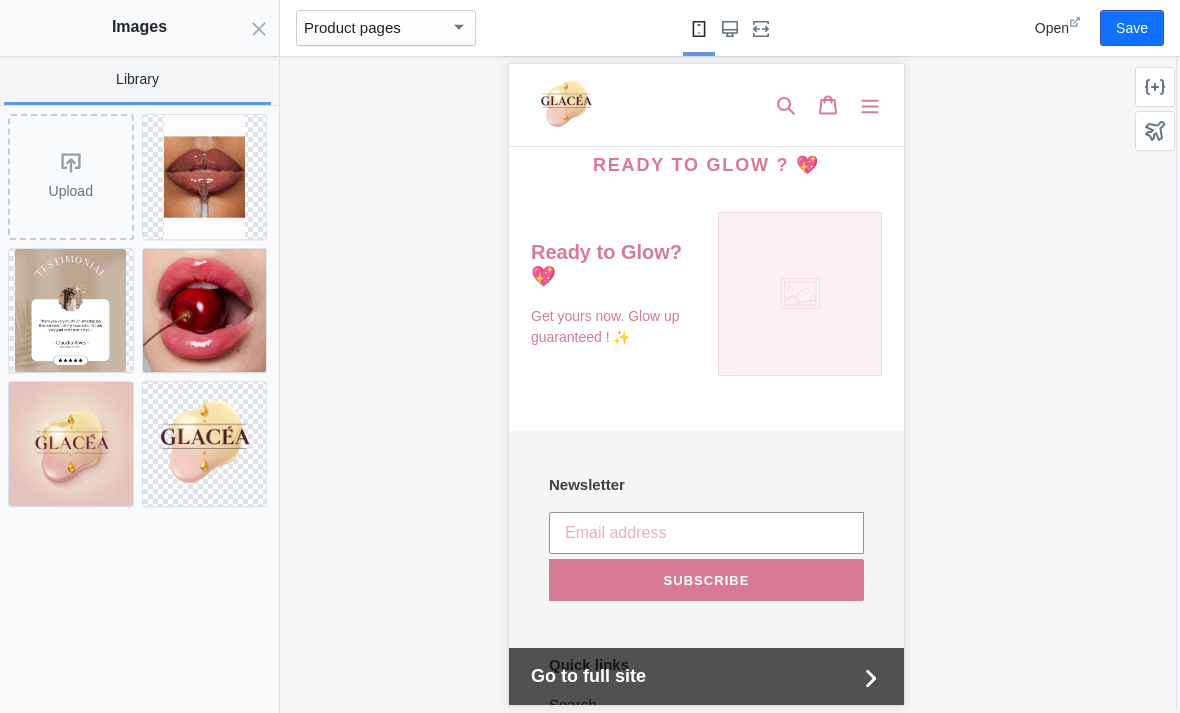 click 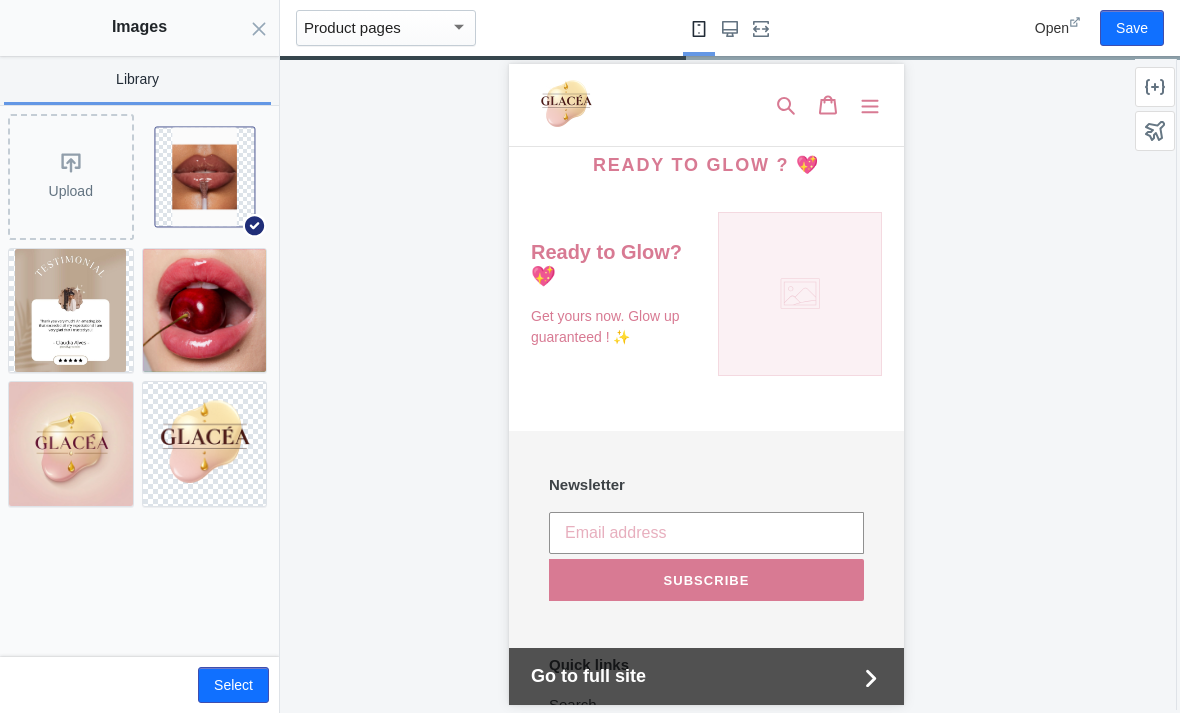 click on "Select" 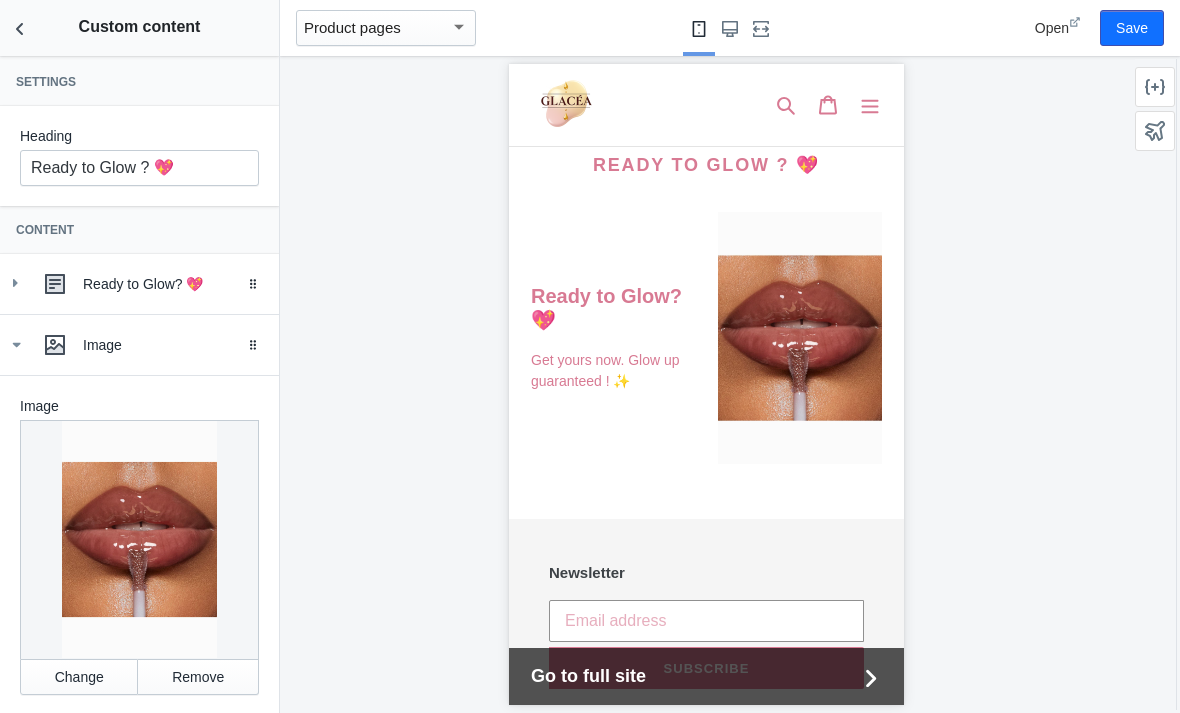 scroll, scrollTop: 47, scrollLeft: 0, axis: vertical 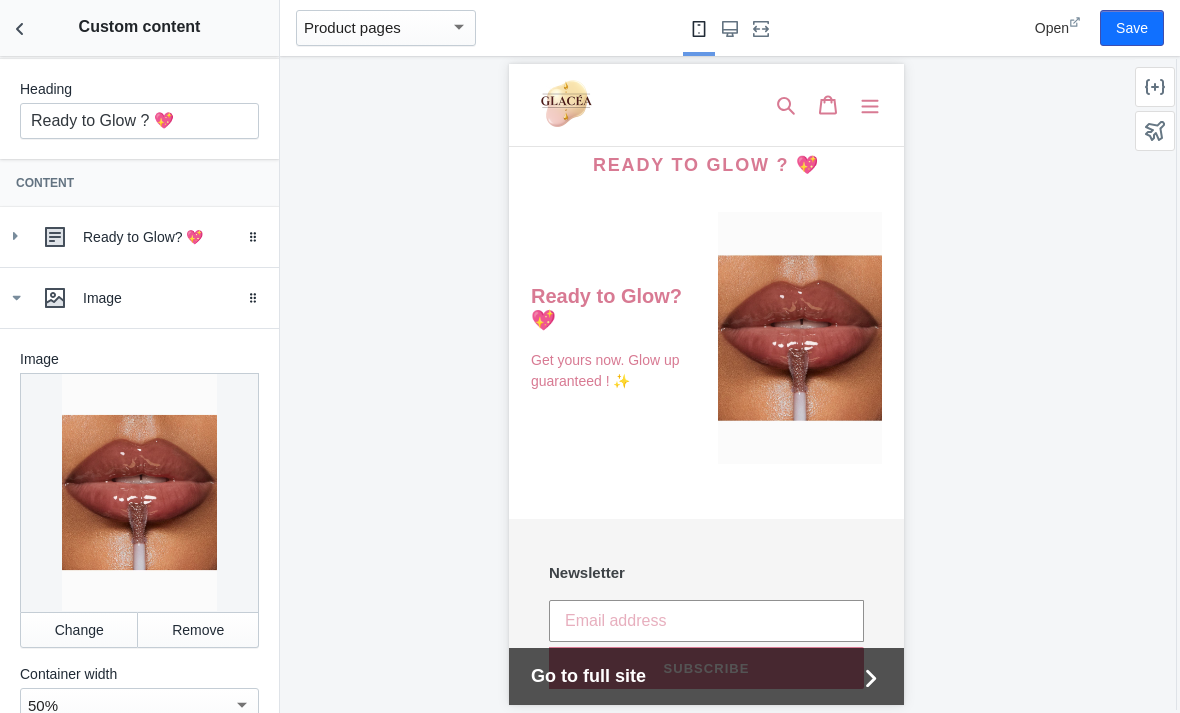 click 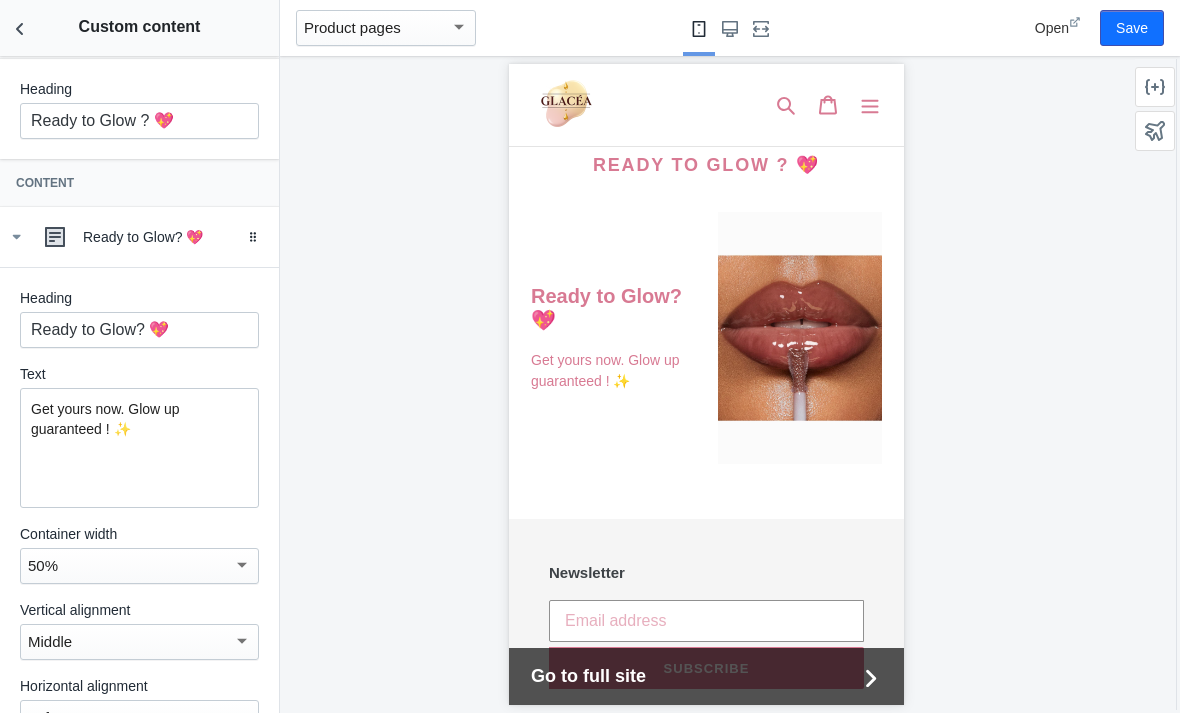 click on "Get yours now. Glow up guaranteed ! ✨" at bounding box center [139, 419] 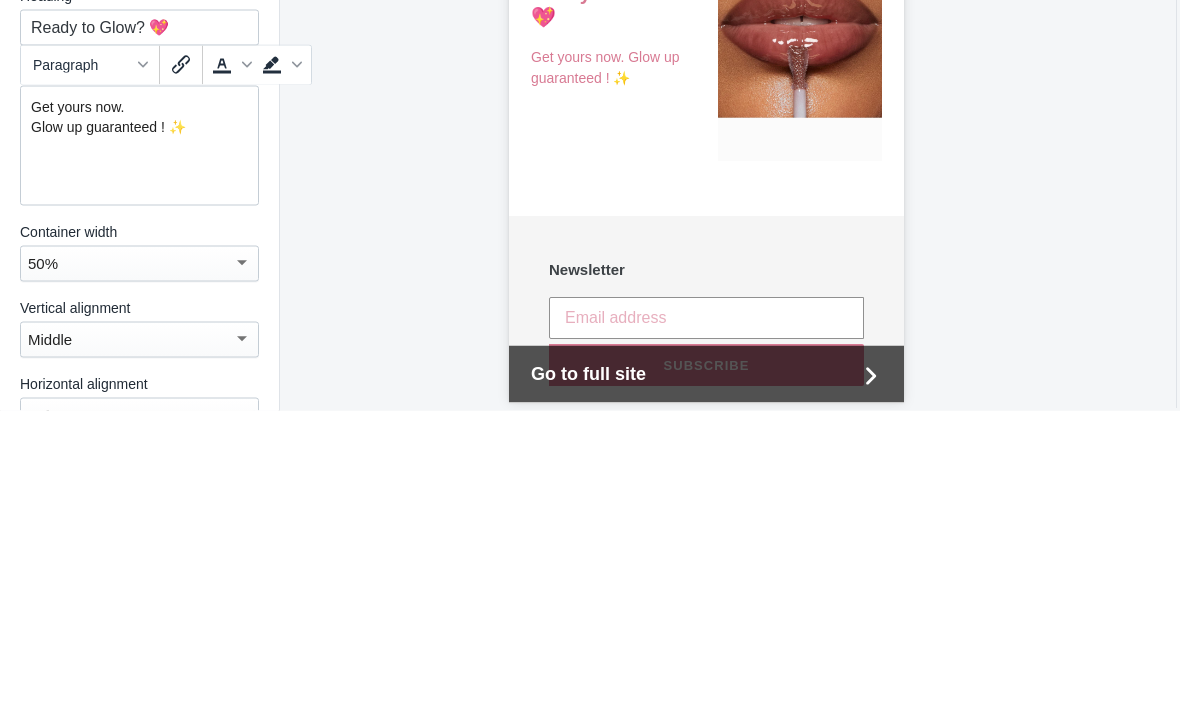 click 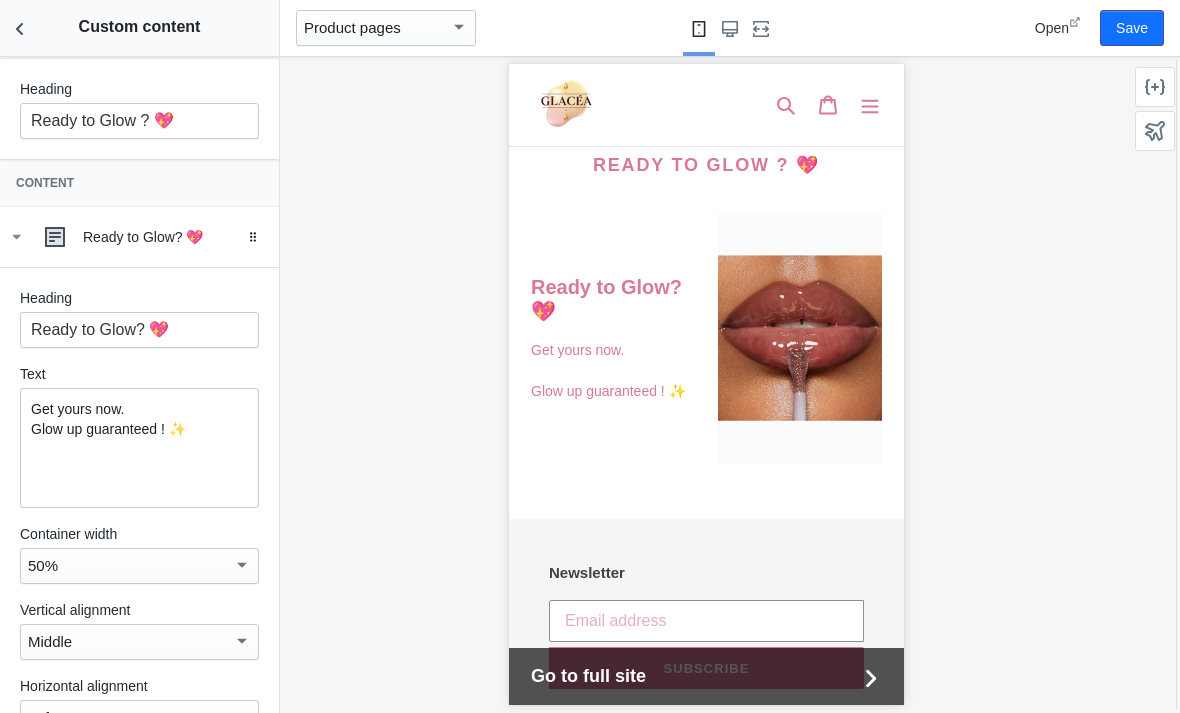 click on "Save" at bounding box center (1132, 28) 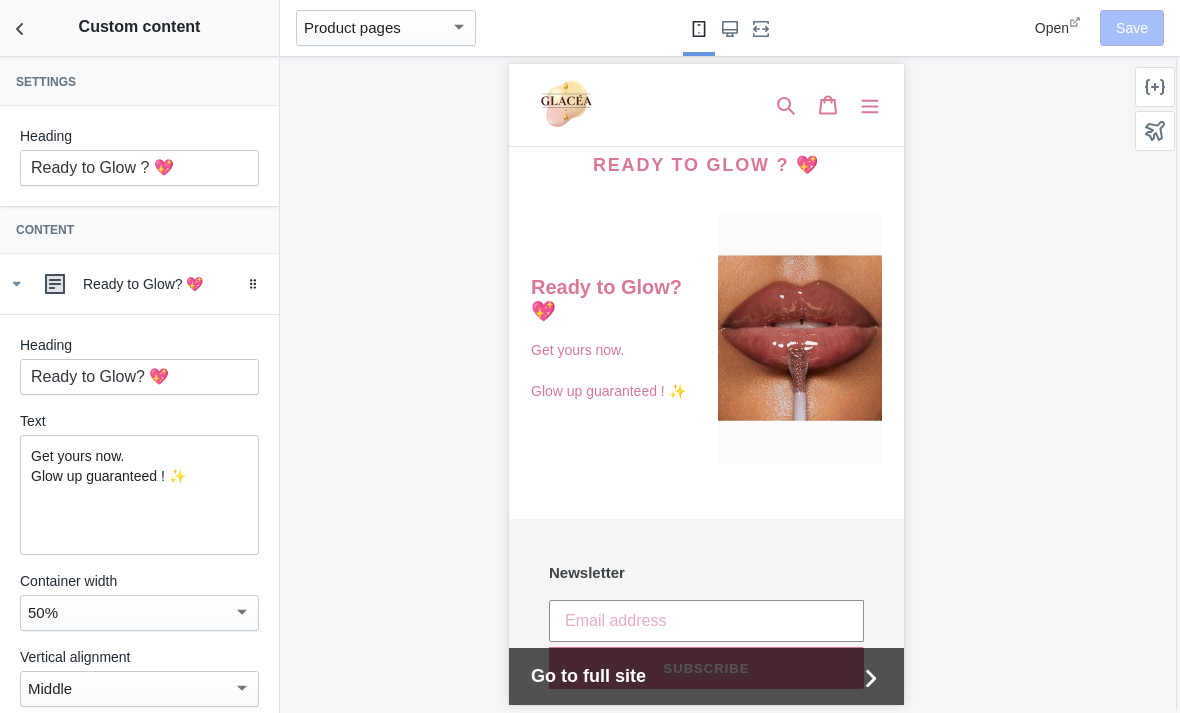 scroll, scrollTop: 0, scrollLeft: 0, axis: both 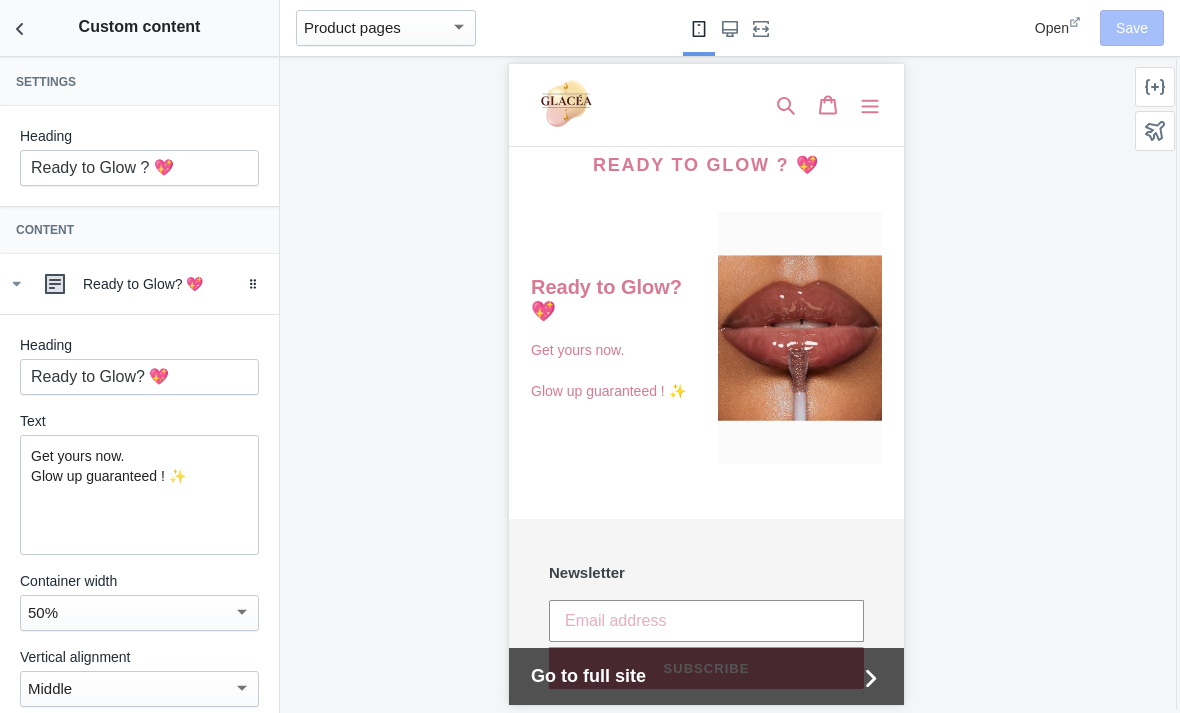 click 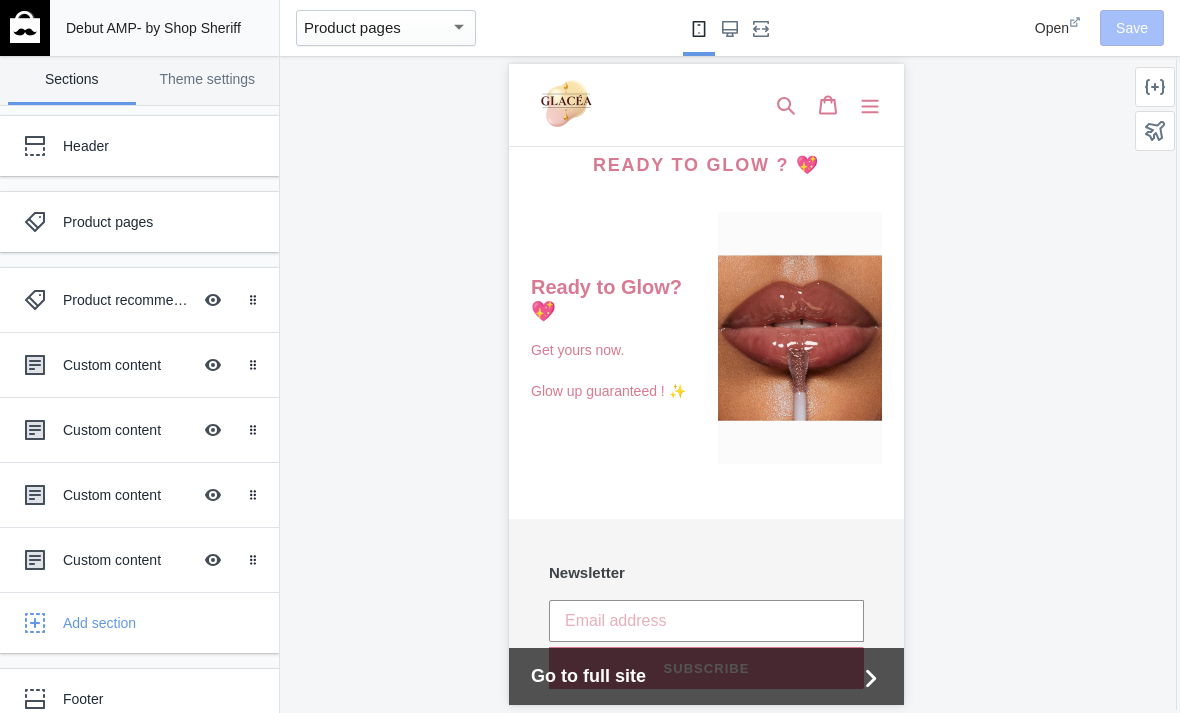 click at bounding box center (35, 365) 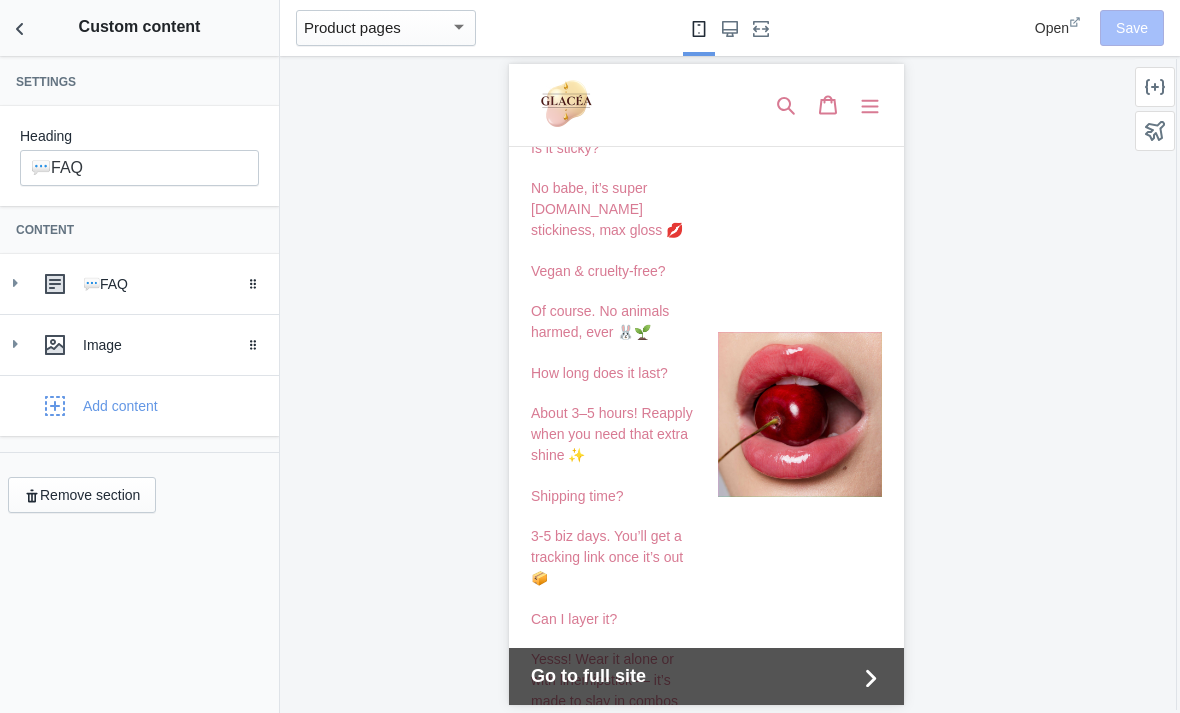 scroll, scrollTop: 2083, scrollLeft: 0, axis: vertical 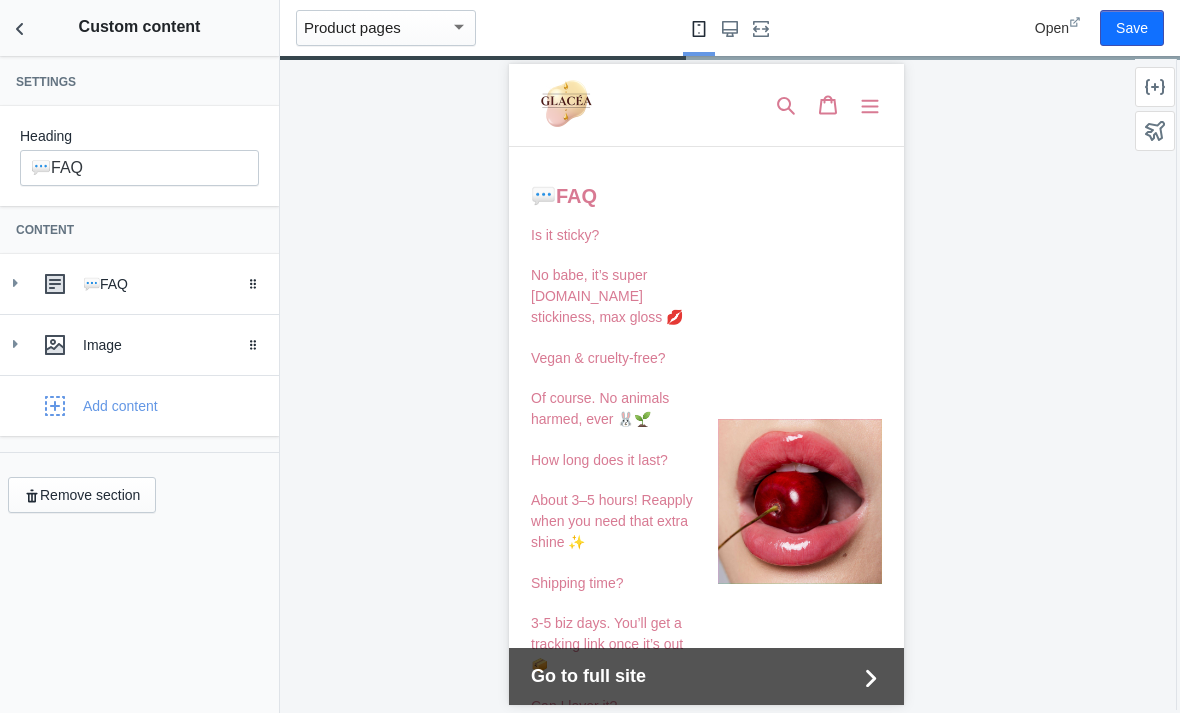 click at bounding box center [20, 28] 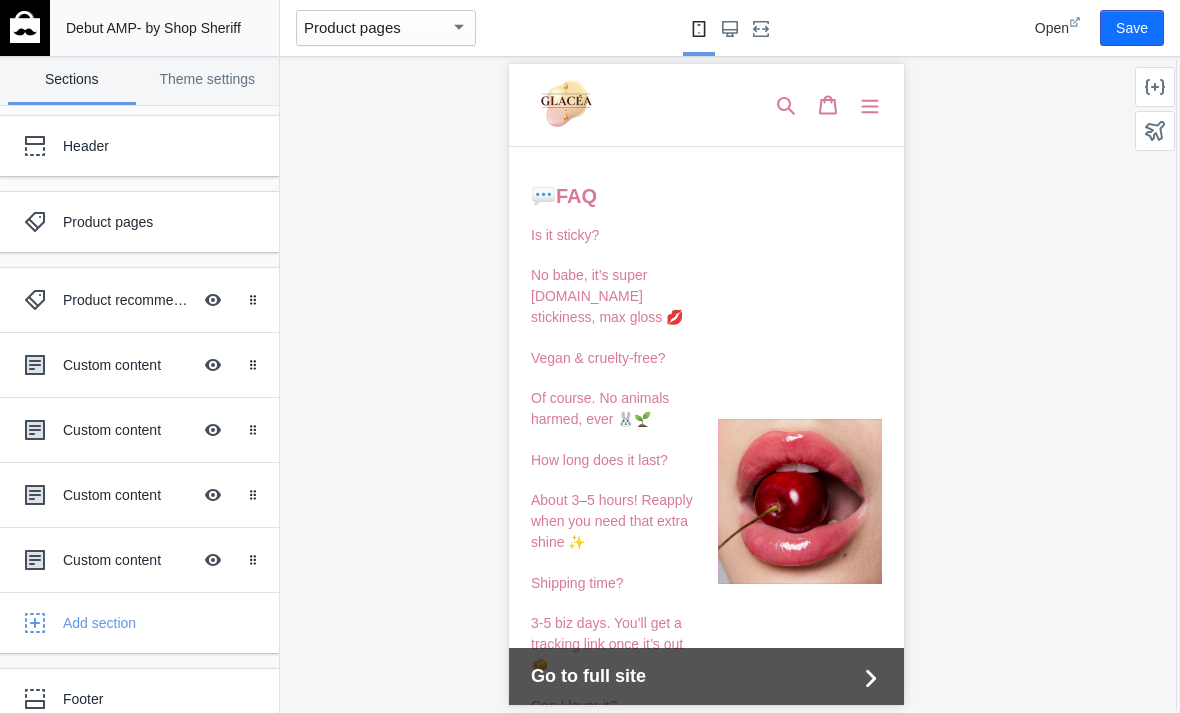 click at bounding box center [35, 365] 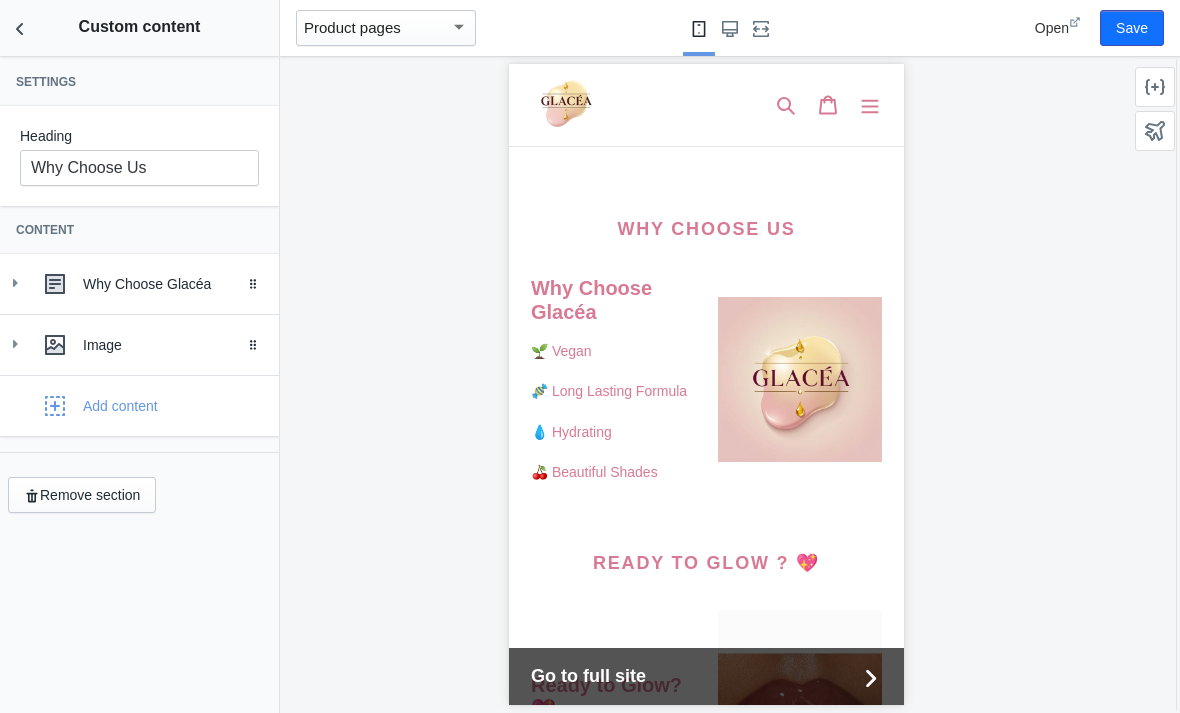 scroll, scrollTop: 2825, scrollLeft: 0, axis: vertical 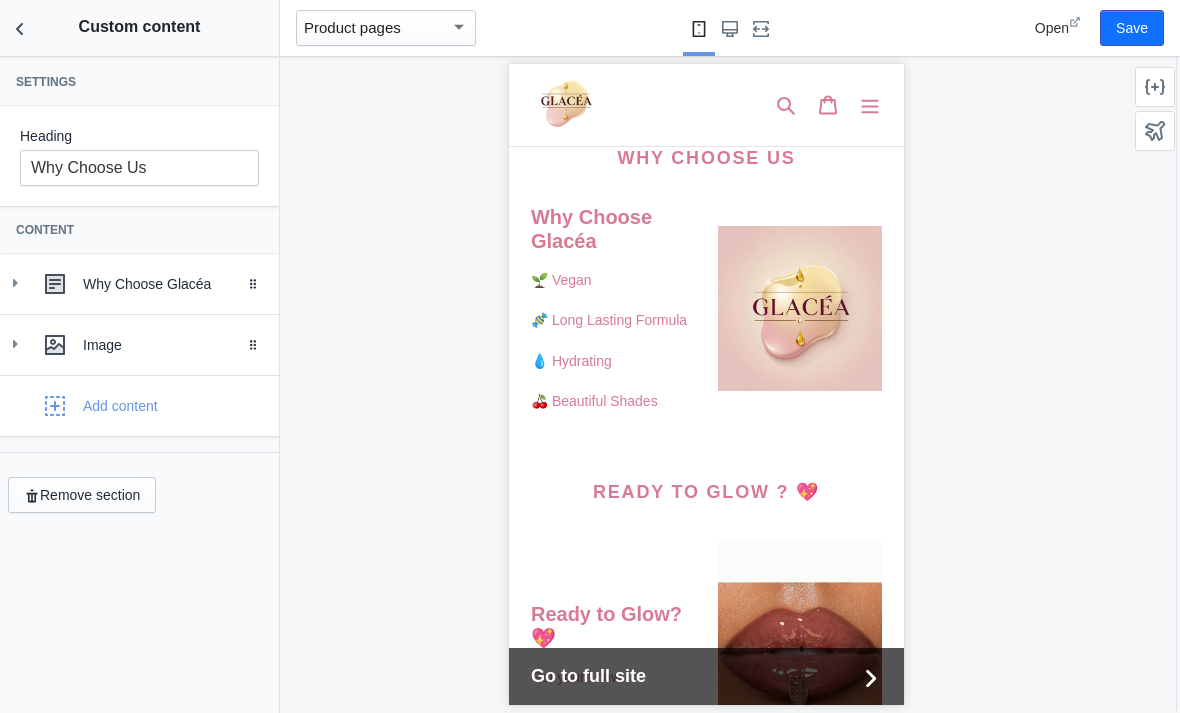 click at bounding box center [55, 284] 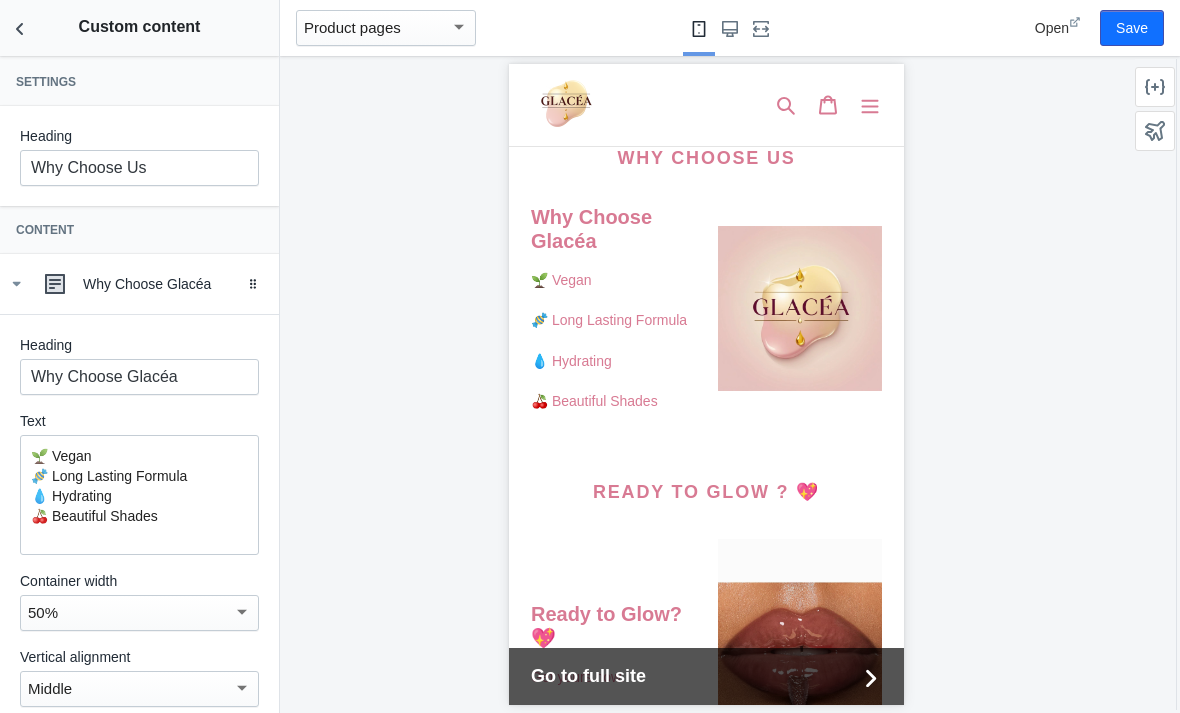 scroll, scrollTop: 32, scrollLeft: 0, axis: vertical 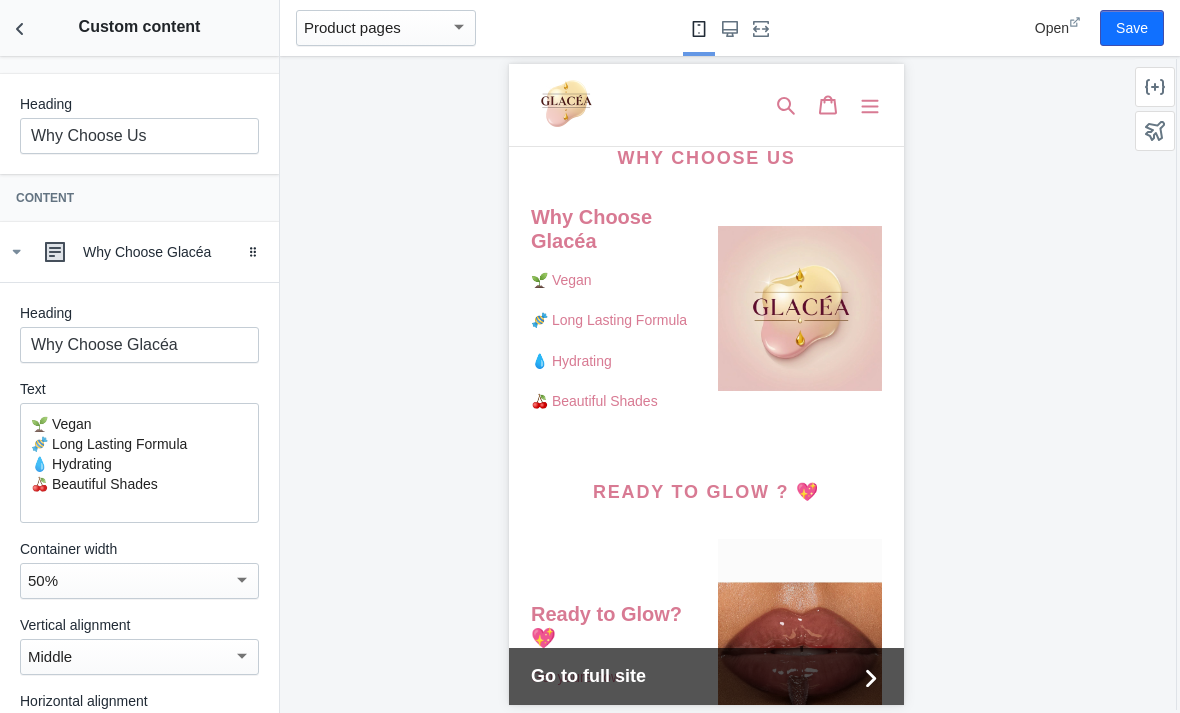 click on "💧 Hydrating" at bounding box center (139, 464) 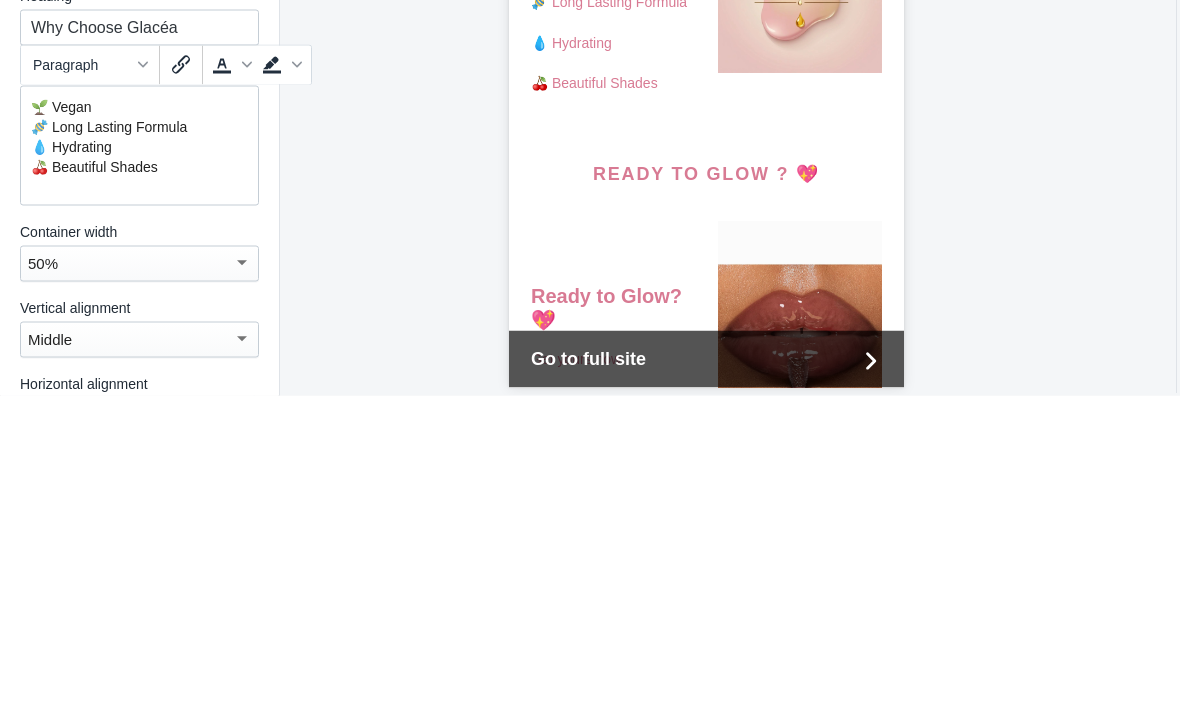 click on "💧 Hydrating" at bounding box center [139, 464] 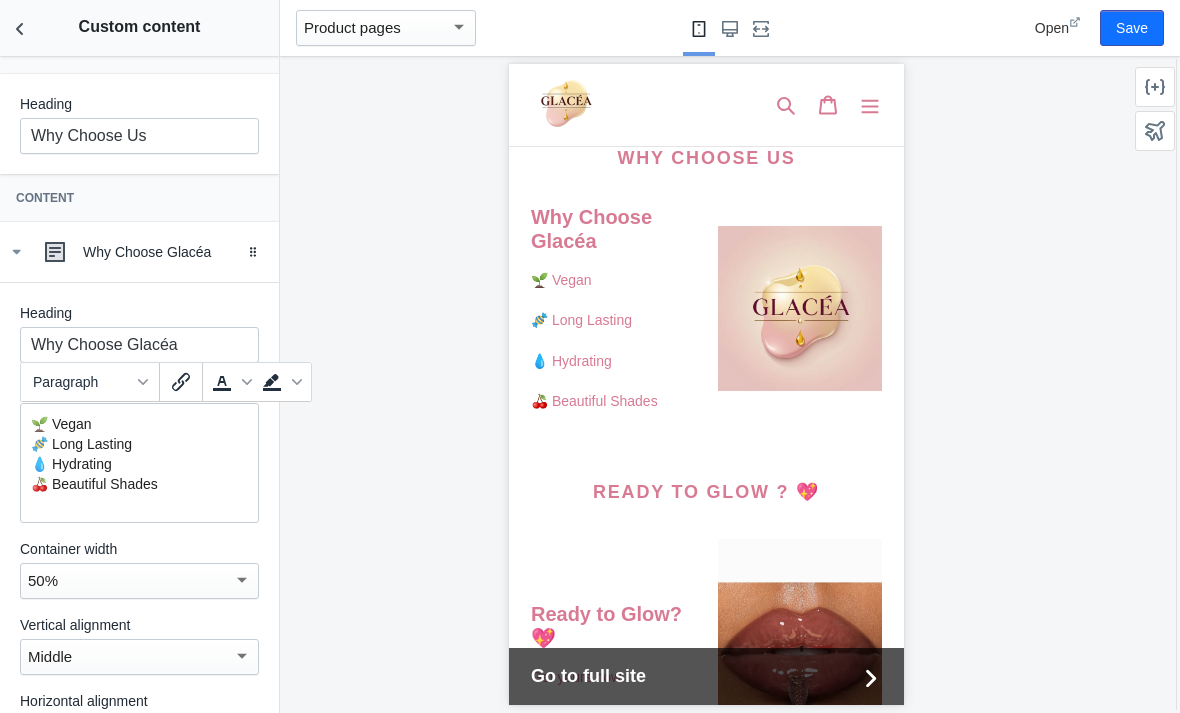 click on "Save" at bounding box center (1132, 28) 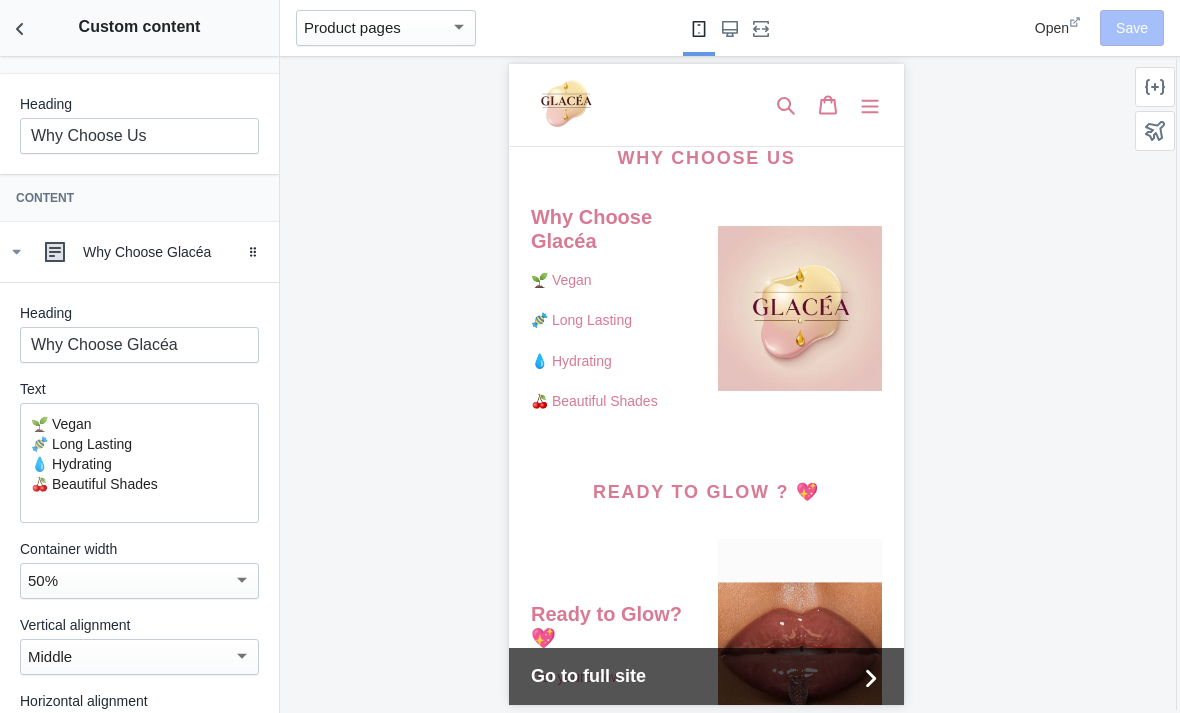 click 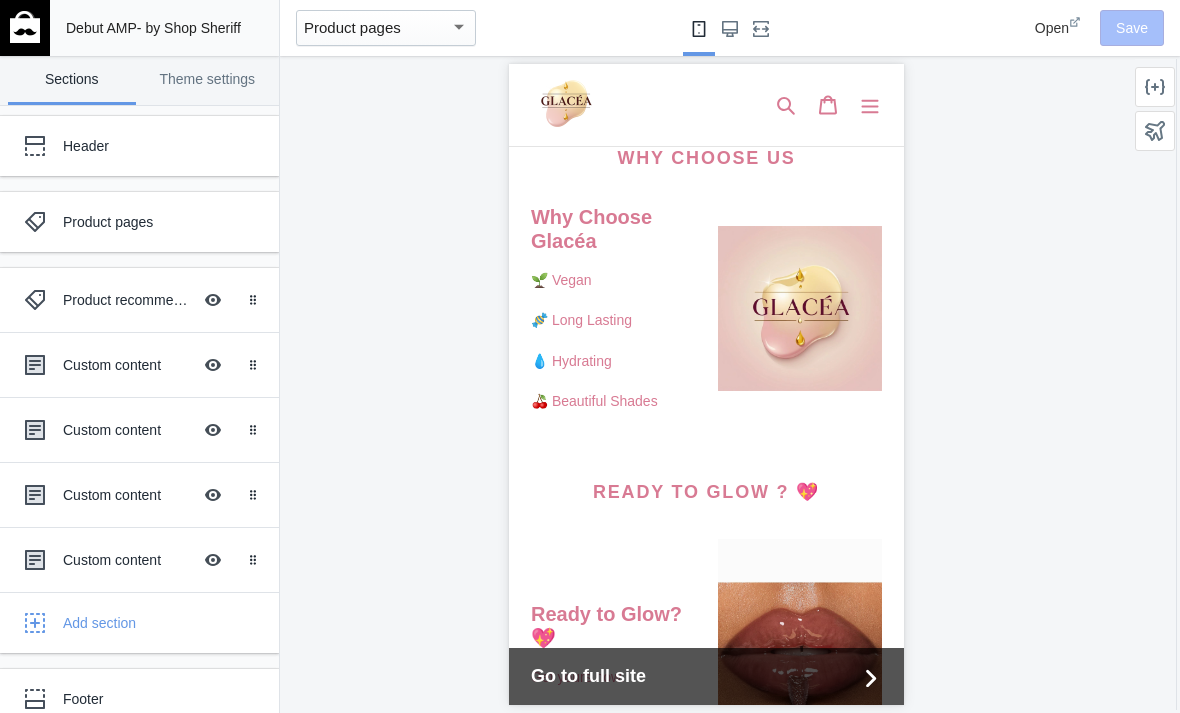 click at bounding box center (35, 430) 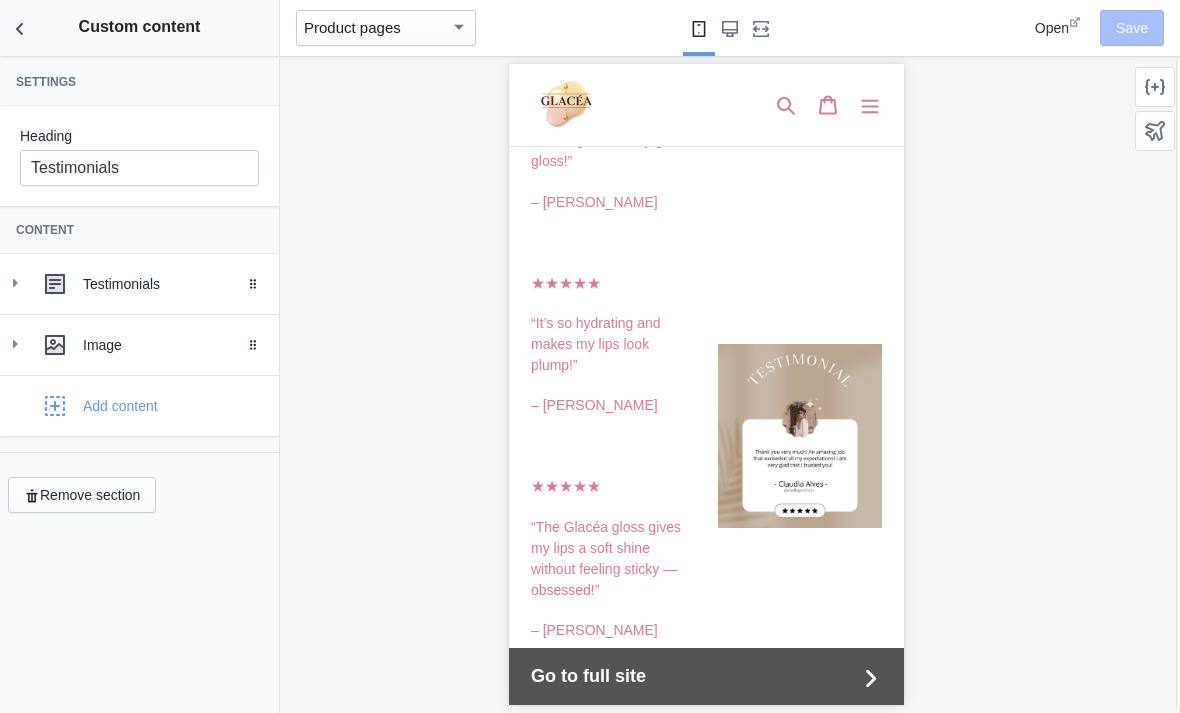 scroll, scrollTop: 1164, scrollLeft: 0, axis: vertical 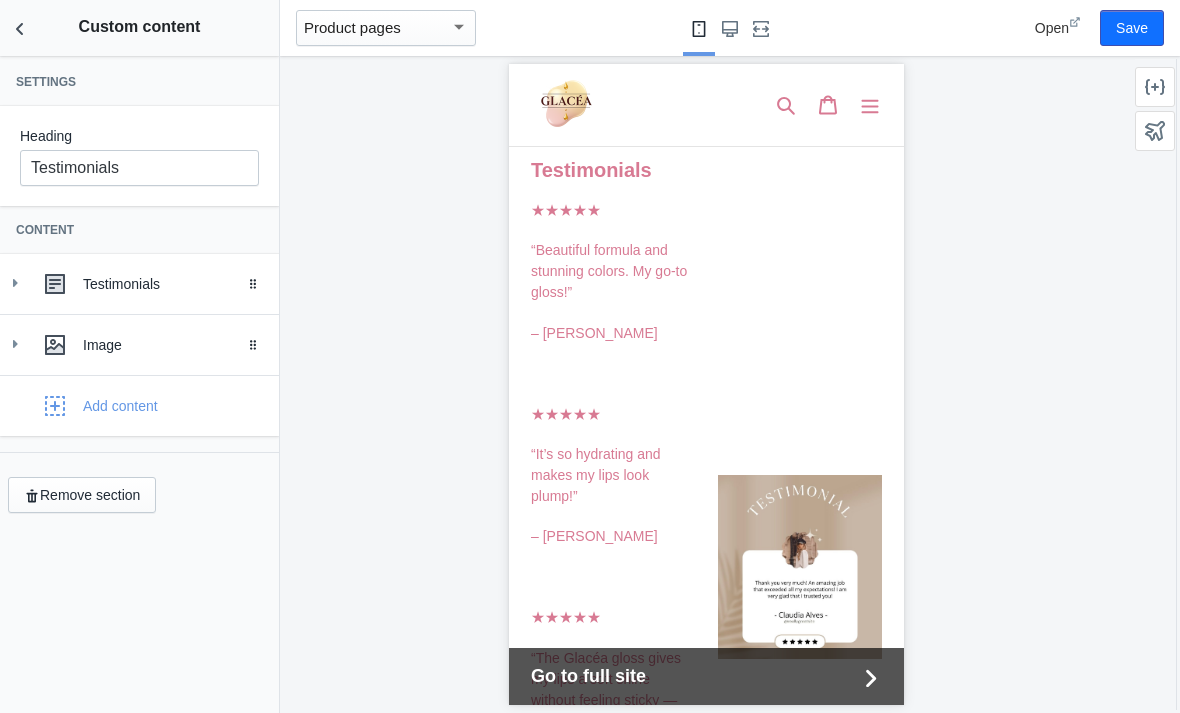 click at bounding box center [20, 28] 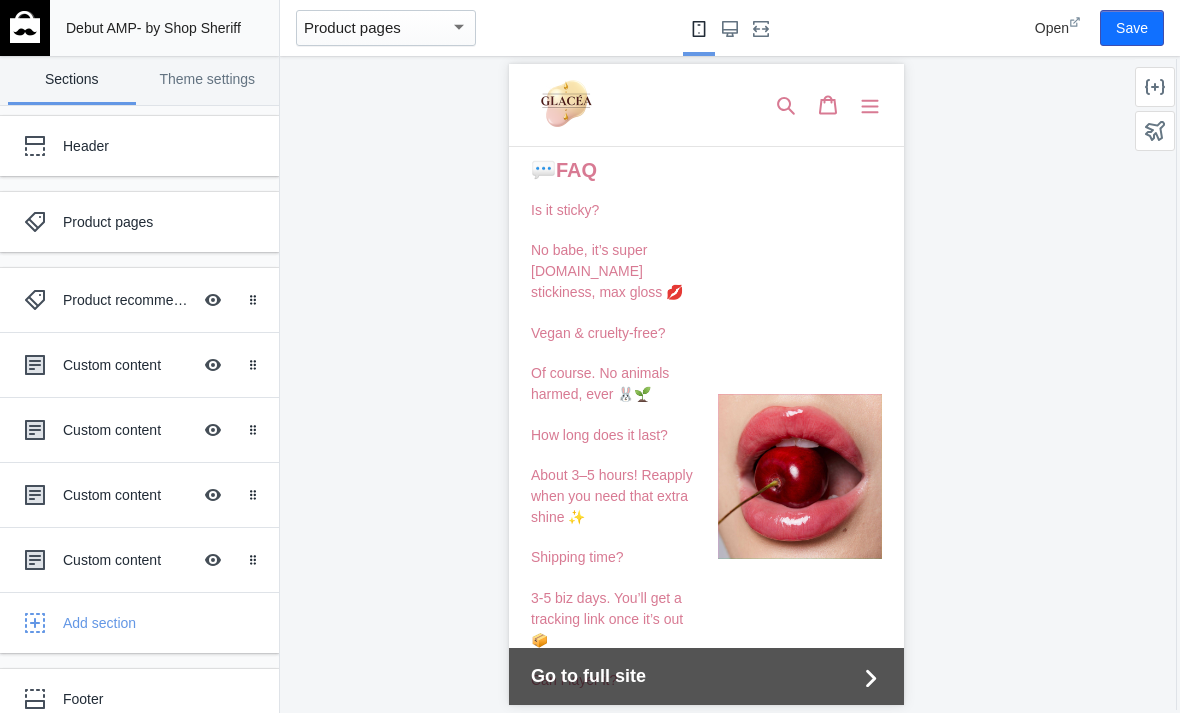 click 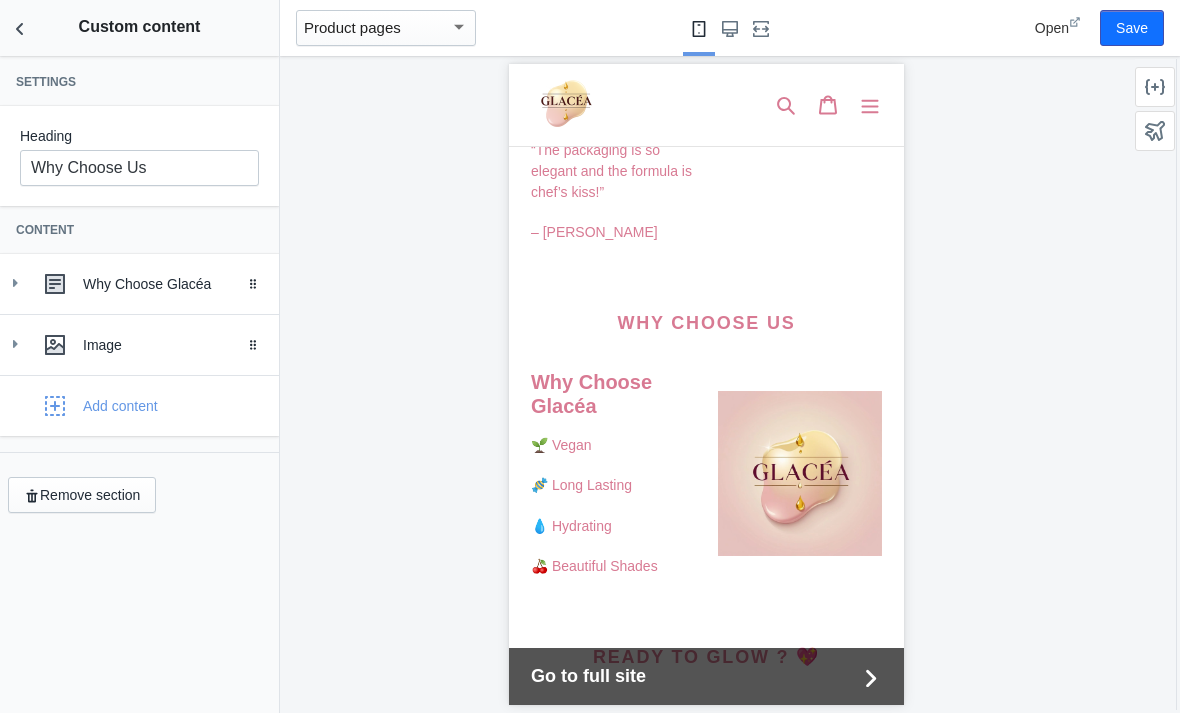 scroll, scrollTop: 2825, scrollLeft: 0, axis: vertical 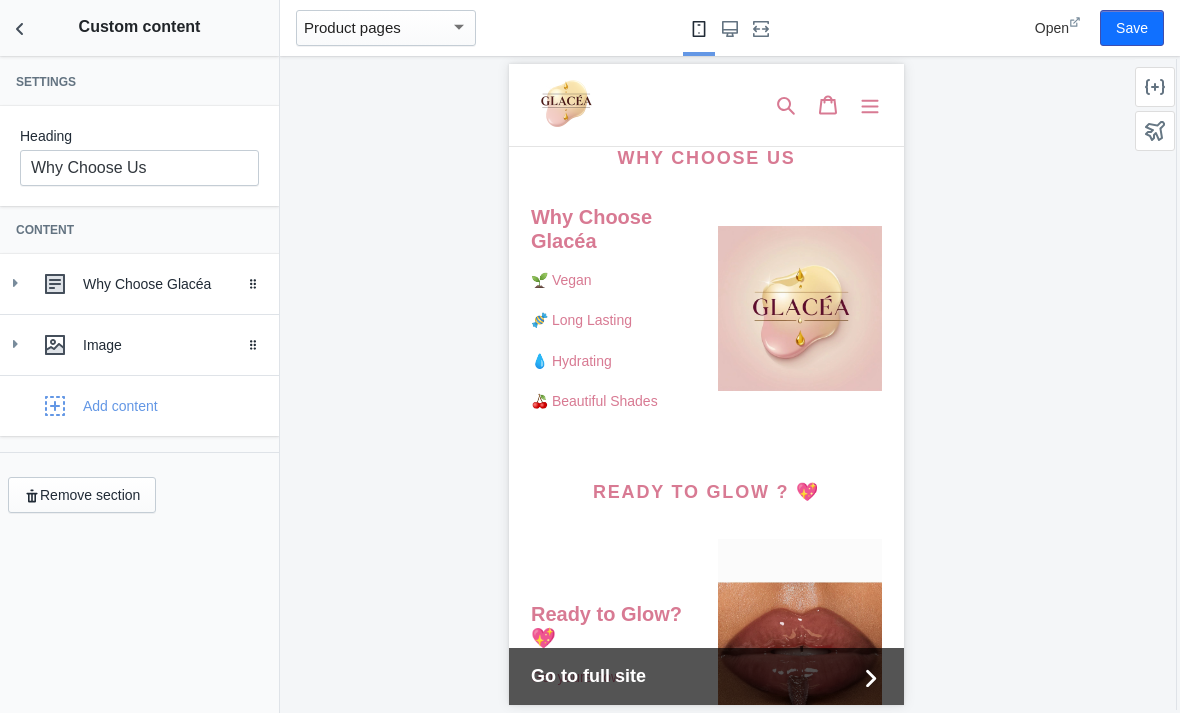 click at bounding box center [20, 28] 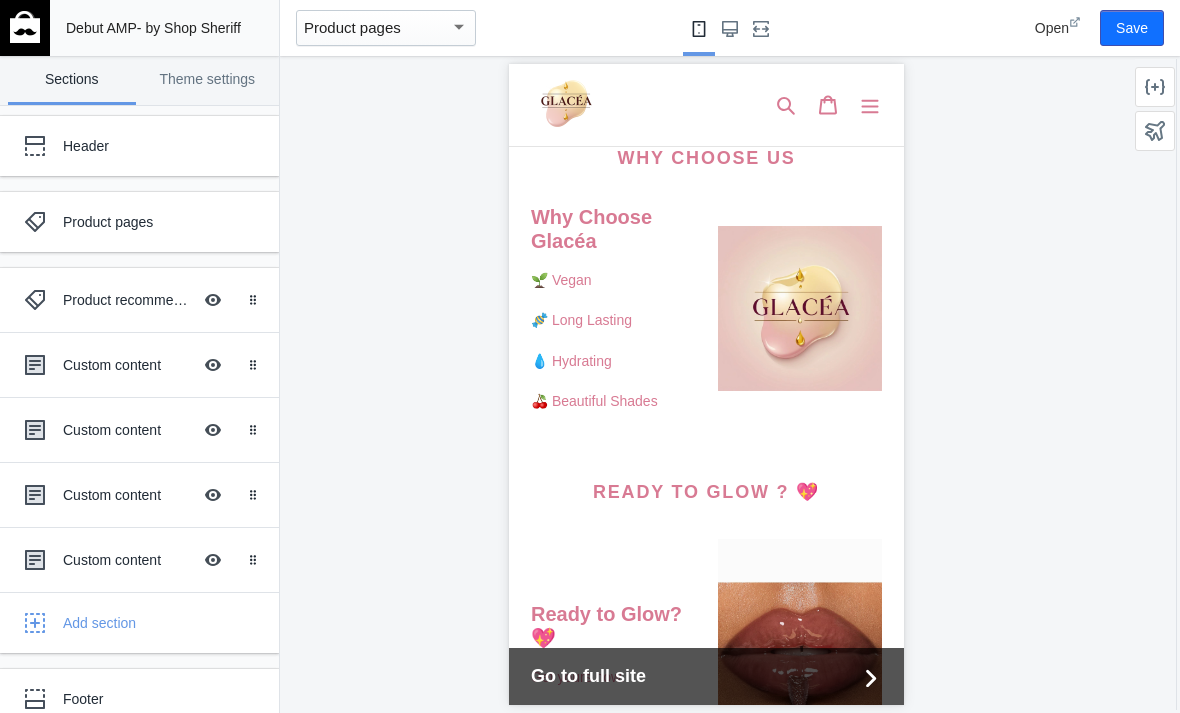 click at bounding box center [39, 365] 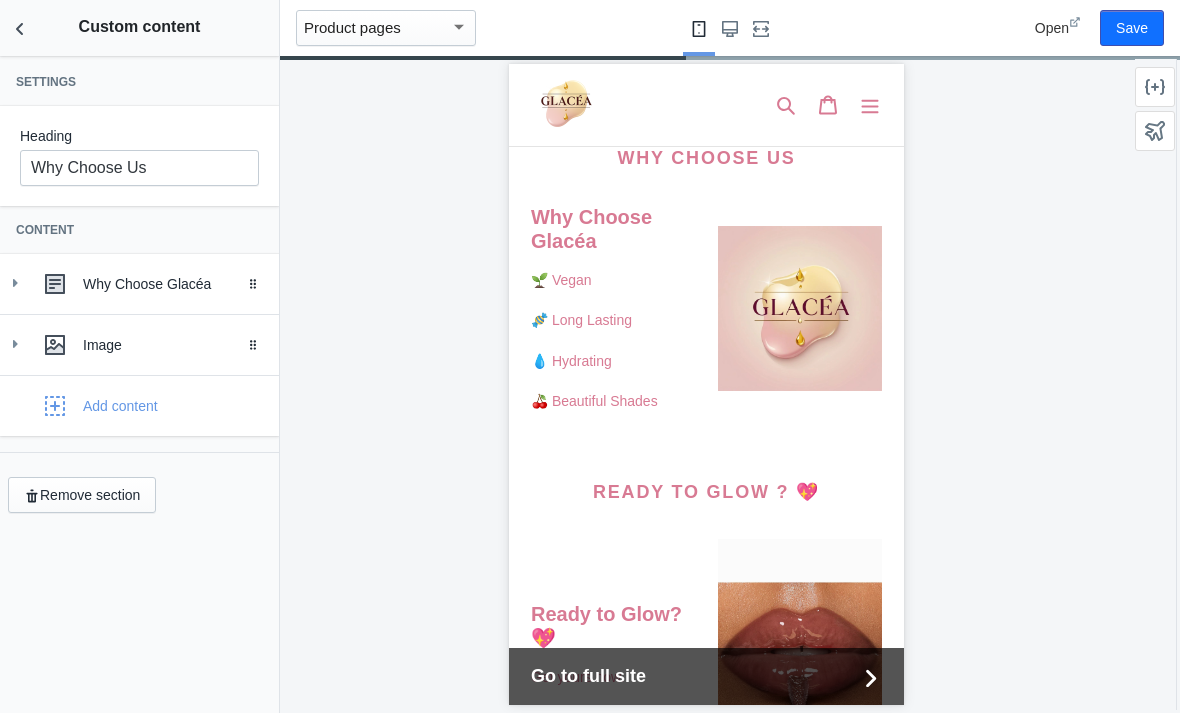 click 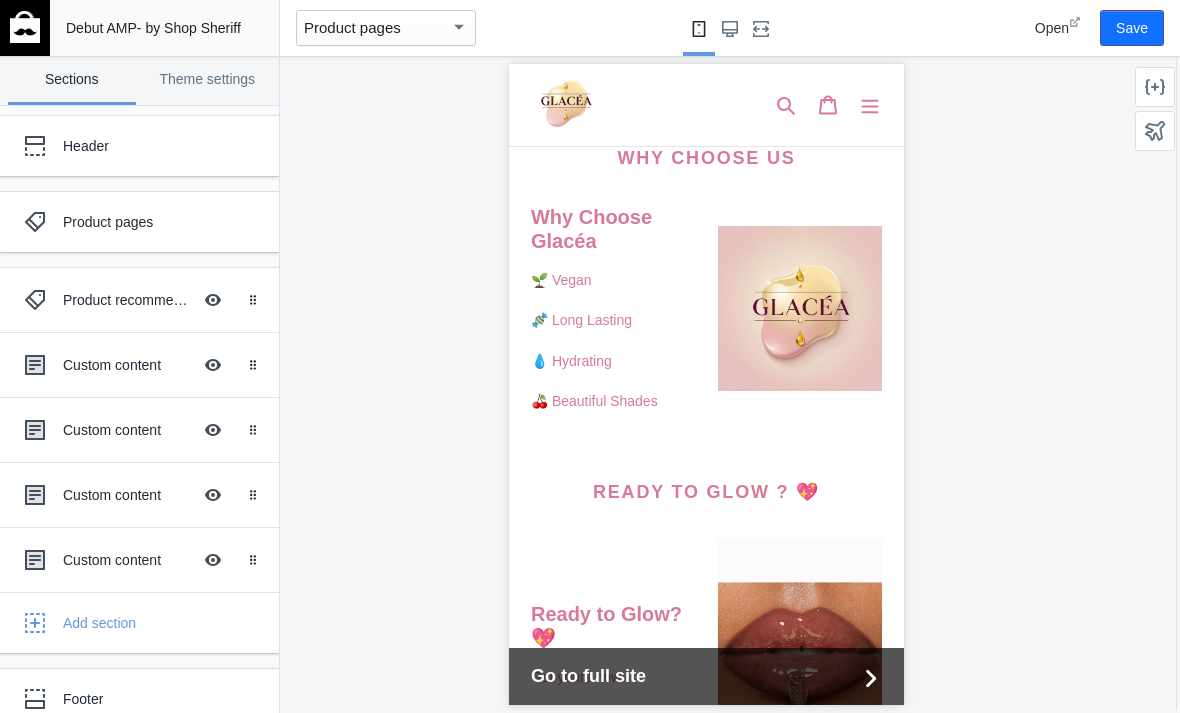 click on "Custom content" at bounding box center (127, 430) 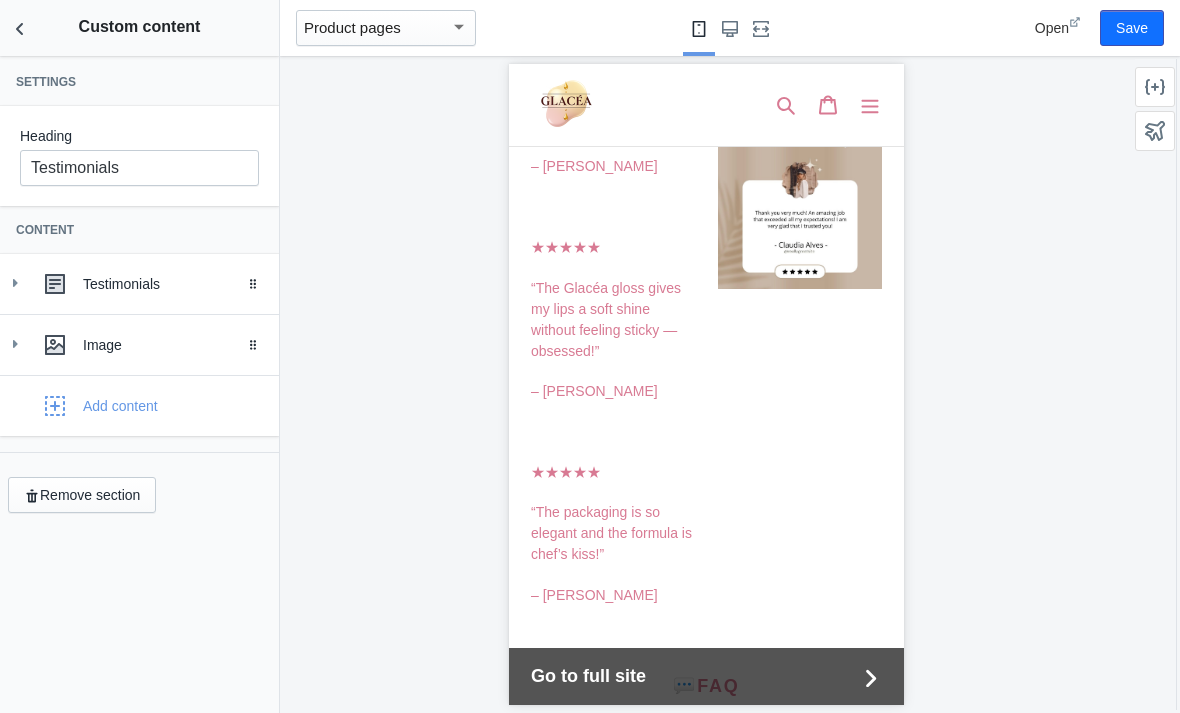 scroll, scrollTop: 1164, scrollLeft: 0, axis: vertical 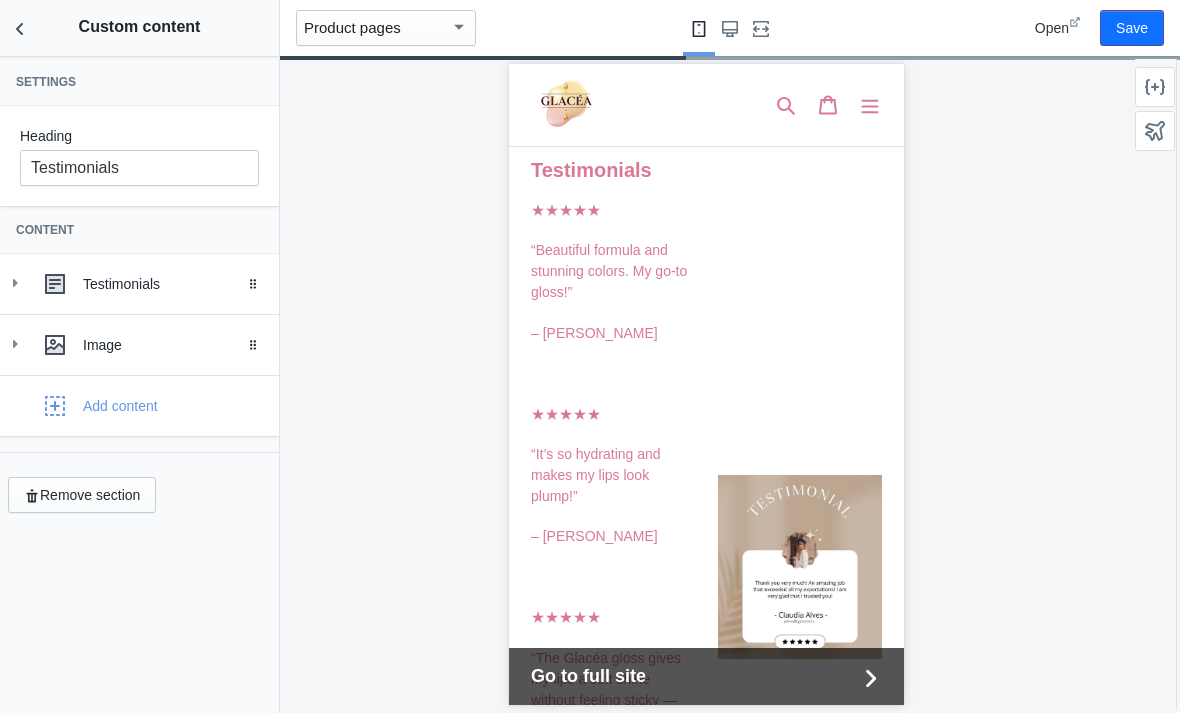 click at bounding box center (20, 28) 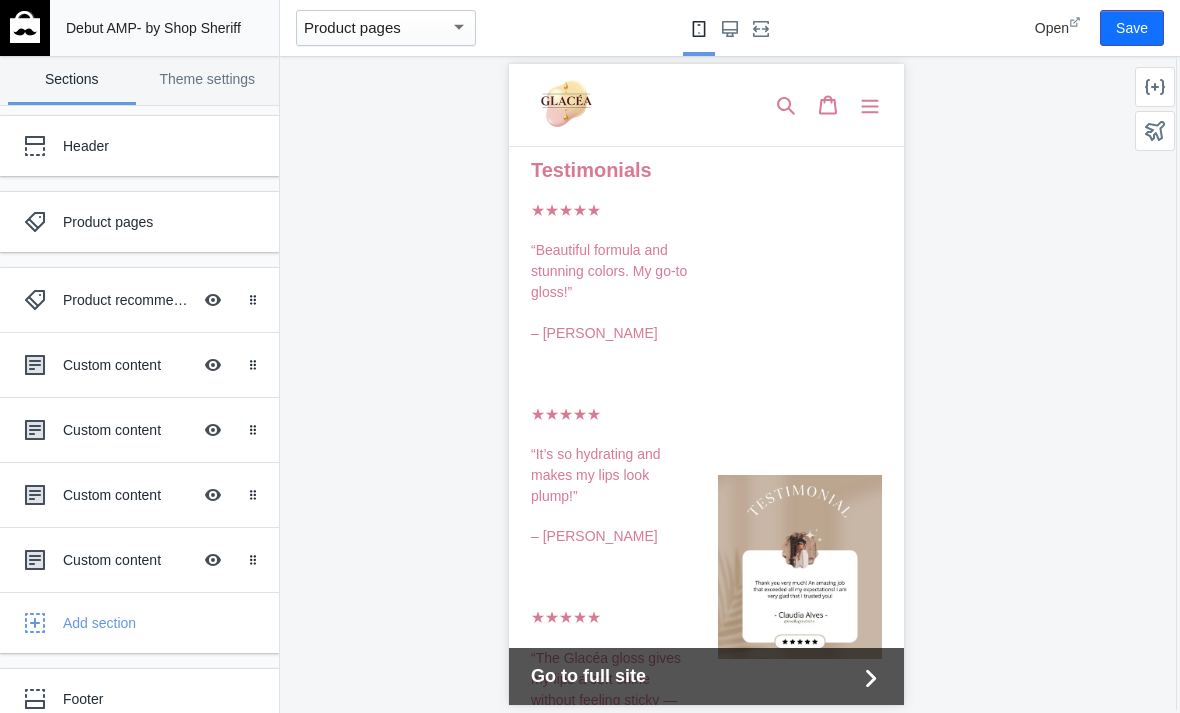 click on "Custom content" at bounding box center (127, 365) 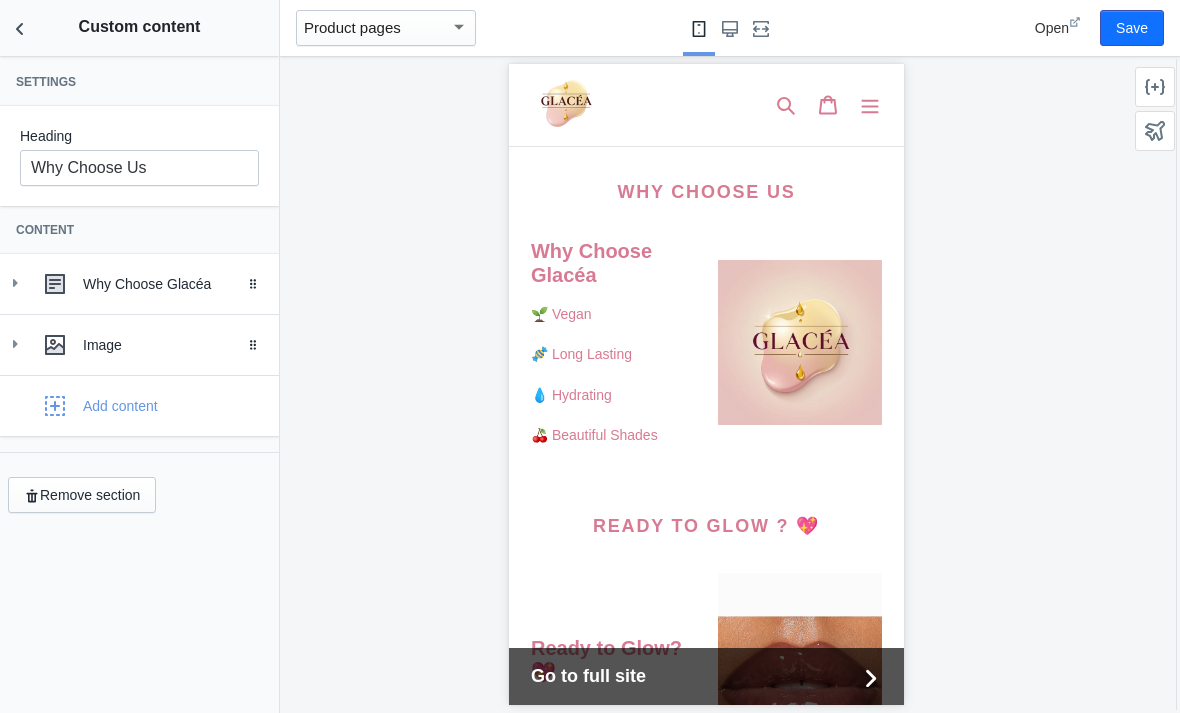 scroll, scrollTop: 2825, scrollLeft: 0, axis: vertical 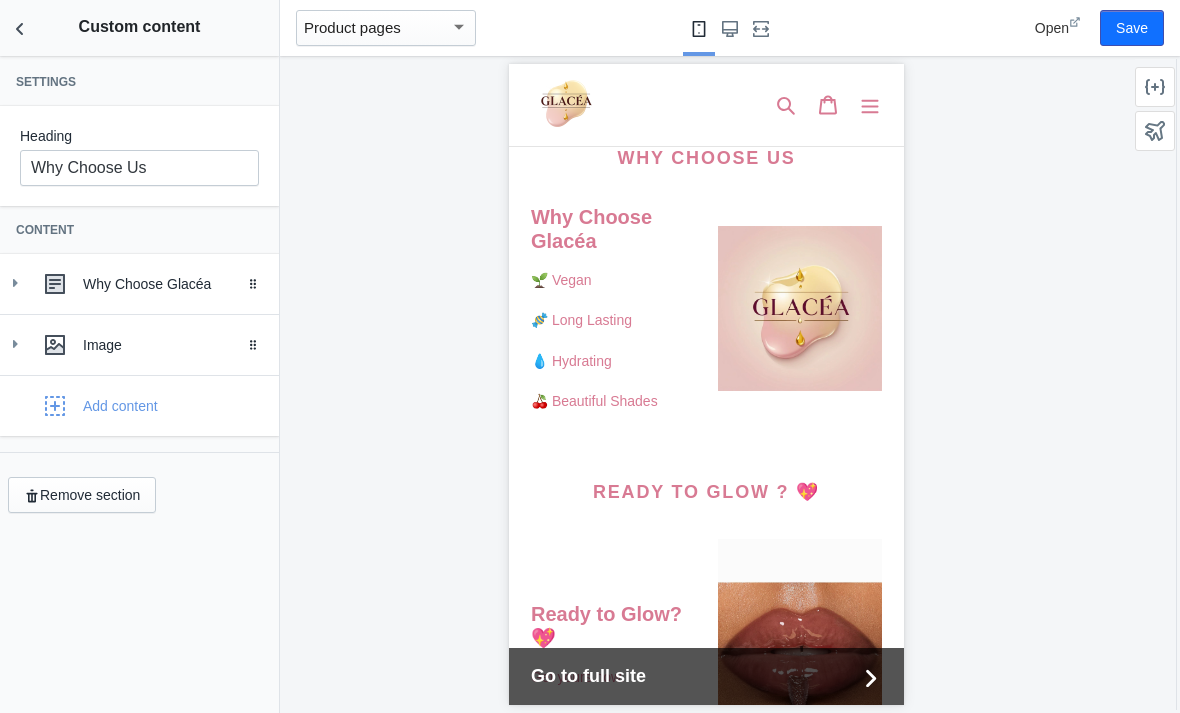 click at bounding box center (20, 28) 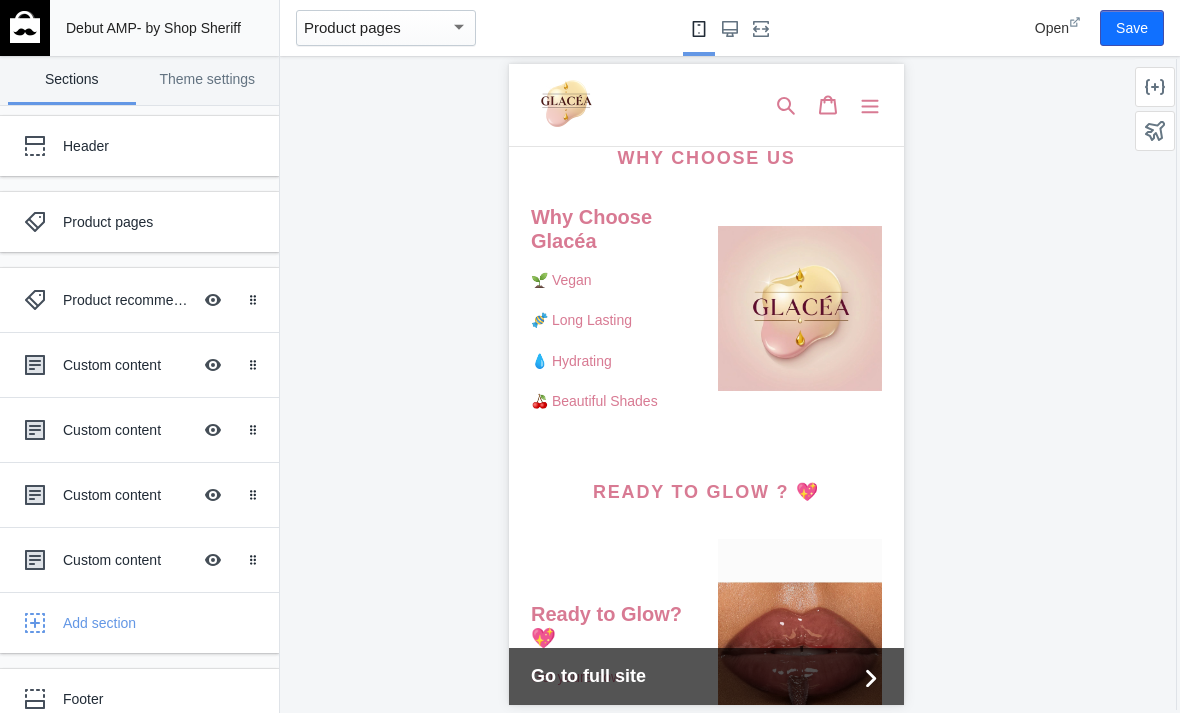 click on "Custom content" at bounding box center (127, 560) 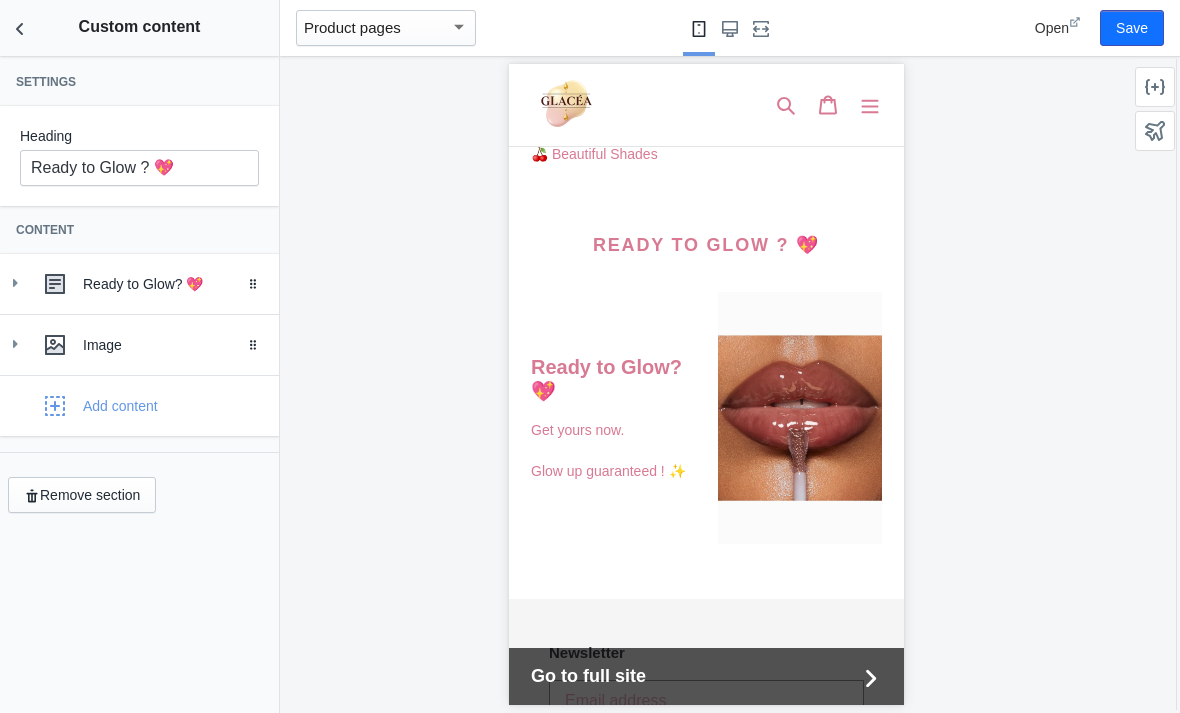 scroll, scrollTop: 3152, scrollLeft: 0, axis: vertical 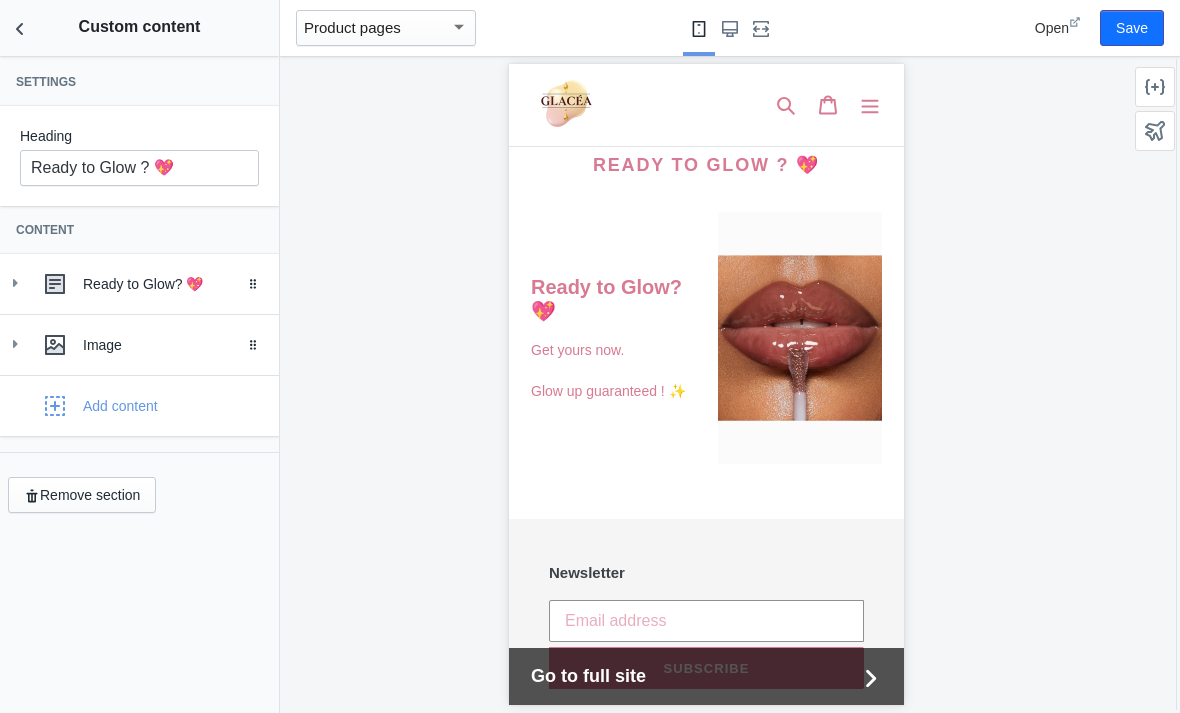 click 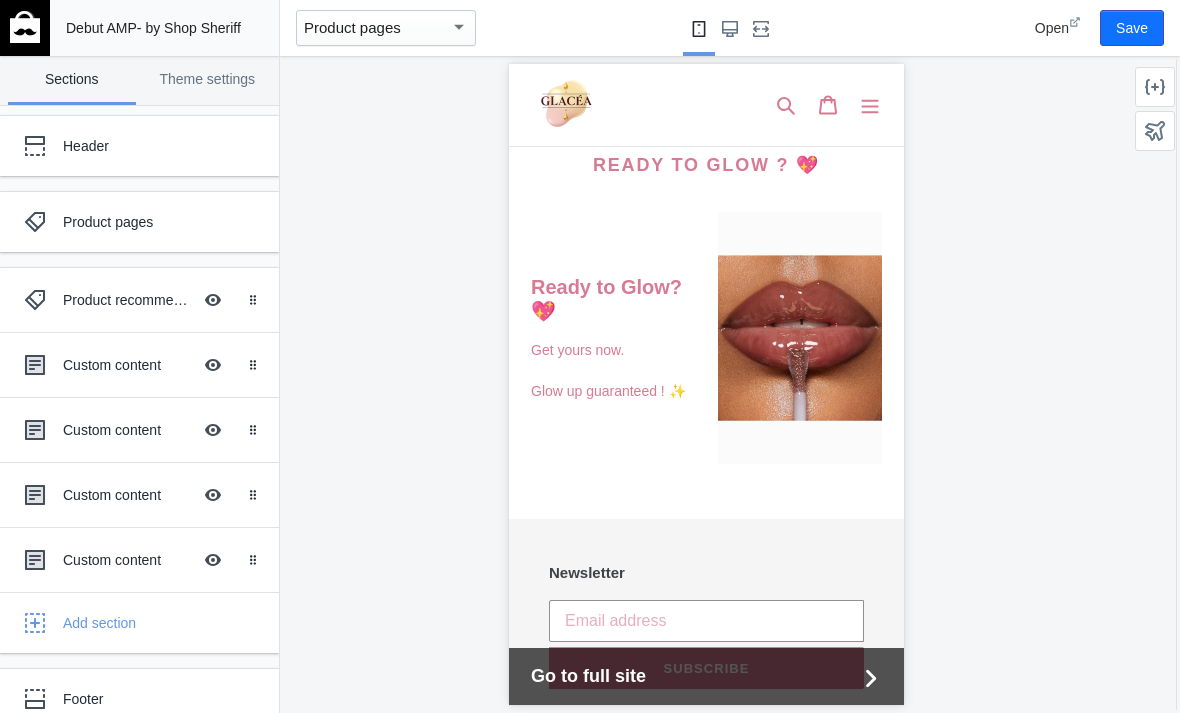 click on "Custom content" at bounding box center (127, 495) 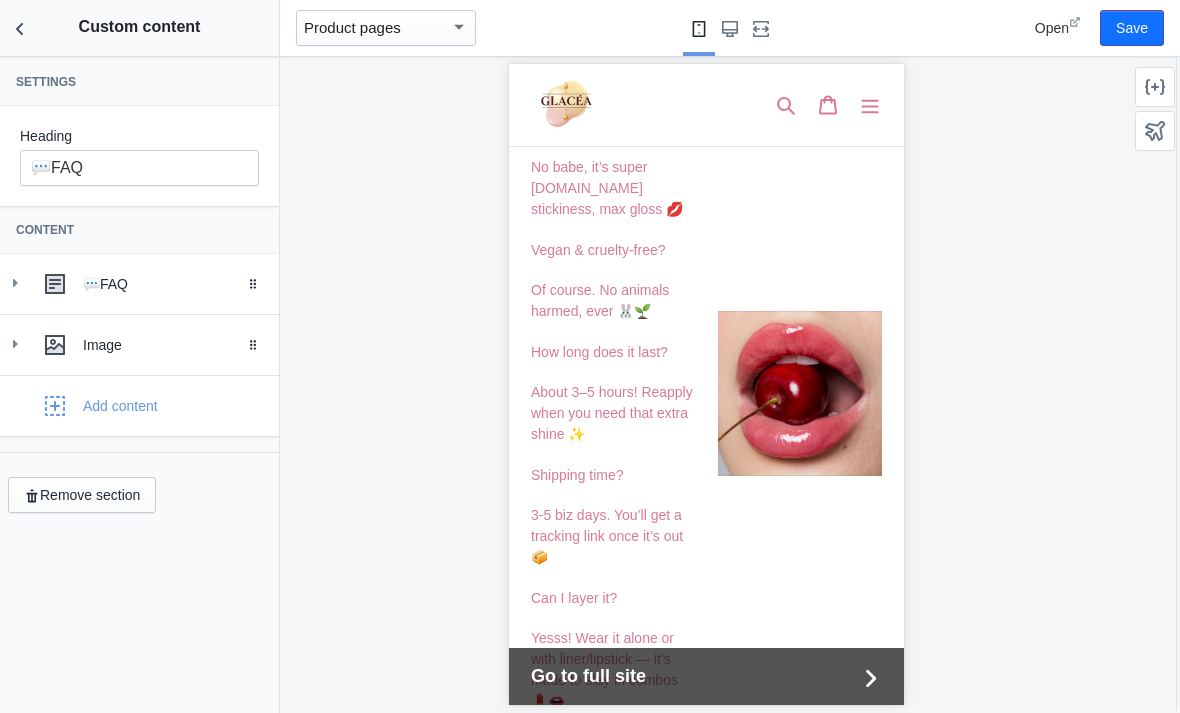 scroll, scrollTop: 2083, scrollLeft: 0, axis: vertical 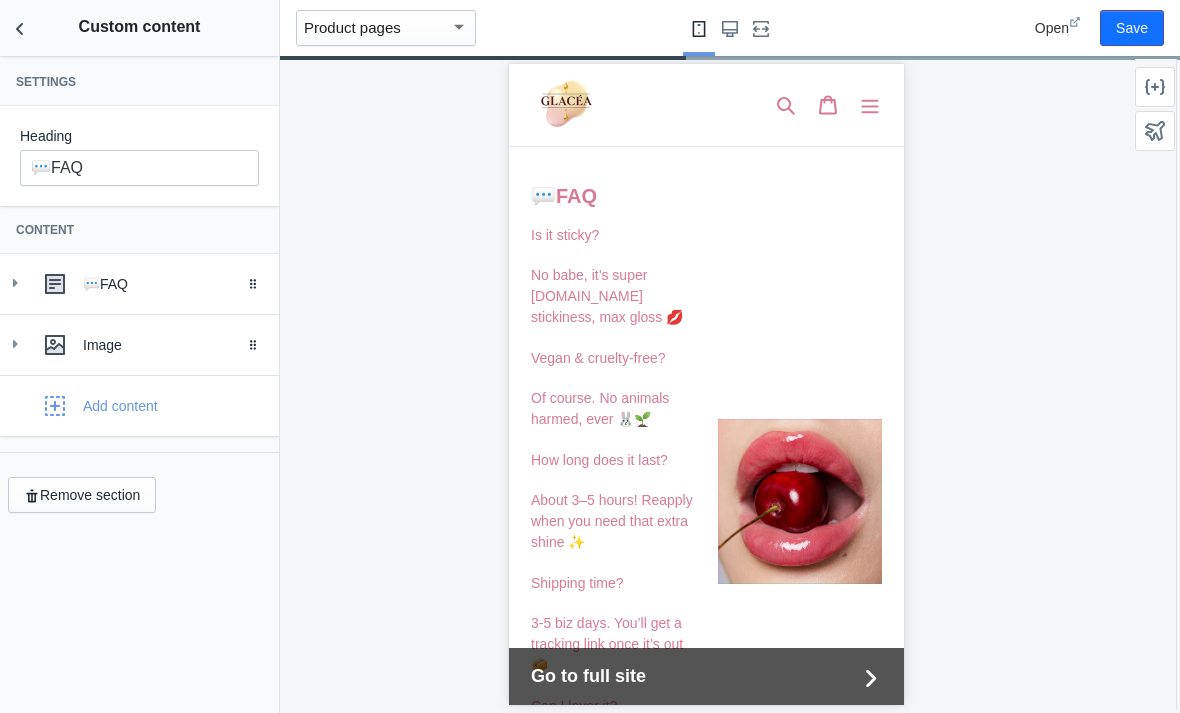 click 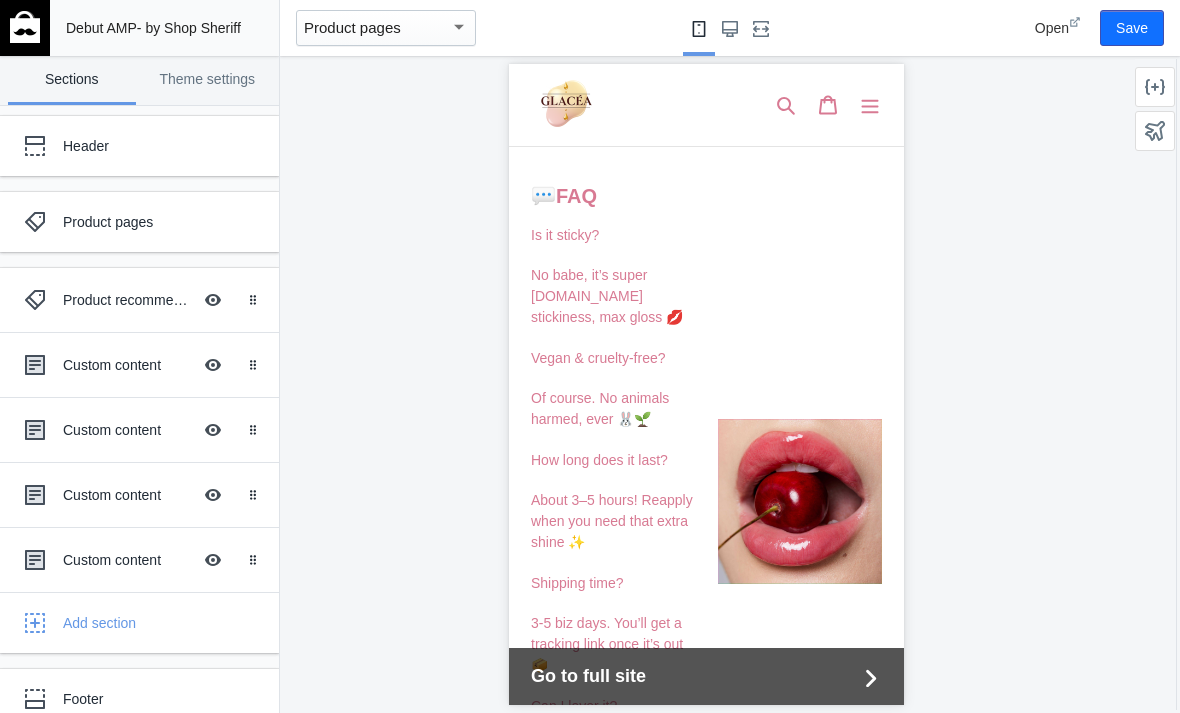 click on "Custom content  Hide Image with text overlay" at bounding box center [125, 430] 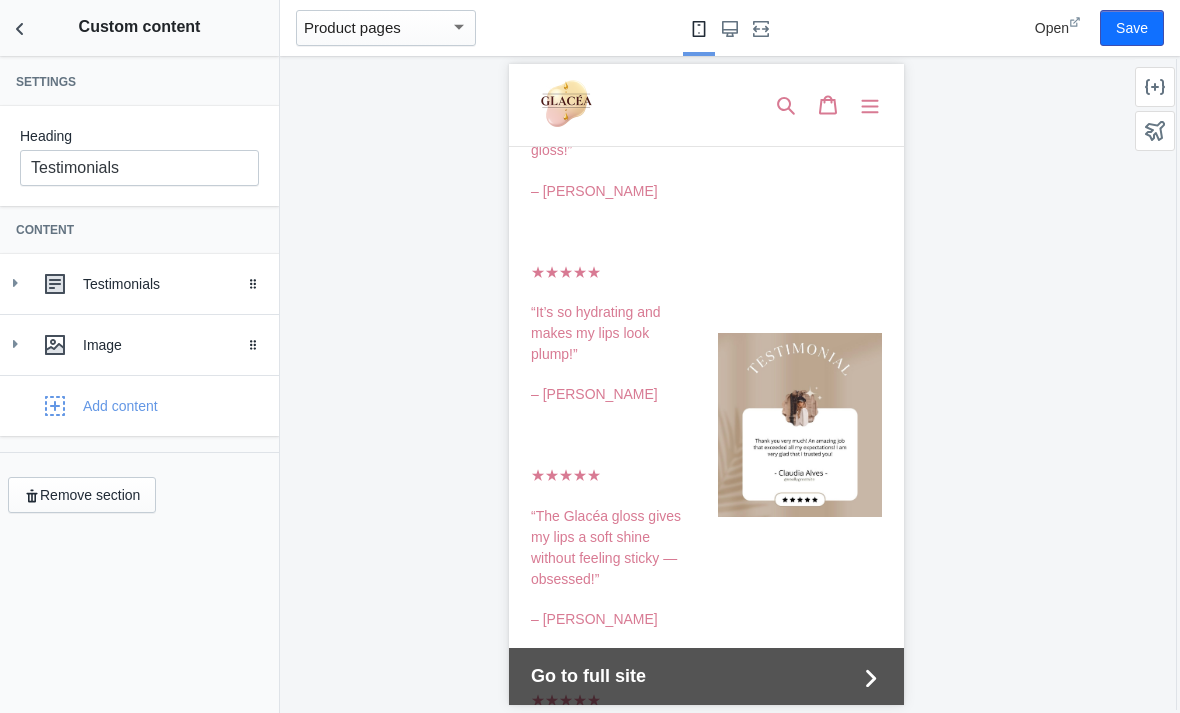 scroll, scrollTop: 1164, scrollLeft: 0, axis: vertical 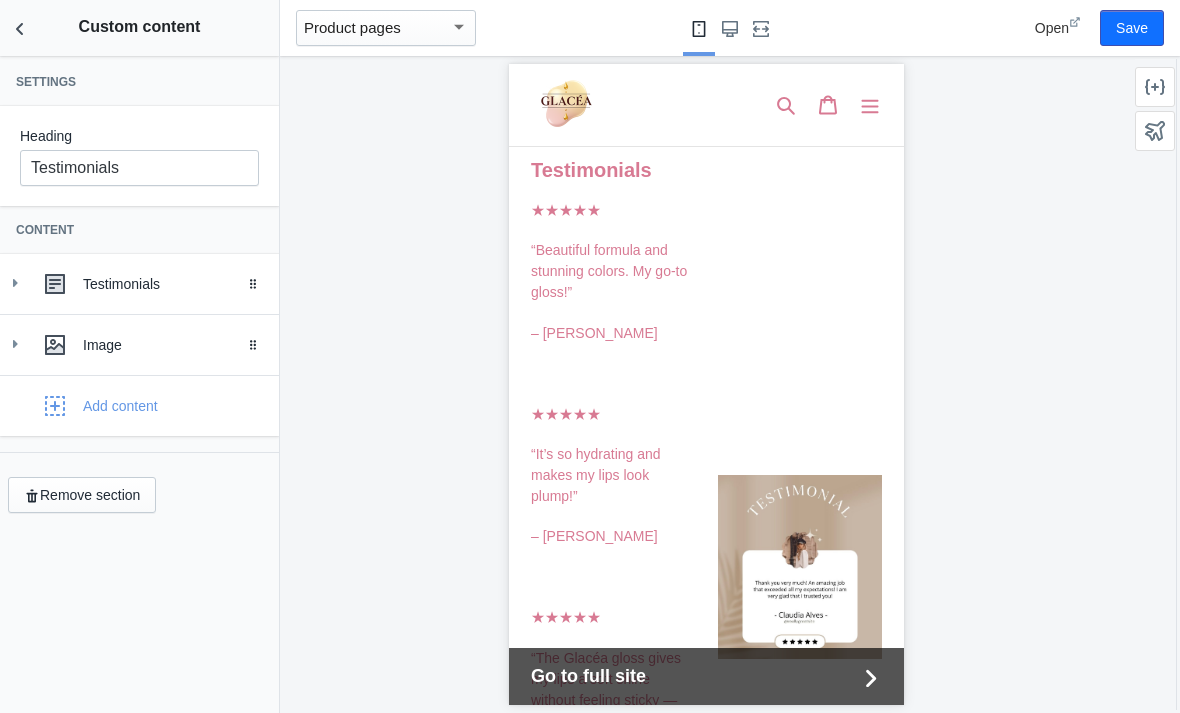 click 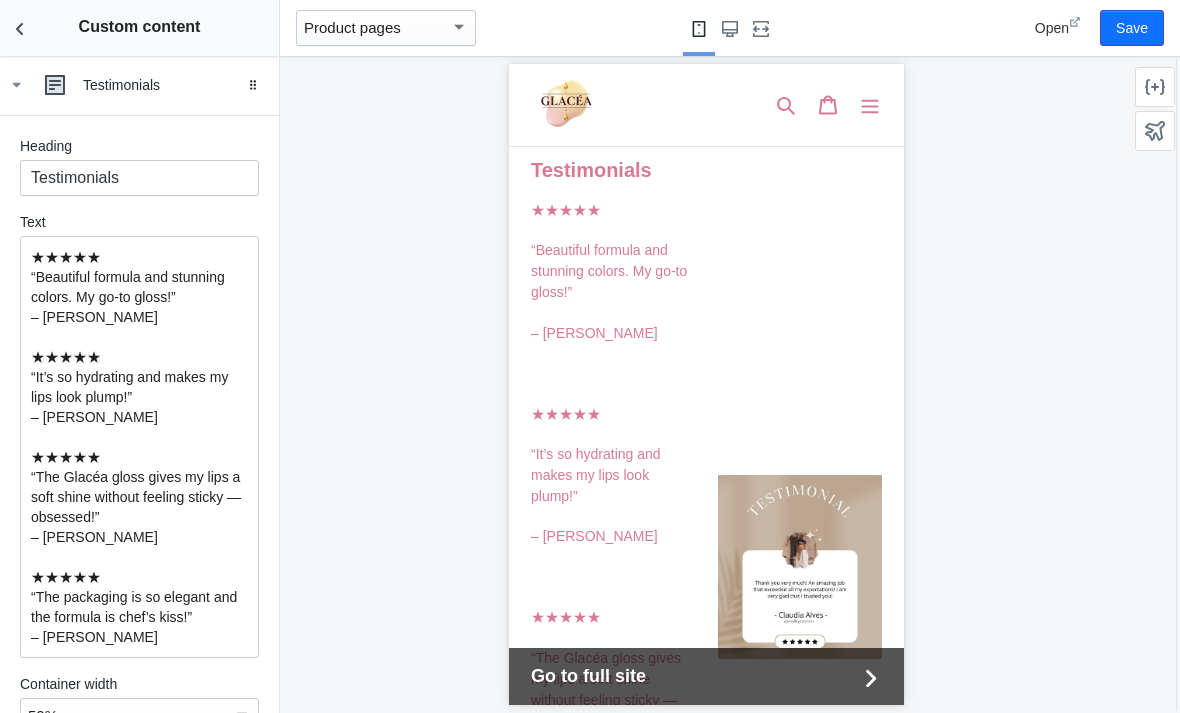 scroll, scrollTop: 166, scrollLeft: 0, axis: vertical 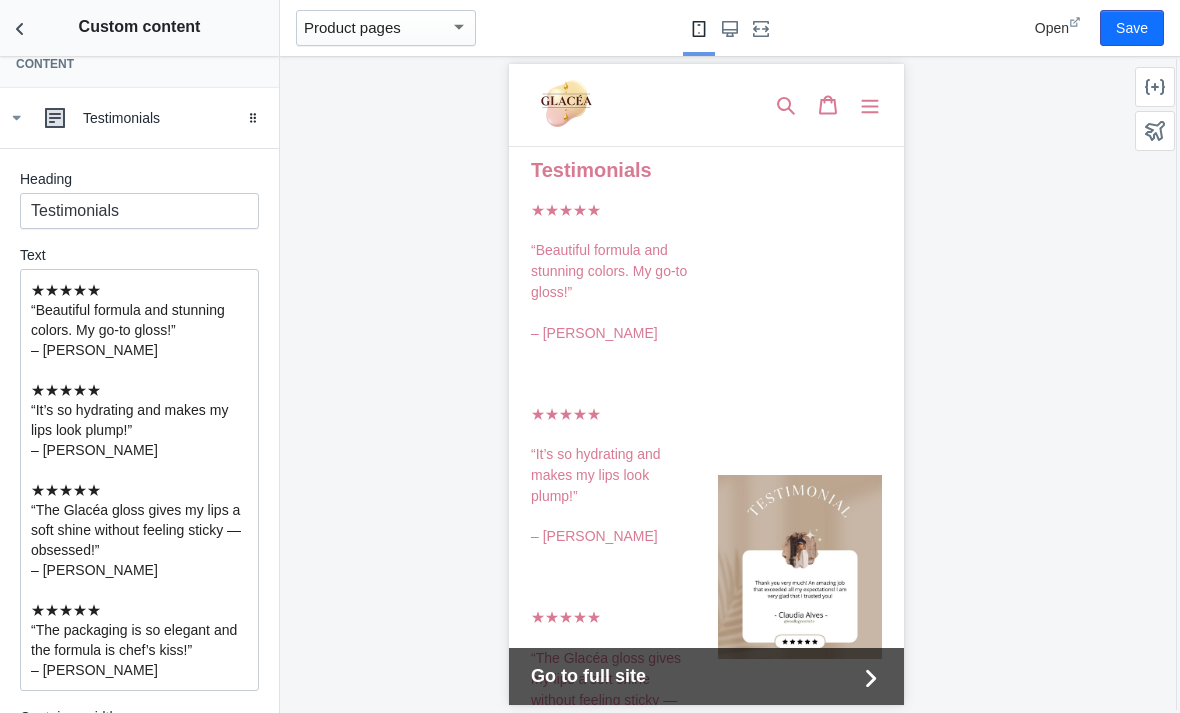 click on "Heading  Testimonials  Text   ★★★★★ “Beautiful formula and stunning colors. My go-to gloss!” – Layla M. ★★★★★ “It’s so hydrating and makes my lips look plump!” – Nour K ★★★★★ “The Glacéa gloss gives my lips a soft shine without feeling sticky — obsessed!” – Rawan D. ★★★★★ “The packaging is so elegant and the formula is chef’s kiss!” – Sarah L  Container width   50%   Vertical alignment   Middle   Horizontal alignment   Left   Remove content" at bounding box center [139, 561] 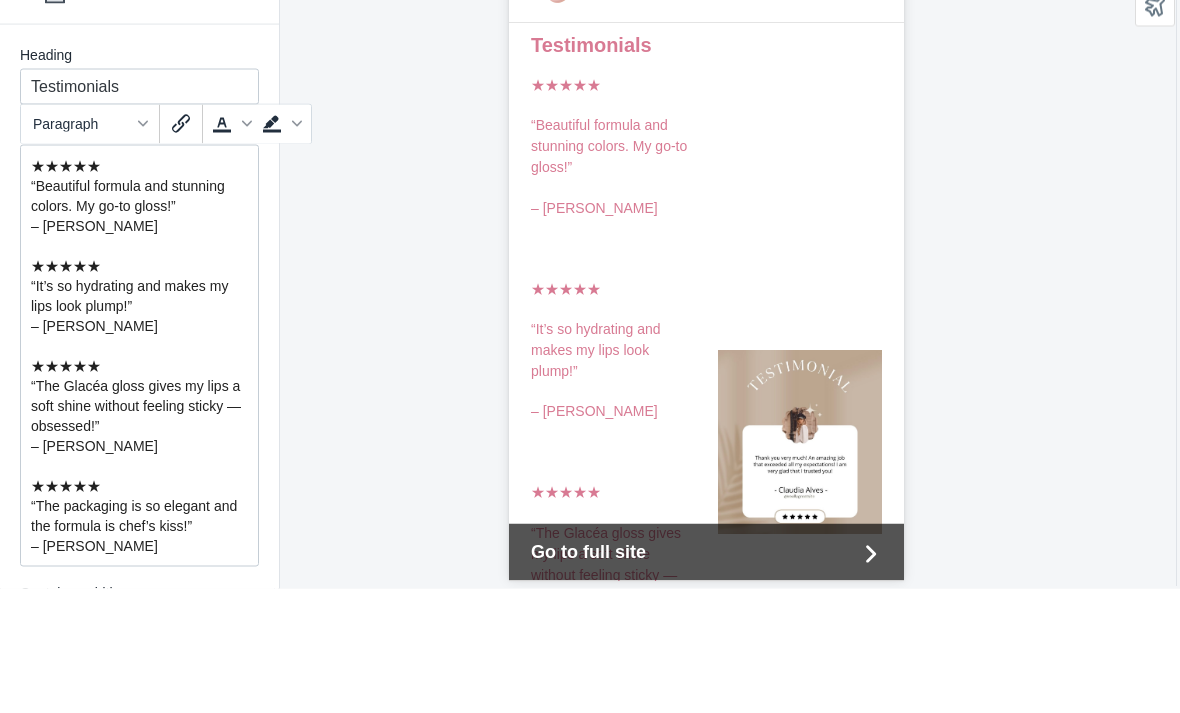 type 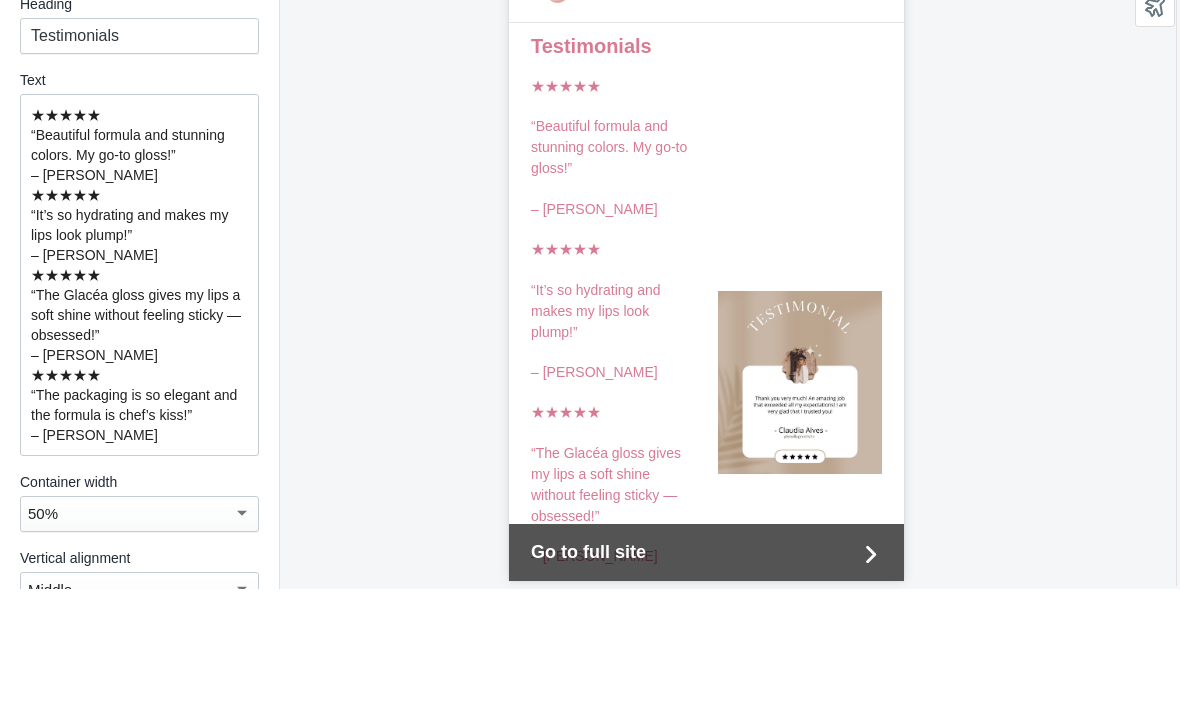 scroll, scrollTop: 214, scrollLeft: 0, axis: vertical 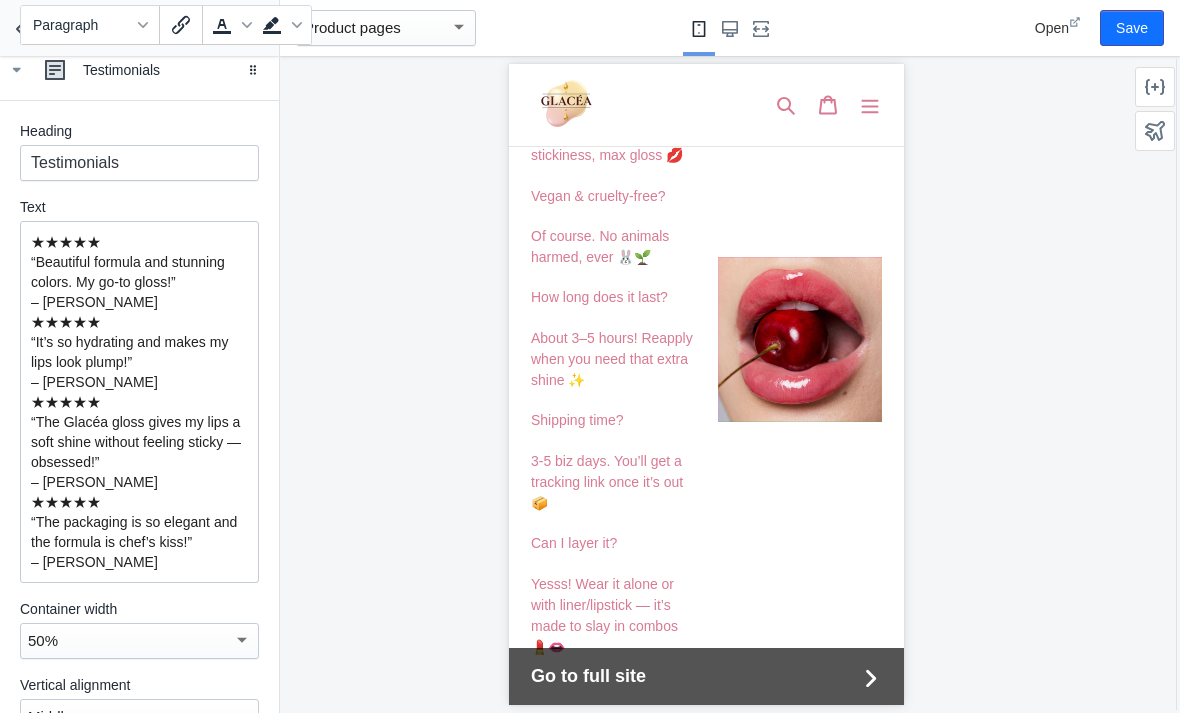 click on "Save" at bounding box center [1132, 28] 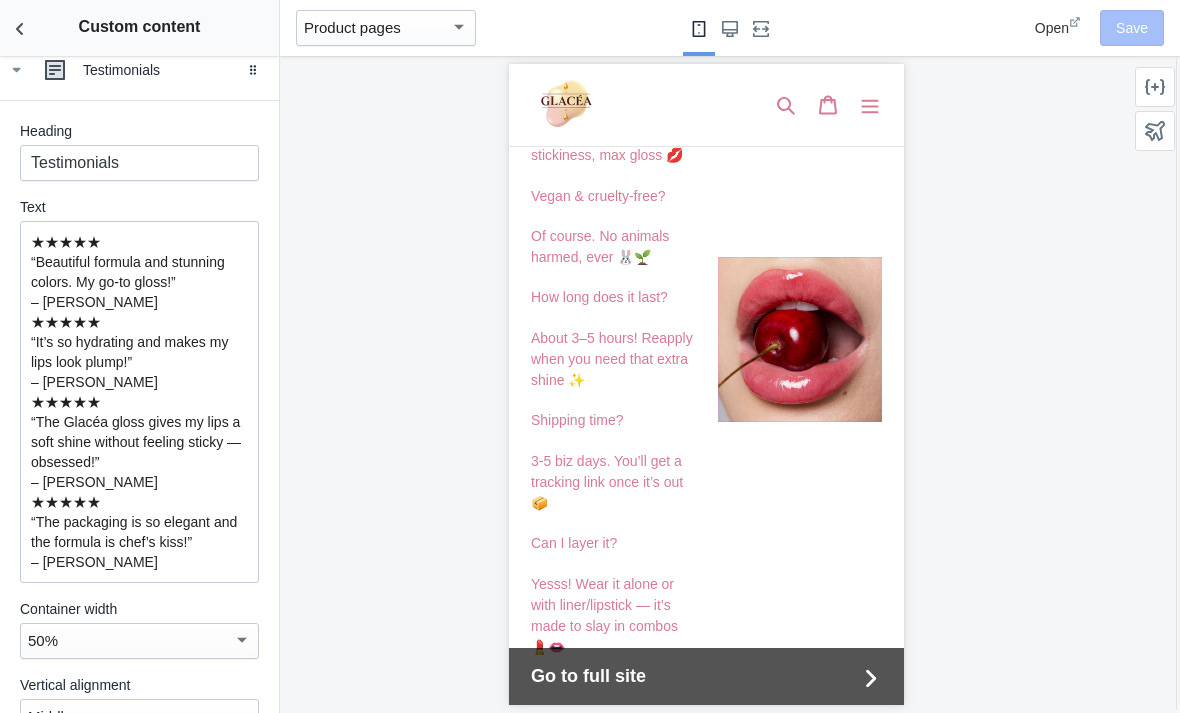 click 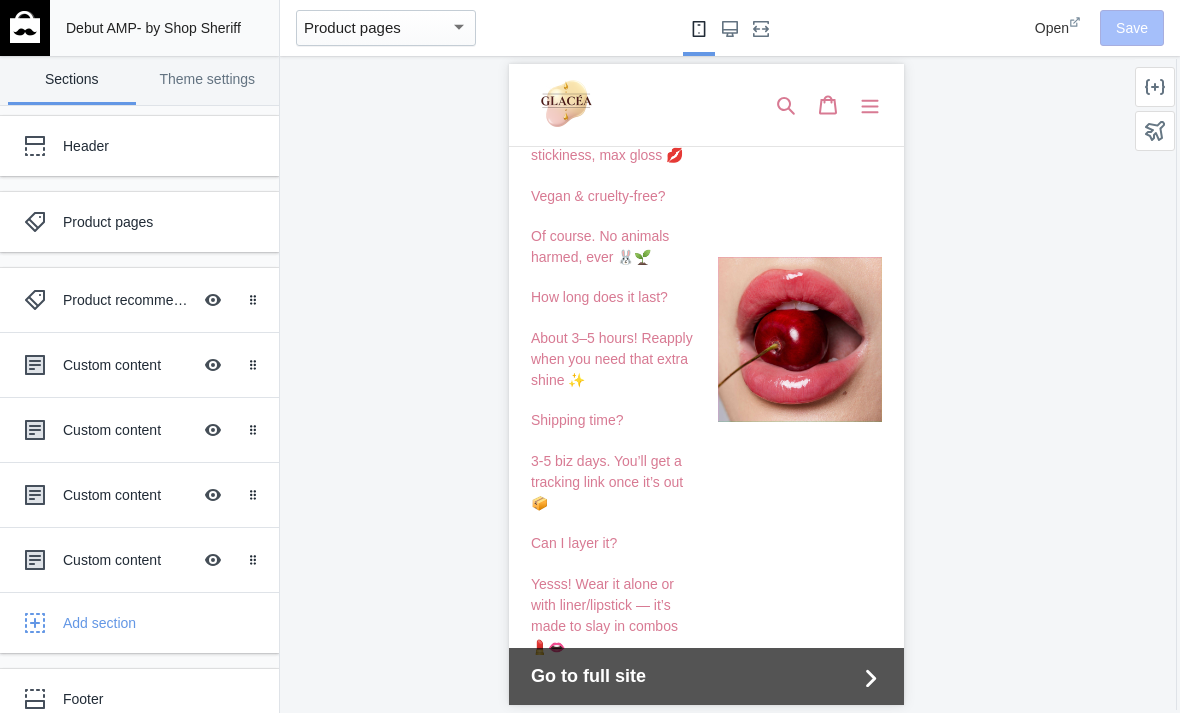 click on "Custom content" at bounding box center [127, 365] 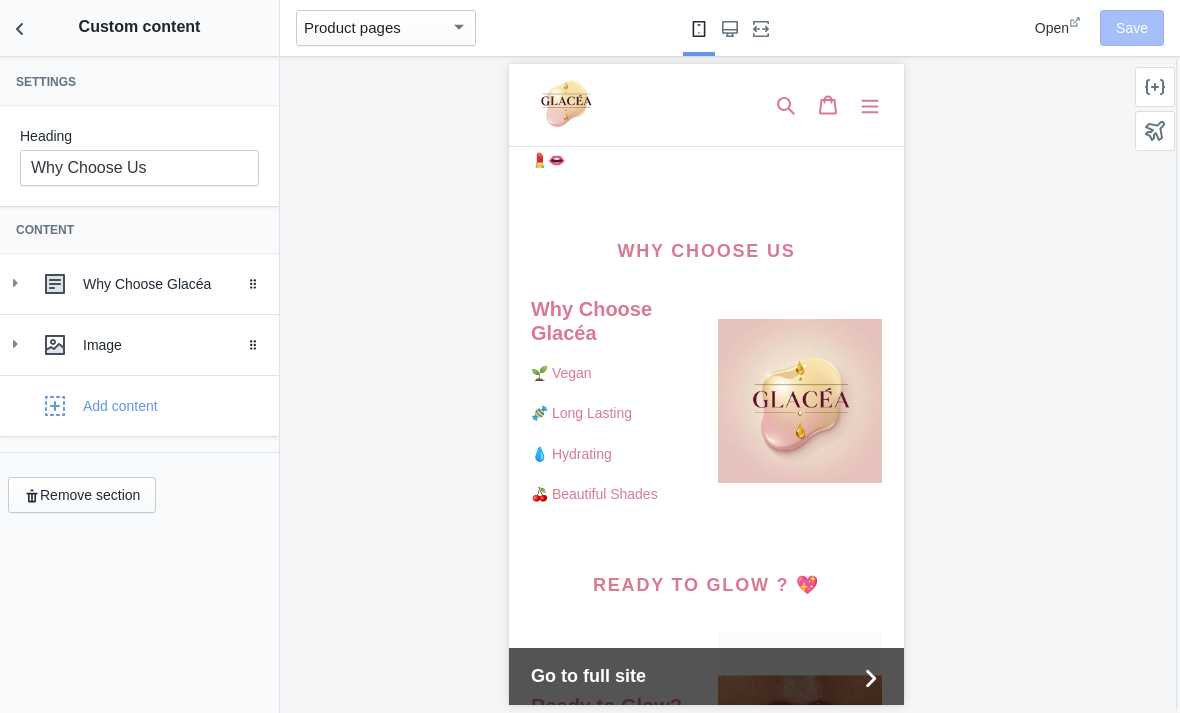 scroll, scrollTop: 2706, scrollLeft: 0, axis: vertical 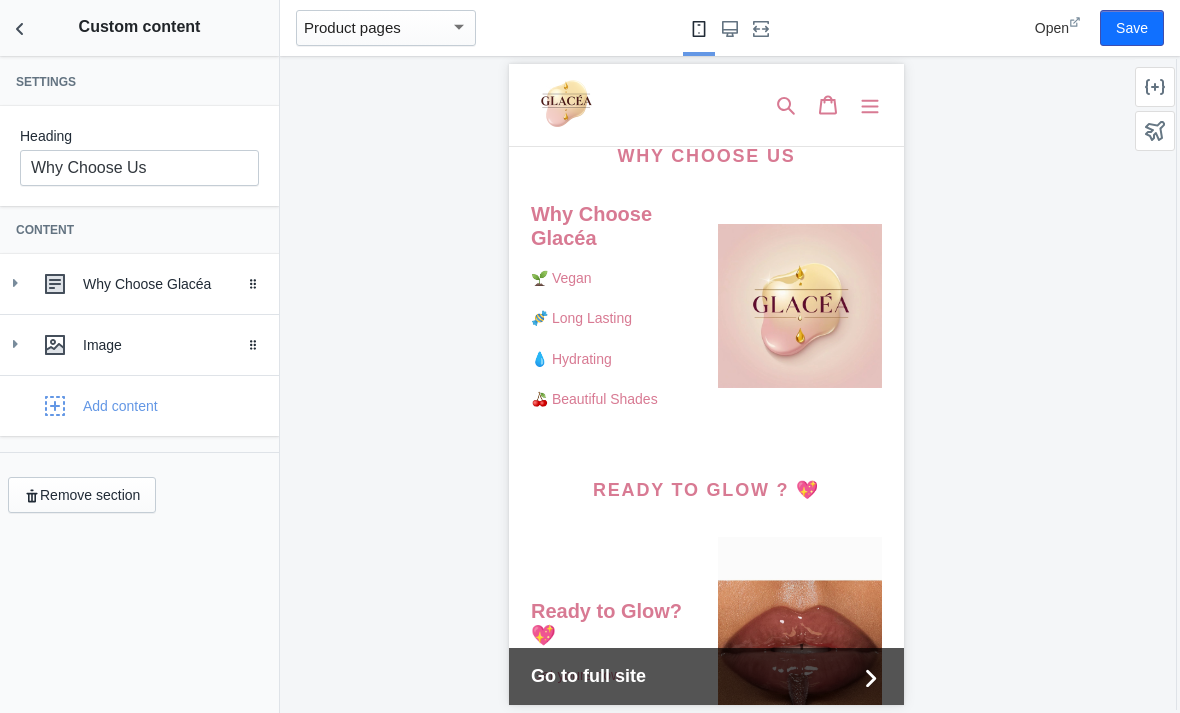 click at bounding box center (20, 28) 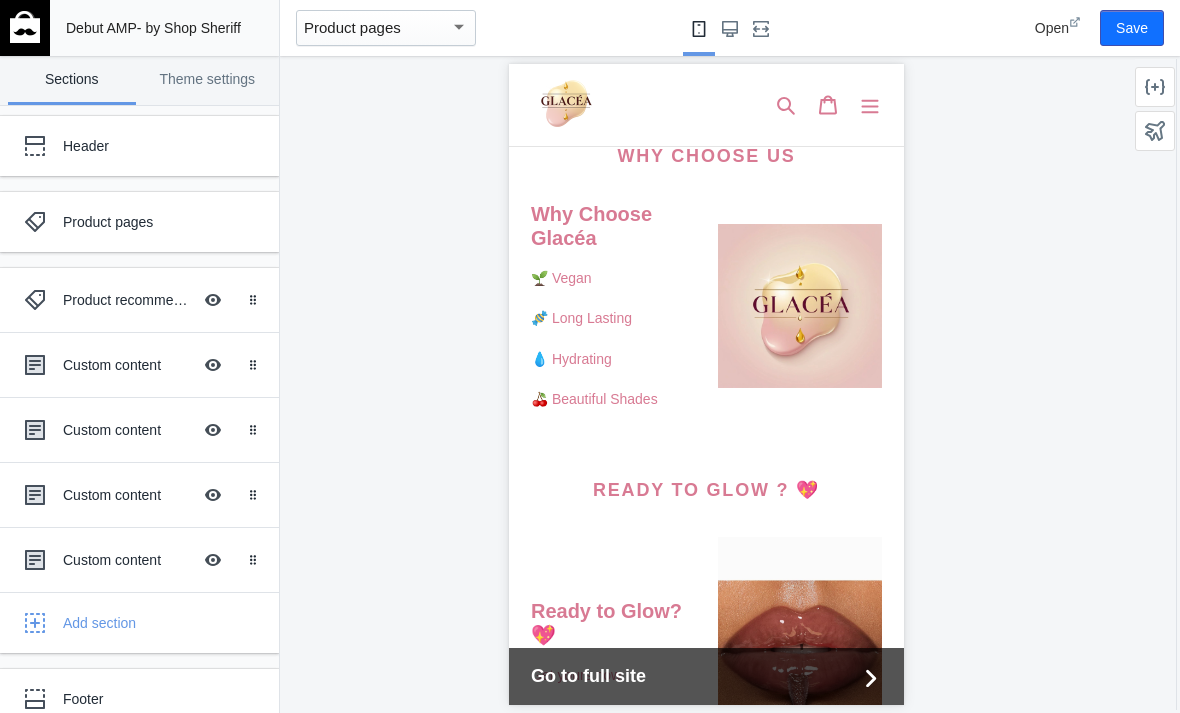 click on "Custom content  Hide Image with text overlay" at bounding box center [125, 430] 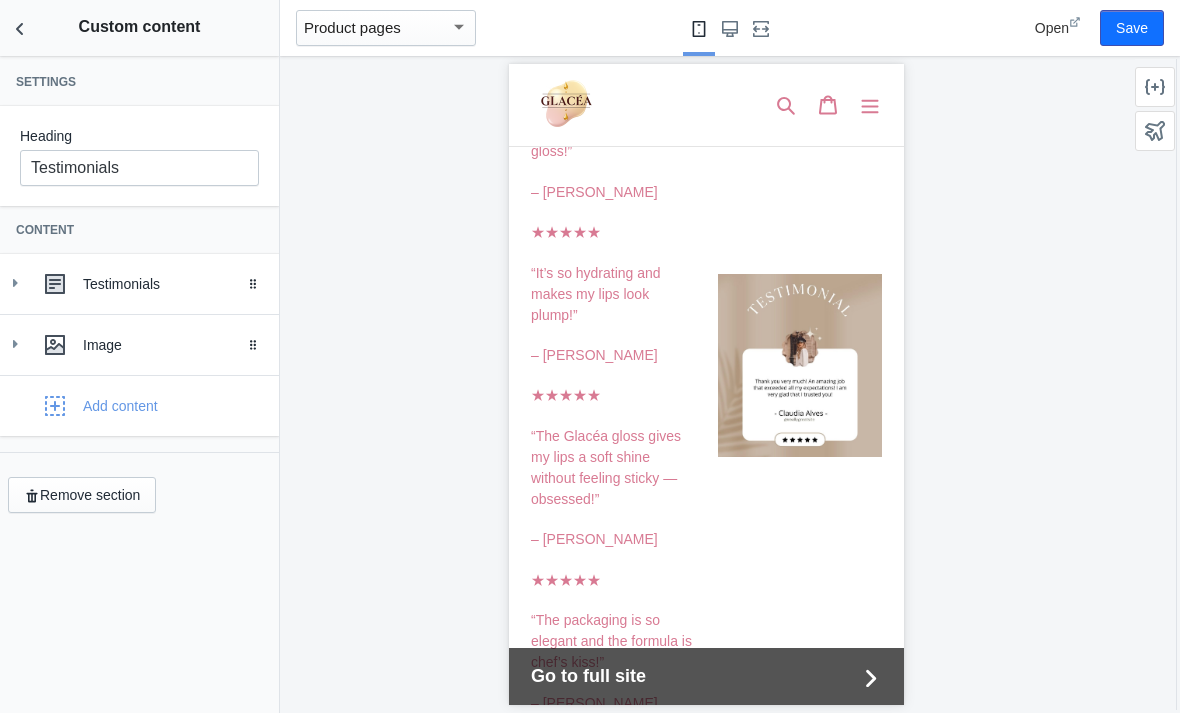 scroll, scrollTop: 1164, scrollLeft: 0, axis: vertical 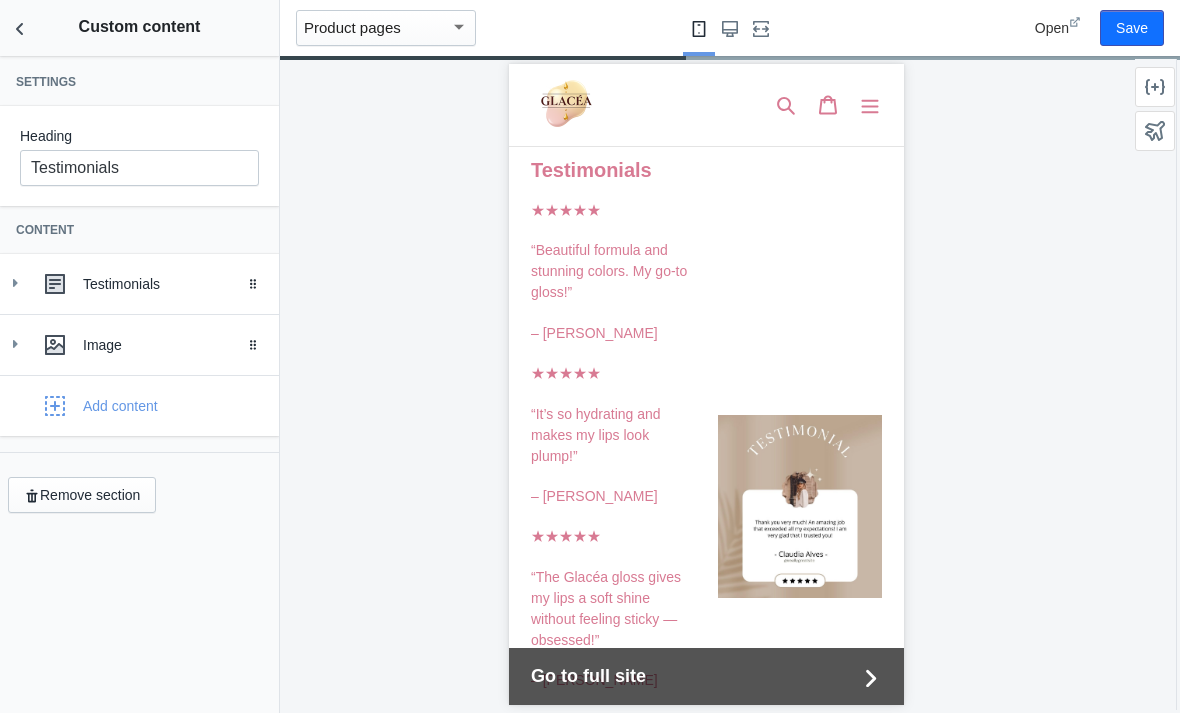 click 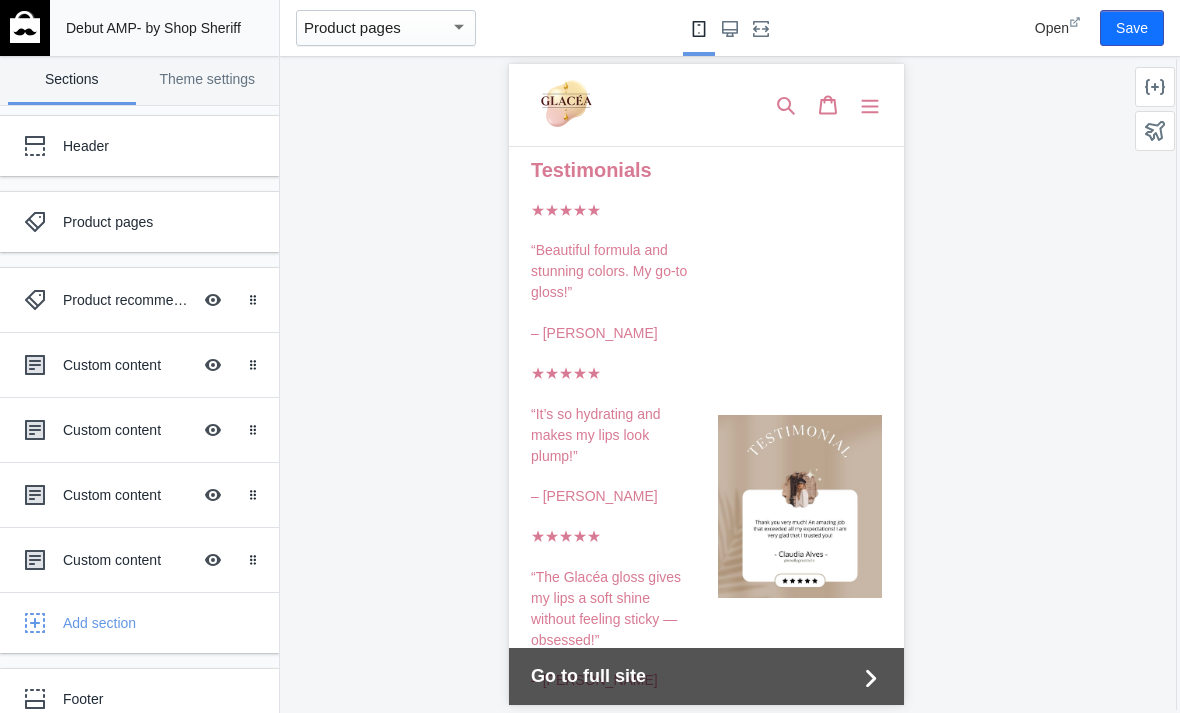click 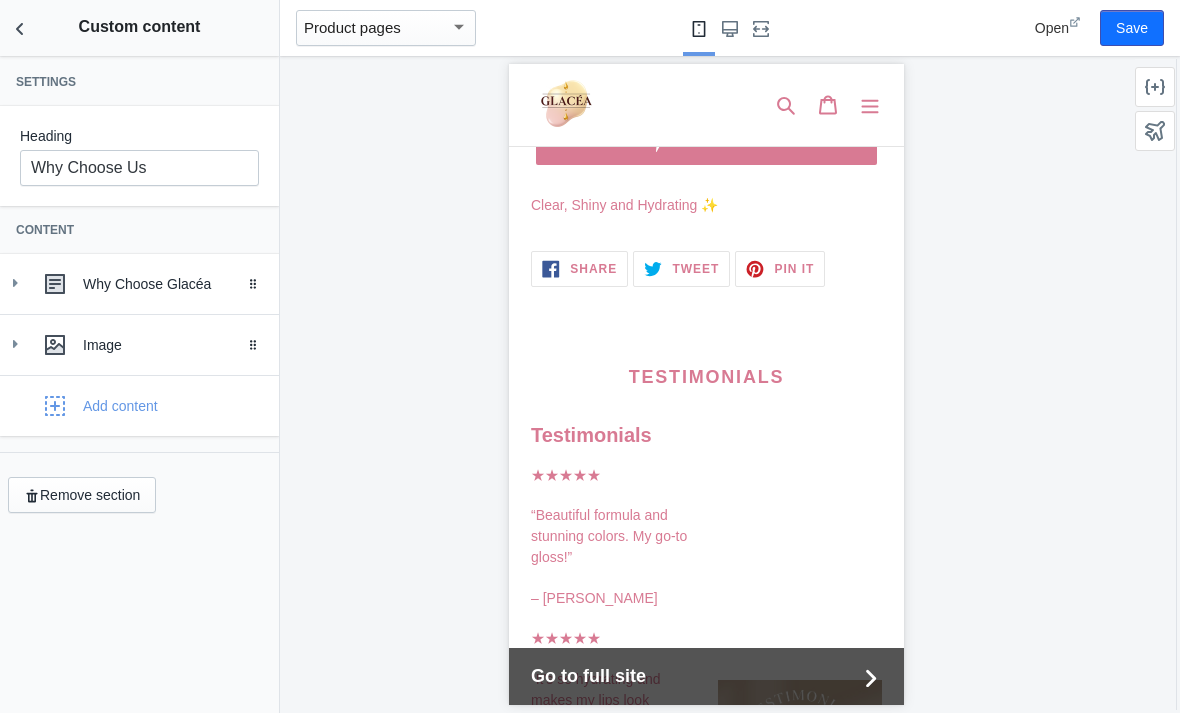 scroll, scrollTop: 902, scrollLeft: 0, axis: vertical 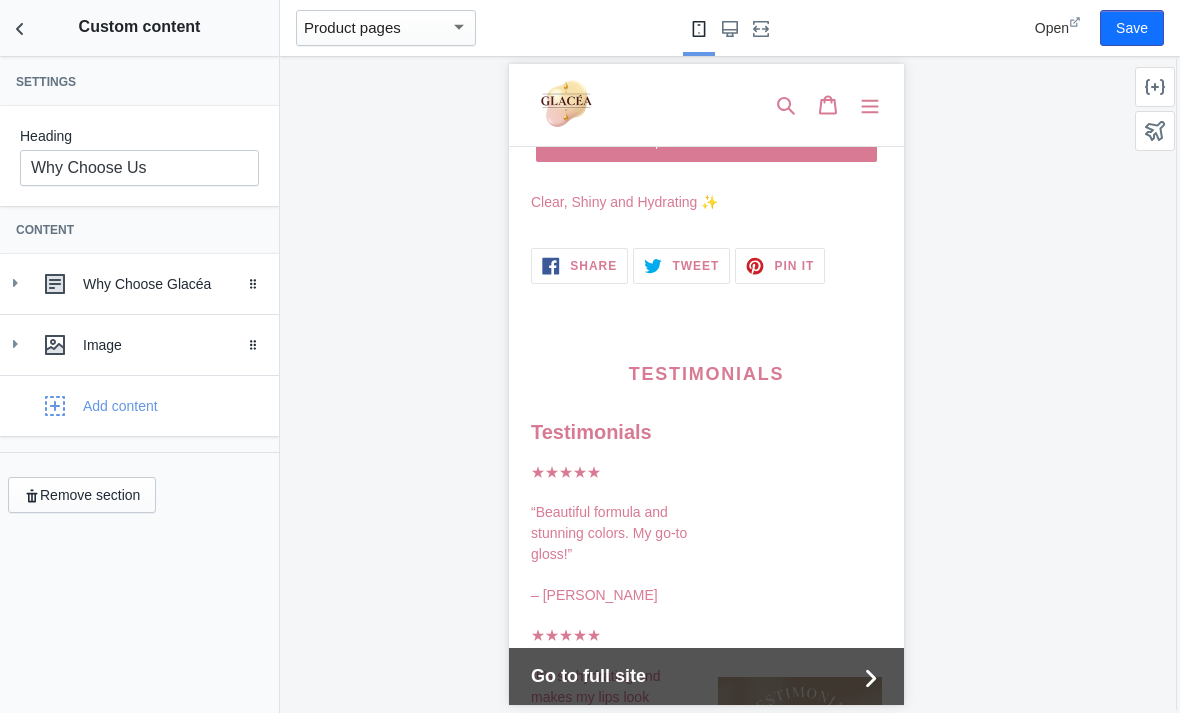 click on "Drag to reorder" at bounding box center (257, 284) 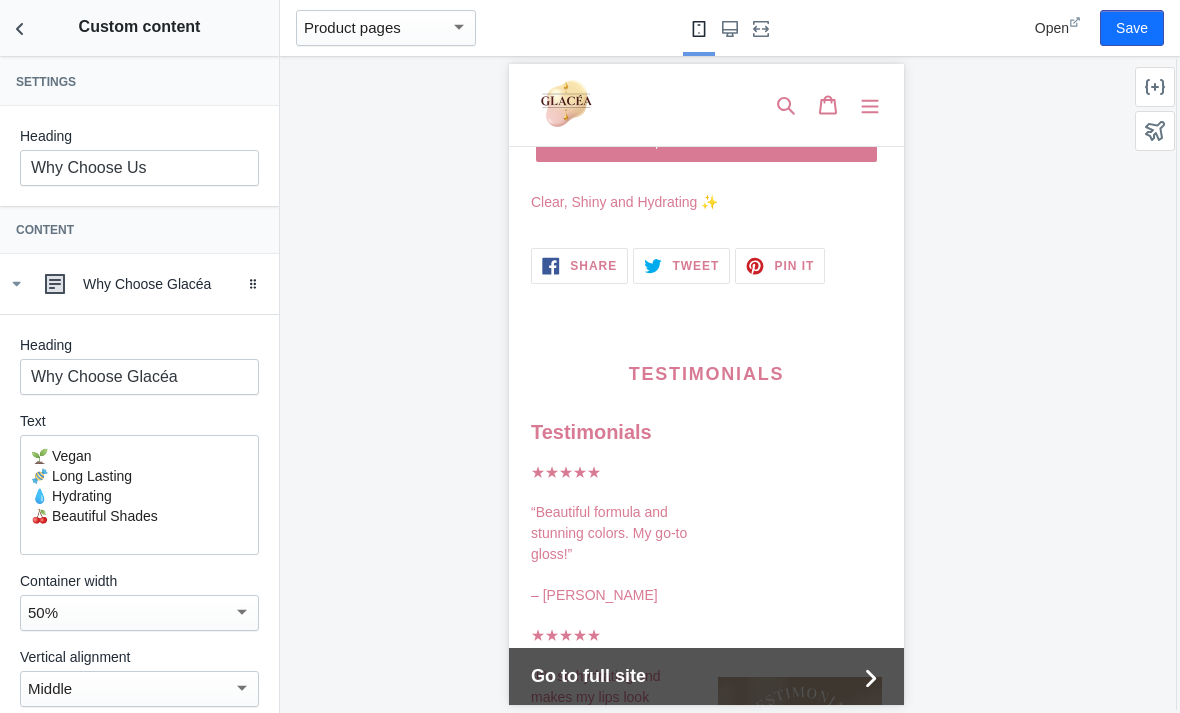 click 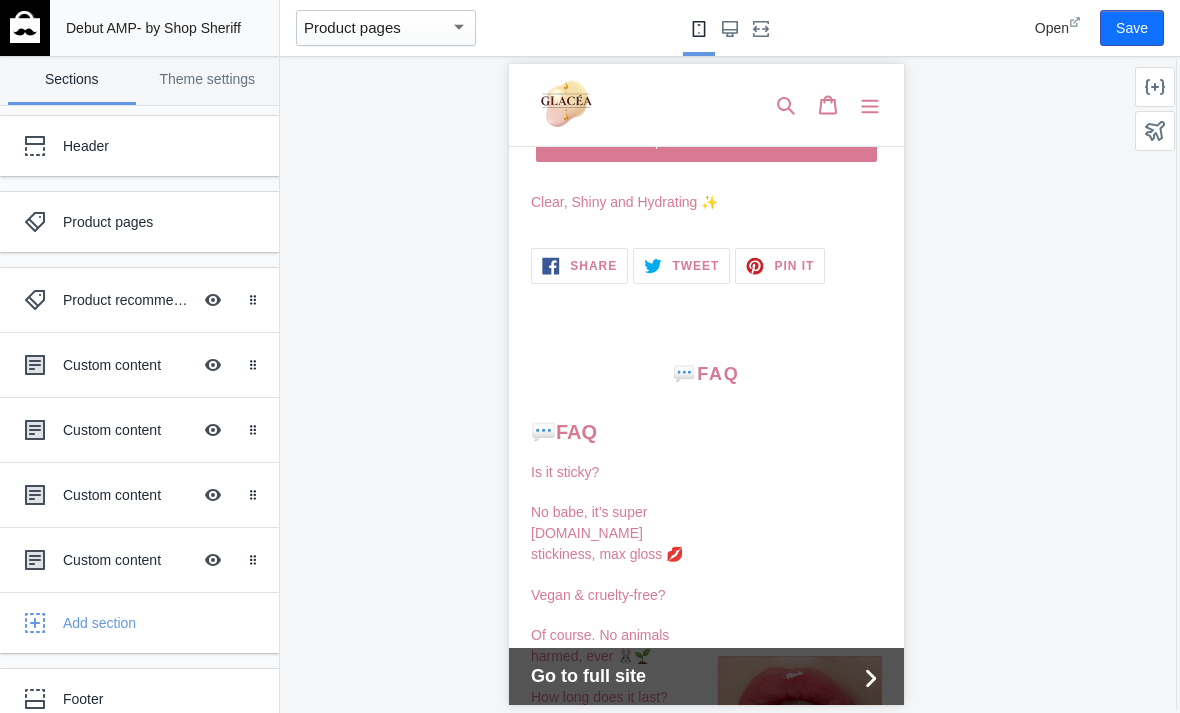 click at bounding box center [35, 365] 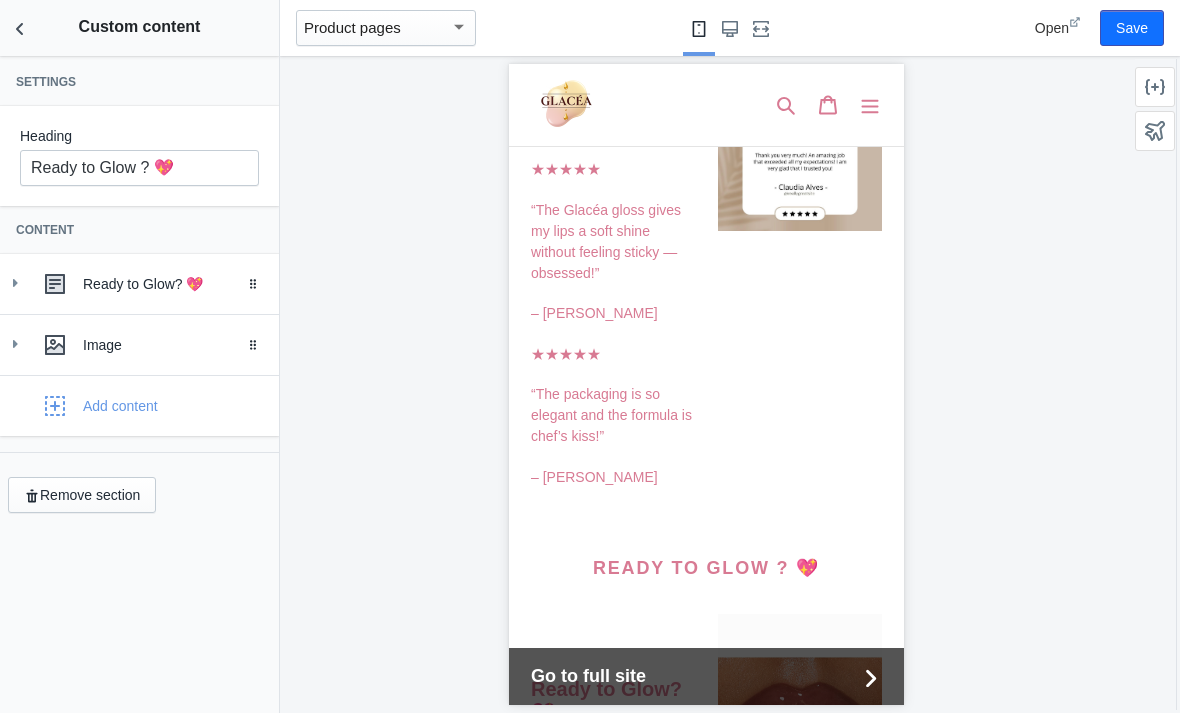 scroll, scrollTop: 2706, scrollLeft: 0, axis: vertical 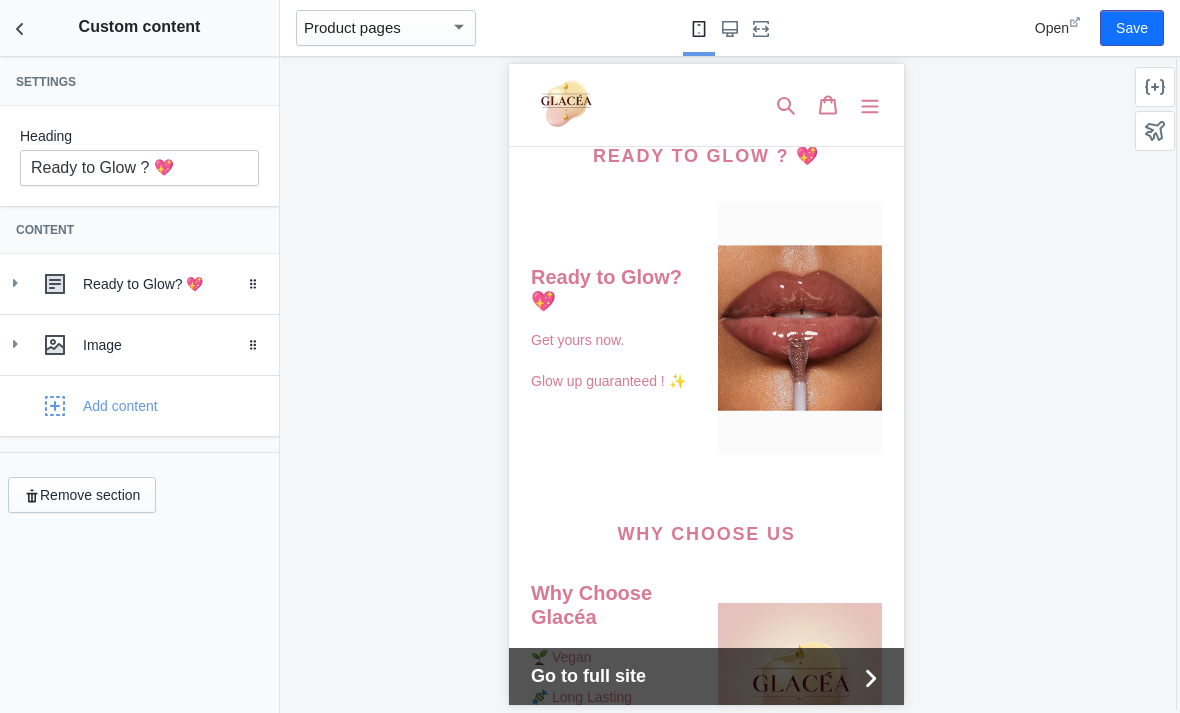 click 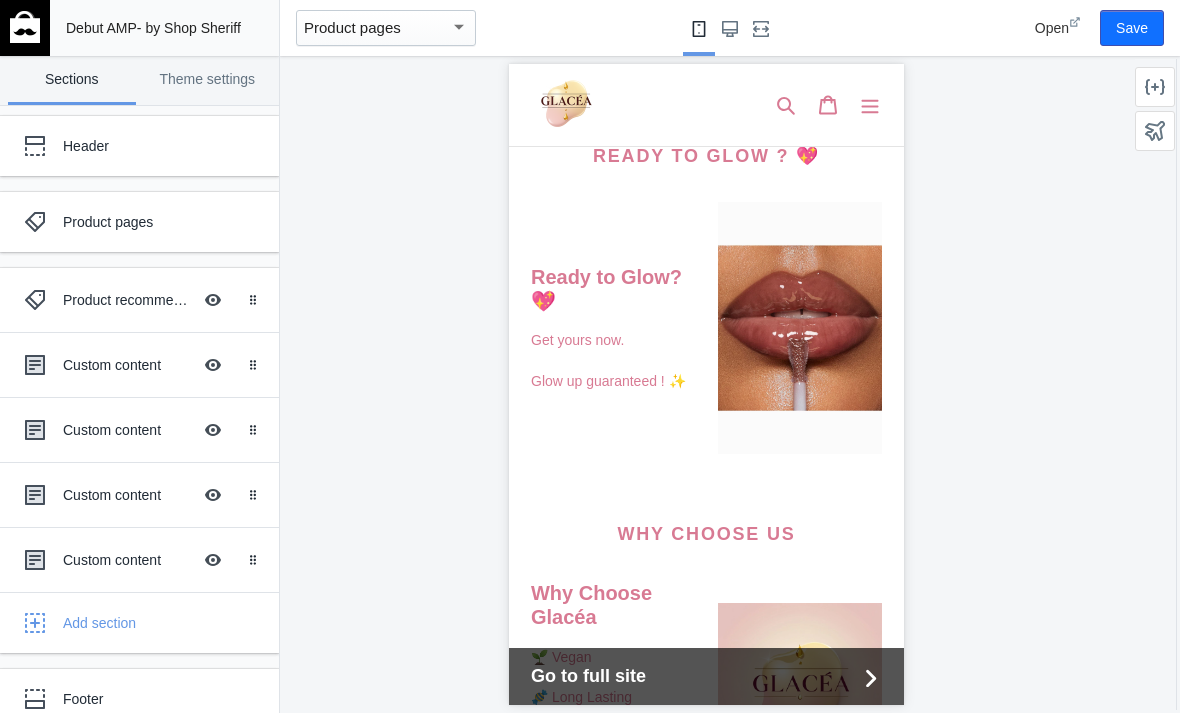 click 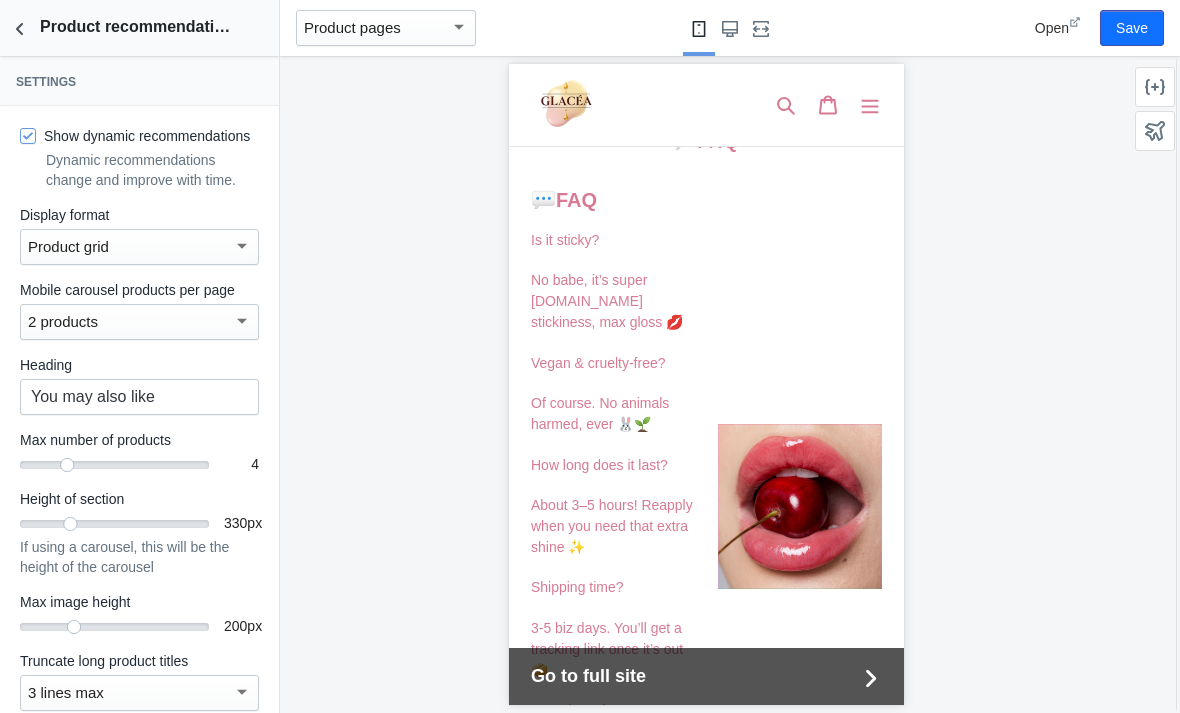 scroll, scrollTop: 1129, scrollLeft: 0, axis: vertical 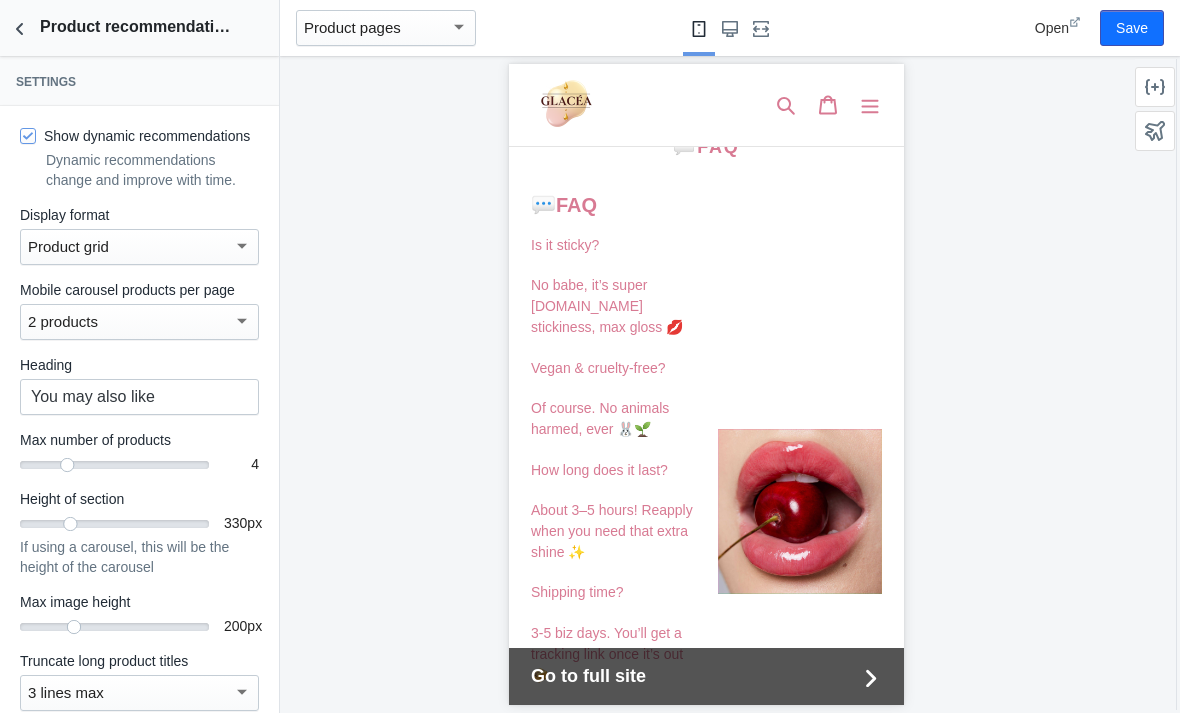 click 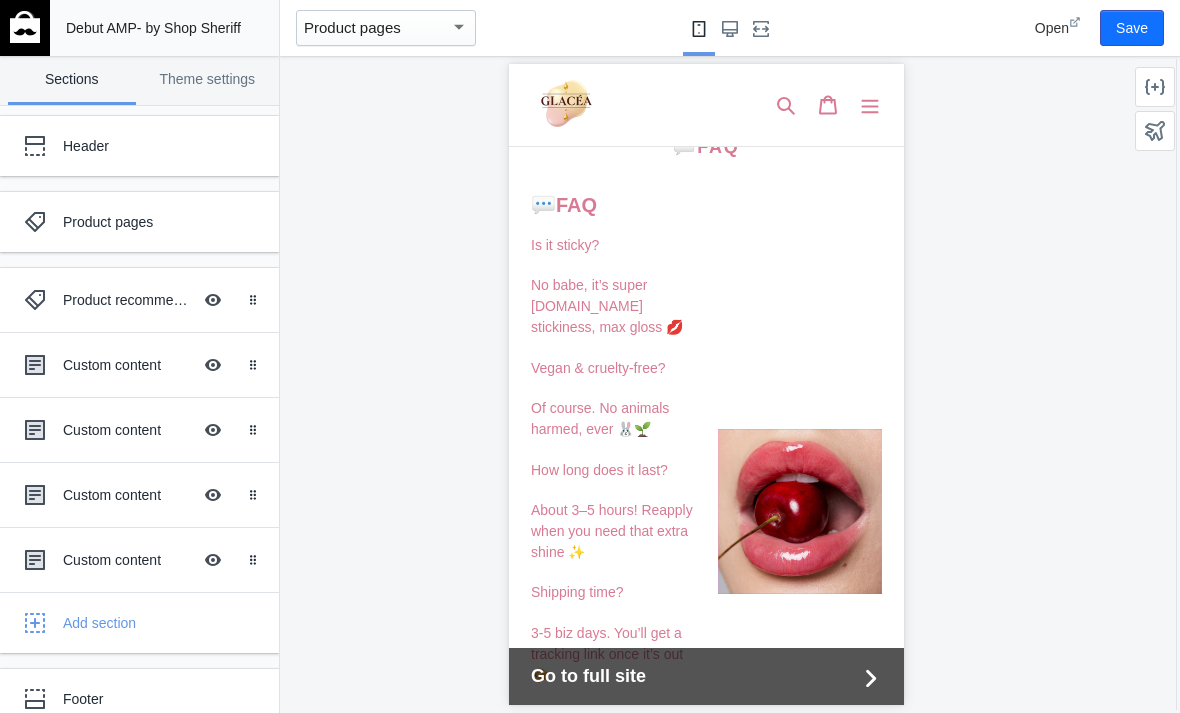 click on "Hide Image with text overlay" at bounding box center (213, 365) 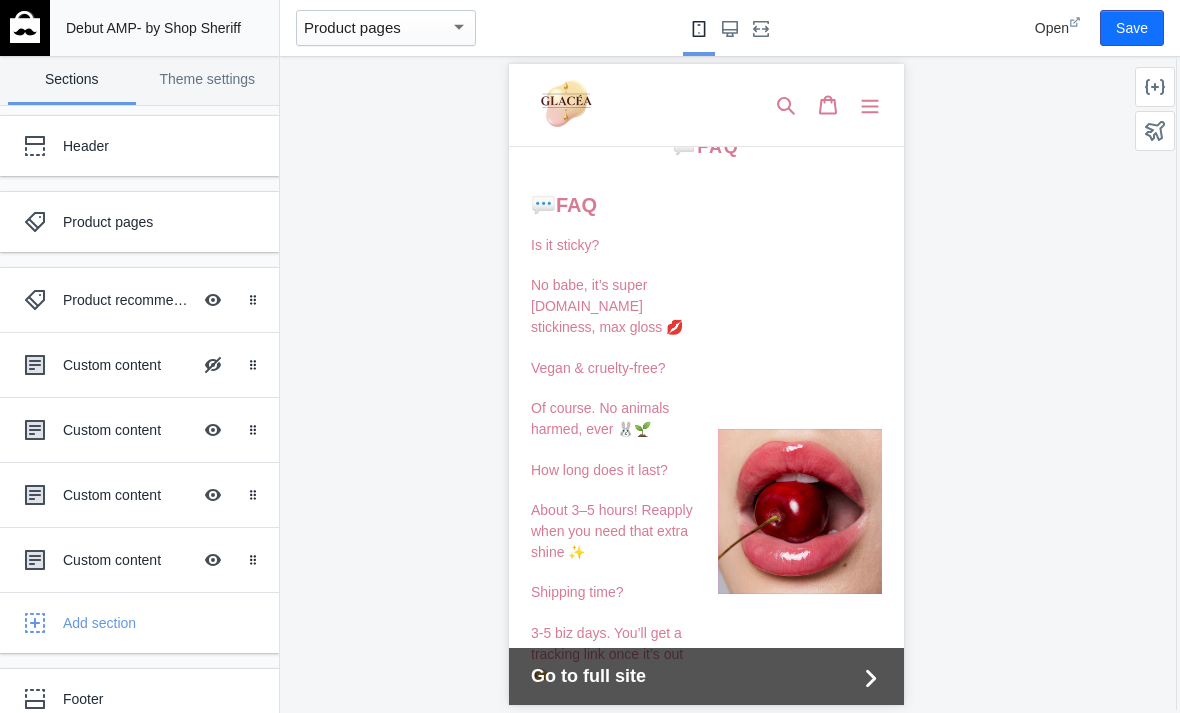 click on "Hide Image with text overlay" at bounding box center (213, 365) 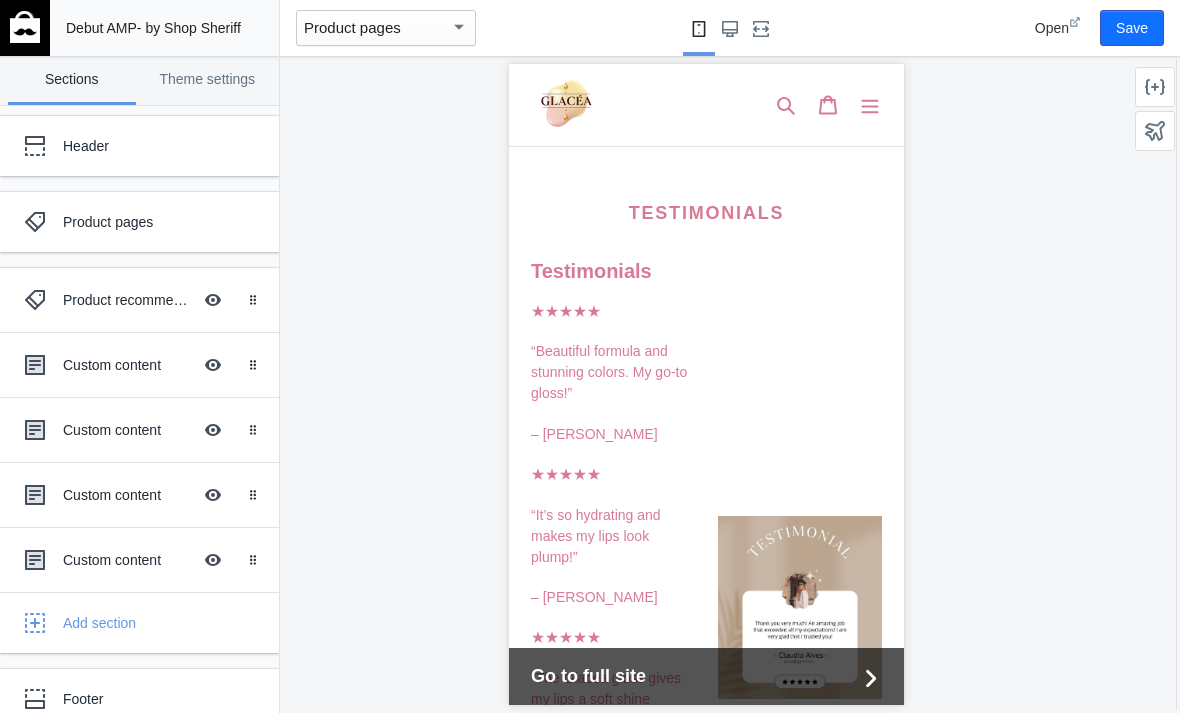 scroll, scrollTop: 3084, scrollLeft: 0, axis: vertical 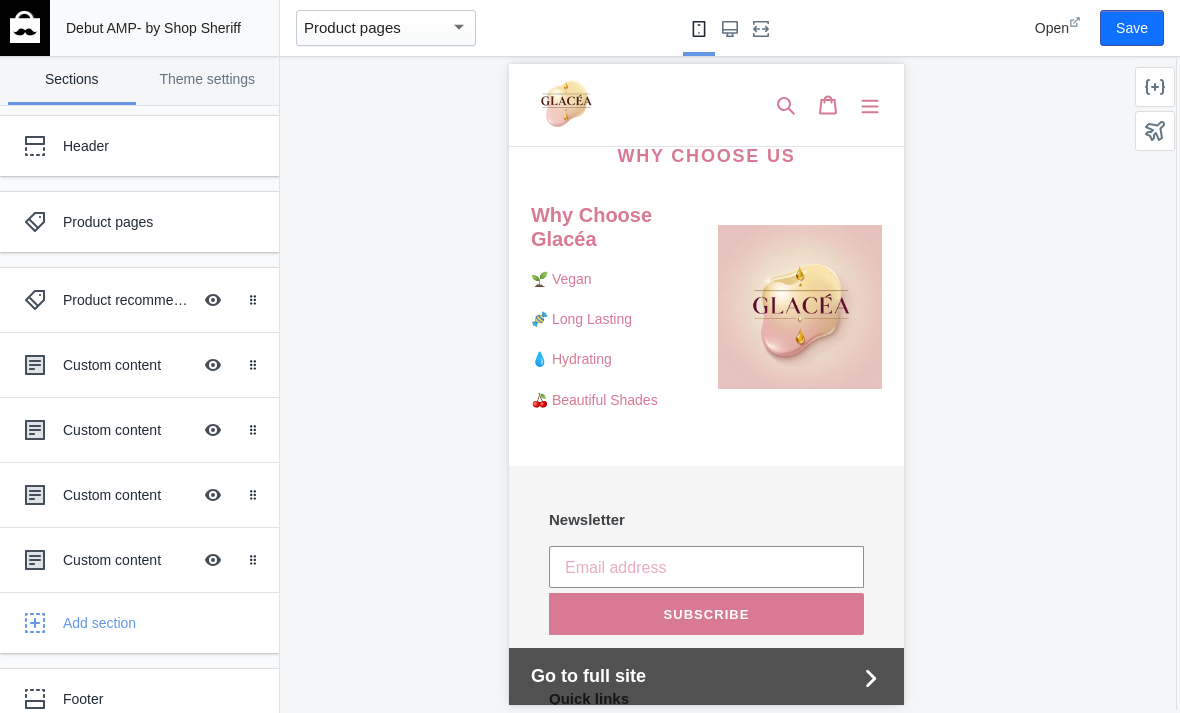 click on "Hide Image with text overlay" at bounding box center [213, 430] 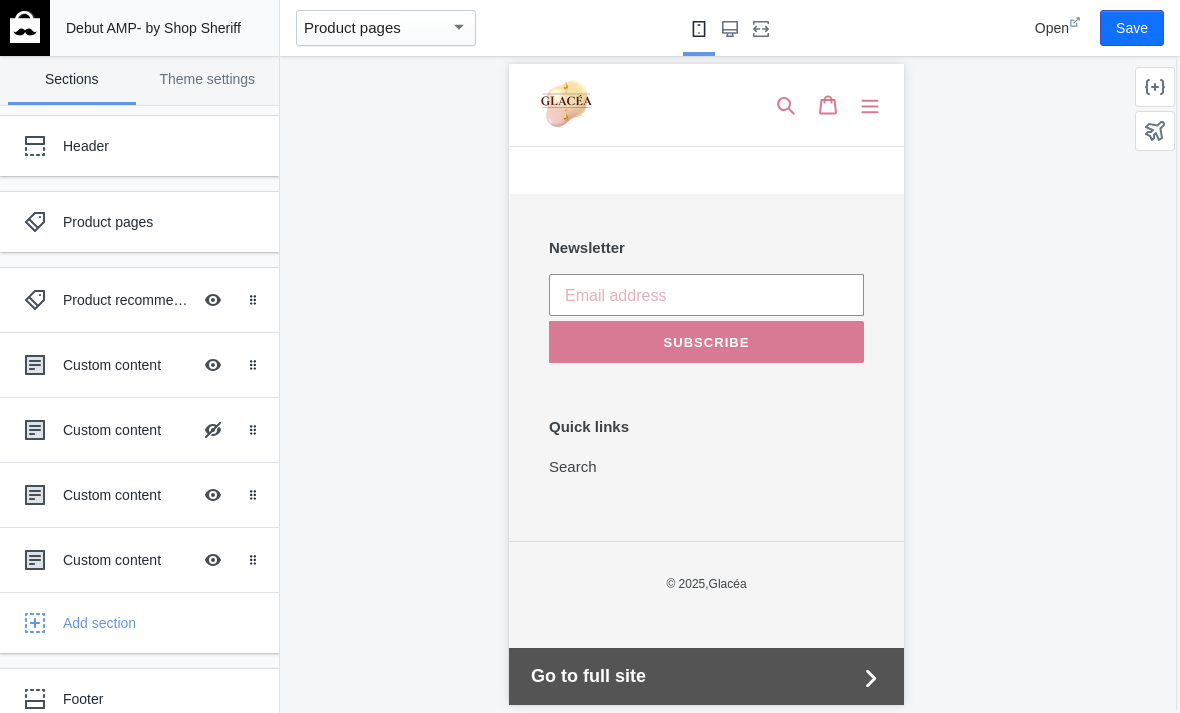scroll, scrollTop: 2595, scrollLeft: 0, axis: vertical 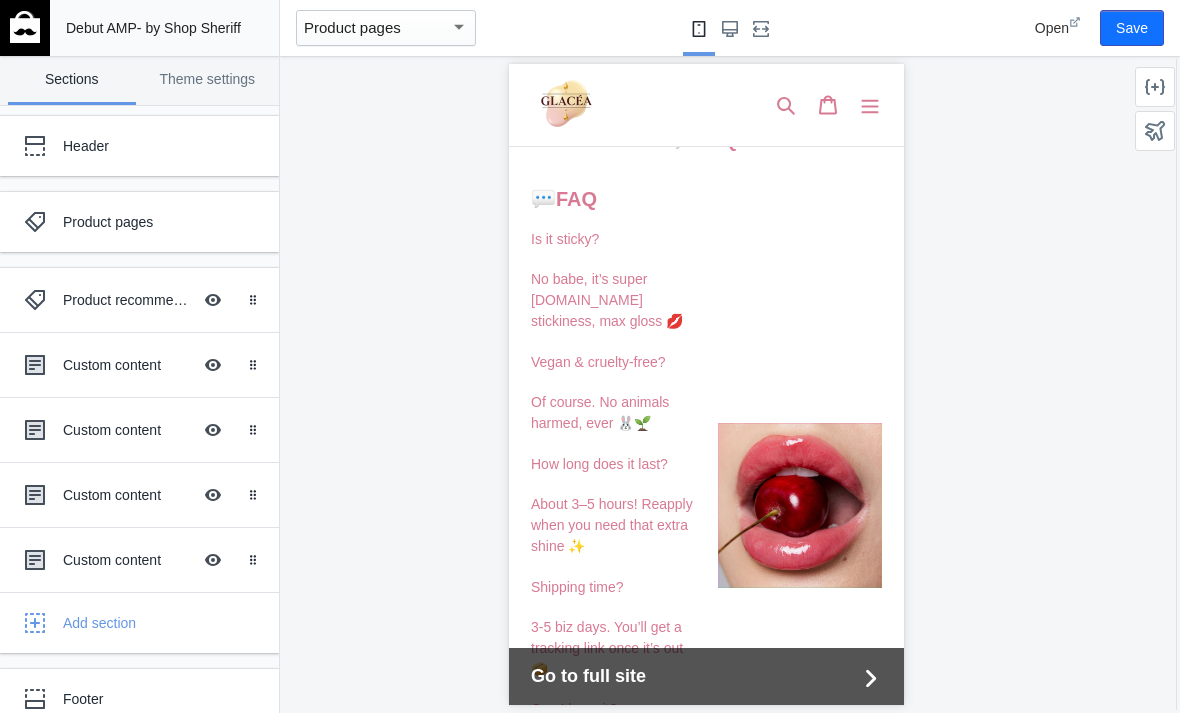 click on "Hide Image with text overlay" at bounding box center [213, 495] 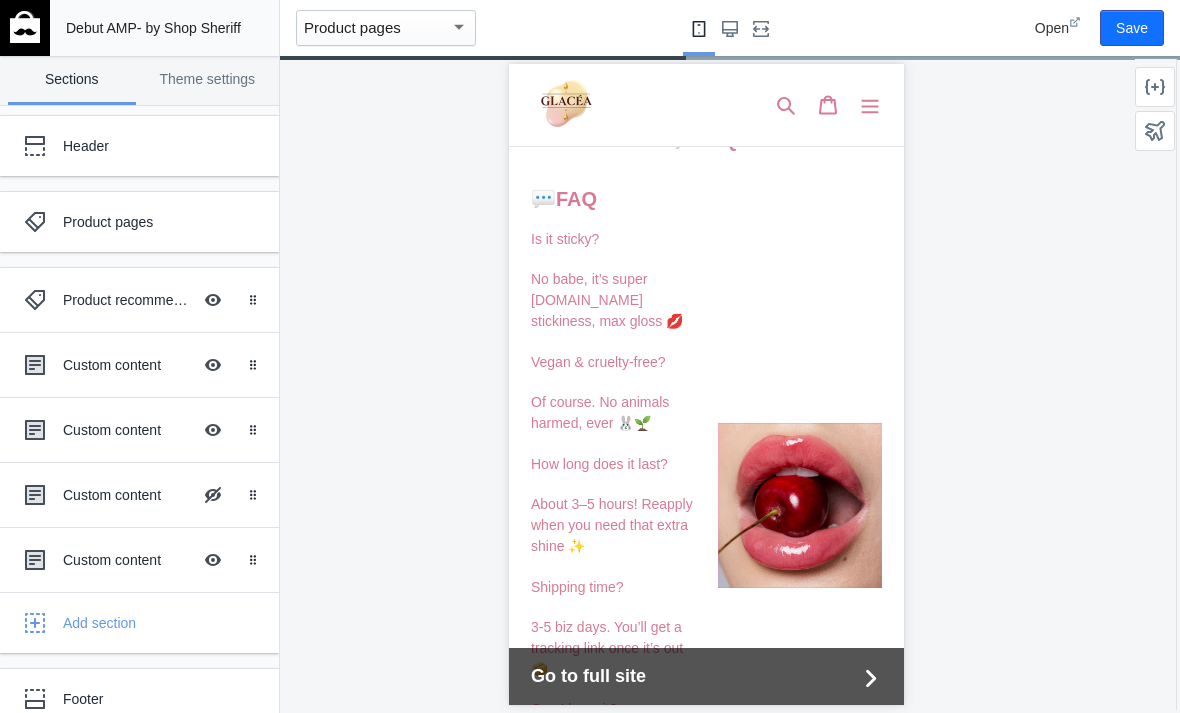 scroll, scrollTop: 2536, scrollLeft: 0, axis: vertical 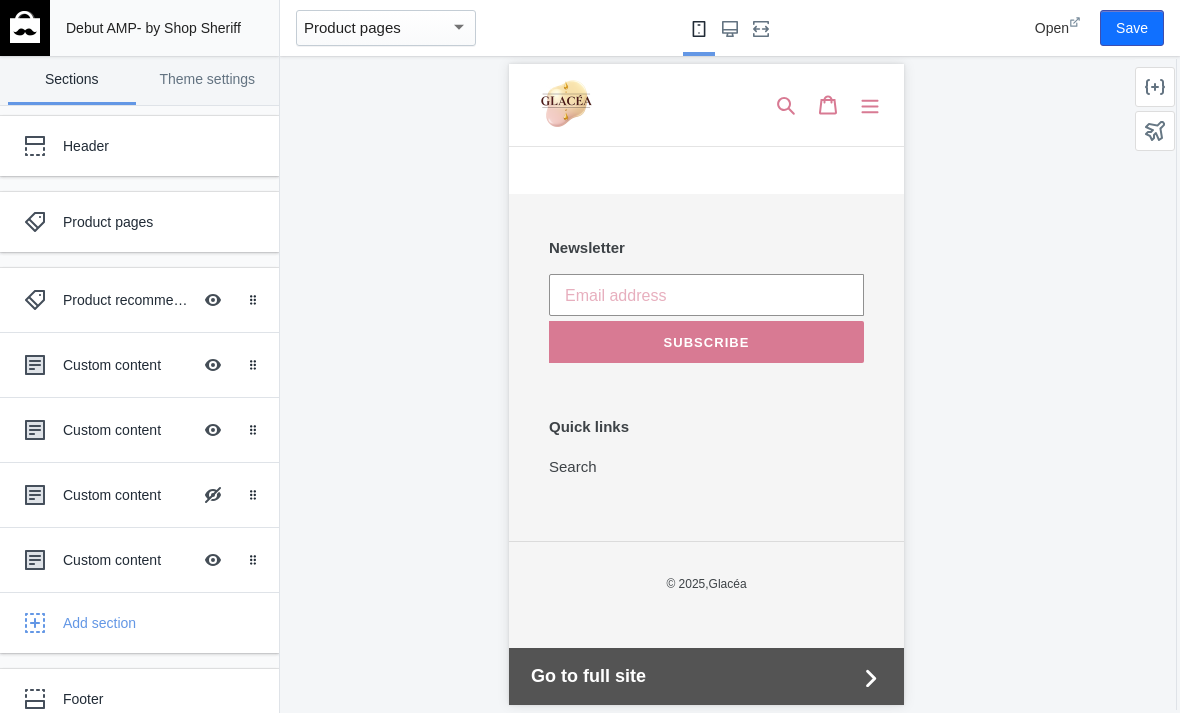 click on "Hide Image with text overlay" at bounding box center (213, 495) 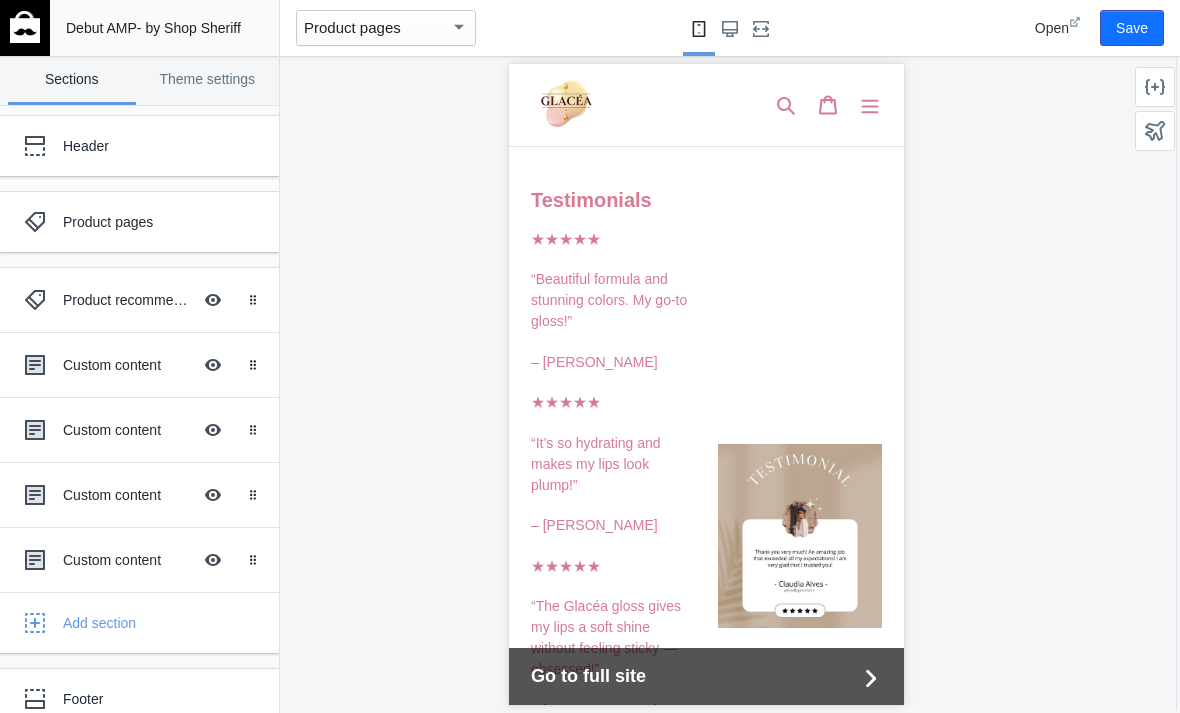 scroll, scrollTop: 2612, scrollLeft: 0, axis: vertical 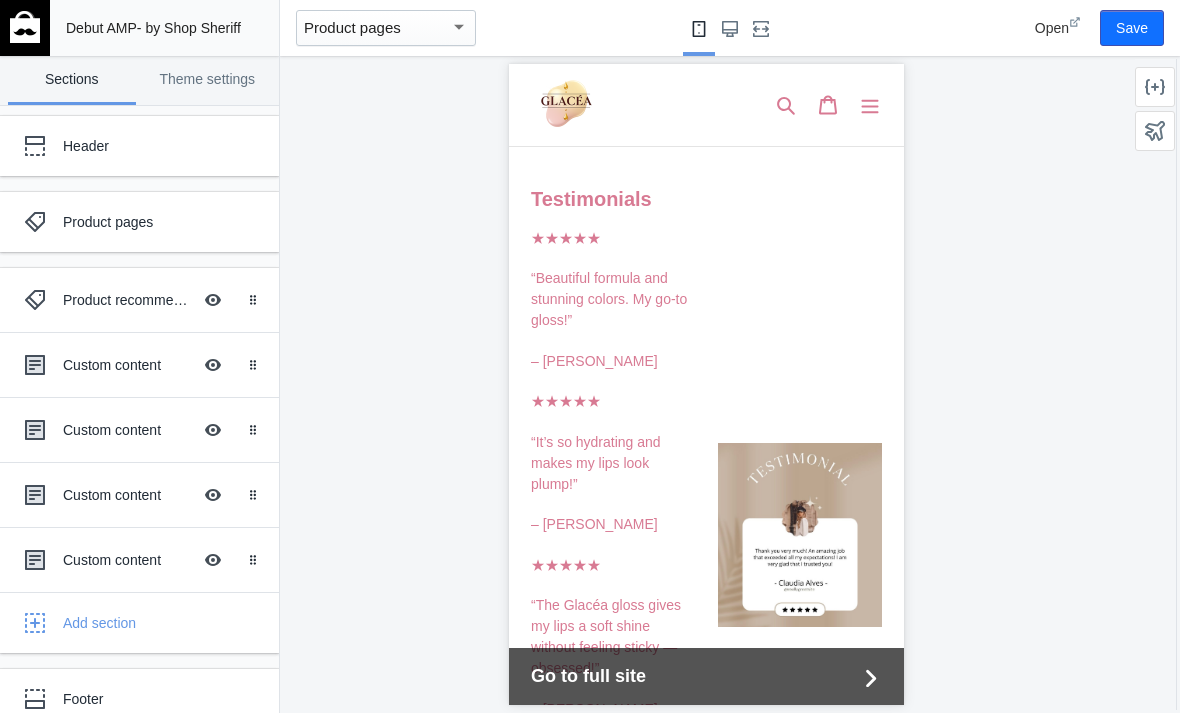click on "Hide Image with text overlay" at bounding box center [213, 560] 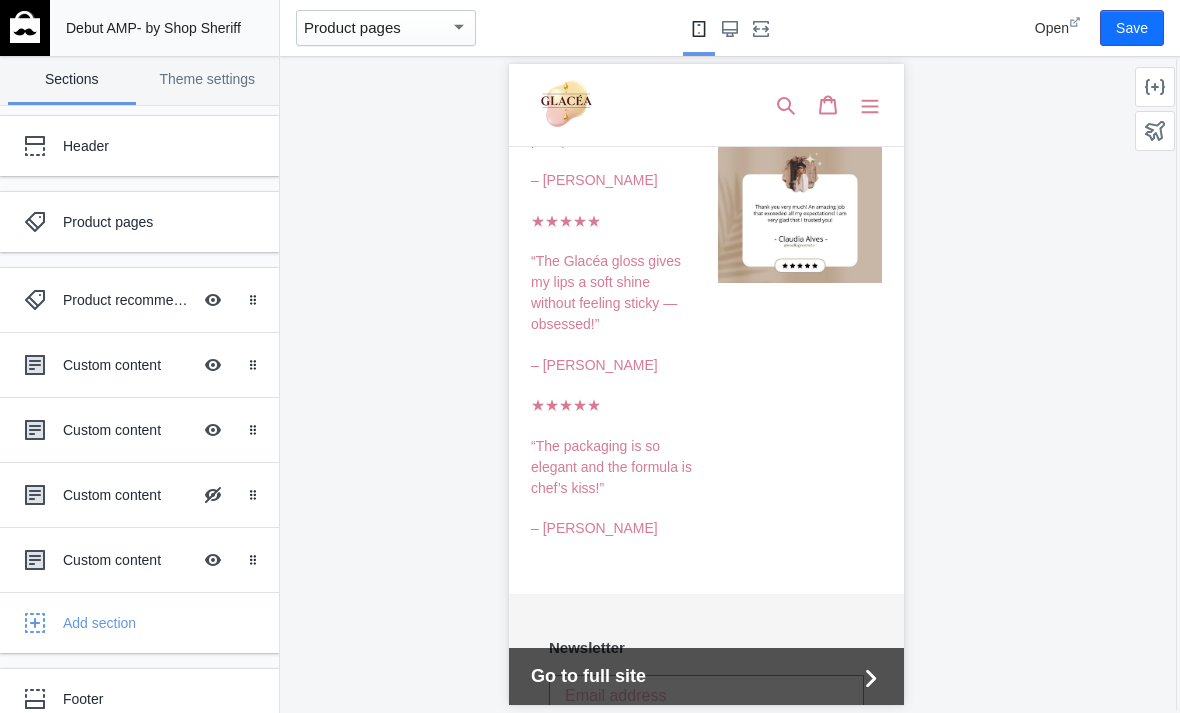 click on "Hide Image with text overlay" at bounding box center [213, 495] 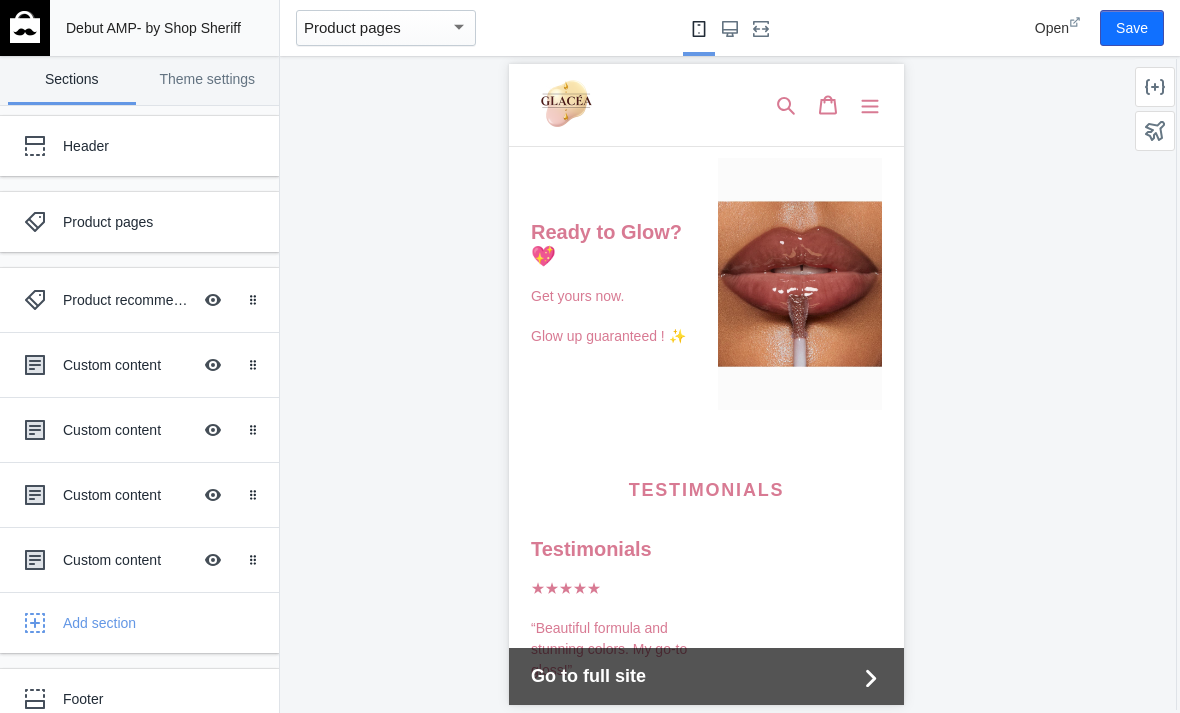 scroll, scrollTop: 2269, scrollLeft: 0, axis: vertical 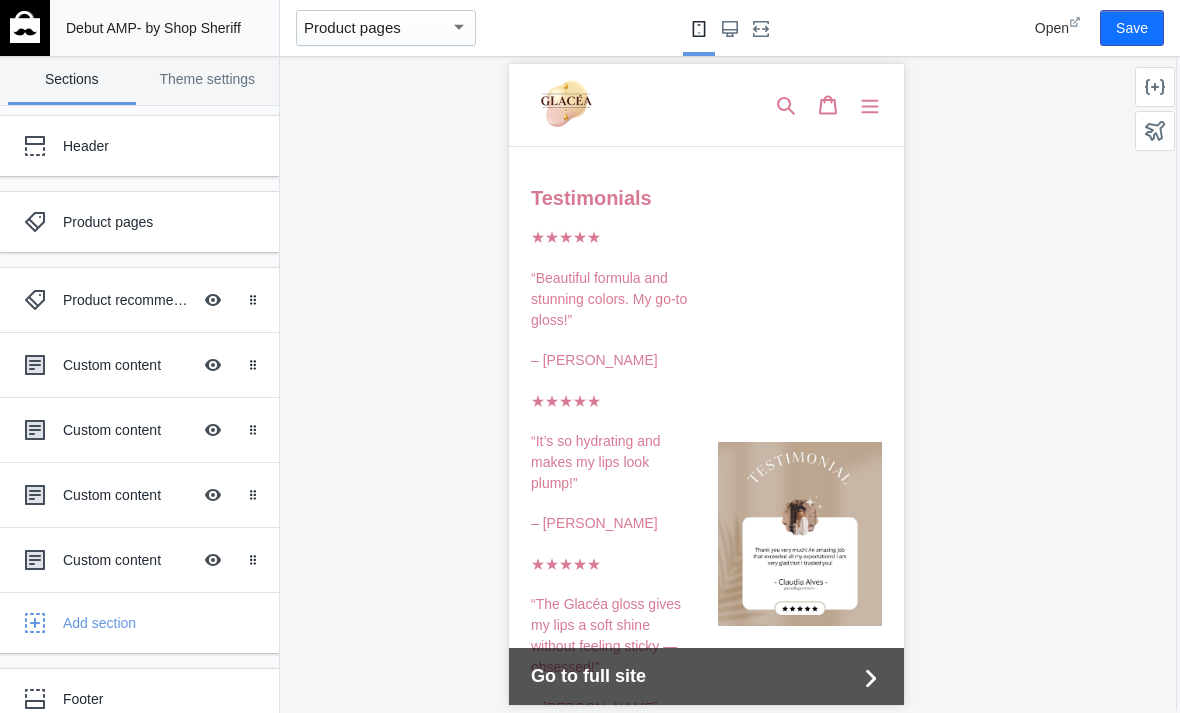 click on "Hide Image with text overlay" at bounding box center (213, 560) 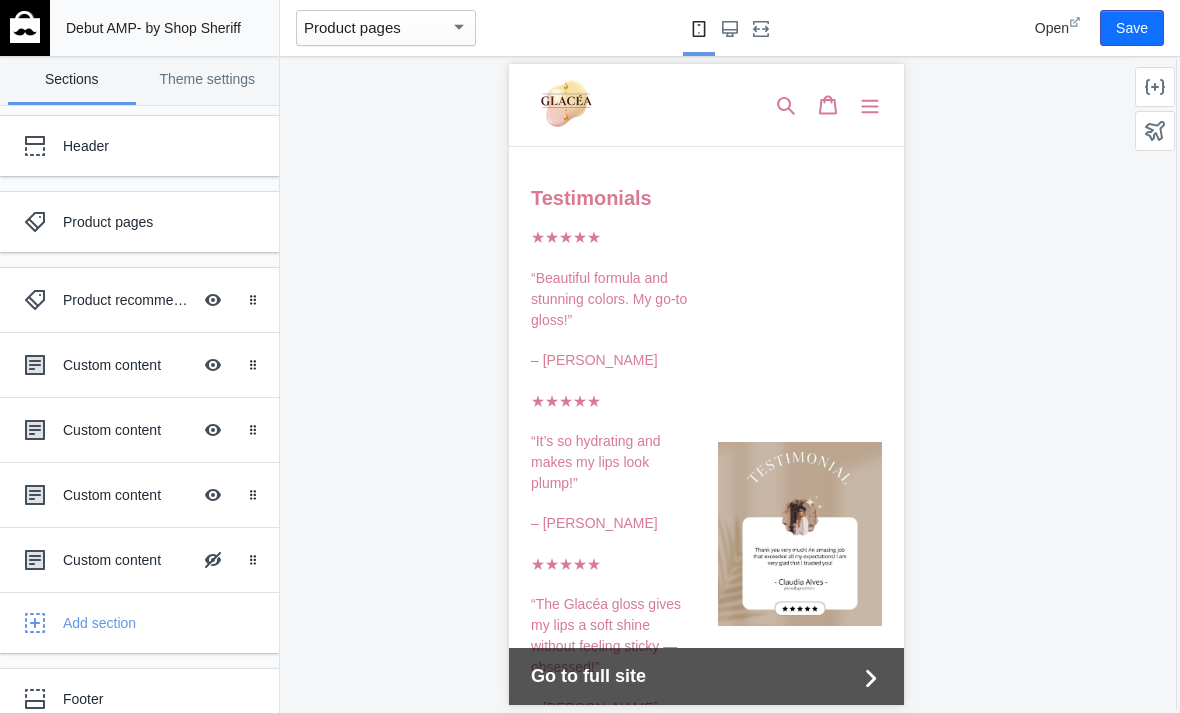 click on "Hide Image with text overlay" at bounding box center [213, 560] 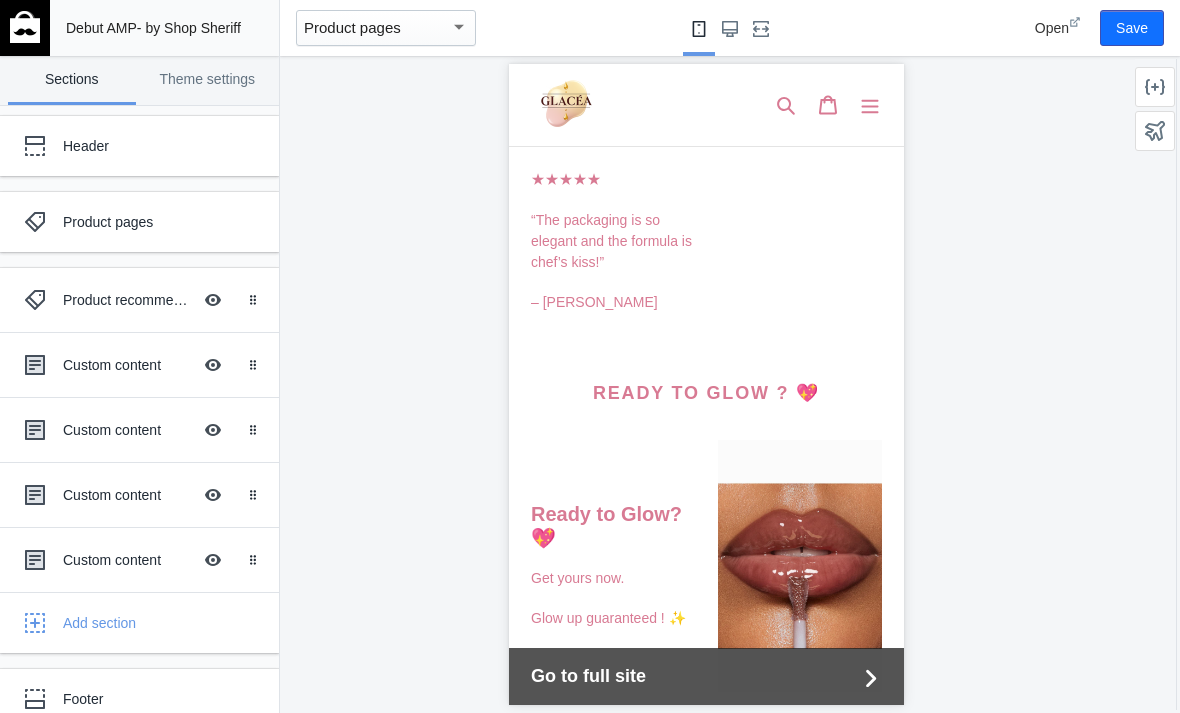 scroll, scrollTop: 3069, scrollLeft: 0, axis: vertical 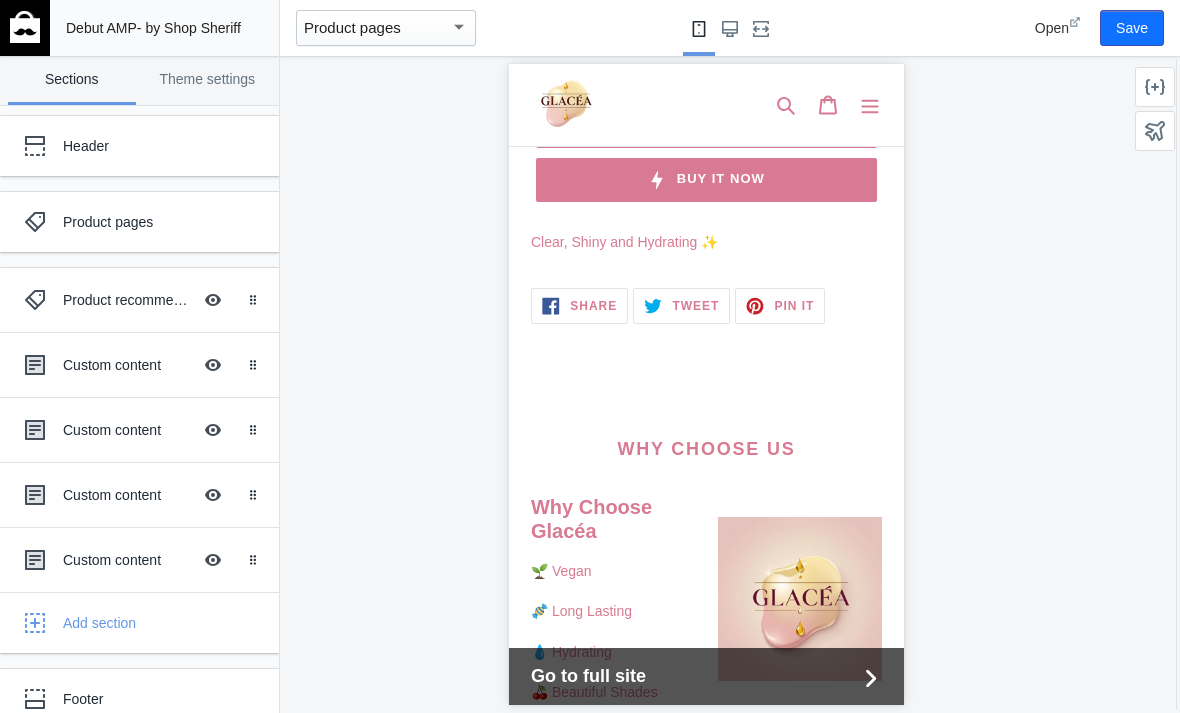 click on "Save" at bounding box center (1132, 28) 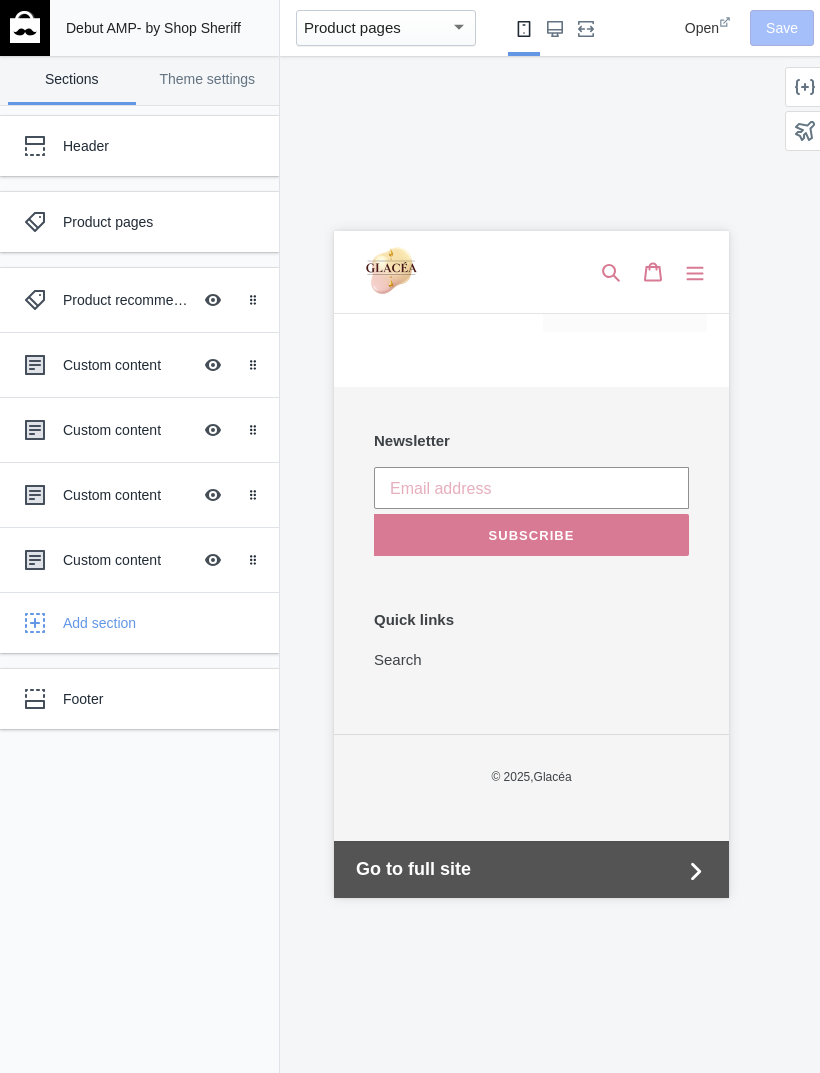 scroll, scrollTop: 3345, scrollLeft: 0, axis: vertical 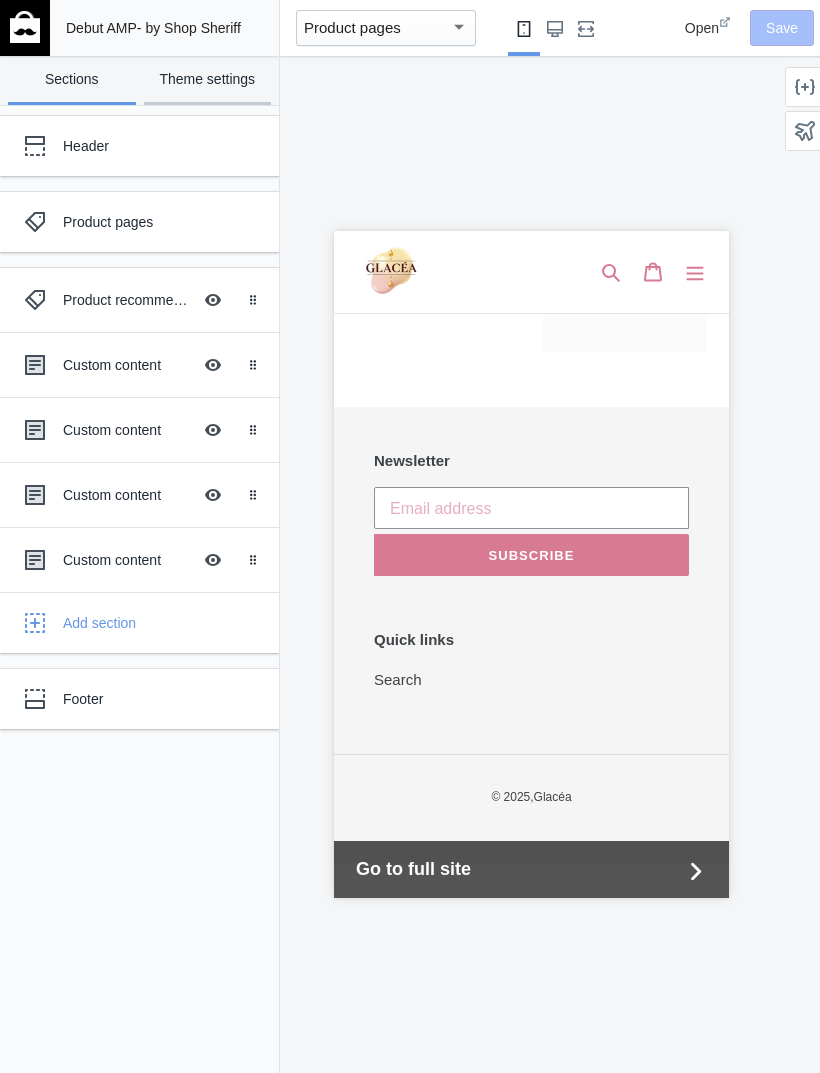 click on "Theme settings" at bounding box center (208, 80) 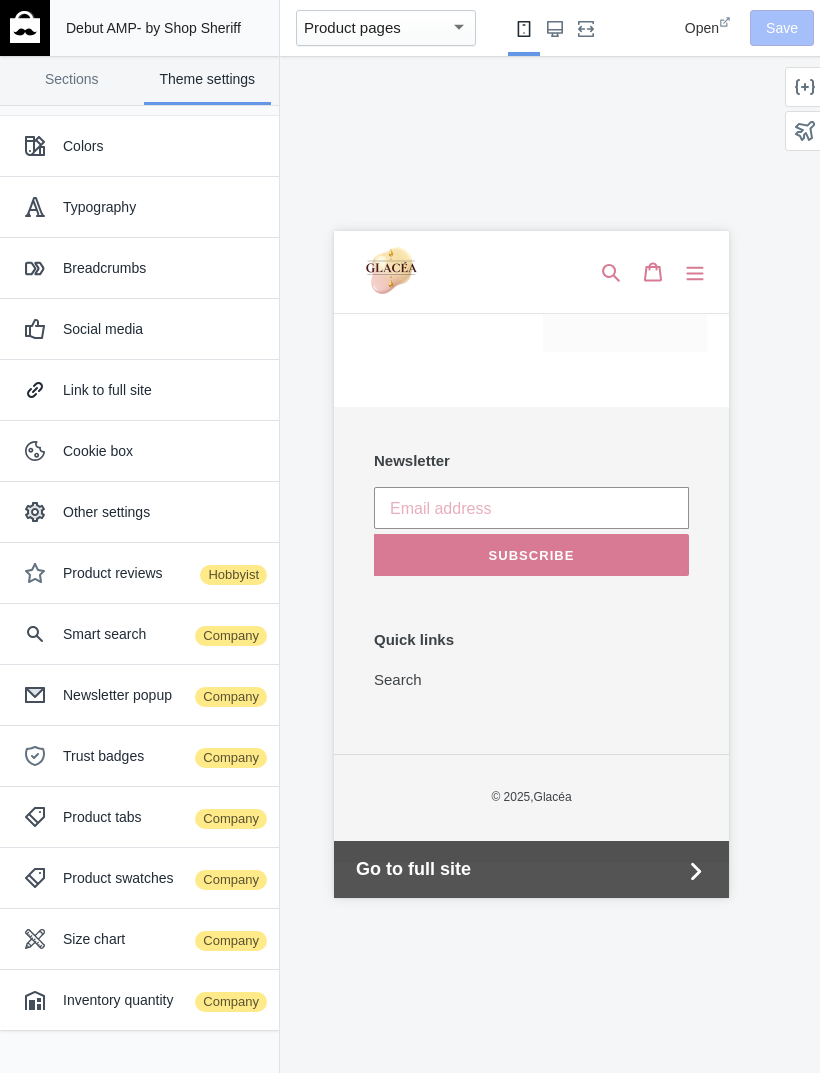 click on "Colors" at bounding box center (163, 146) 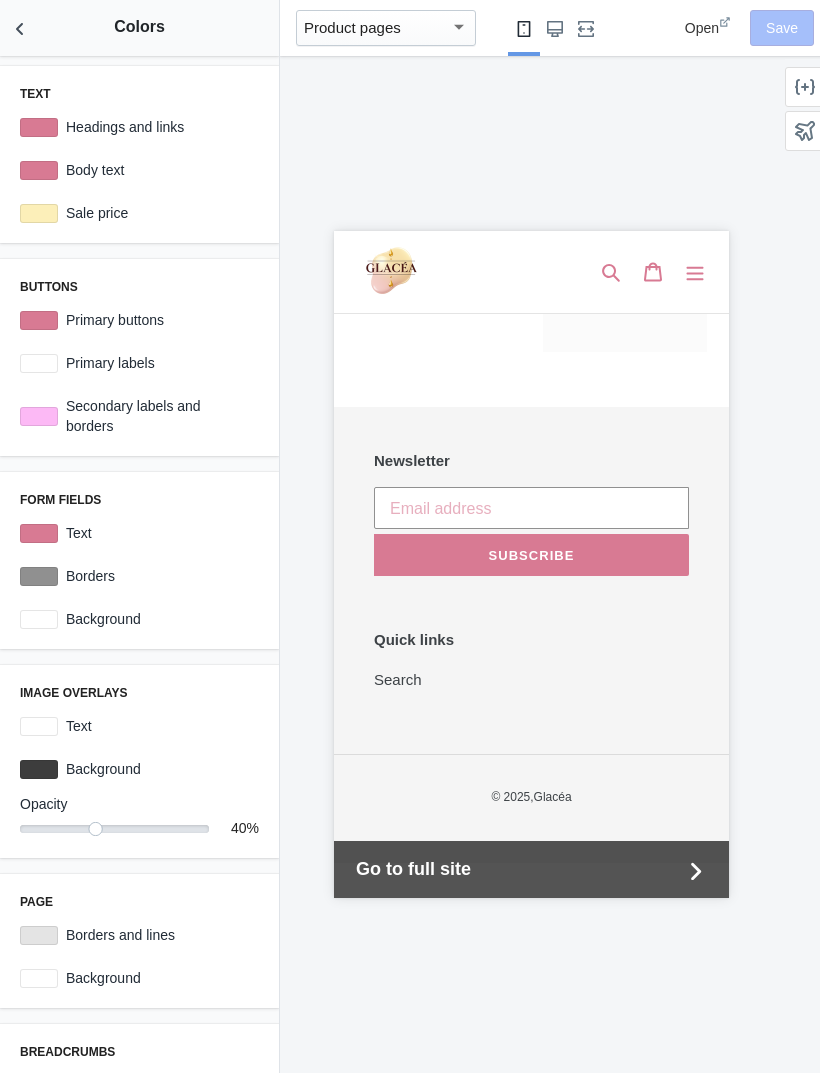 click at bounding box center [39, 213] 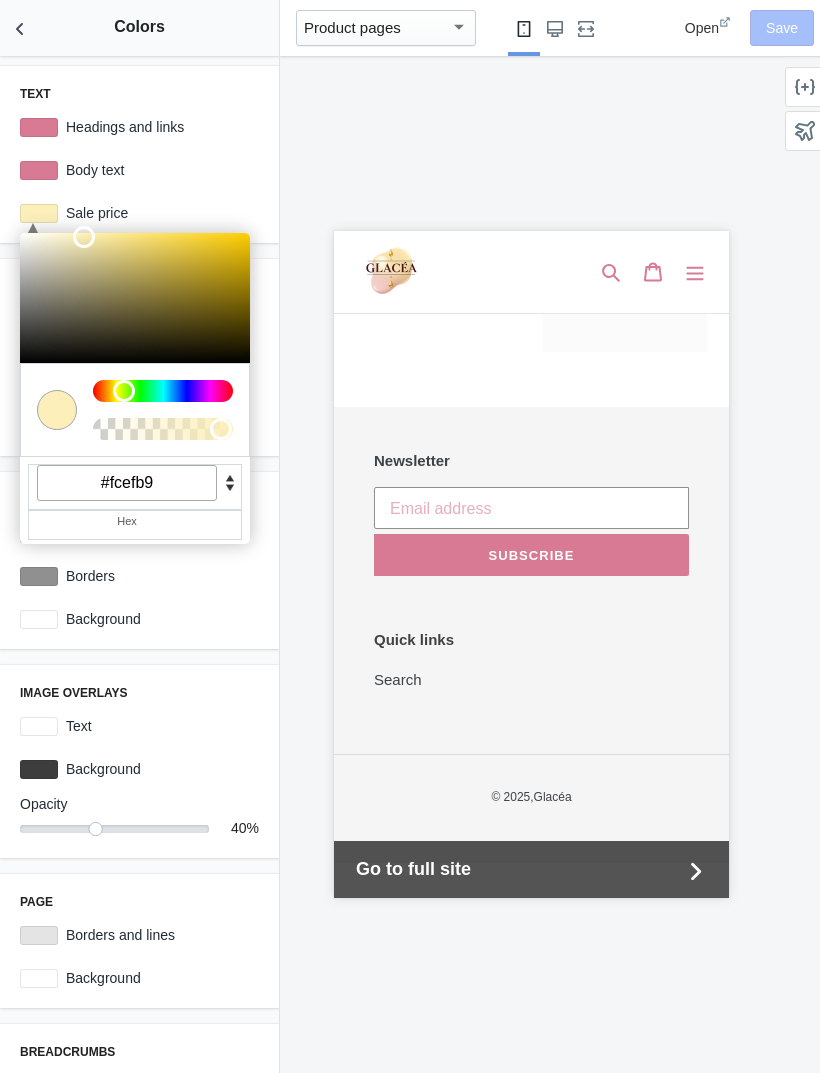 click 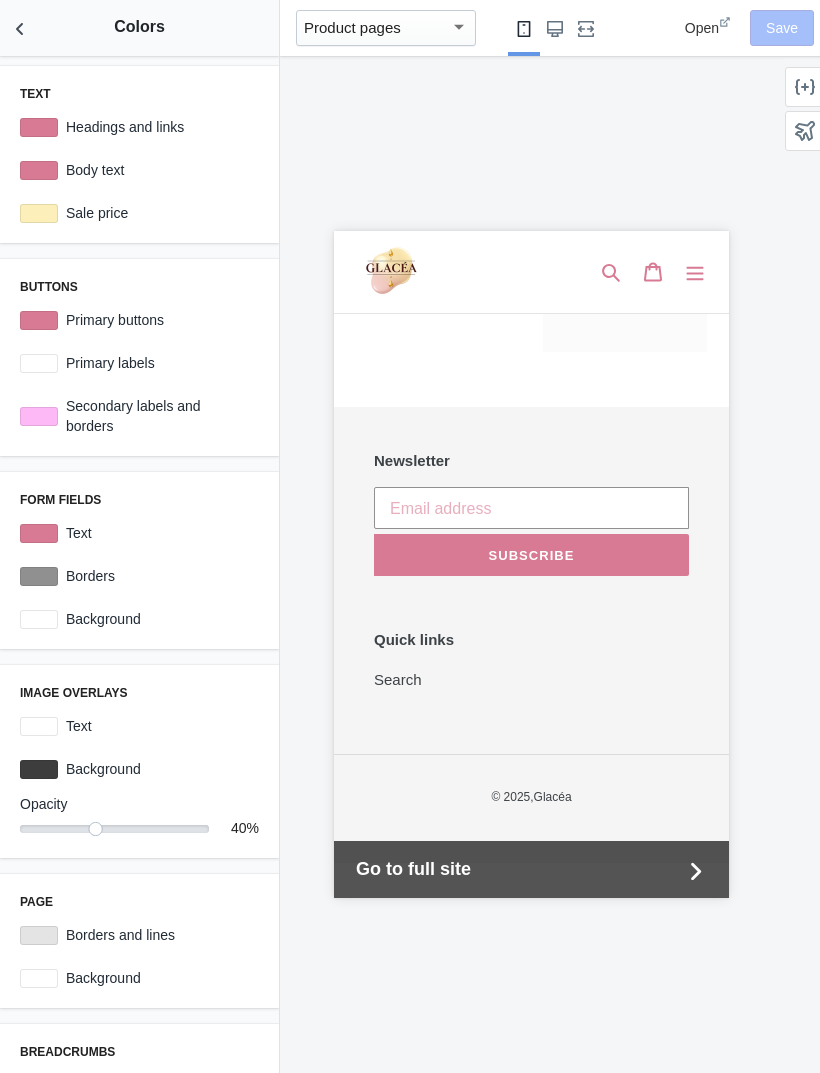 click at bounding box center (39, 127) 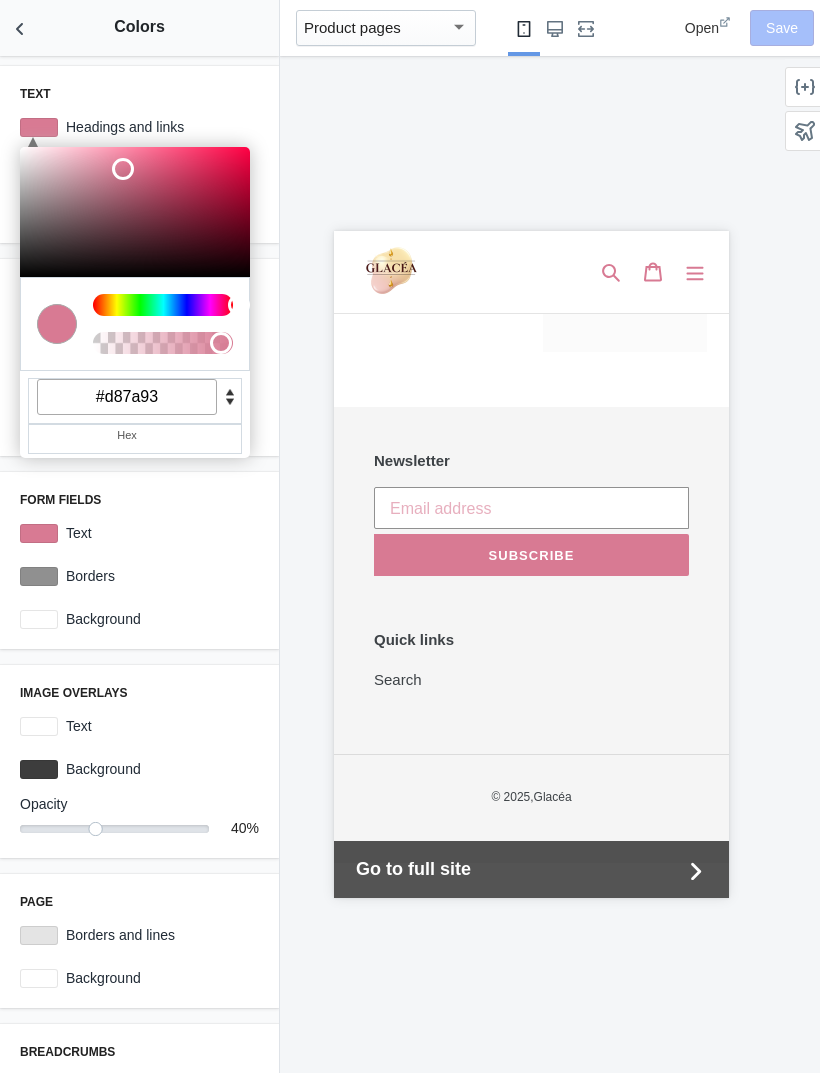 click on "Product pages" at bounding box center (386, 28) 